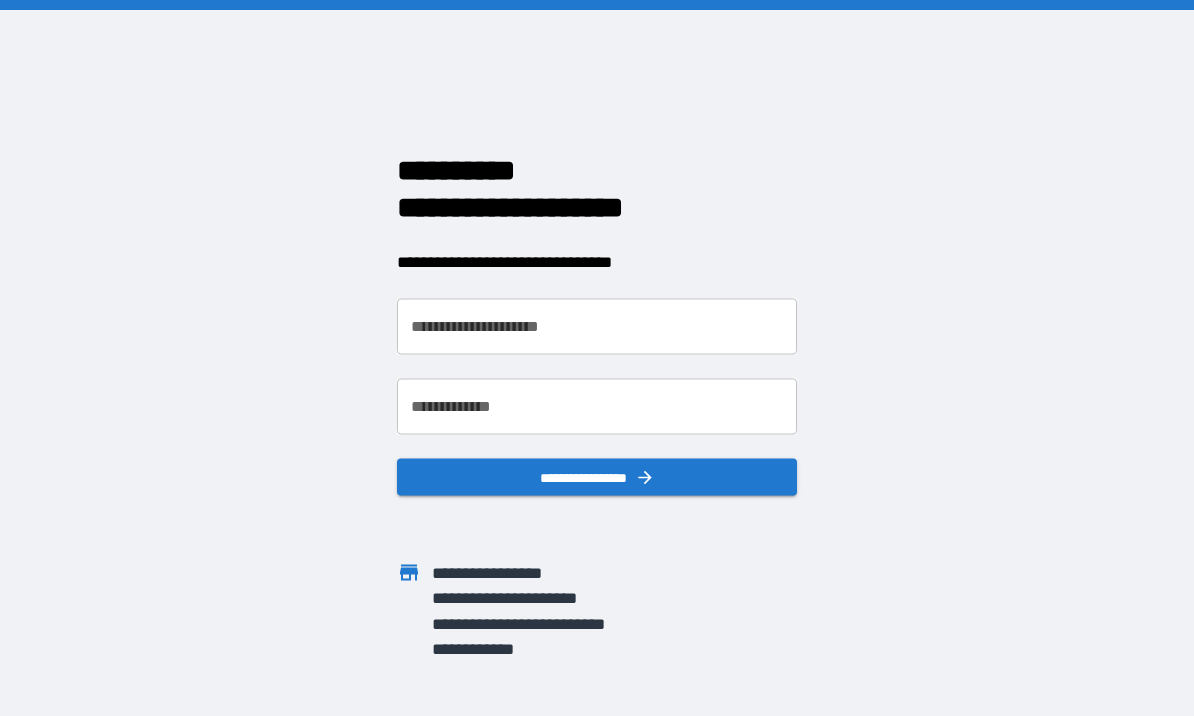 scroll, scrollTop: 0, scrollLeft: 0, axis: both 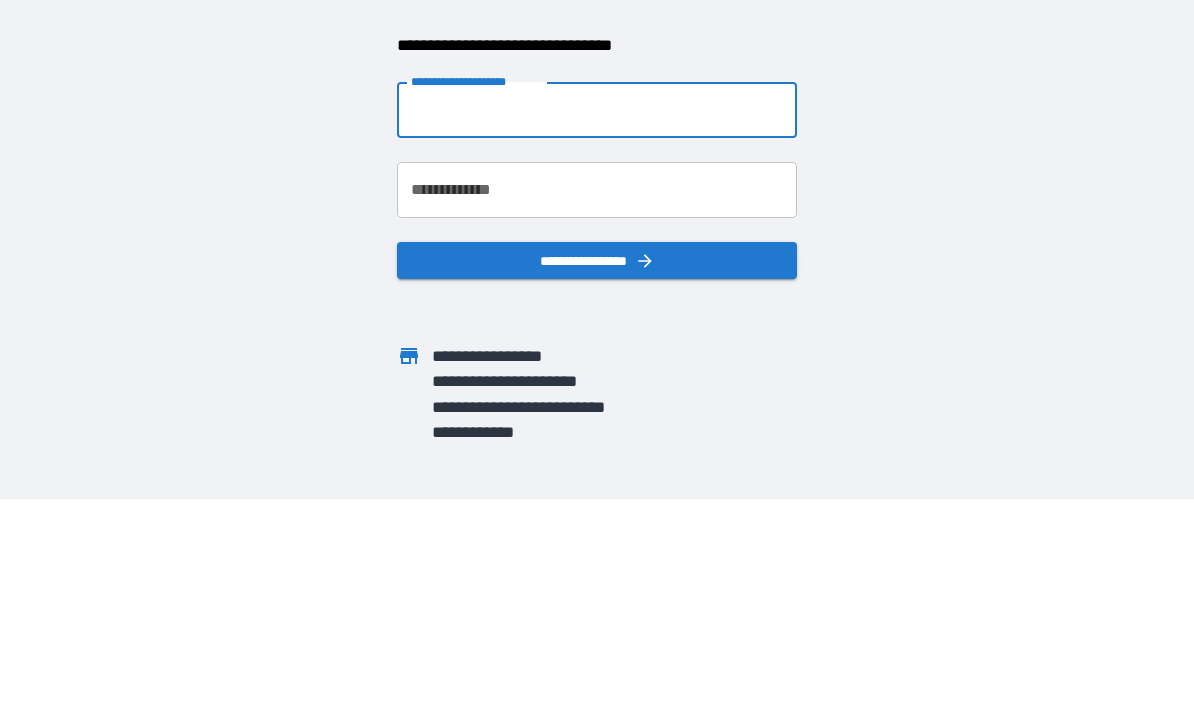 type on "**********" 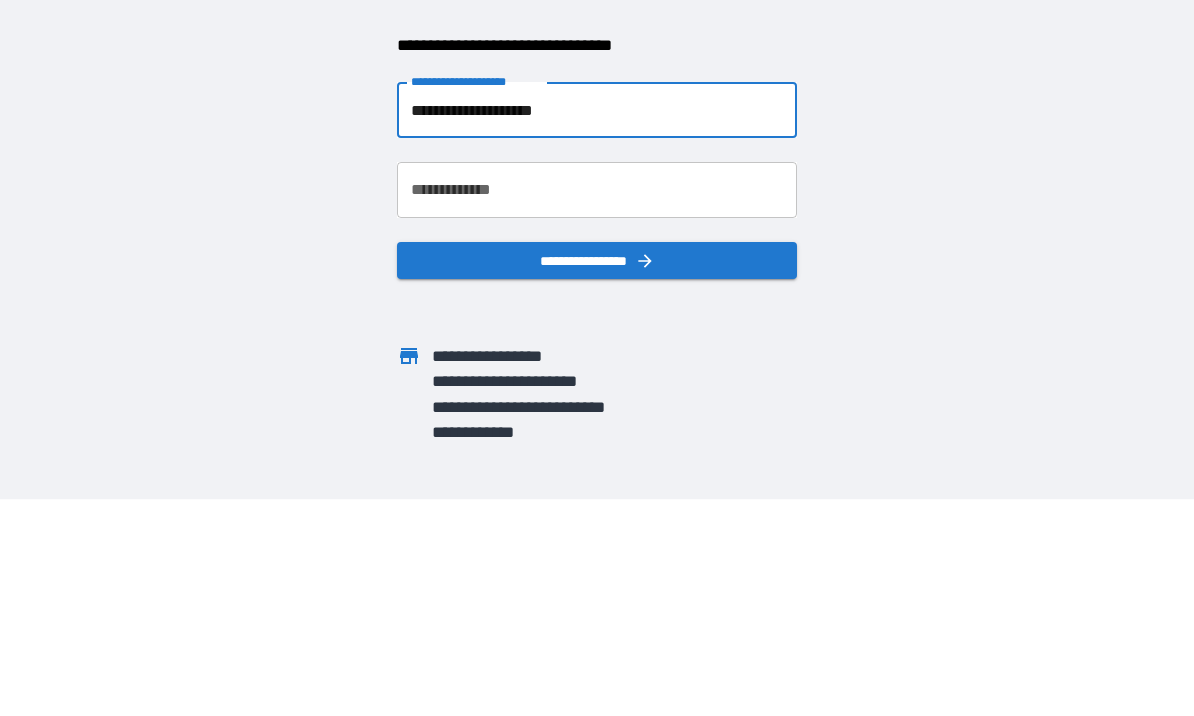 scroll, scrollTop: 69, scrollLeft: 0, axis: vertical 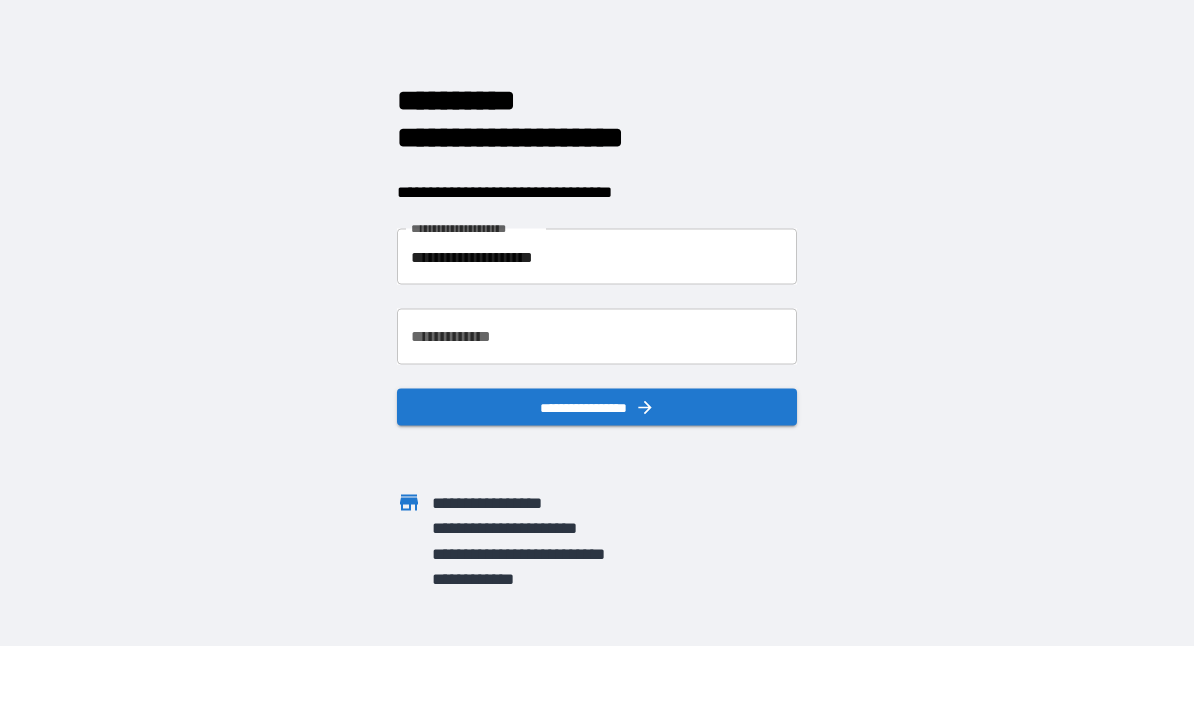click on "**********" at bounding box center [597, 338] 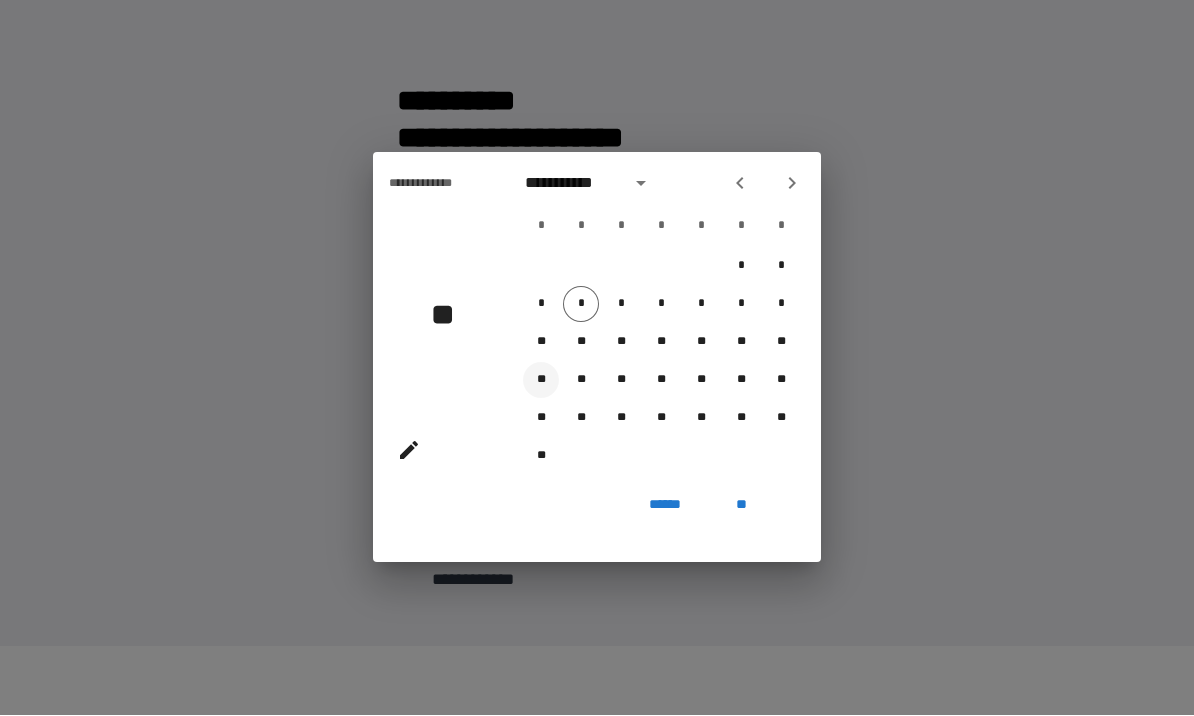 click on "**" at bounding box center [541, 381] 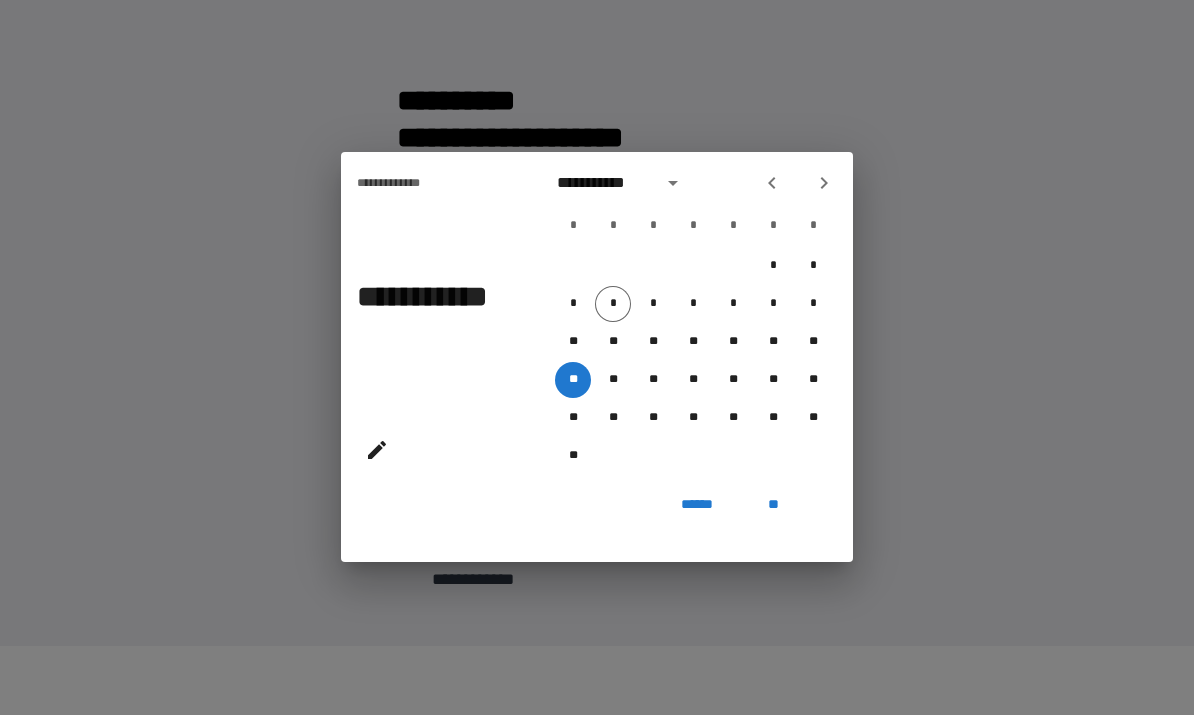 click 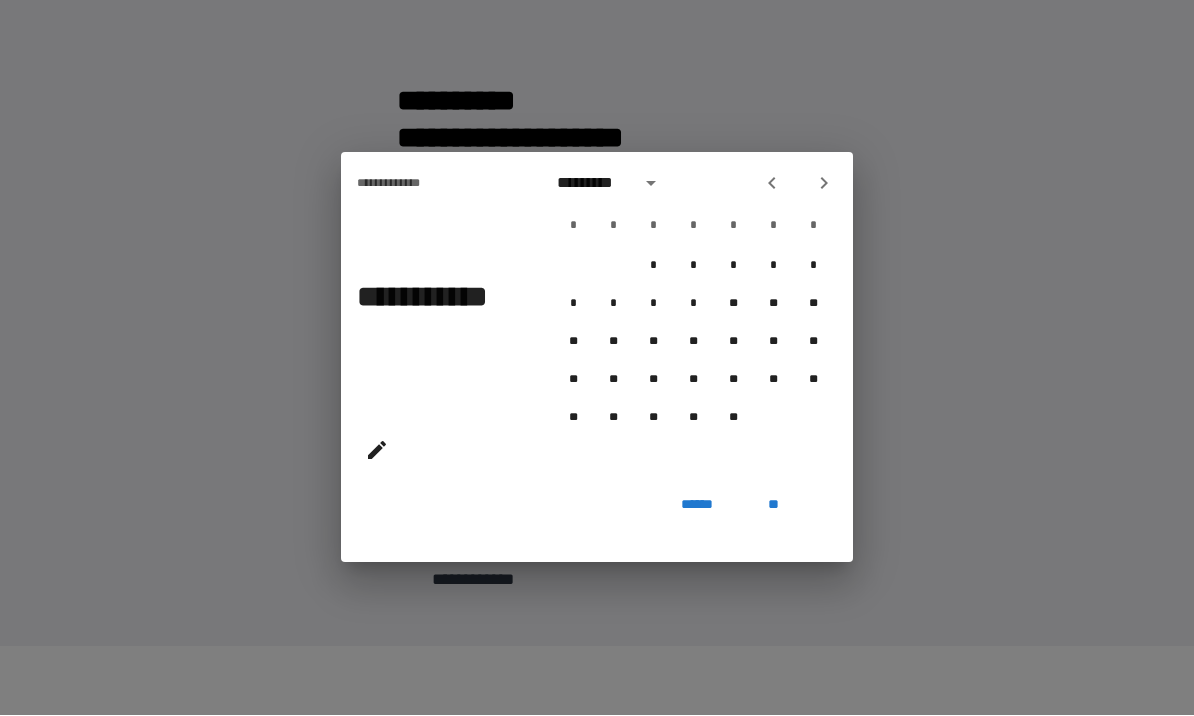 click 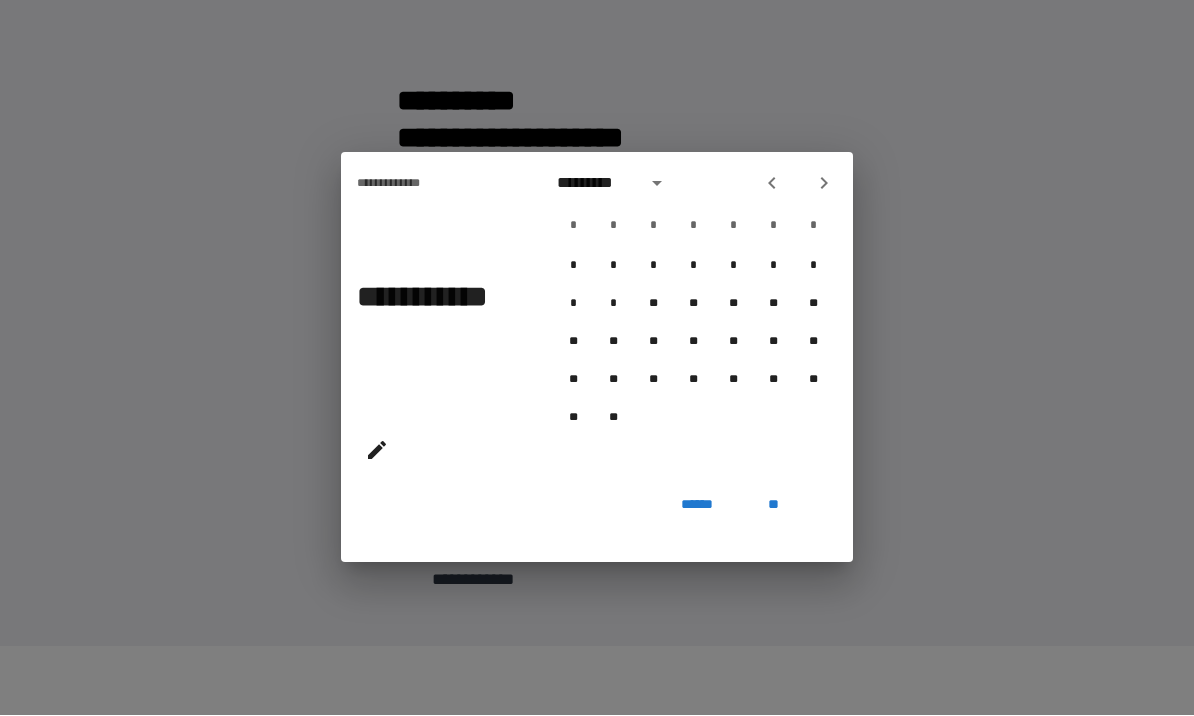 click 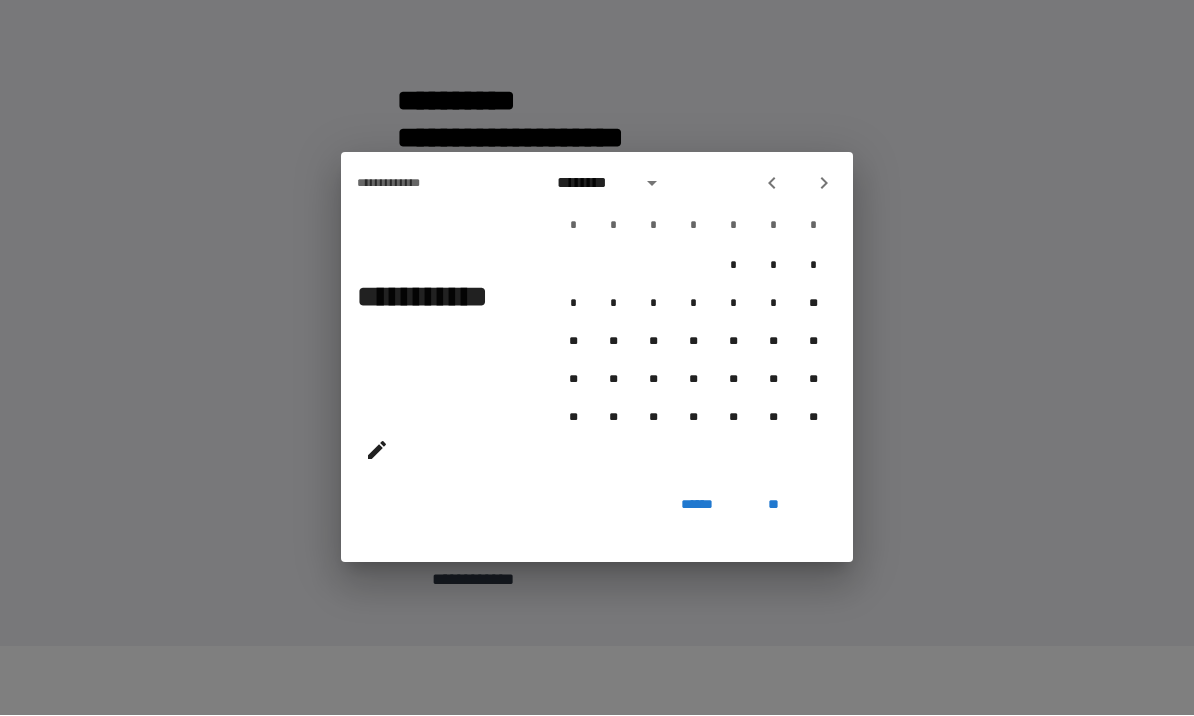 click on "******" at bounding box center (697, 505) 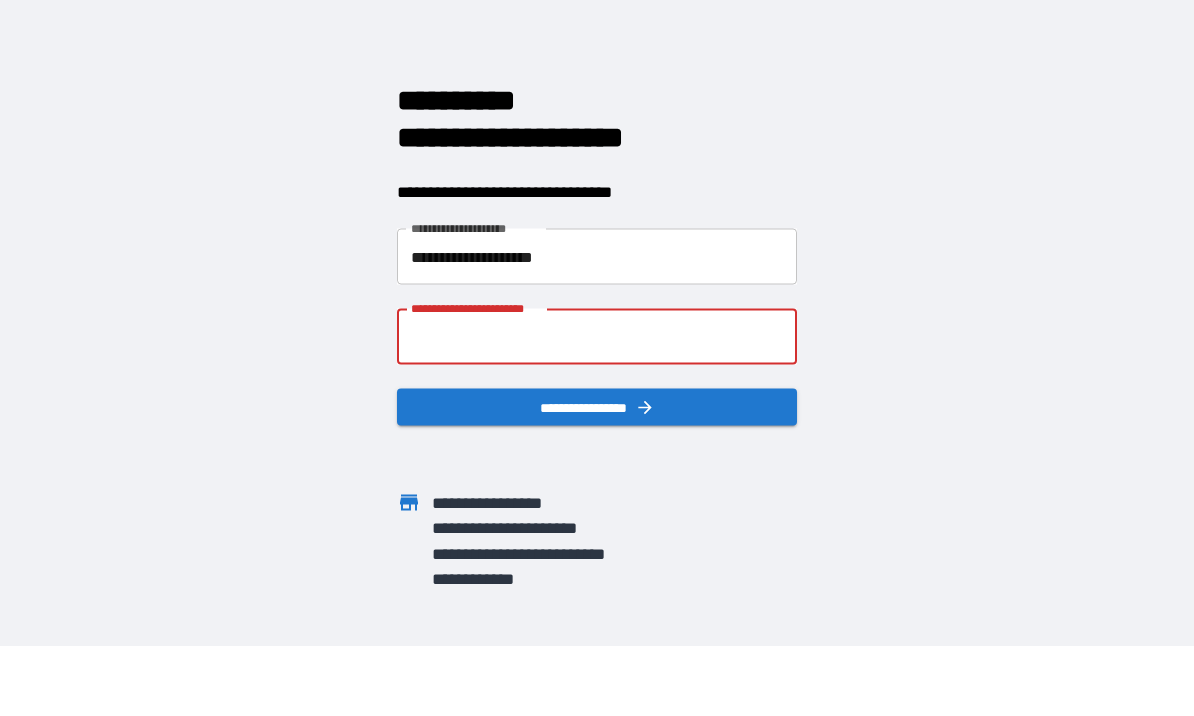 click on "**********" at bounding box center (597, 338) 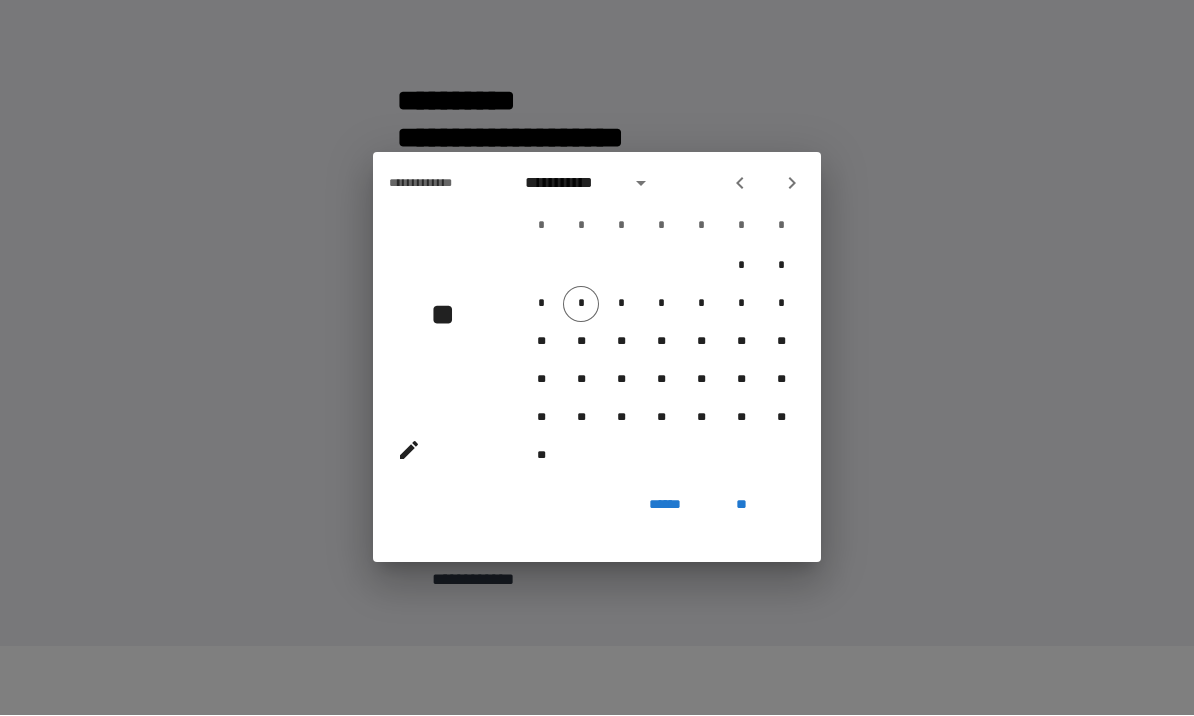 click on "******" at bounding box center [665, 505] 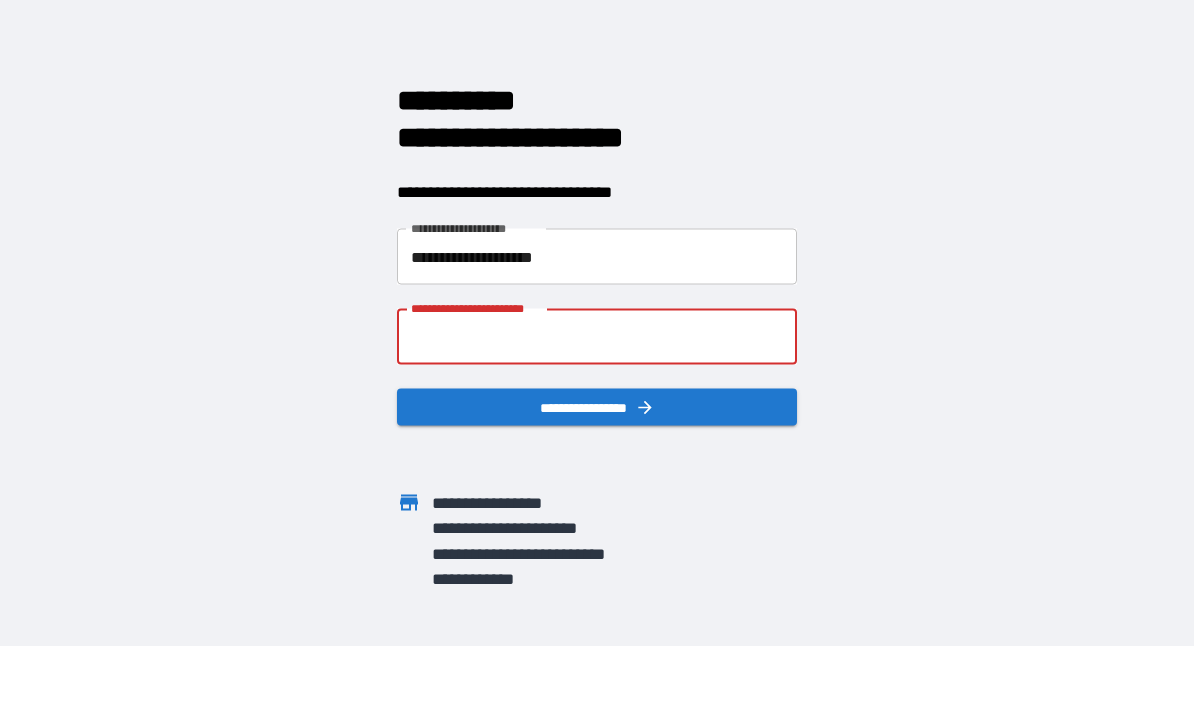 click on "**********" at bounding box center (597, 338) 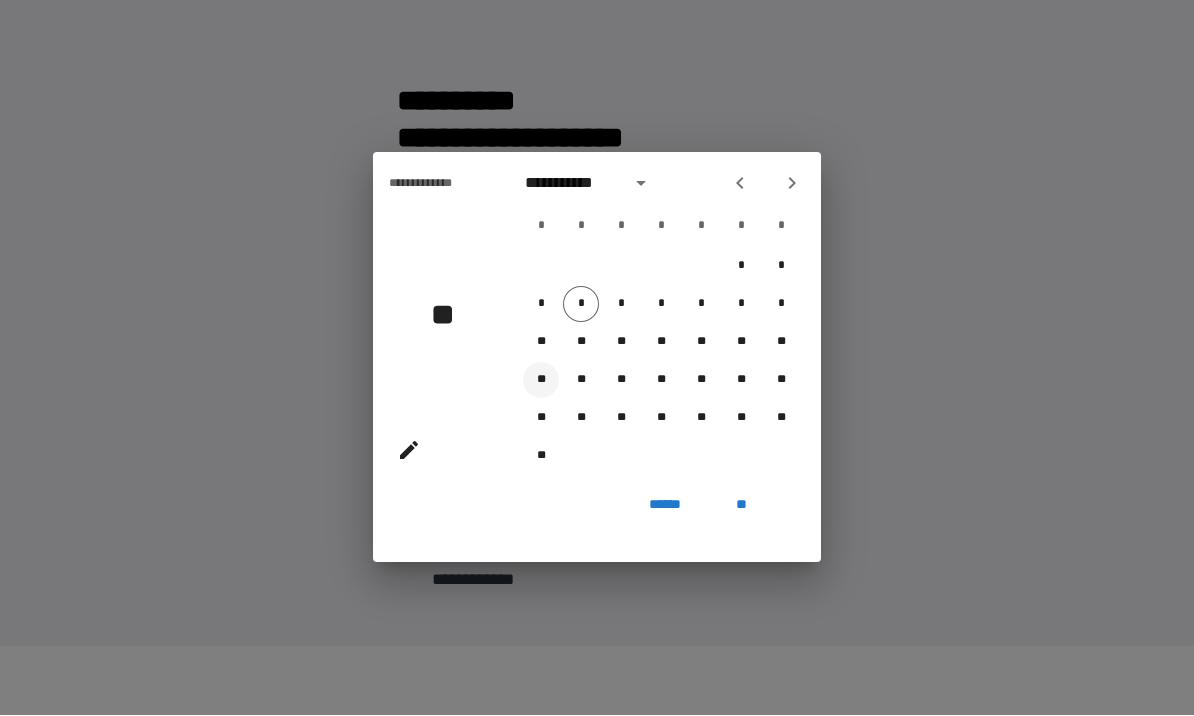 click on "**" at bounding box center (541, 381) 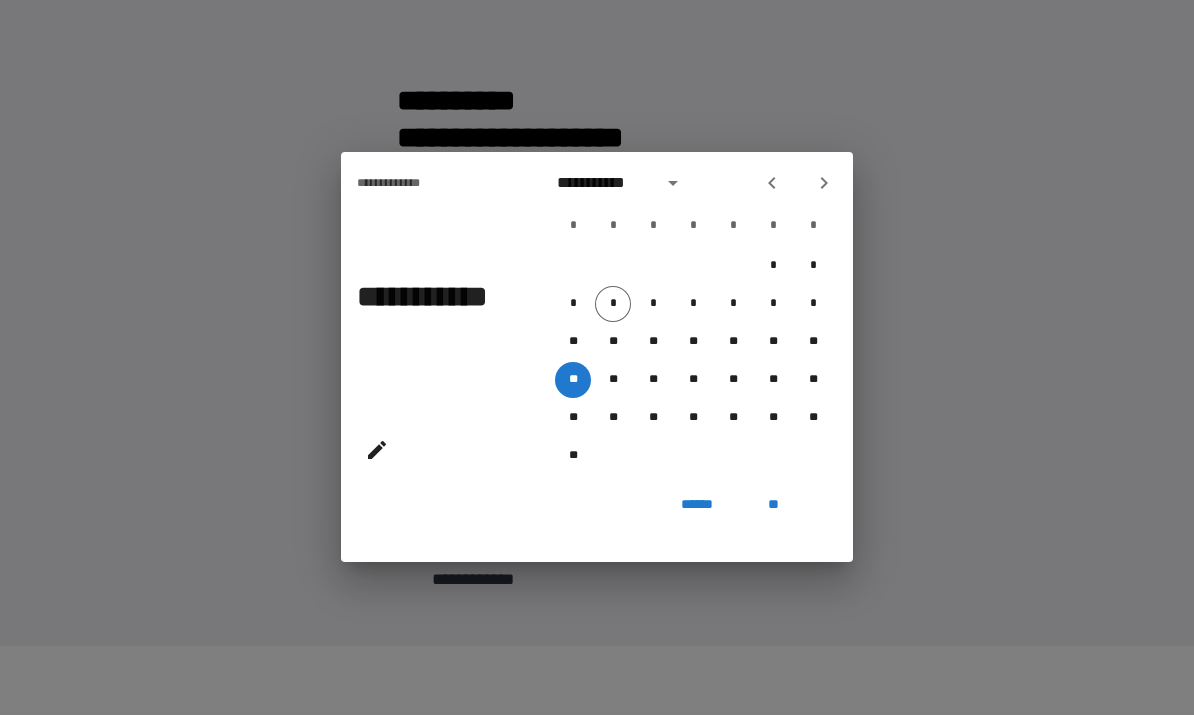 click at bounding box center [377, 451] 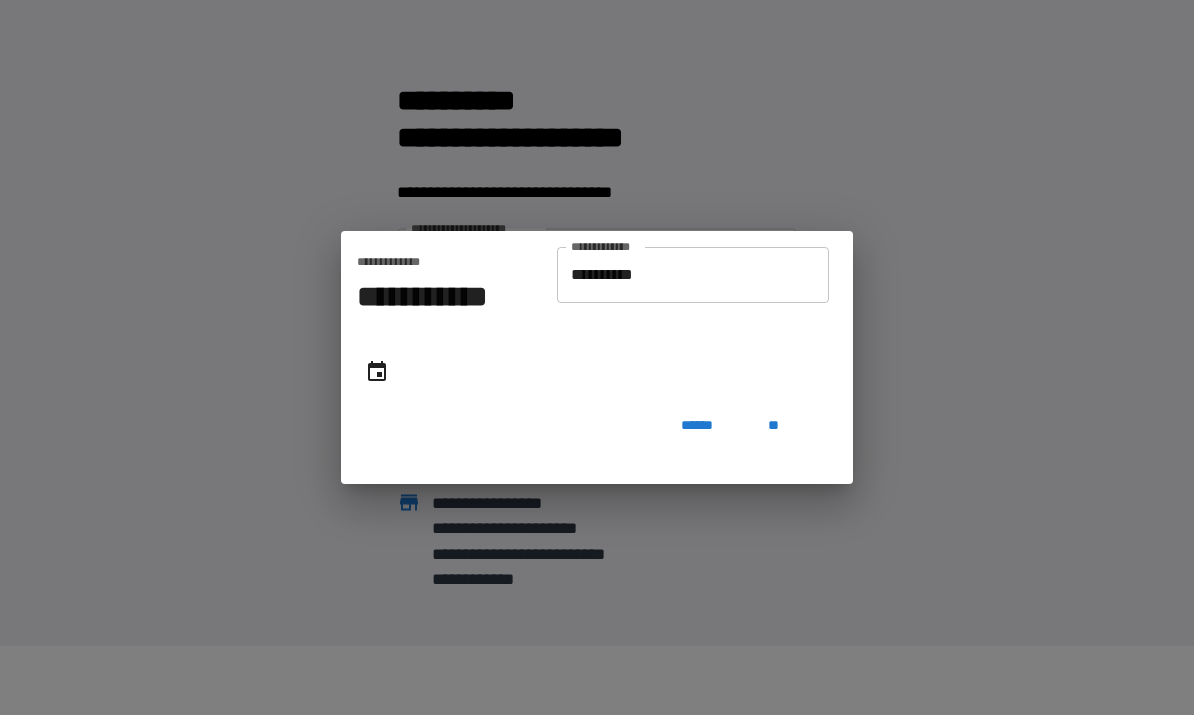 click on "**********" at bounding box center [693, 276] 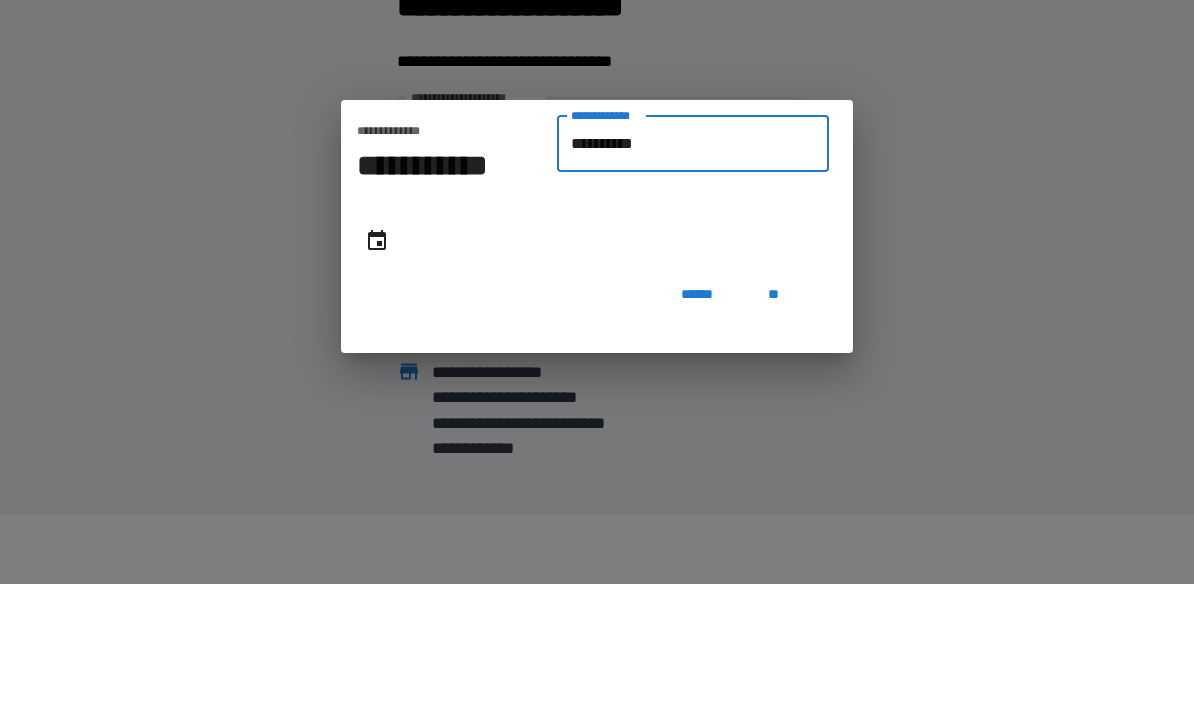 type on "*********" 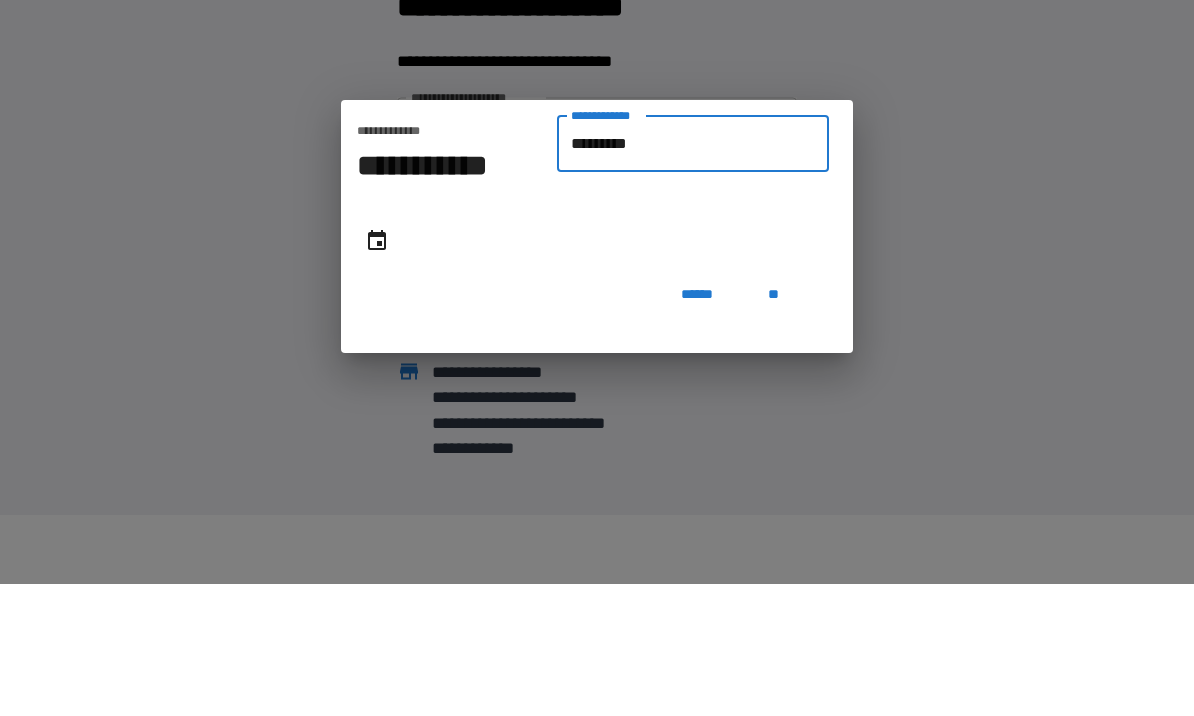 type on "**********" 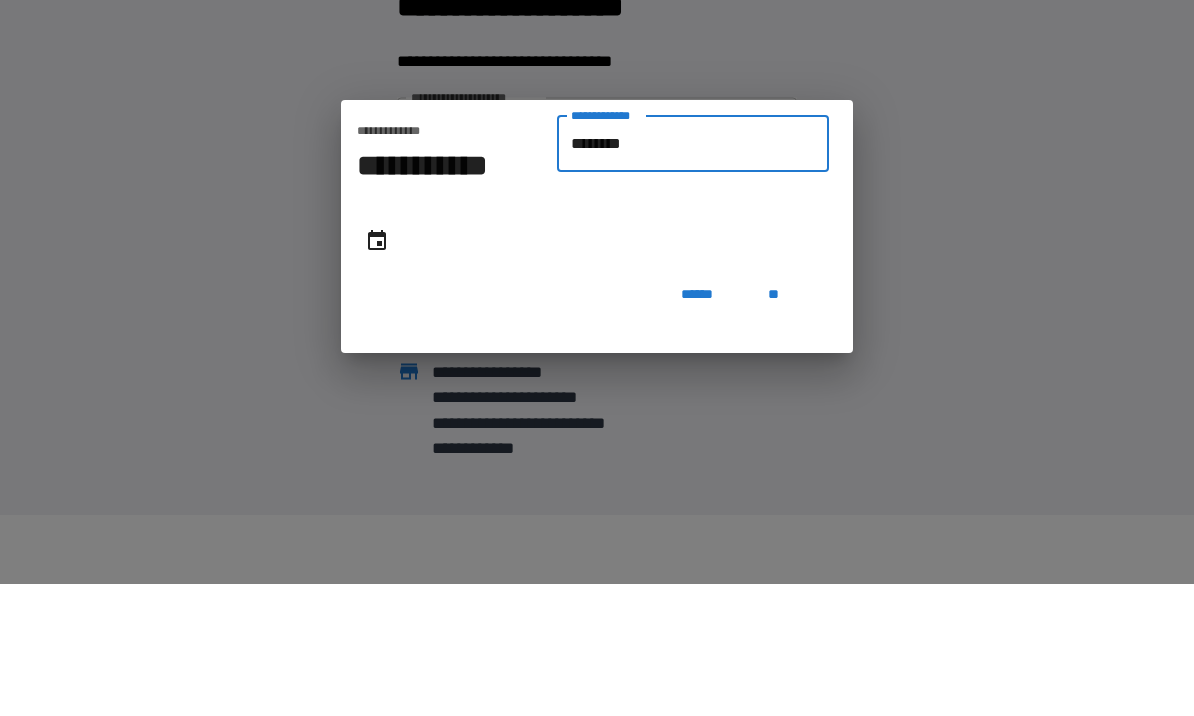 type on "**********" 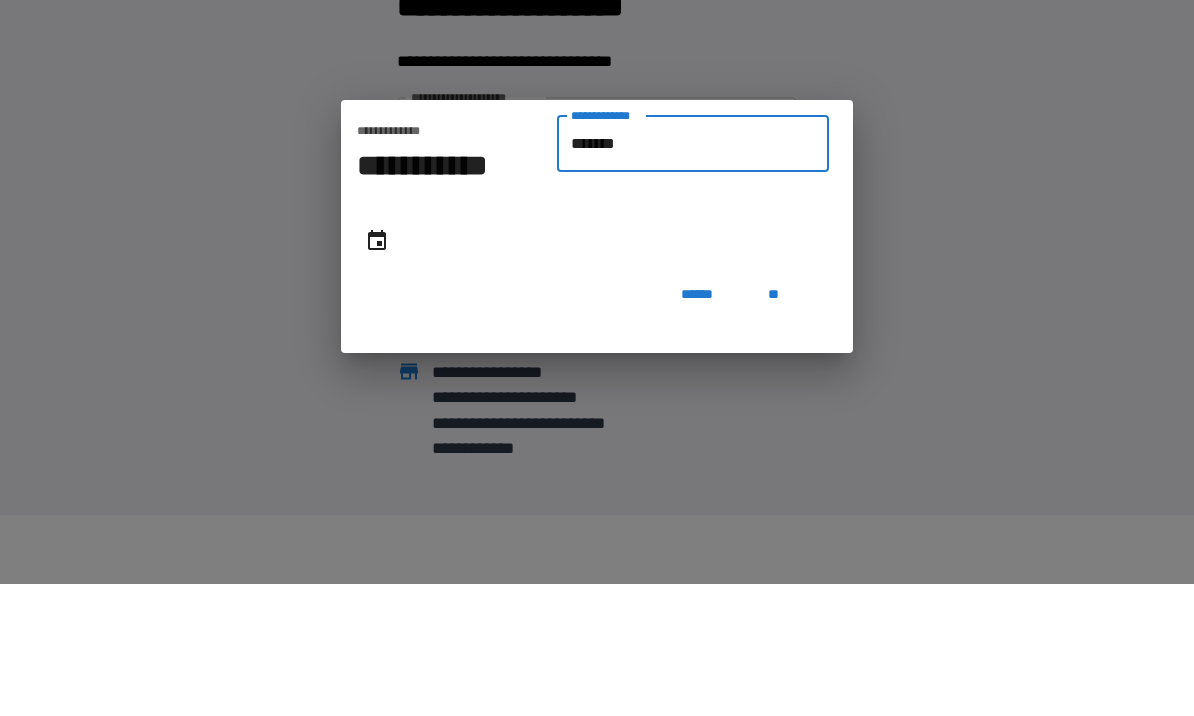 type on "**********" 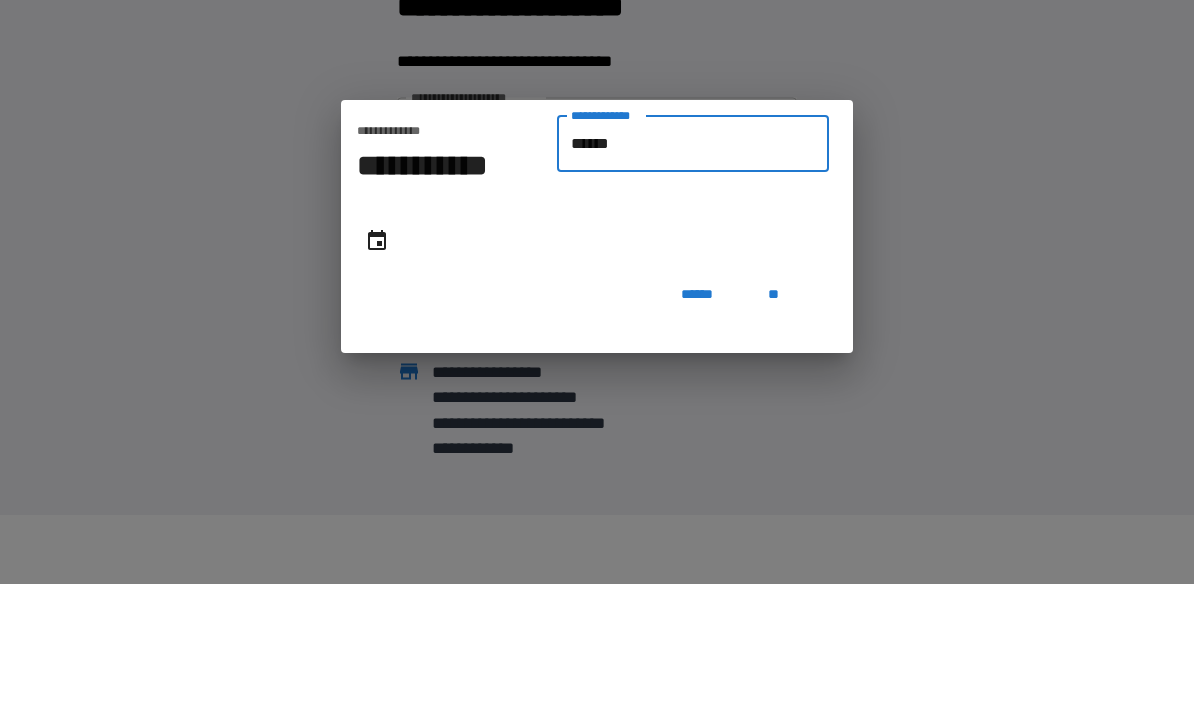 type on "*******" 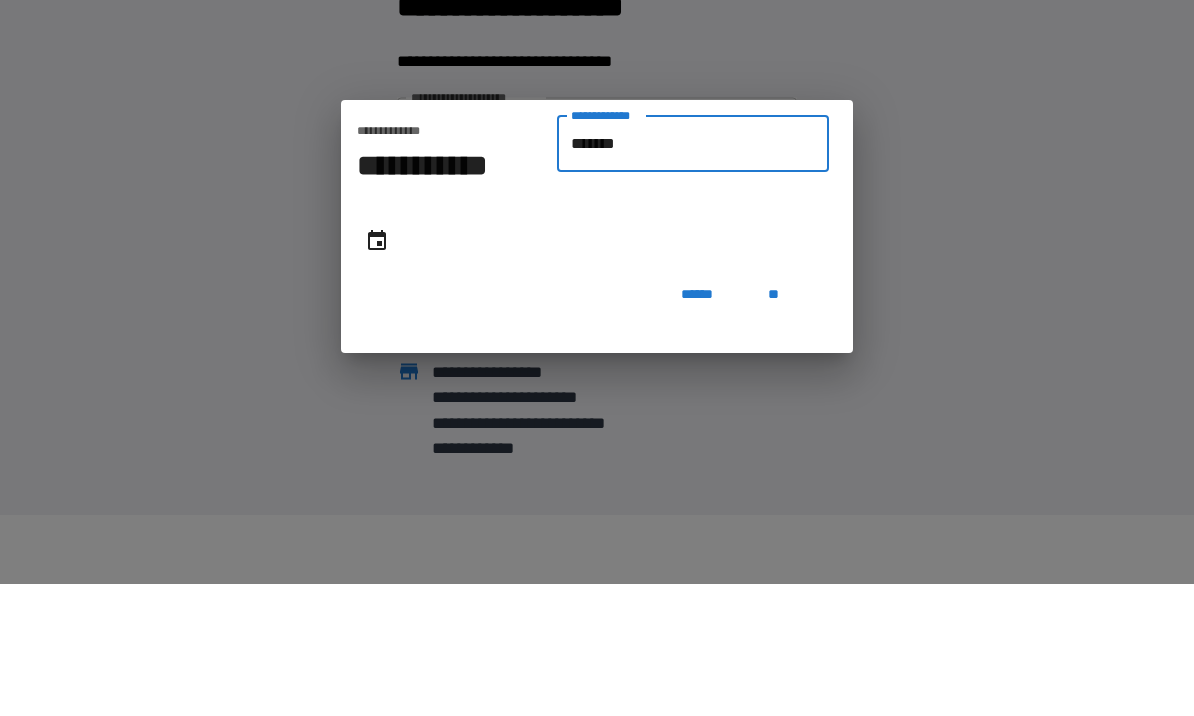type on "**********" 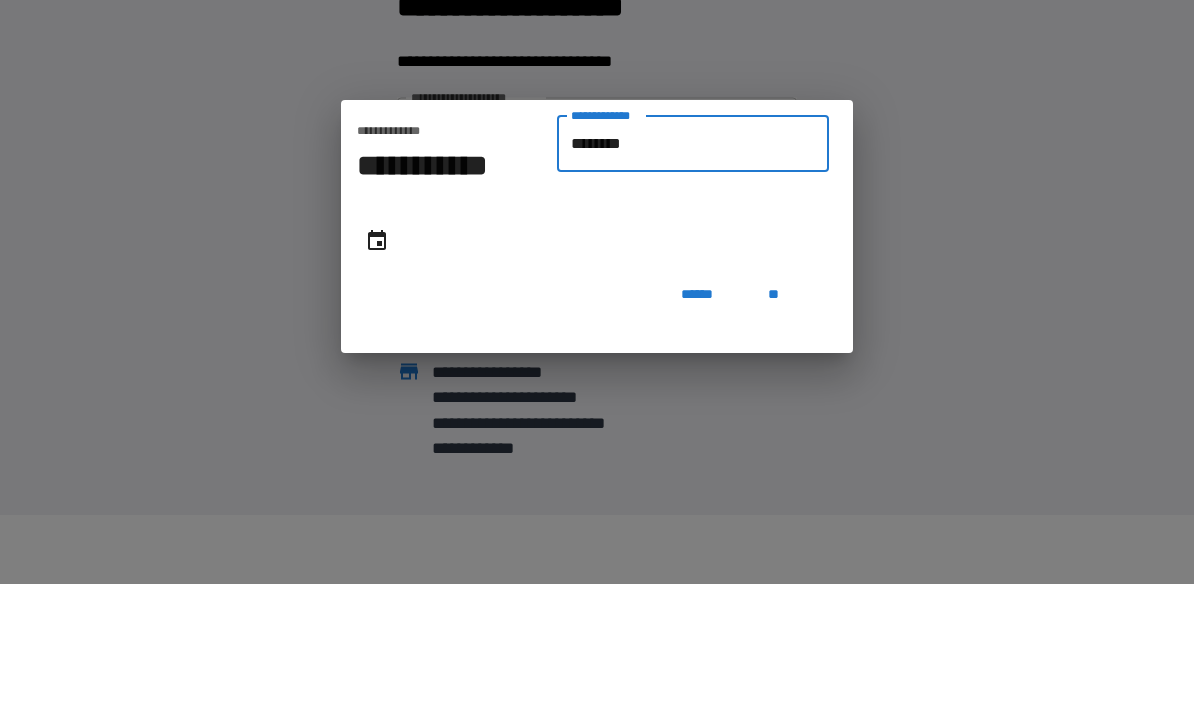 type on "**********" 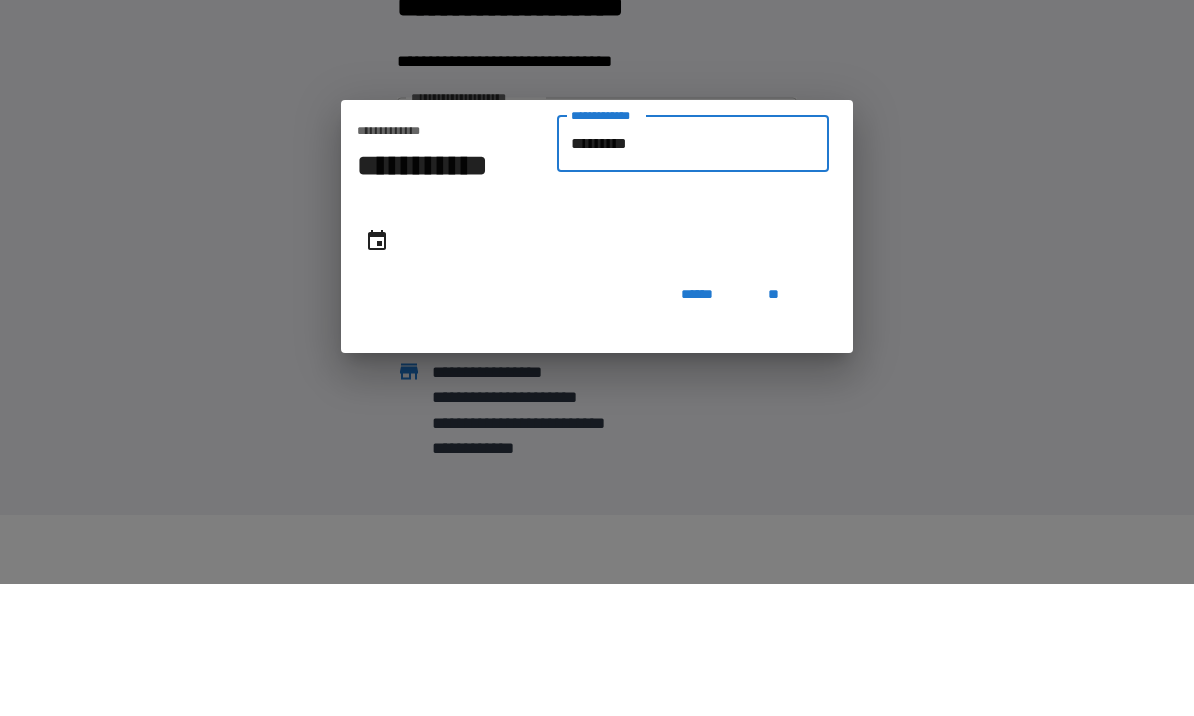 type on "**********" 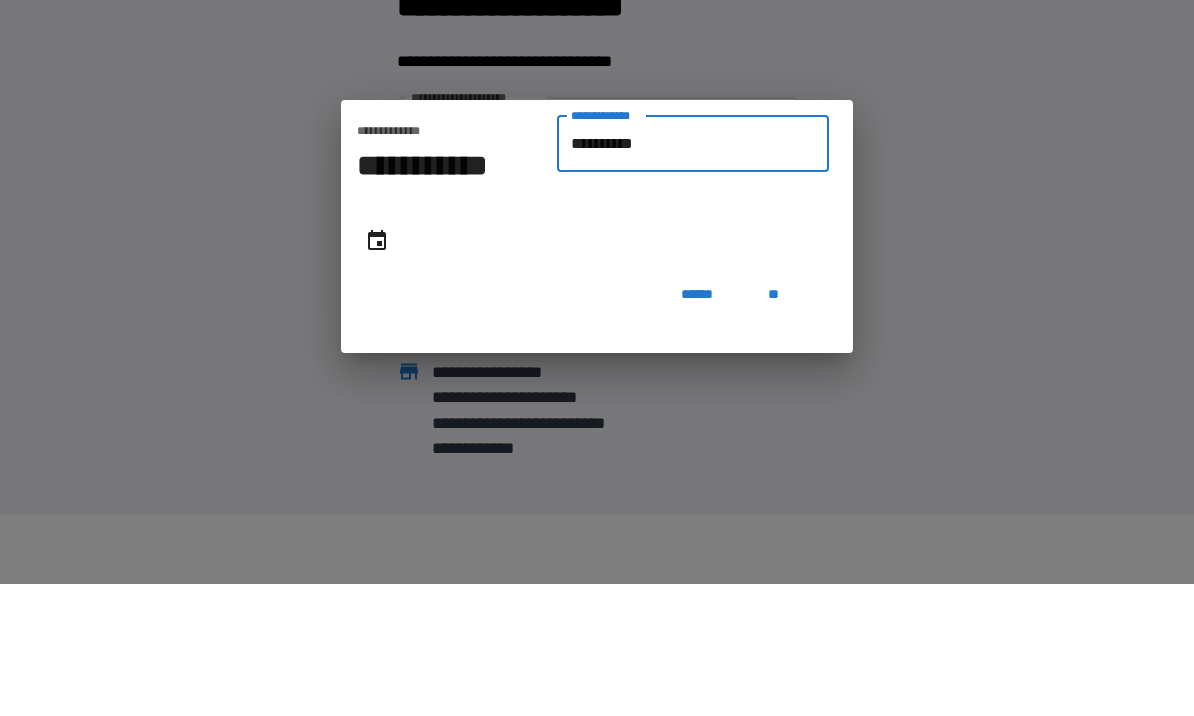 type on "**********" 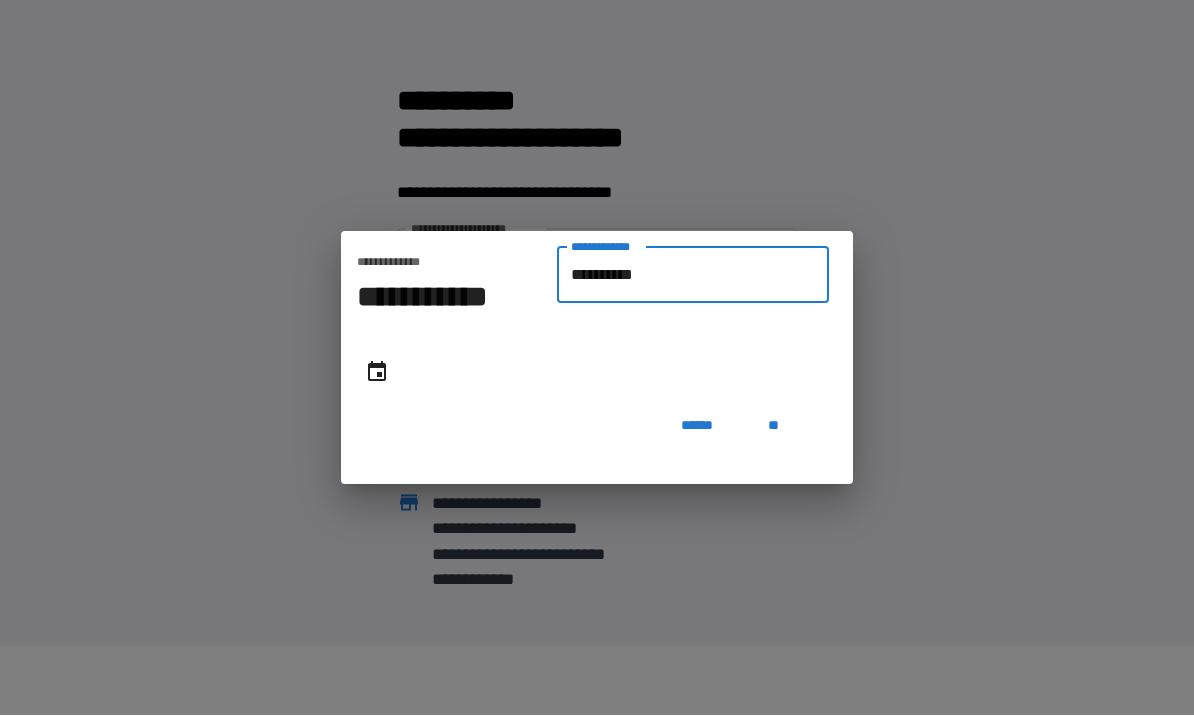 type on "**********" 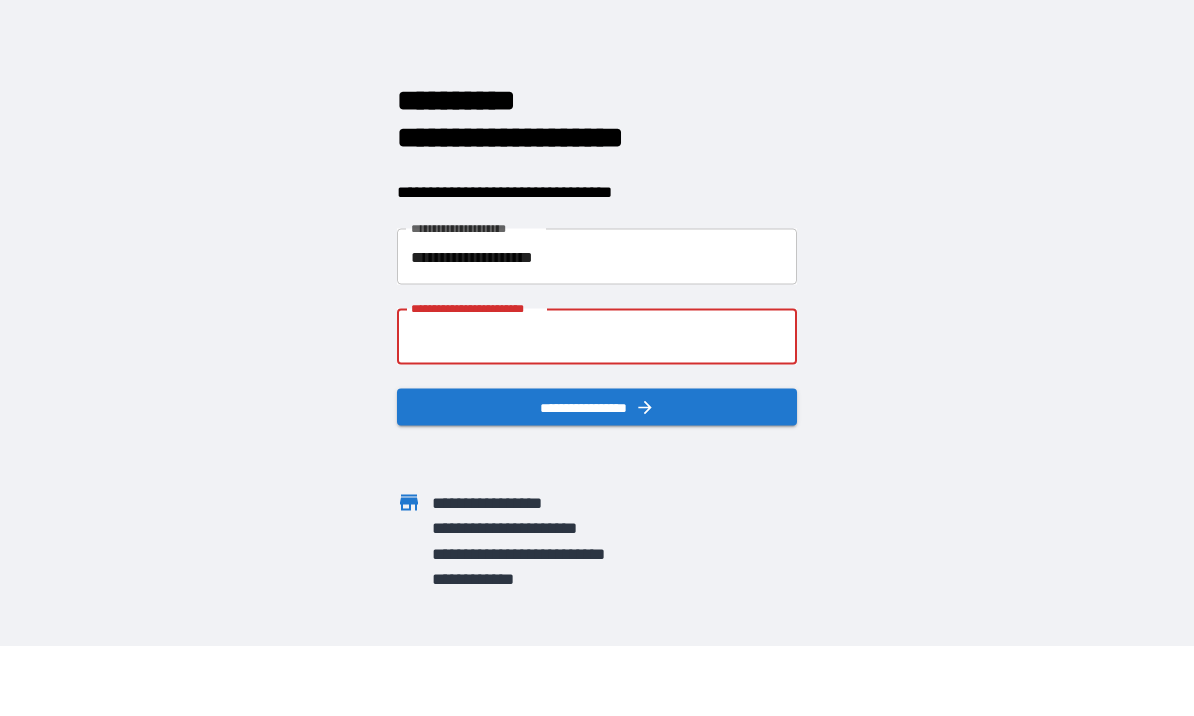 click on "**********" at bounding box center (597, 338) 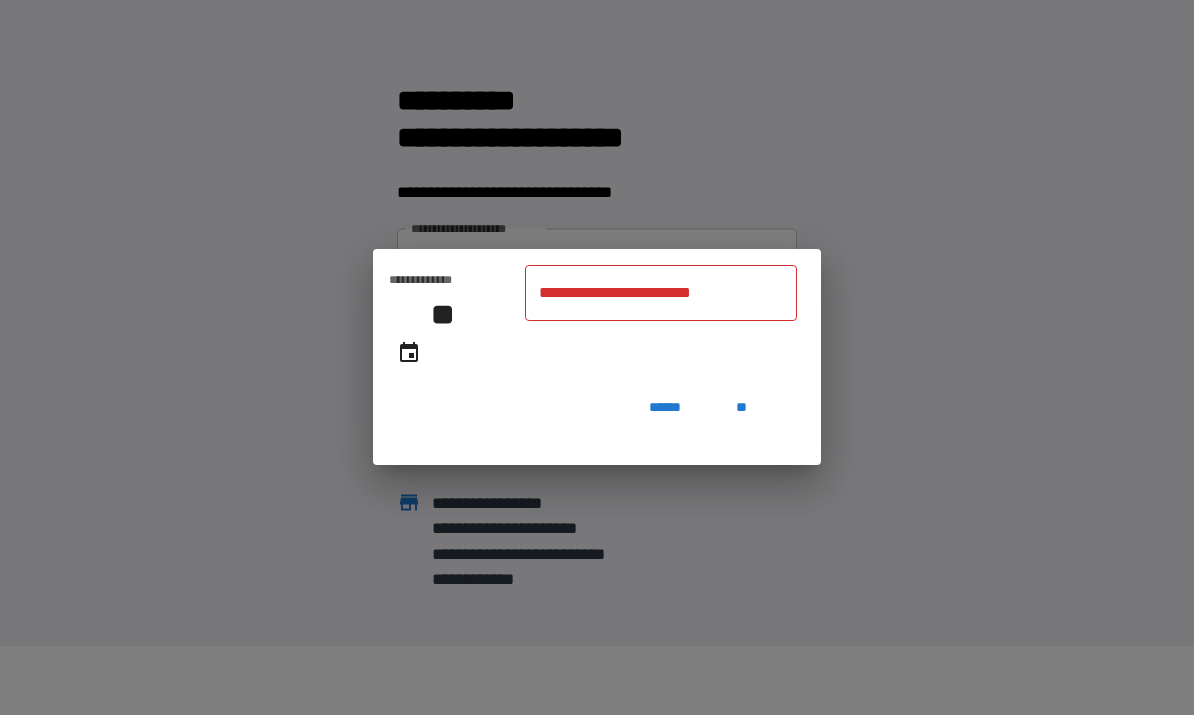 click on "**" at bounding box center (741, 408) 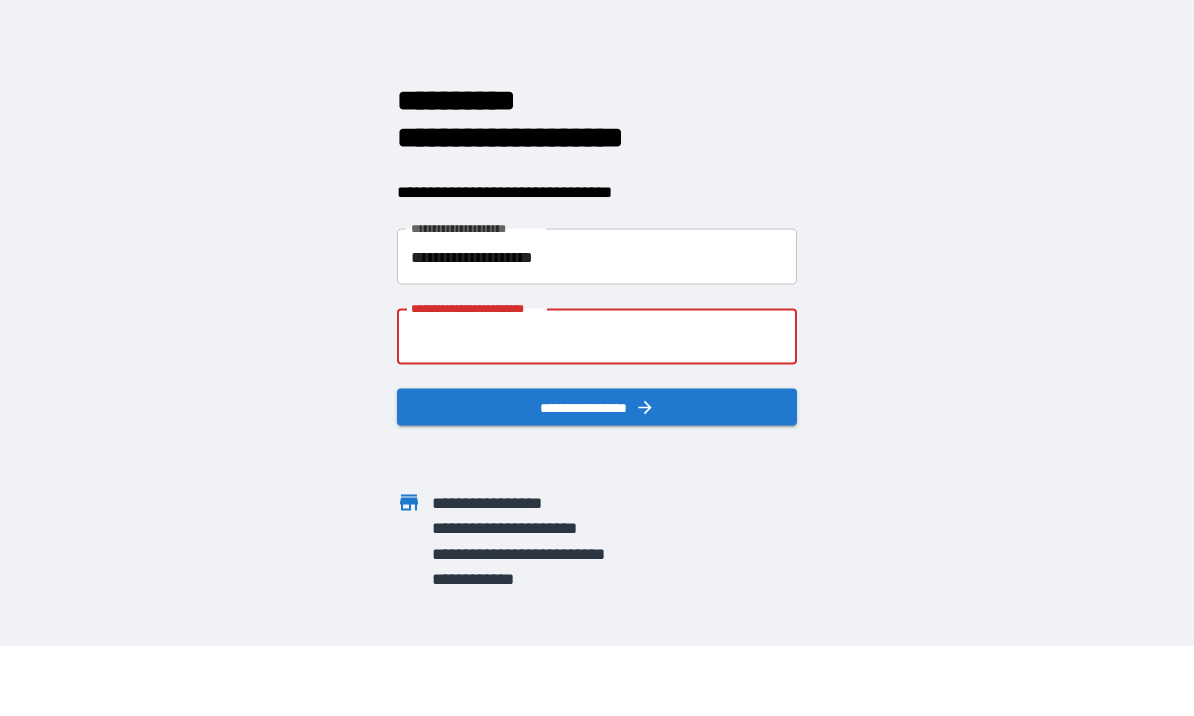 click on "**********" at bounding box center (597, 338) 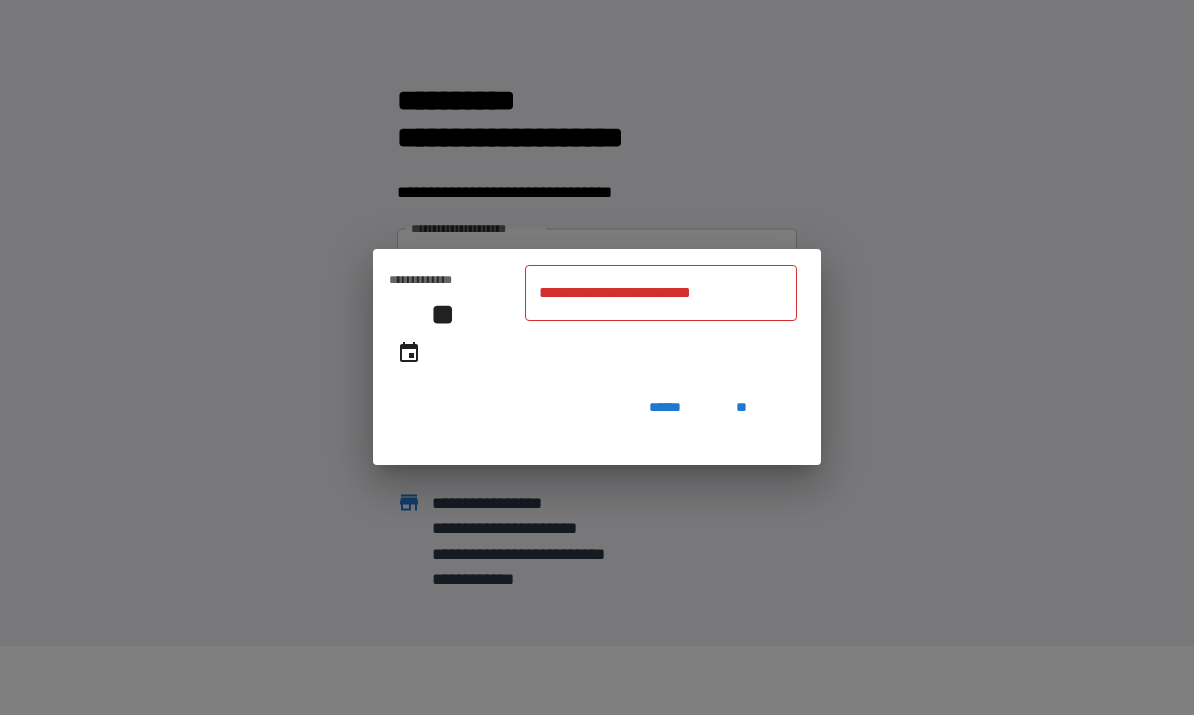 click on "**********" at bounding box center (661, 294) 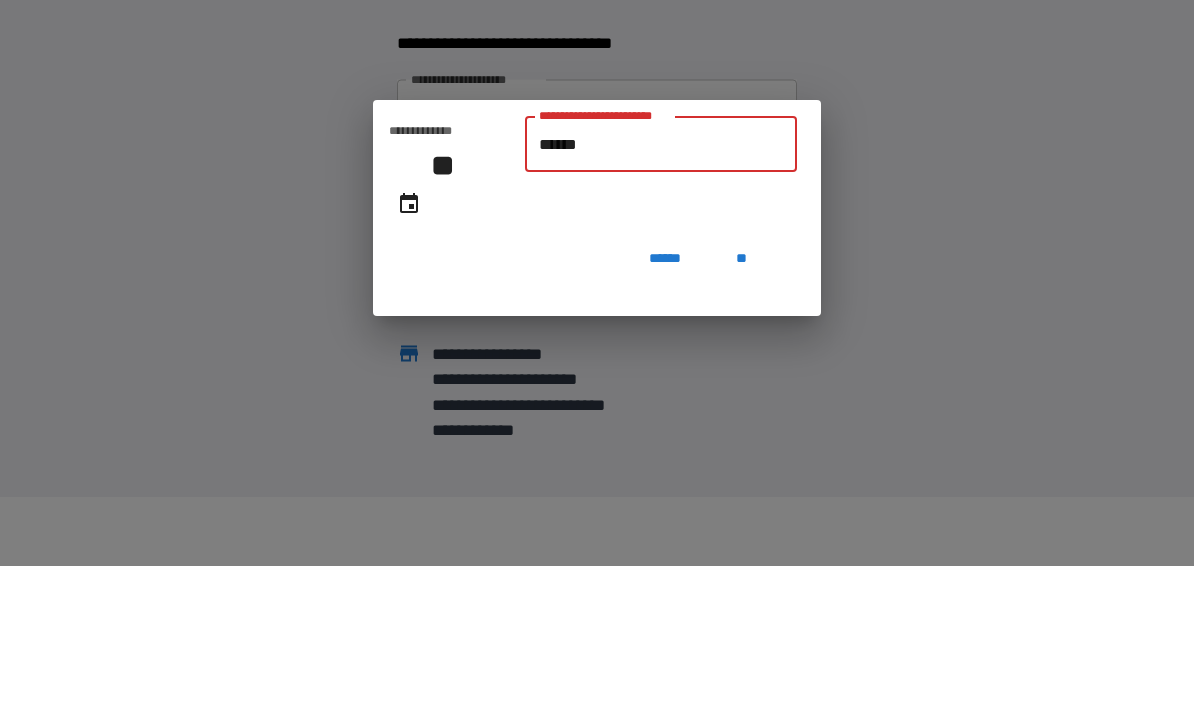 type on "*******" 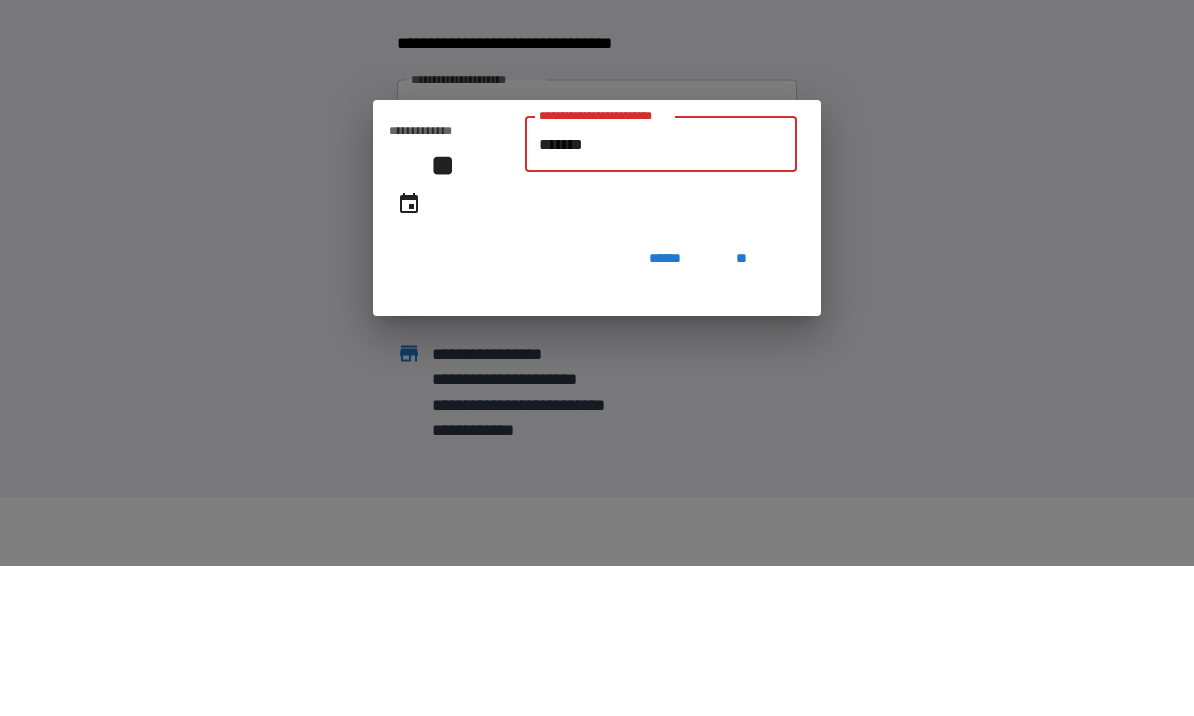 type on "**********" 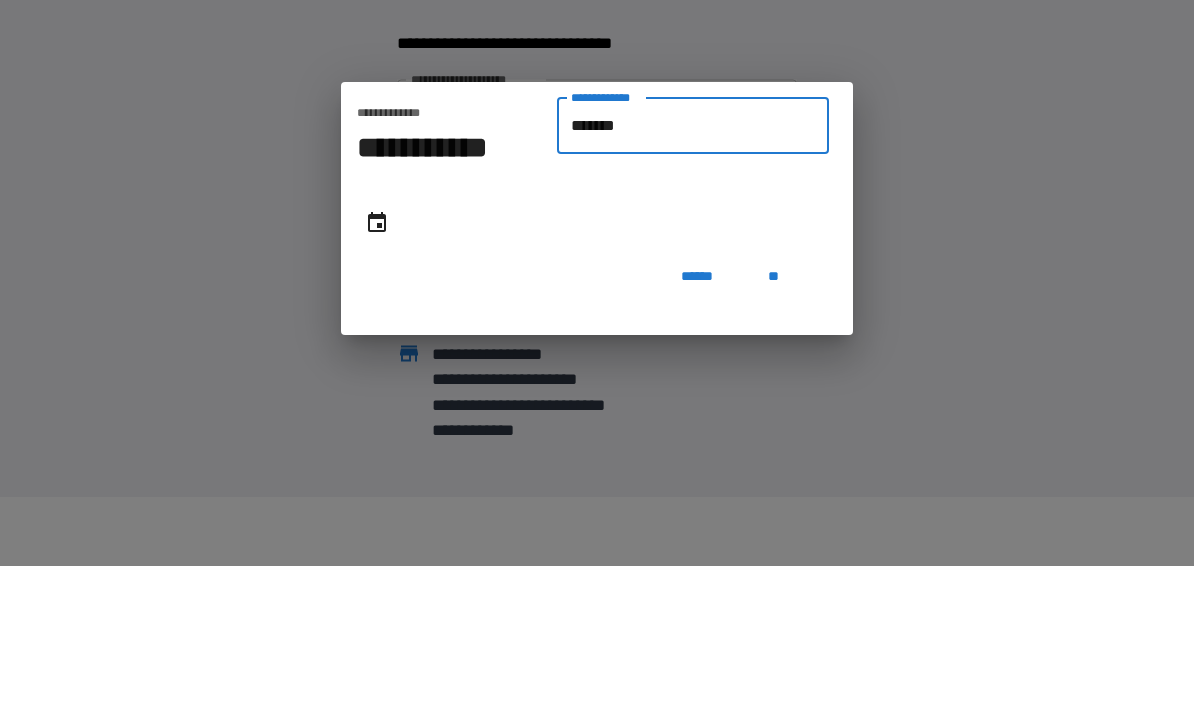 type on "********" 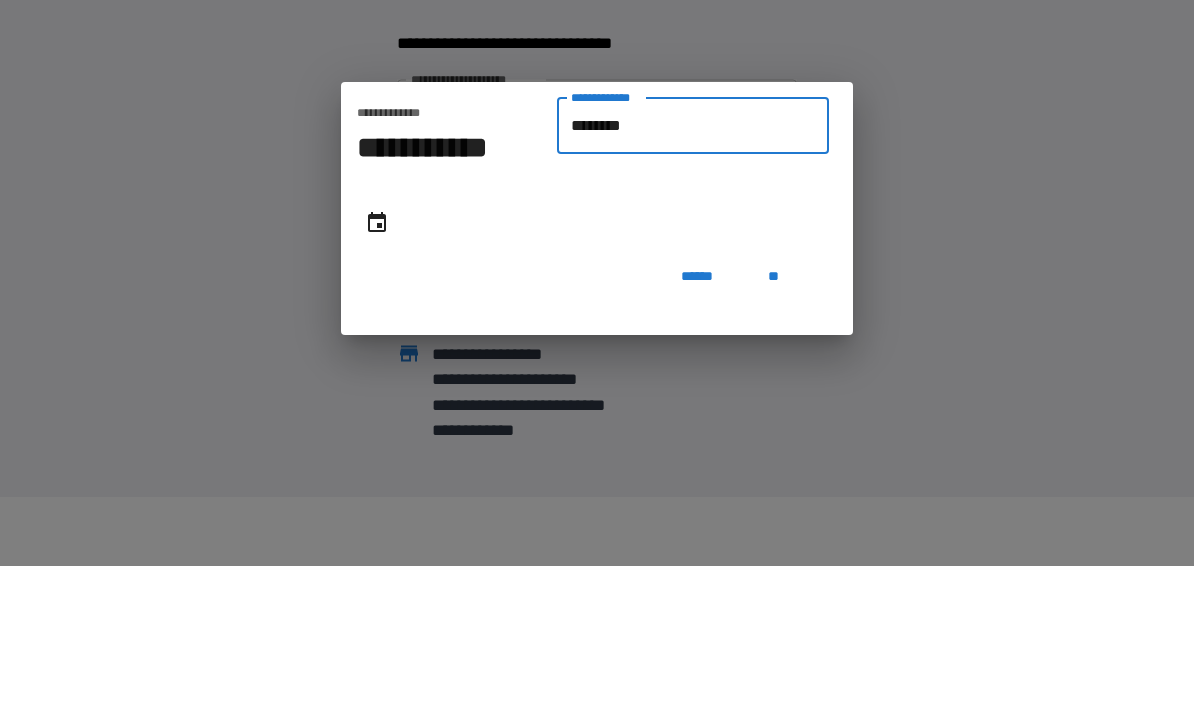 type on "**********" 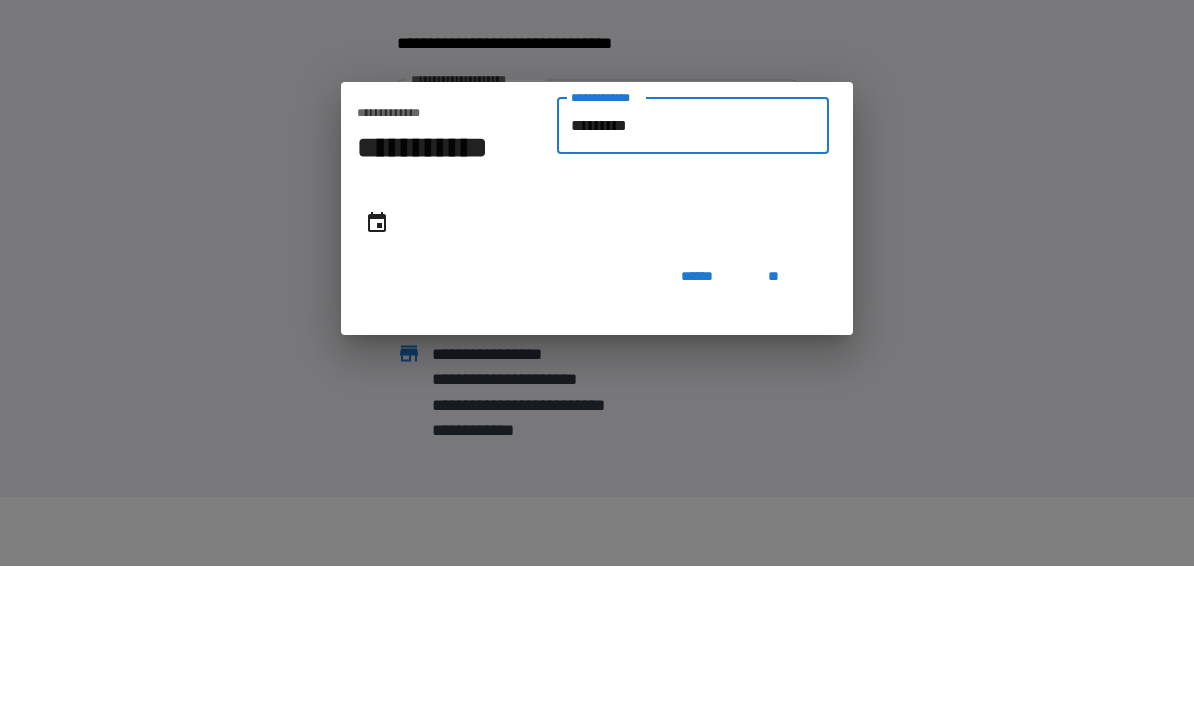 type on "**********" 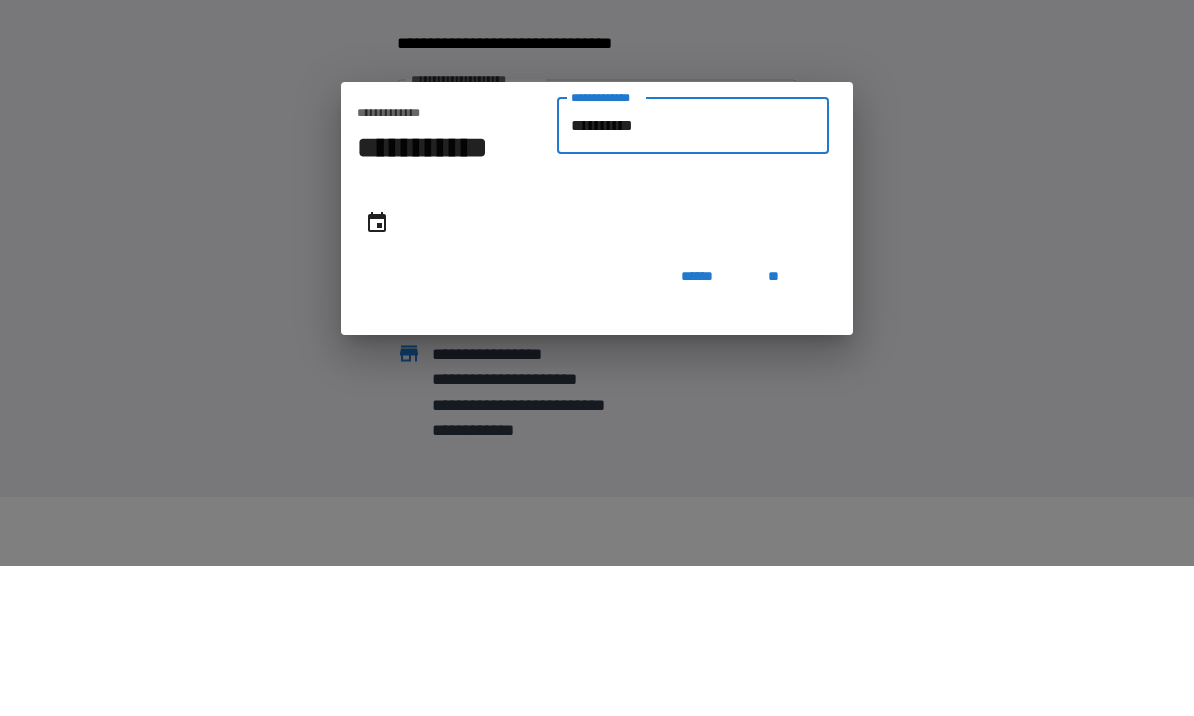 type on "**********" 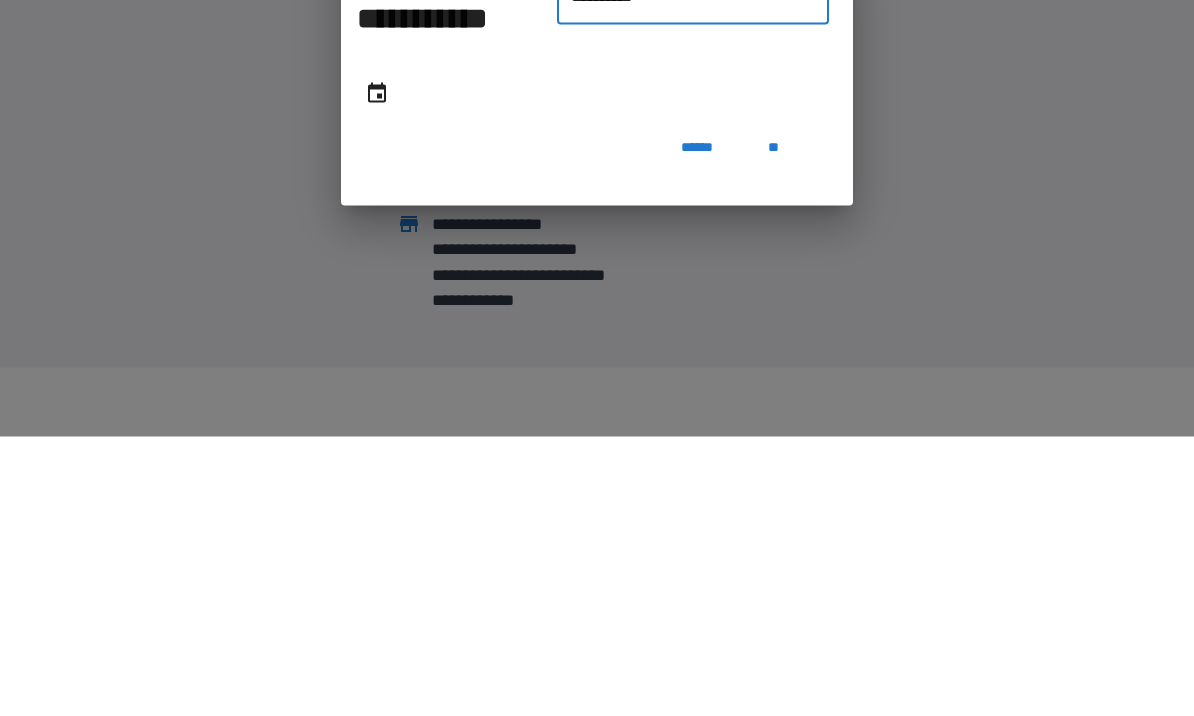 type on "**********" 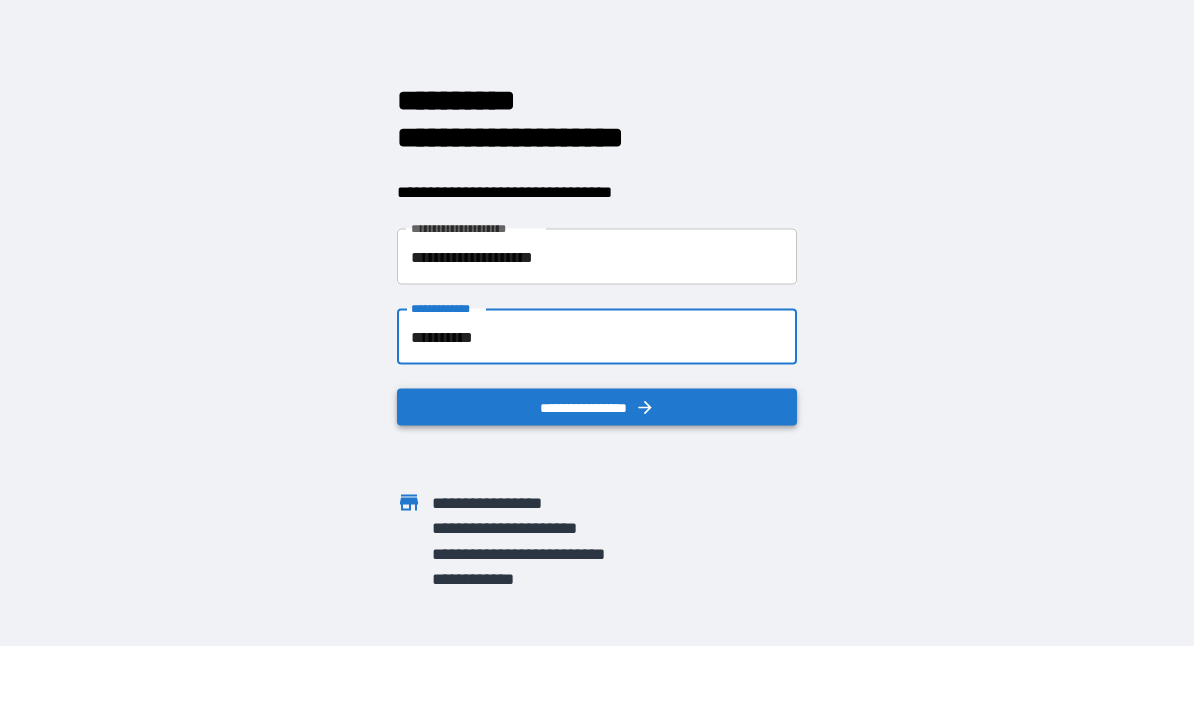 click 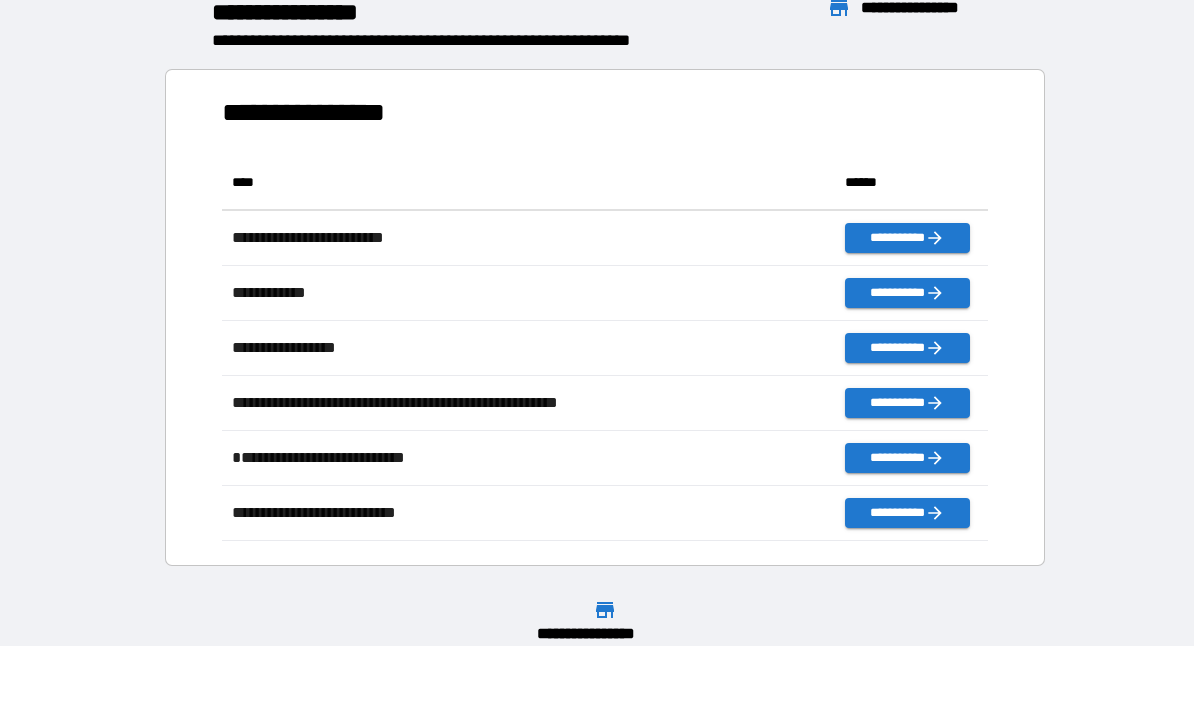 scroll, scrollTop: 386, scrollLeft: 765, axis: both 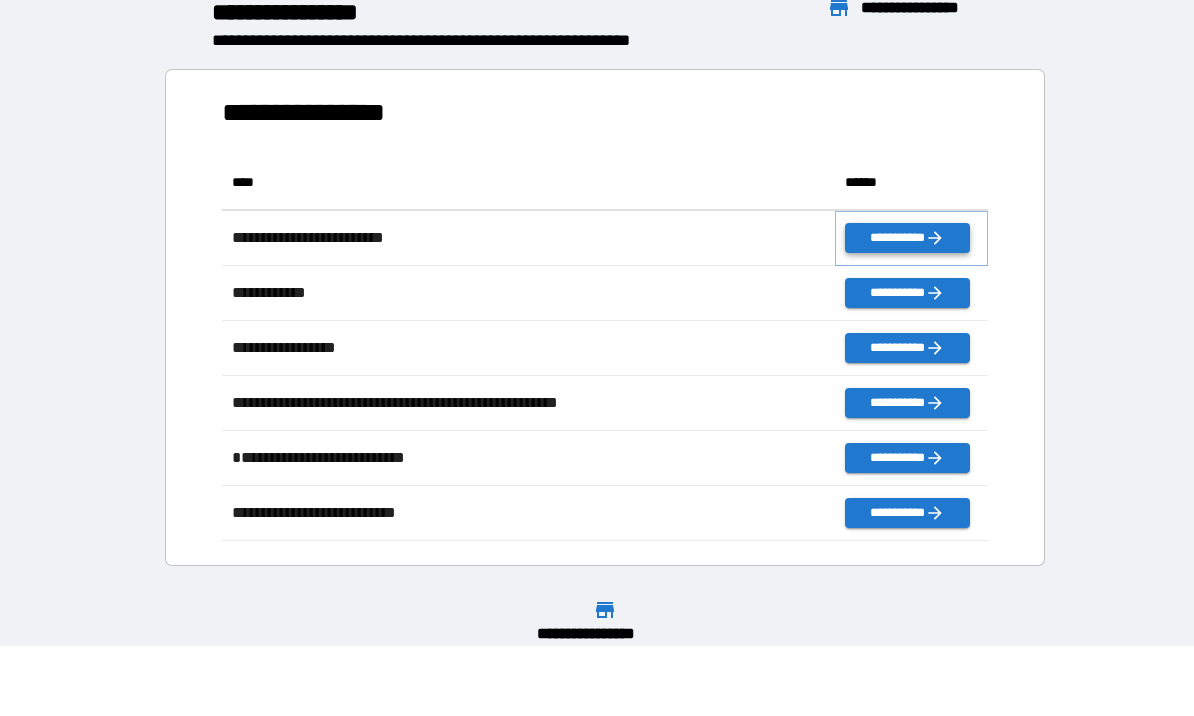 click on "**********" at bounding box center (907, 239) 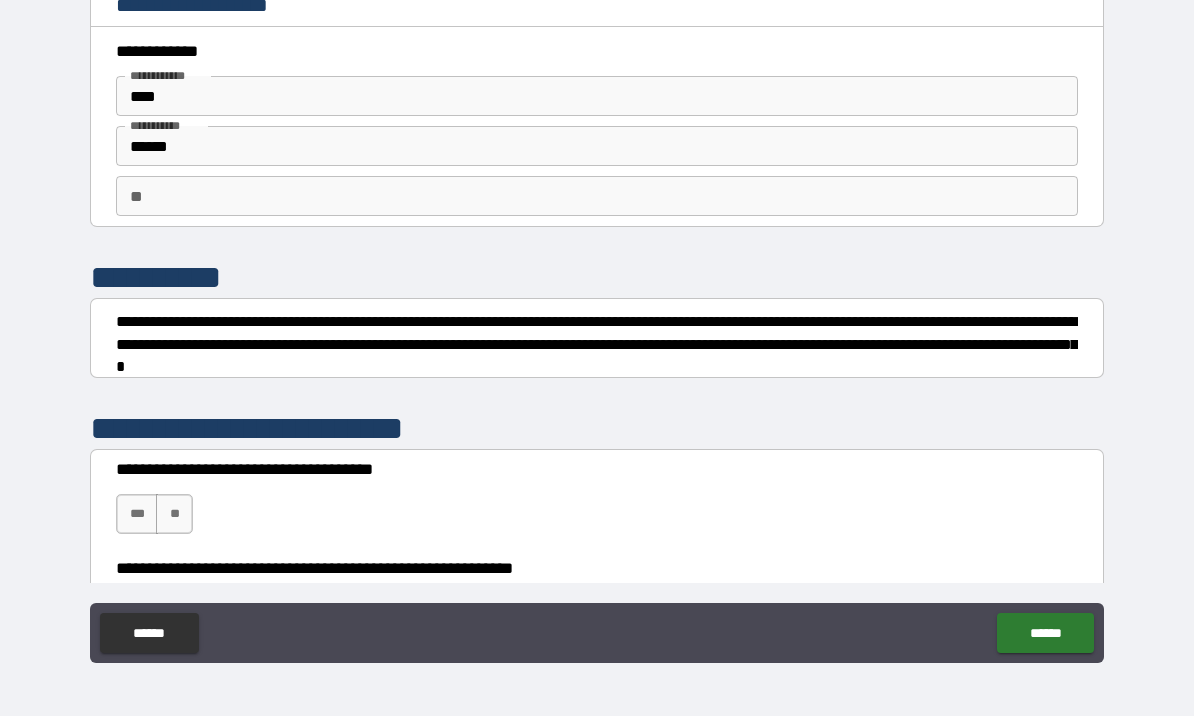 scroll, scrollTop: 0, scrollLeft: 0, axis: both 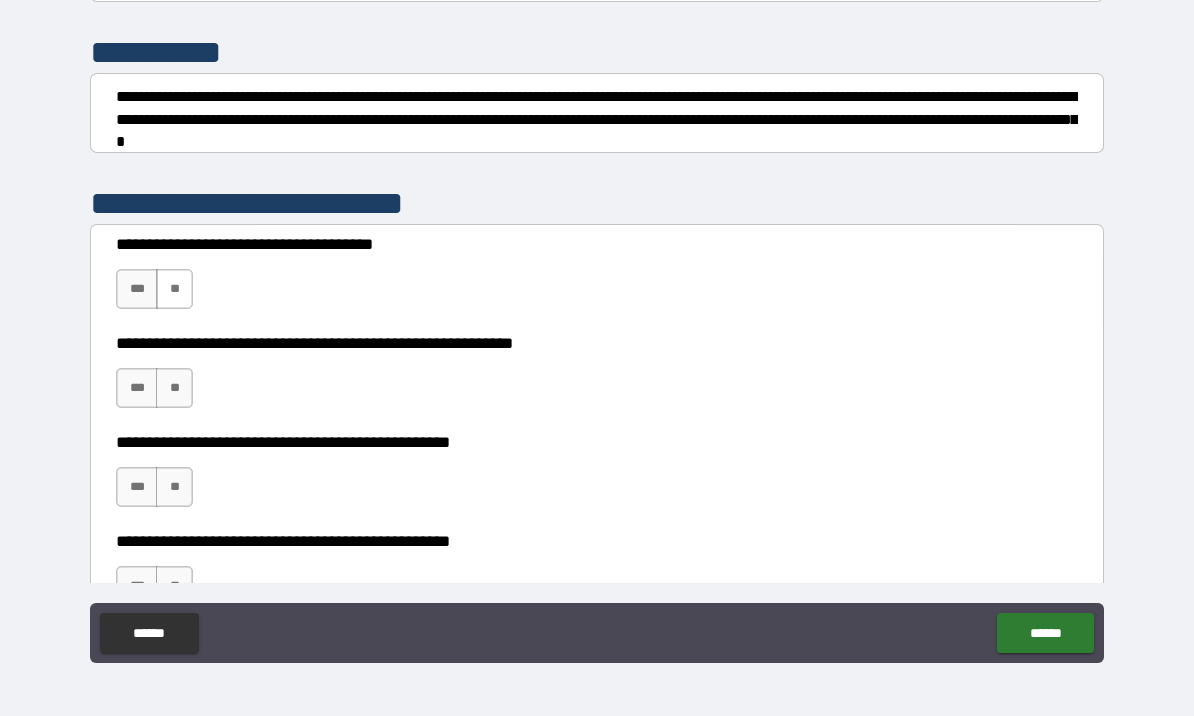 type on "*" 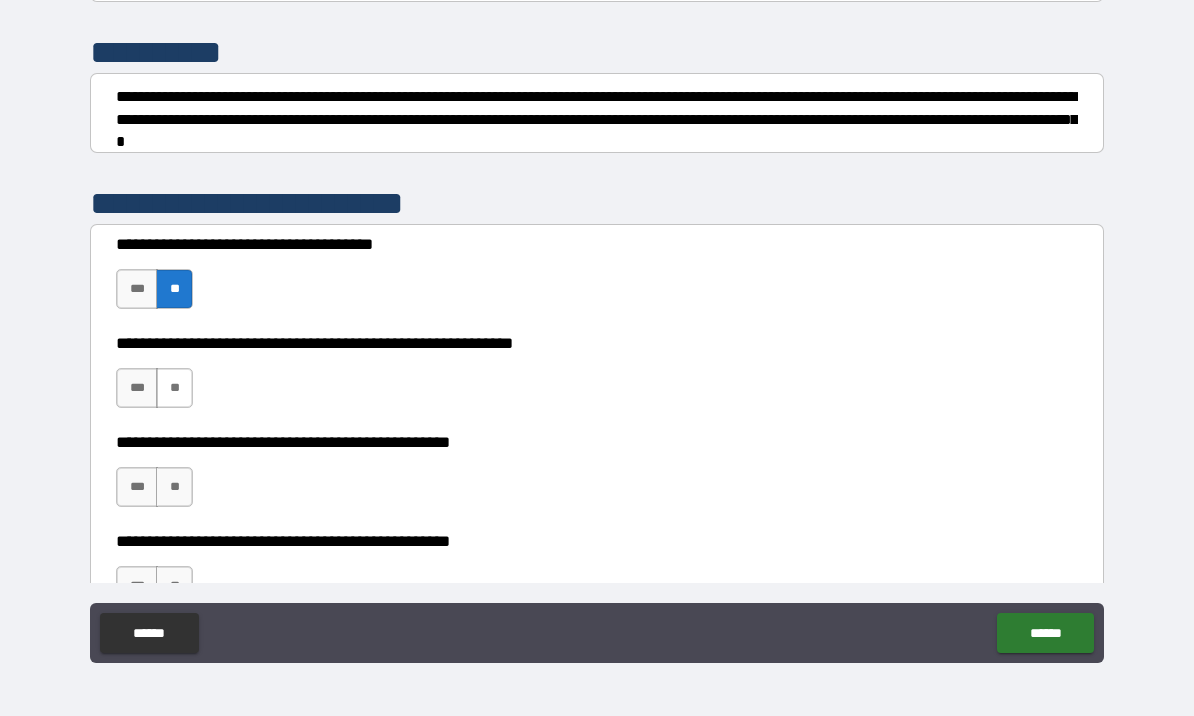 click on "**" at bounding box center [174, 388] 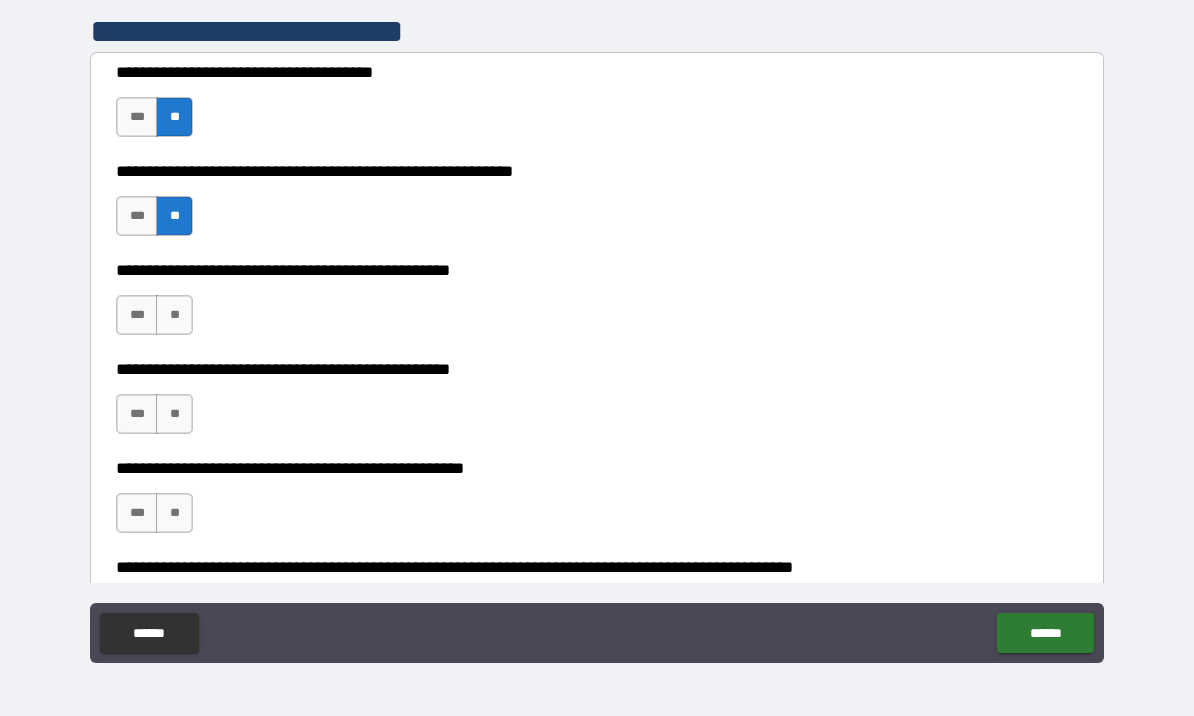 scroll, scrollTop: 403, scrollLeft: 0, axis: vertical 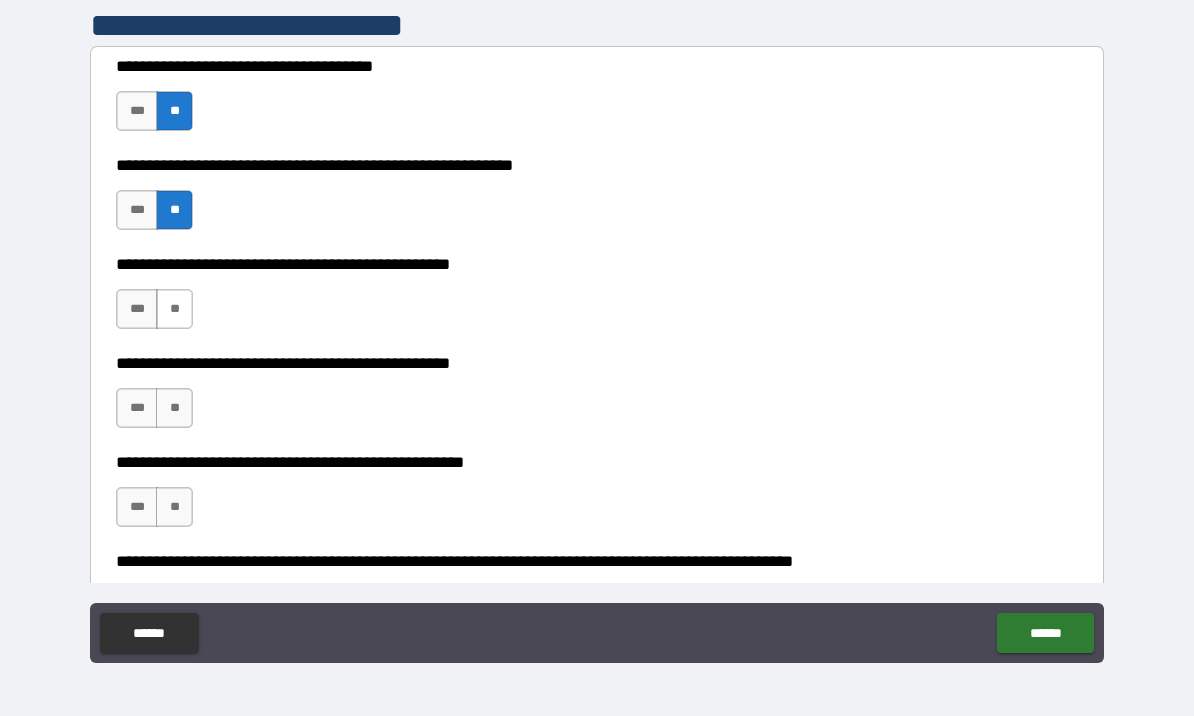 click on "**" at bounding box center (174, 309) 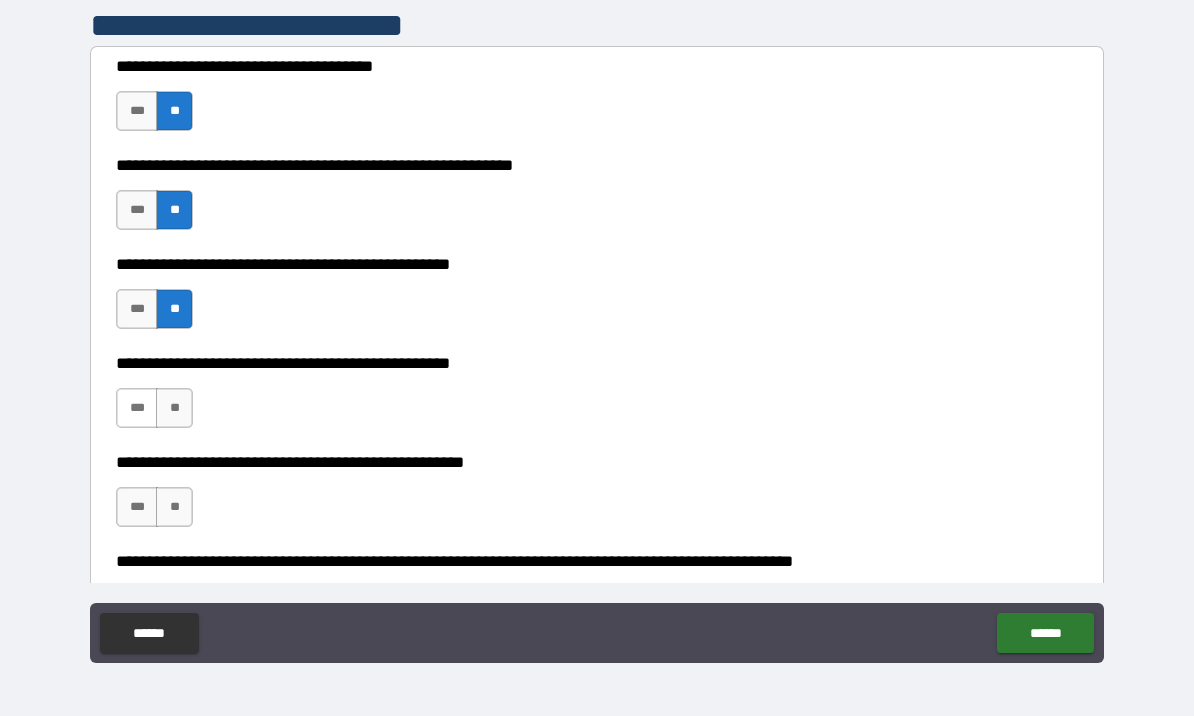 click on "***" at bounding box center [137, 408] 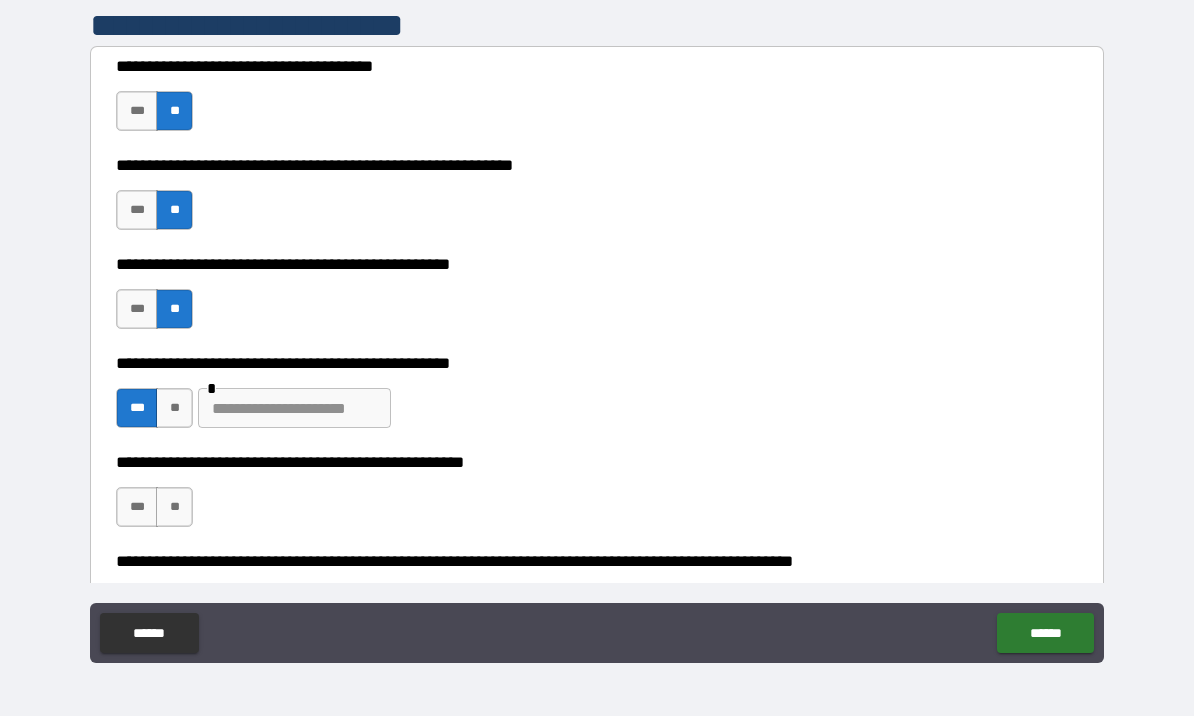 click at bounding box center [294, 408] 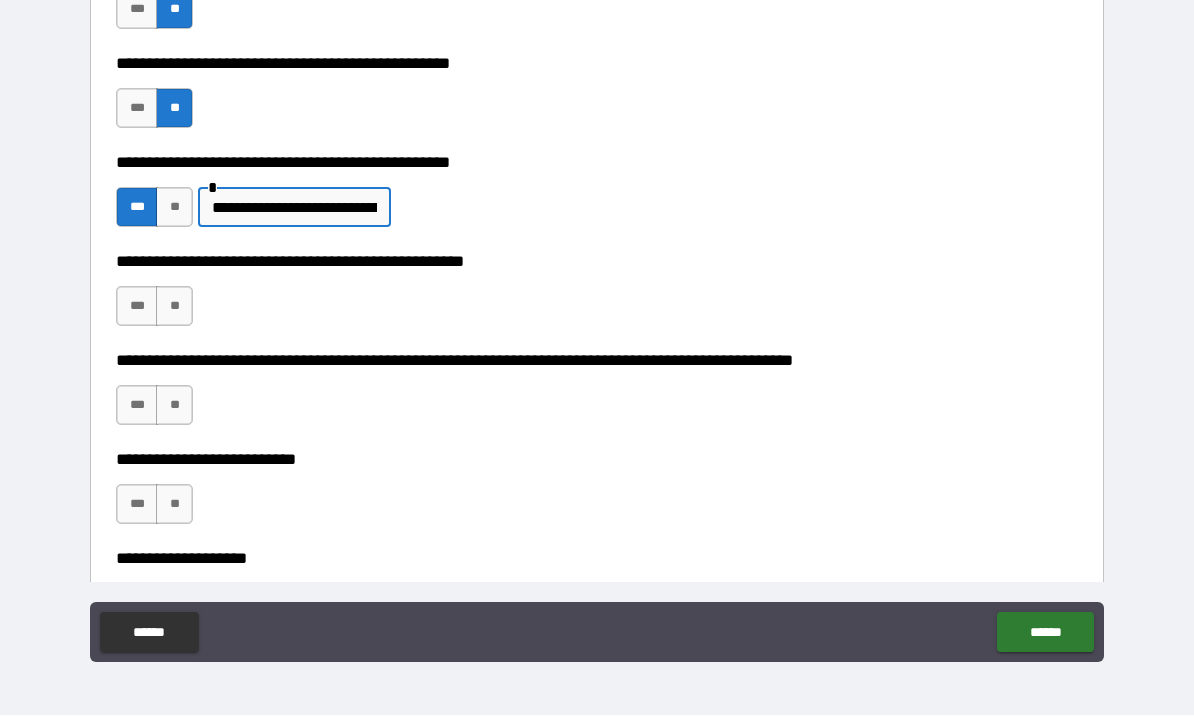 scroll, scrollTop: 606, scrollLeft: 0, axis: vertical 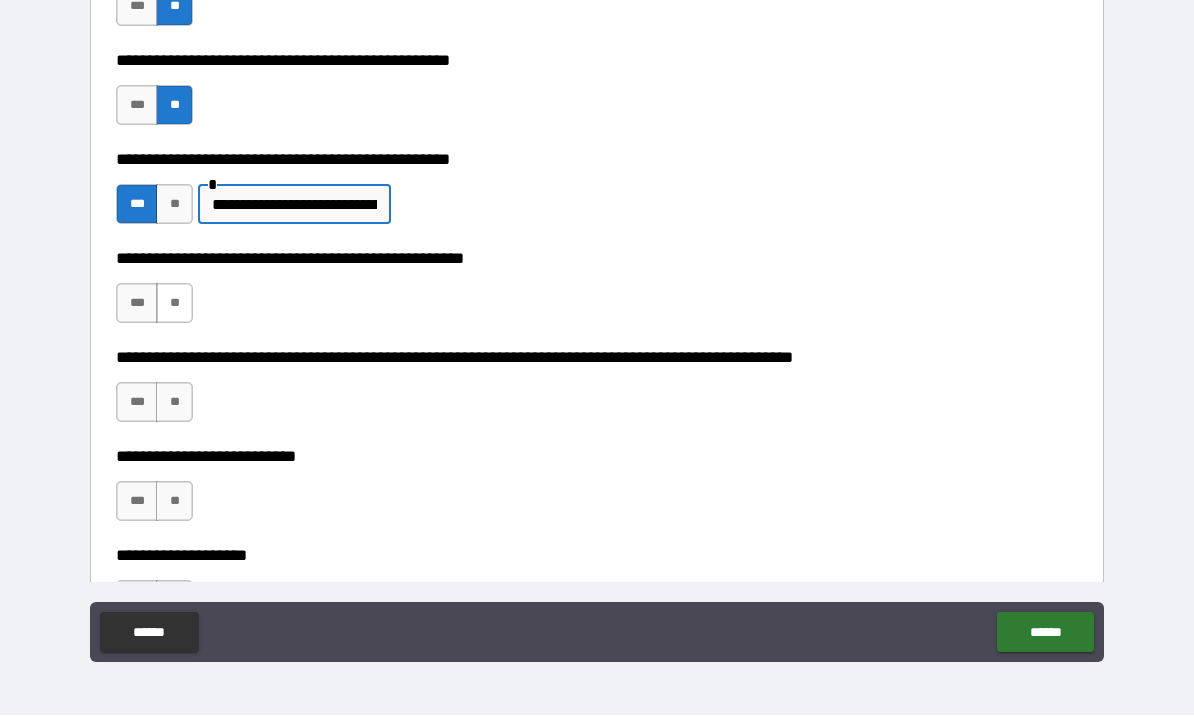 type on "**********" 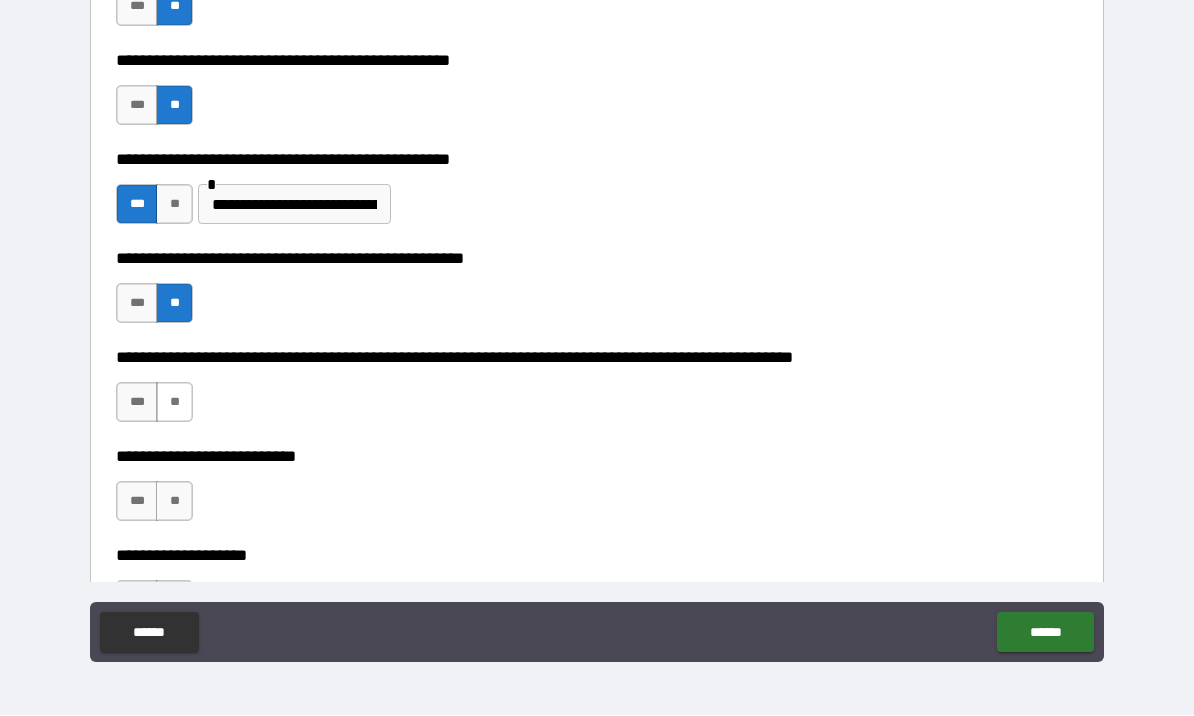 click on "**" at bounding box center (174, 403) 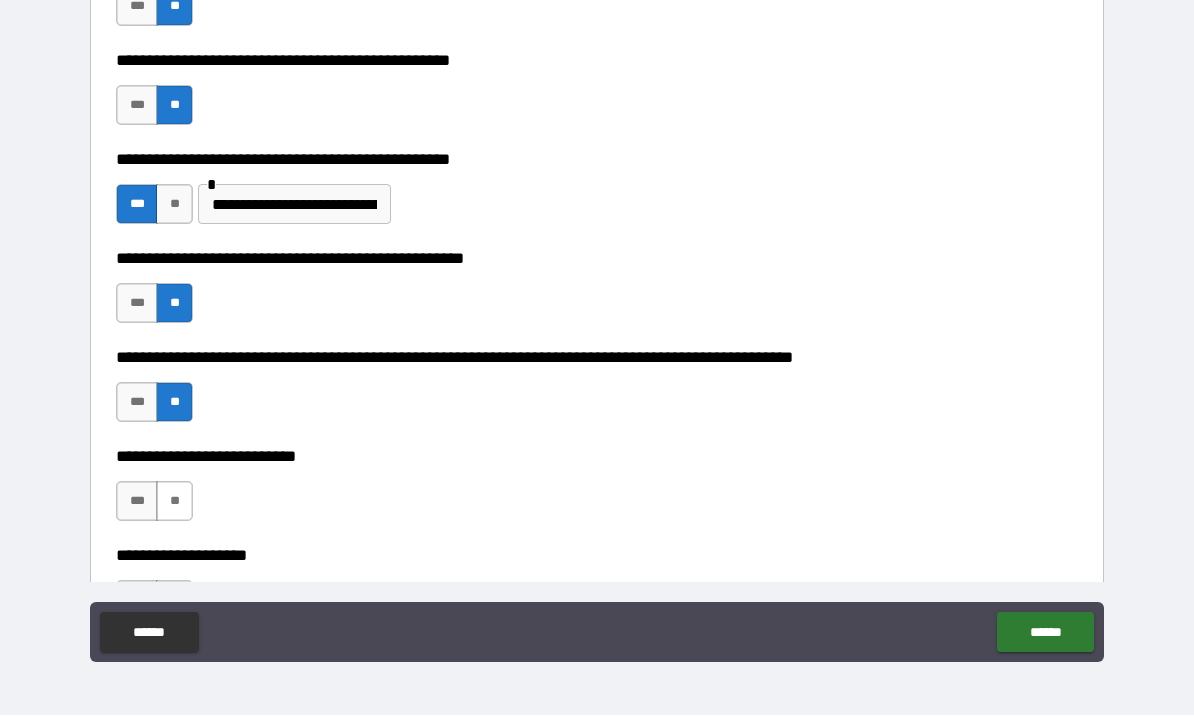 click on "**" at bounding box center (174, 502) 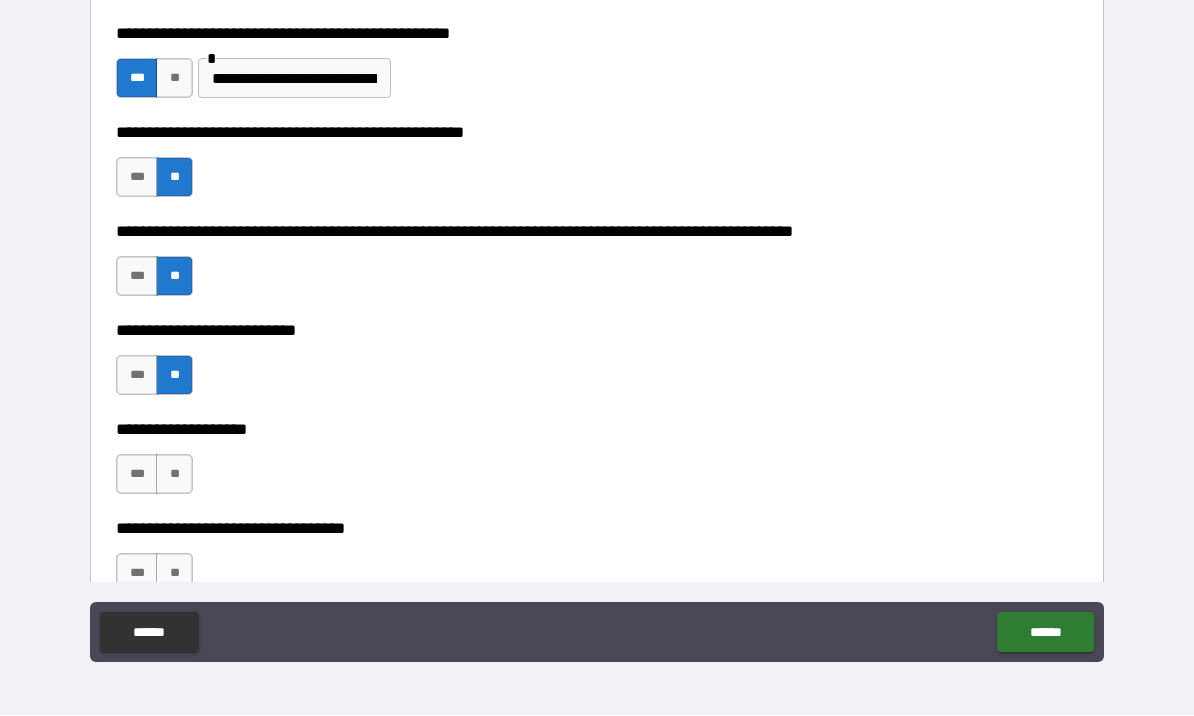 scroll, scrollTop: 785, scrollLeft: 0, axis: vertical 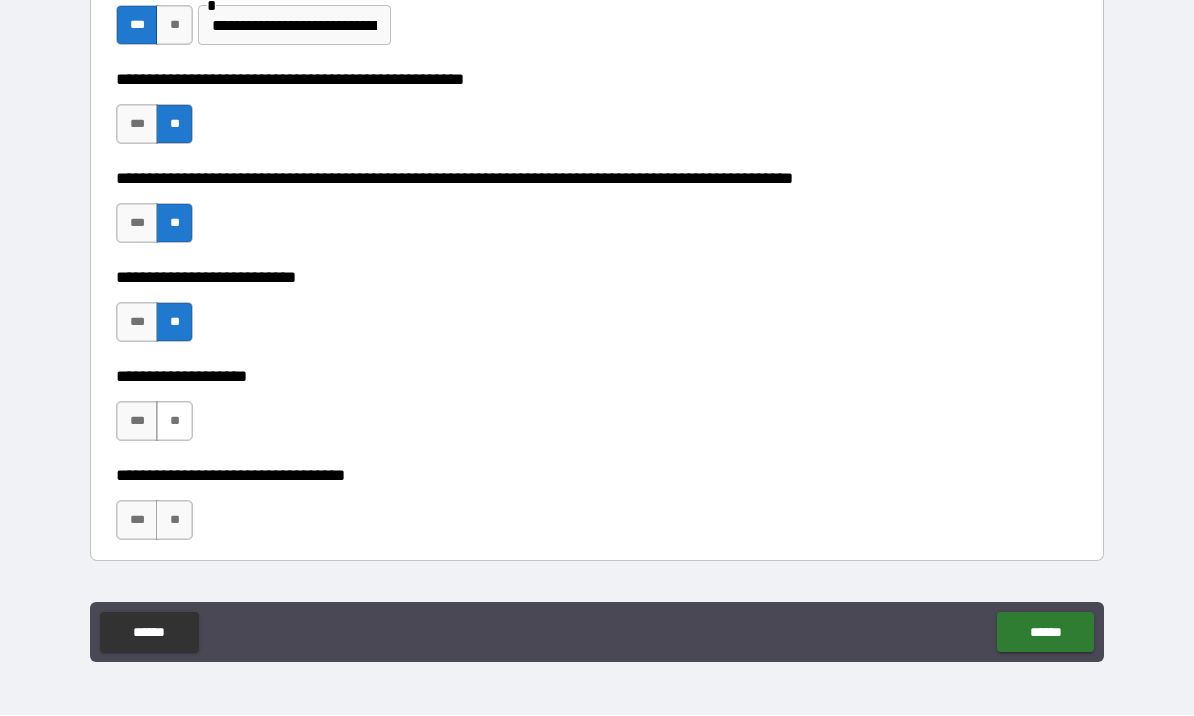 click on "**" at bounding box center [174, 422] 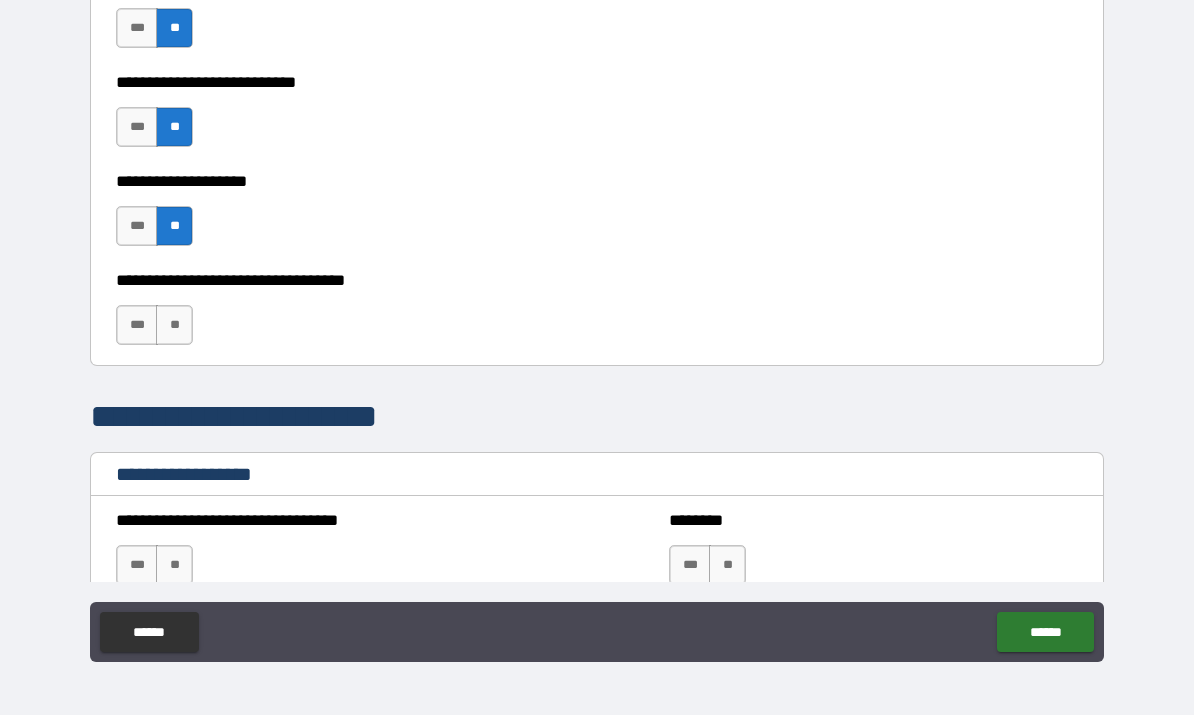 scroll, scrollTop: 985, scrollLeft: 0, axis: vertical 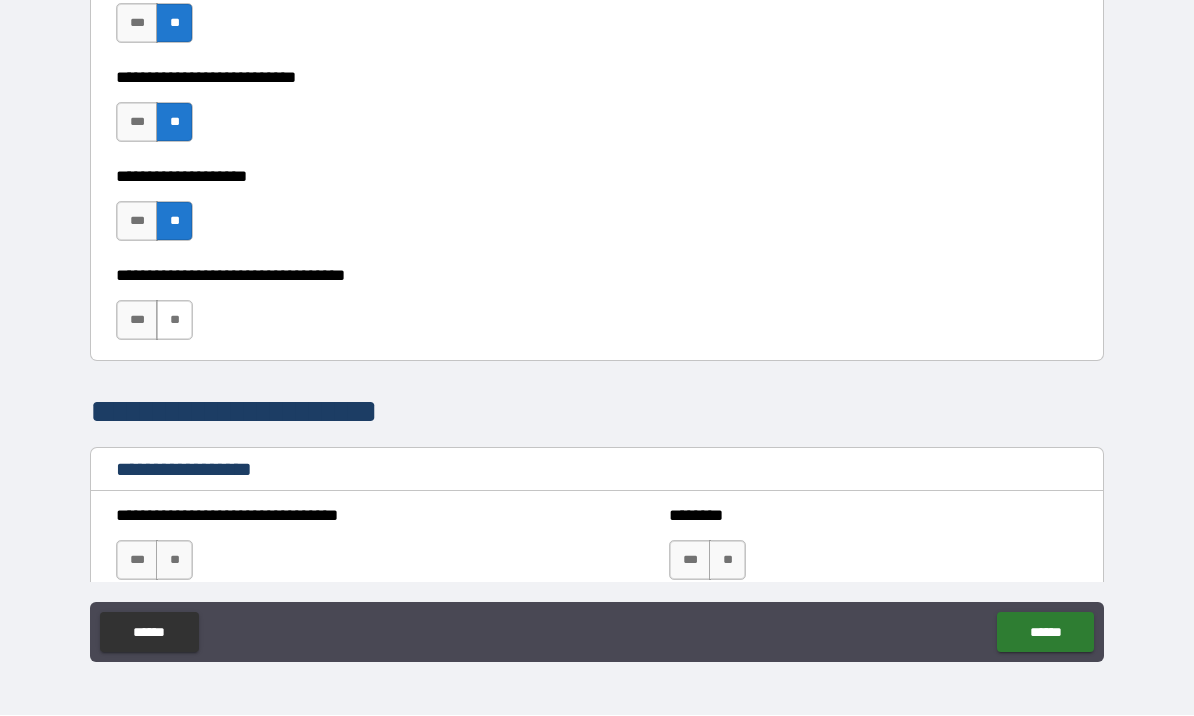 click on "**" at bounding box center [174, 321] 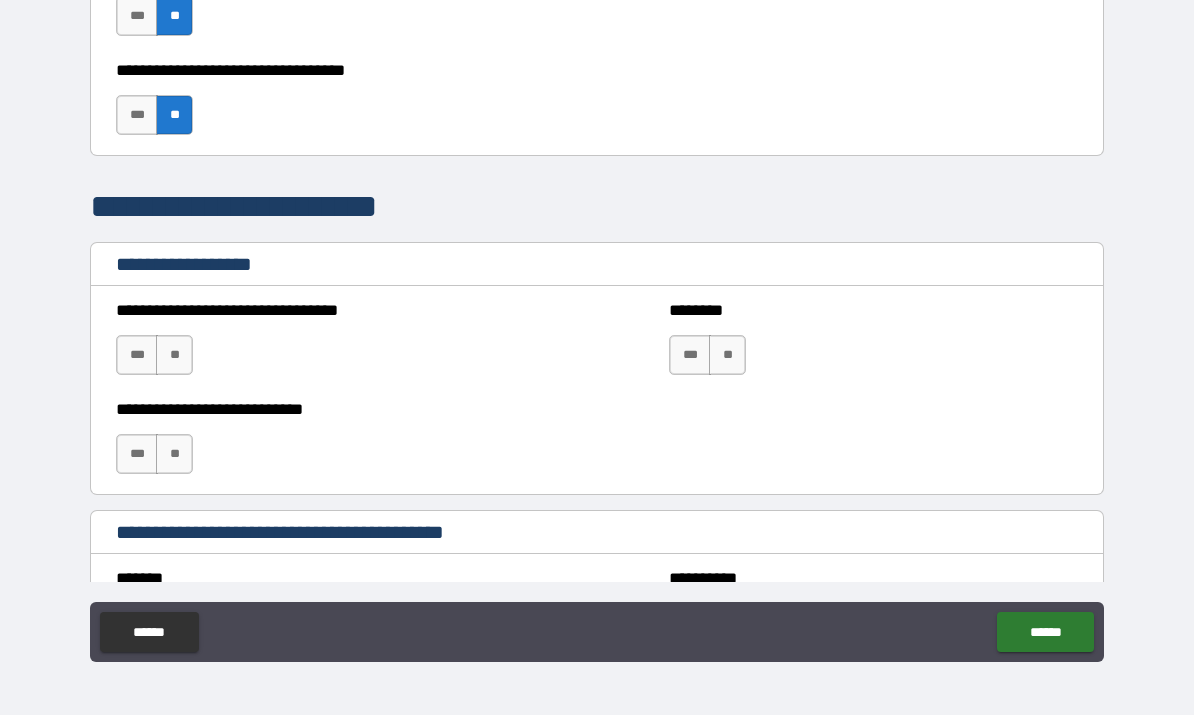 scroll, scrollTop: 1216, scrollLeft: 0, axis: vertical 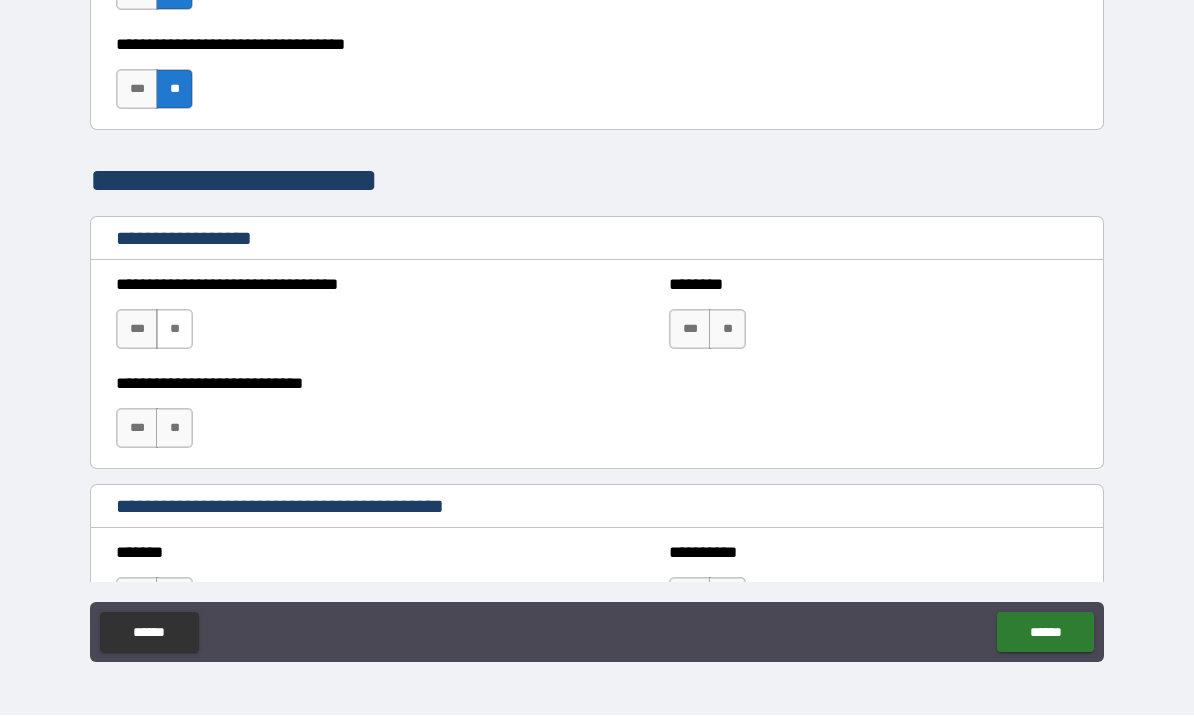 click on "**" at bounding box center (174, 330) 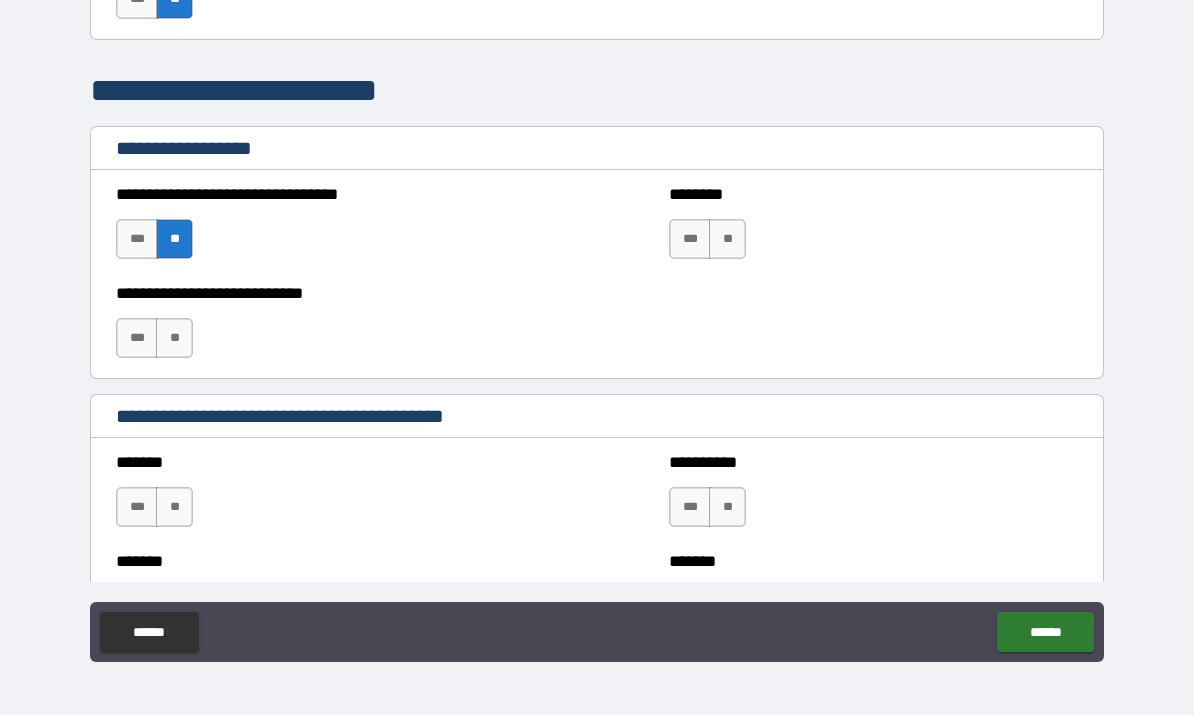 scroll, scrollTop: 1313, scrollLeft: 0, axis: vertical 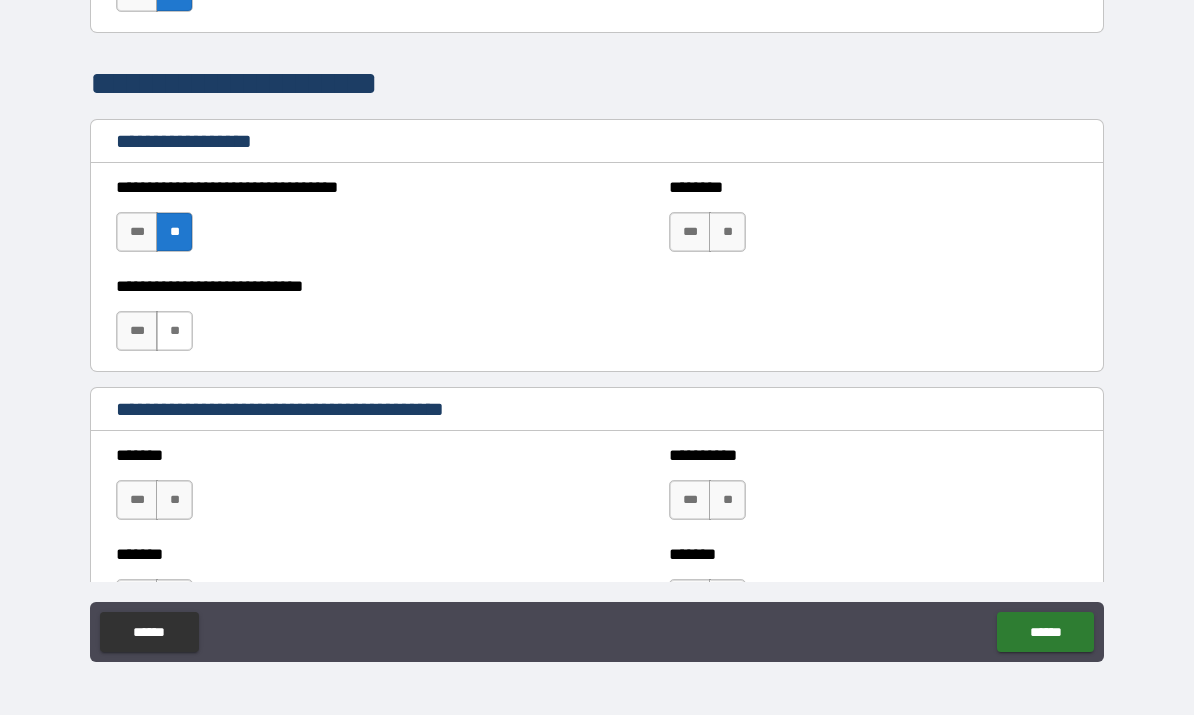 click on "**" at bounding box center [174, 332] 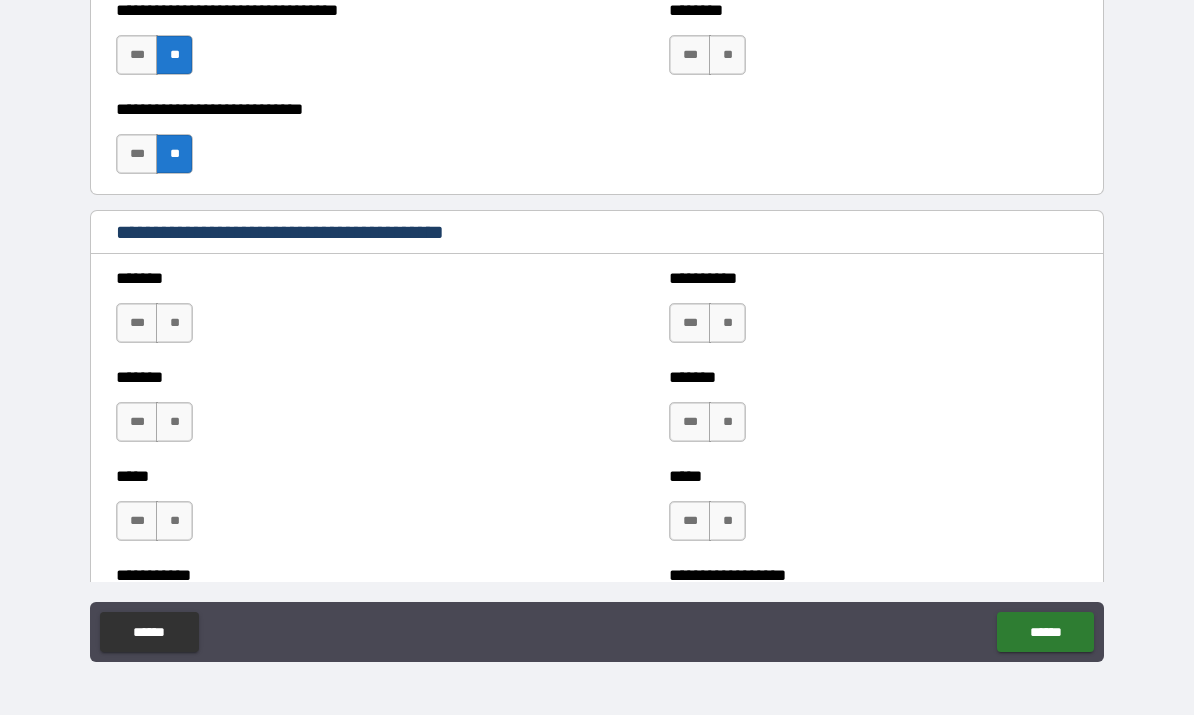scroll, scrollTop: 1500, scrollLeft: 0, axis: vertical 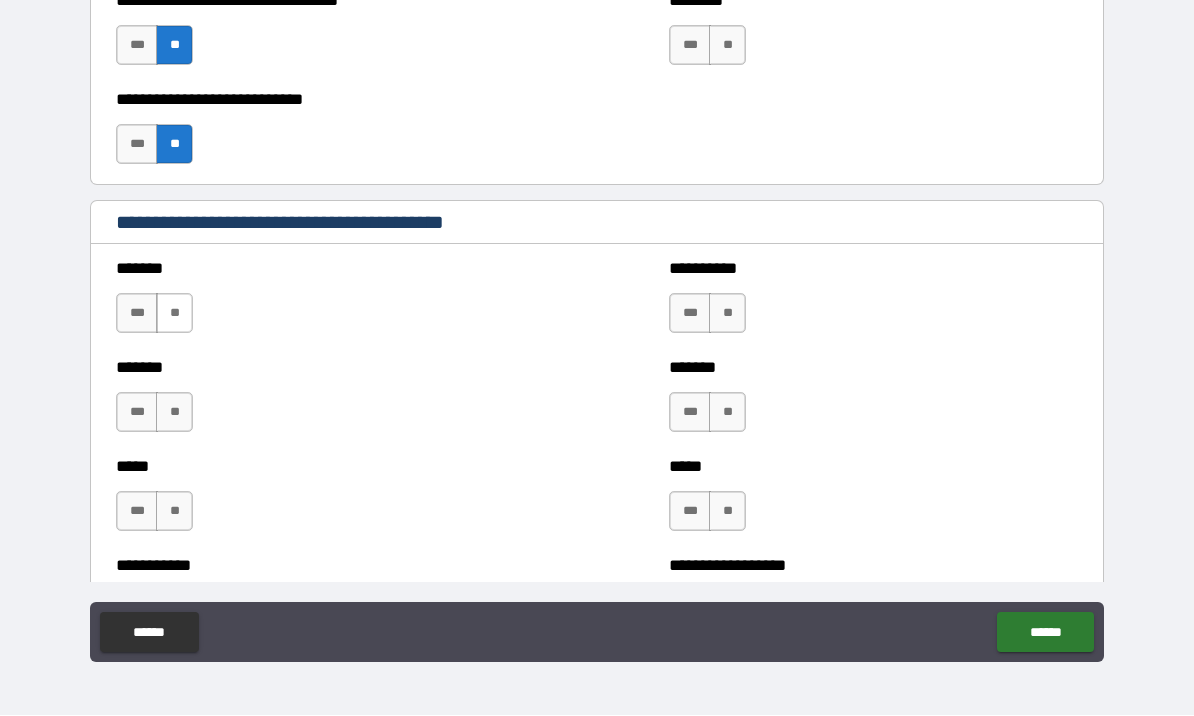 click on "**" at bounding box center (174, 314) 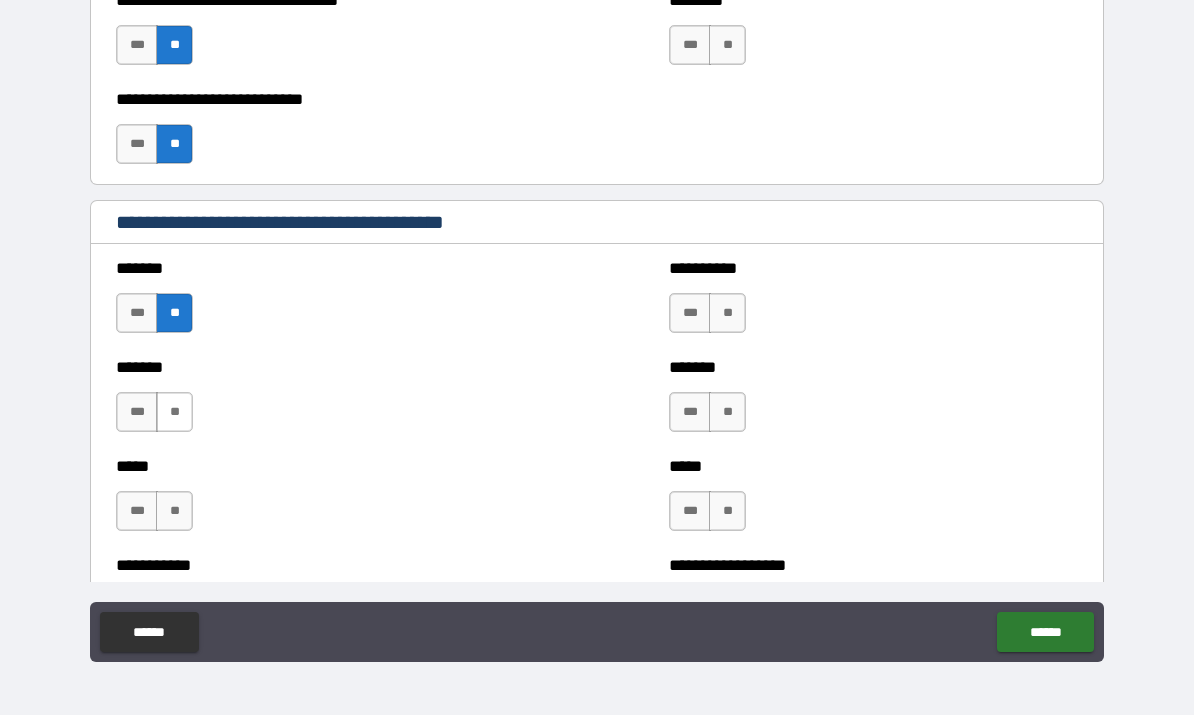 click on "**" at bounding box center (174, 413) 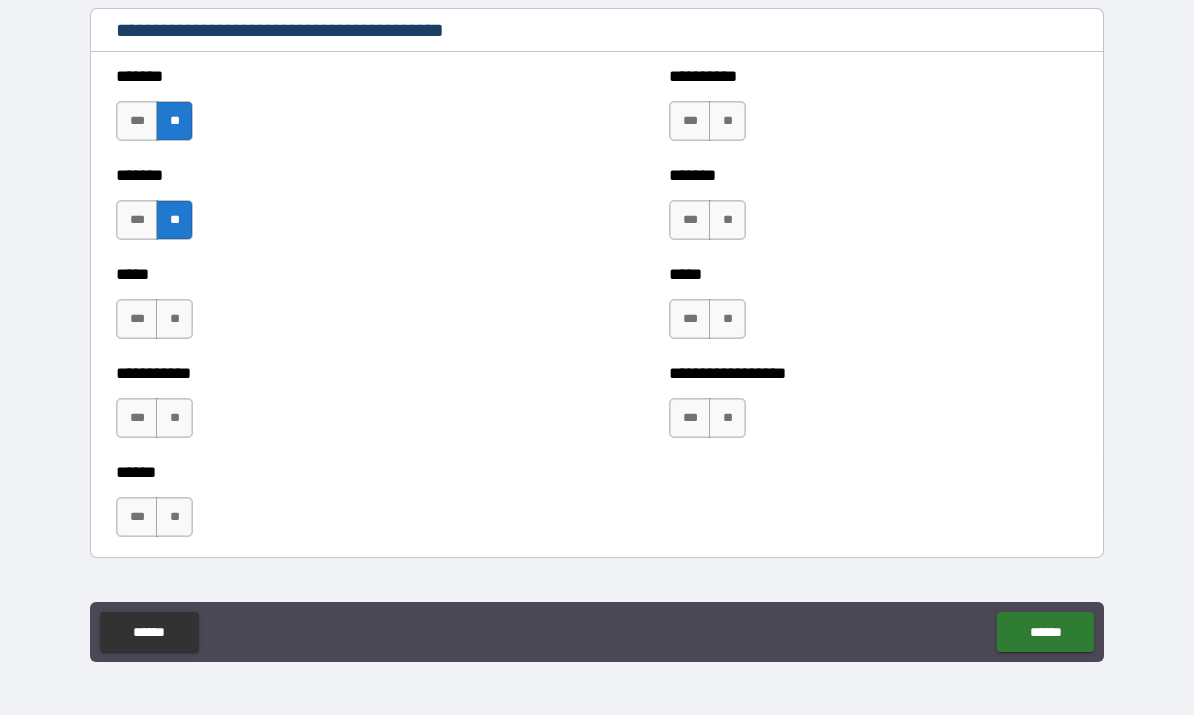 scroll, scrollTop: 1699, scrollLeft: 0, axis: vertical 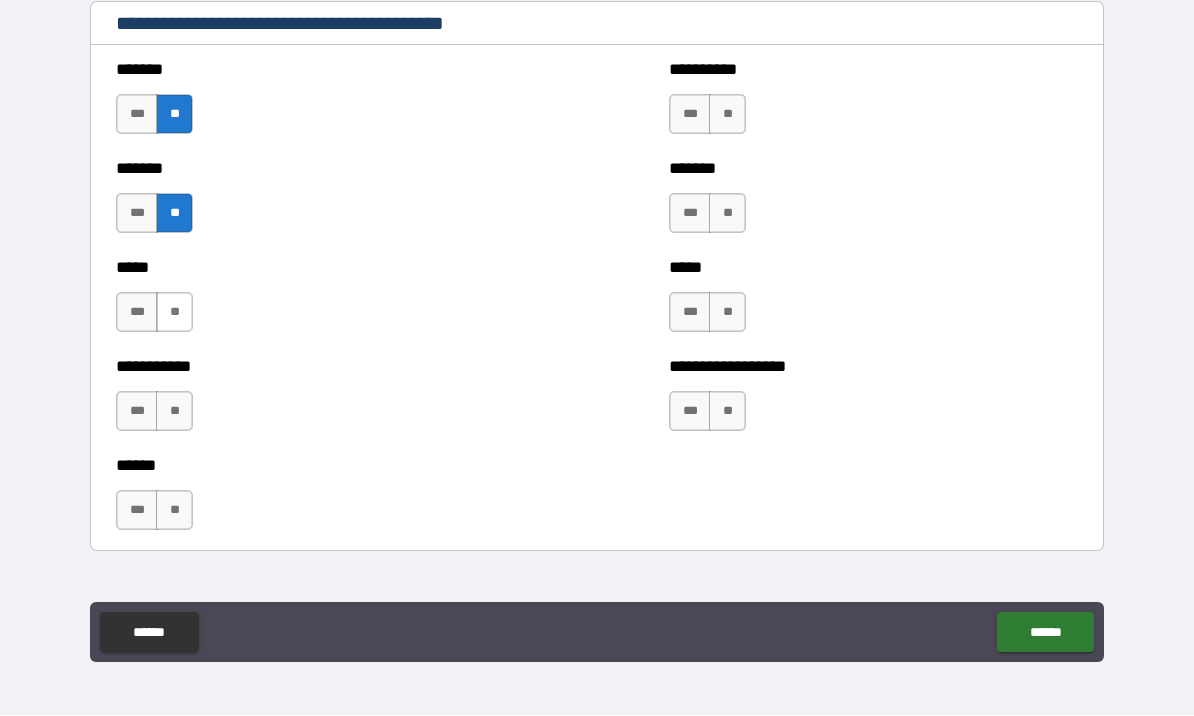 click on "**" at bounding box center [174, 313] 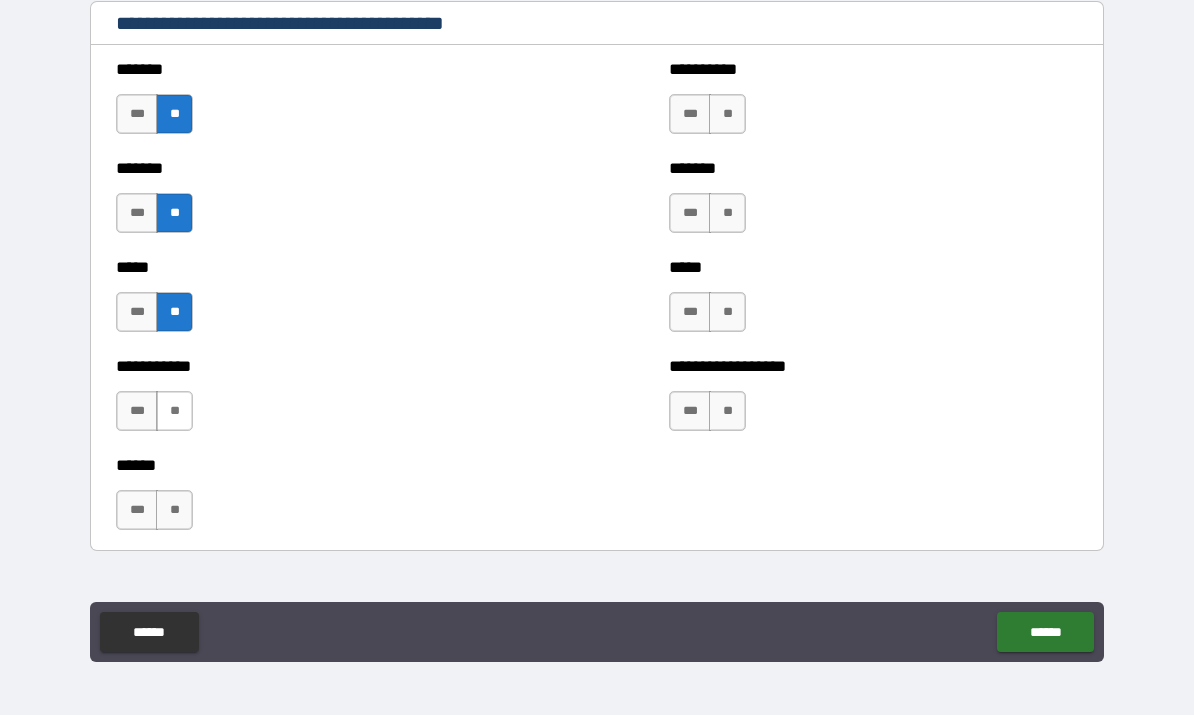 click on "**" at bounding box center (174, 412) 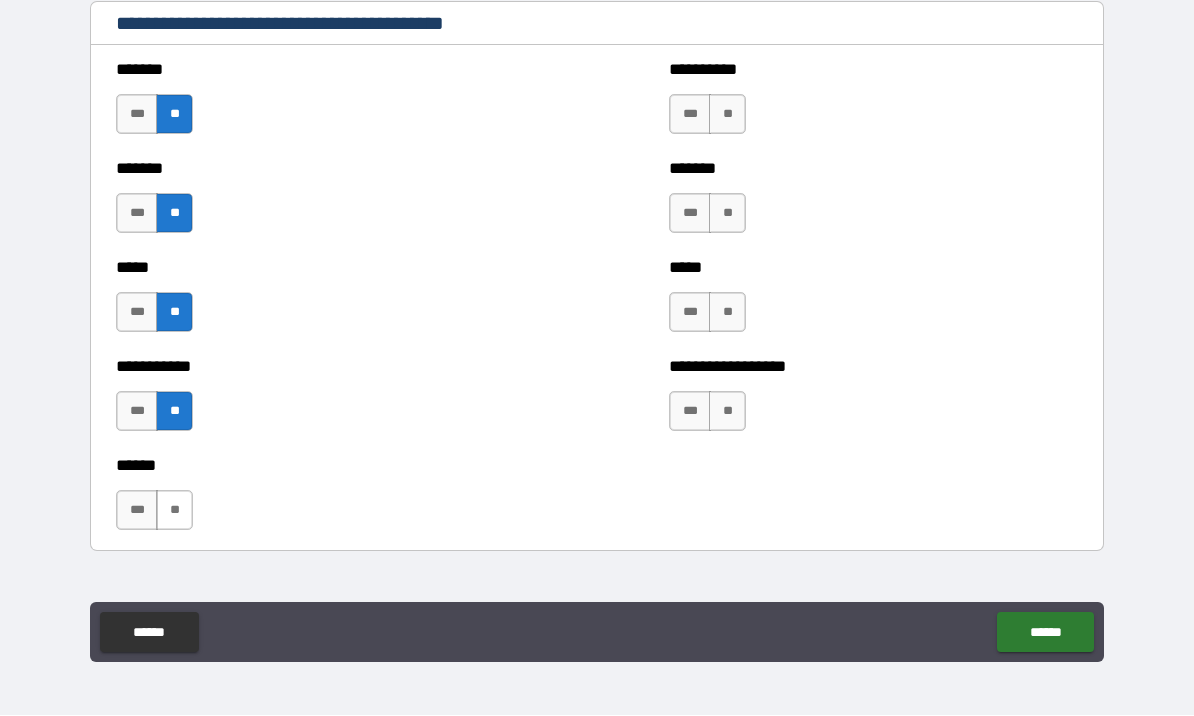 click on "**" at bounding box center [174, 511] 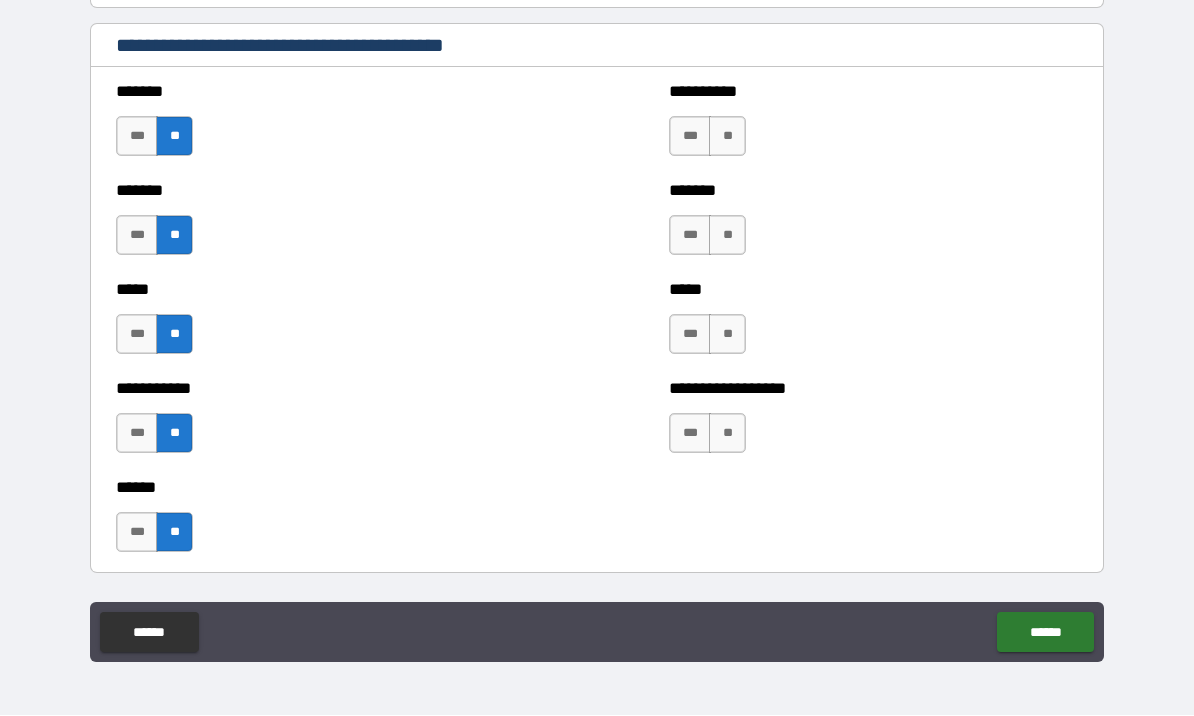 scroll, scrollTop: 1680, scrollLeft: 0, axis: vertical 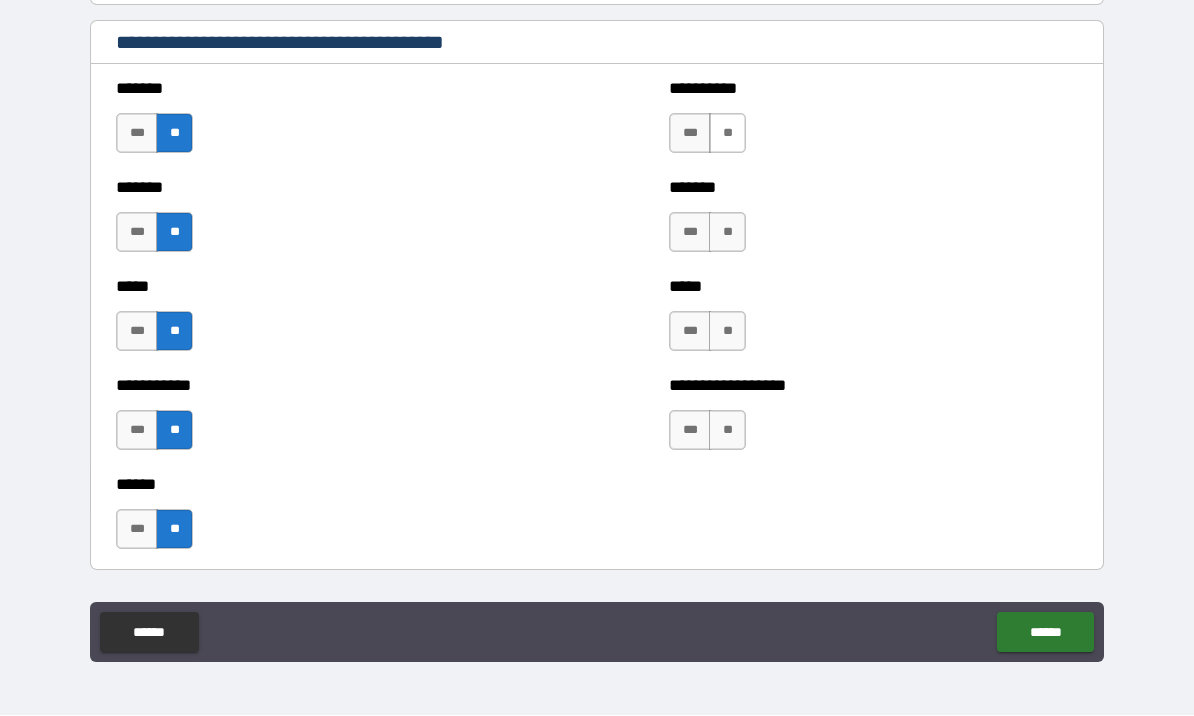 click on "**" at bounding box center [727, 134] 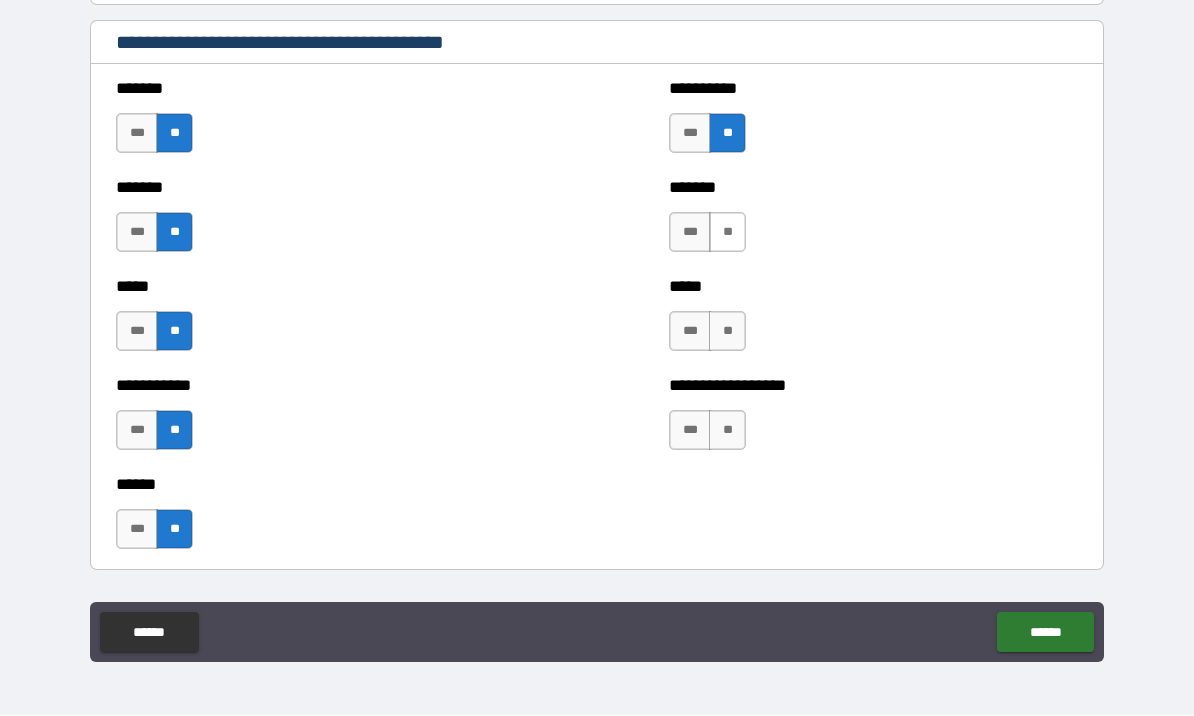 click on "**" at bounding box center [727, 233] 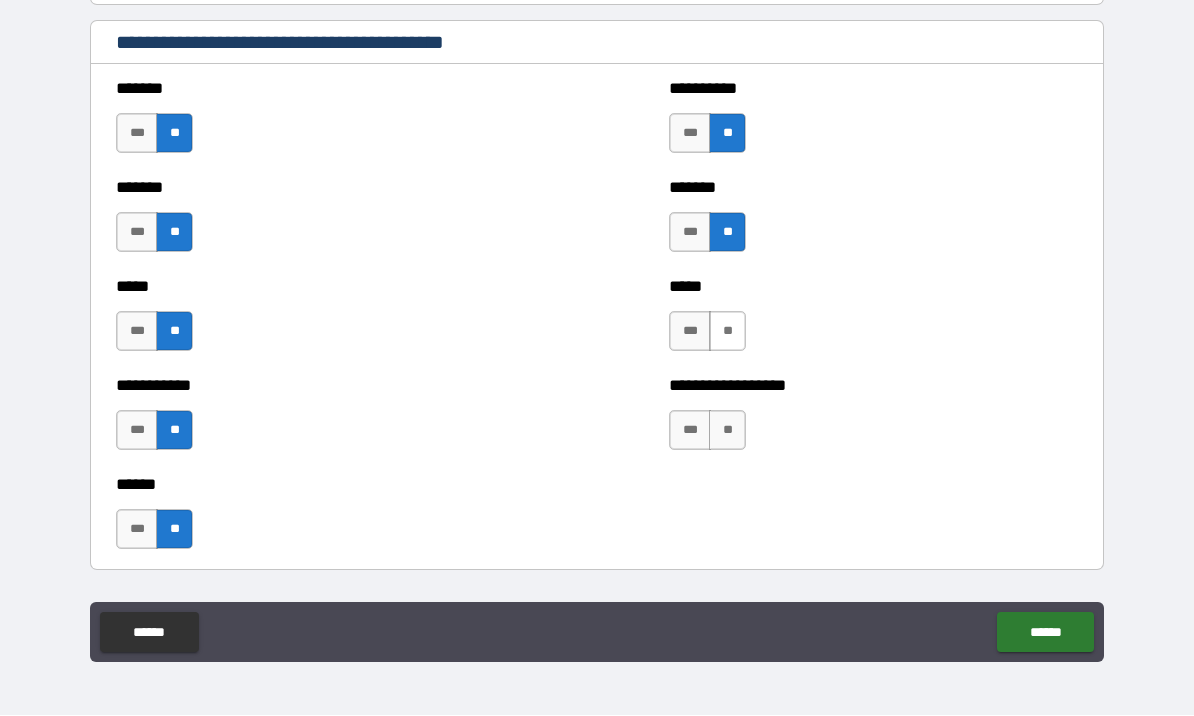 click on "**" at bounding box center (727, 332) 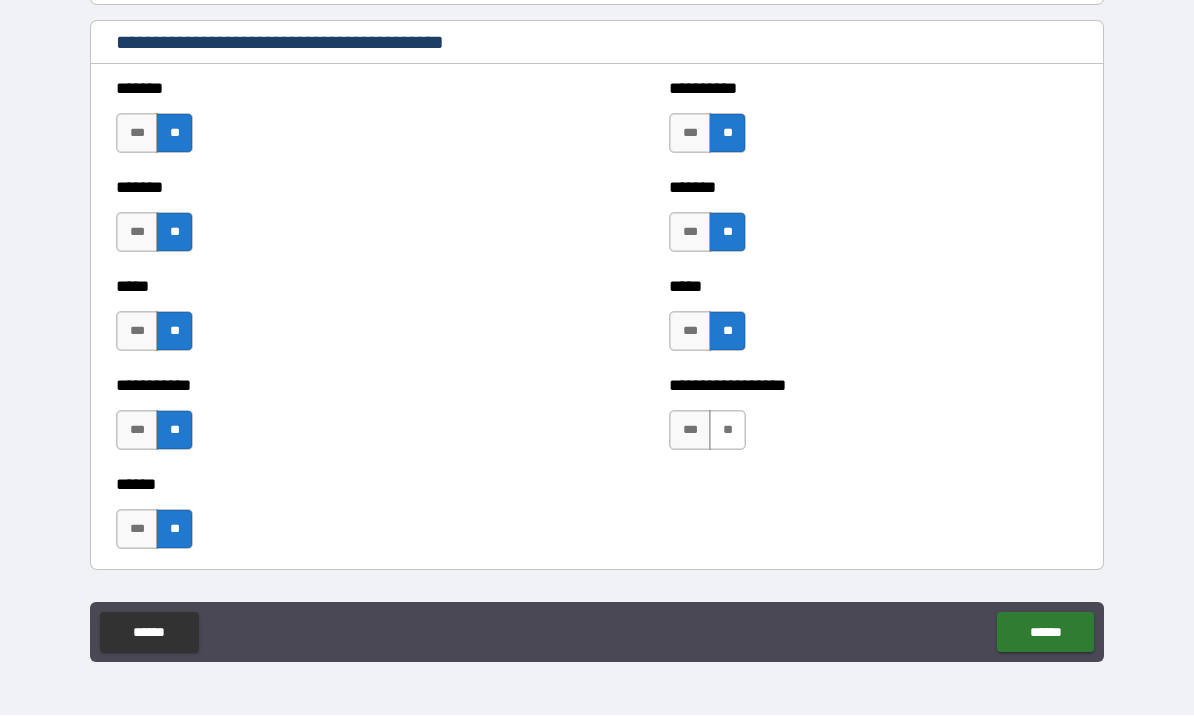 click on "**" at bounding box center [727, 431] 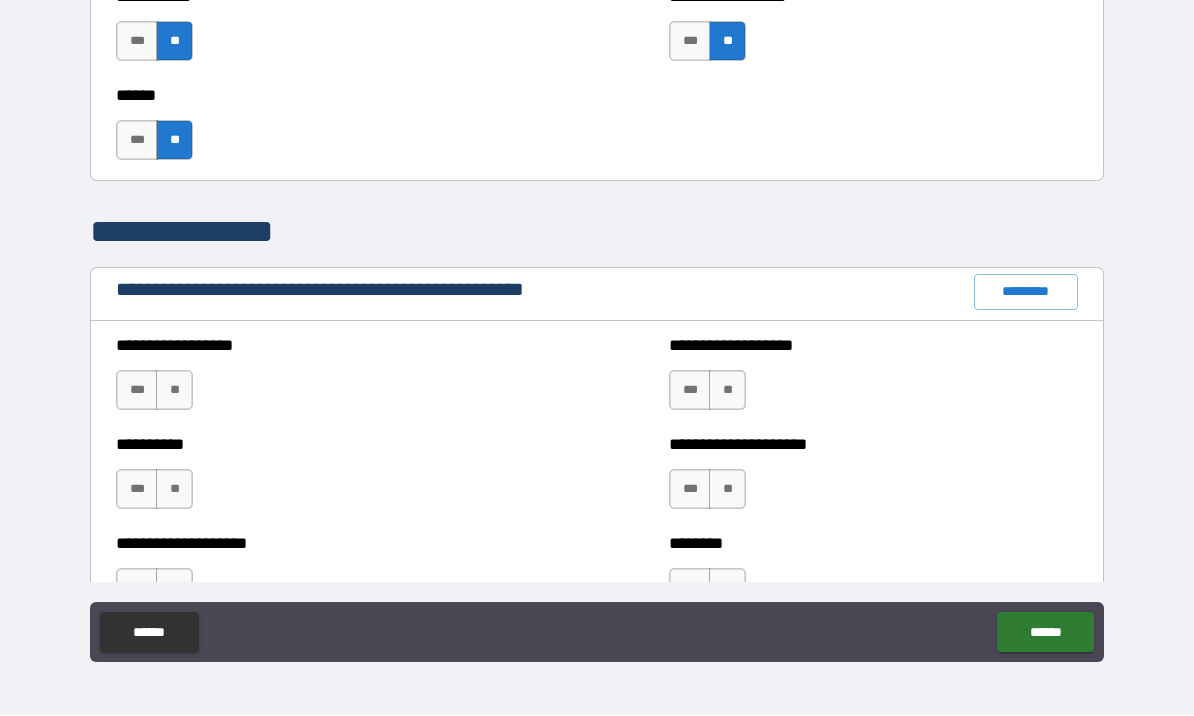 scroll, scrollTop: 2074, scrollLeft: 0, axis: vertical 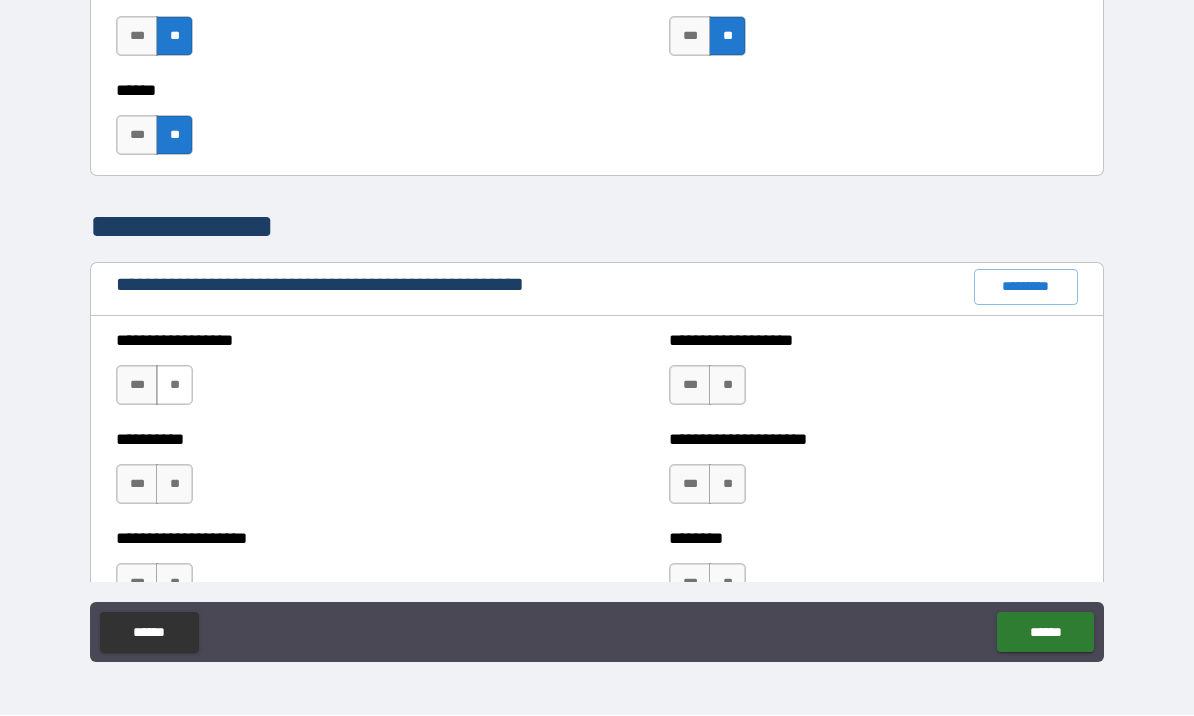 click on "**" at bounding box center [174, 386] 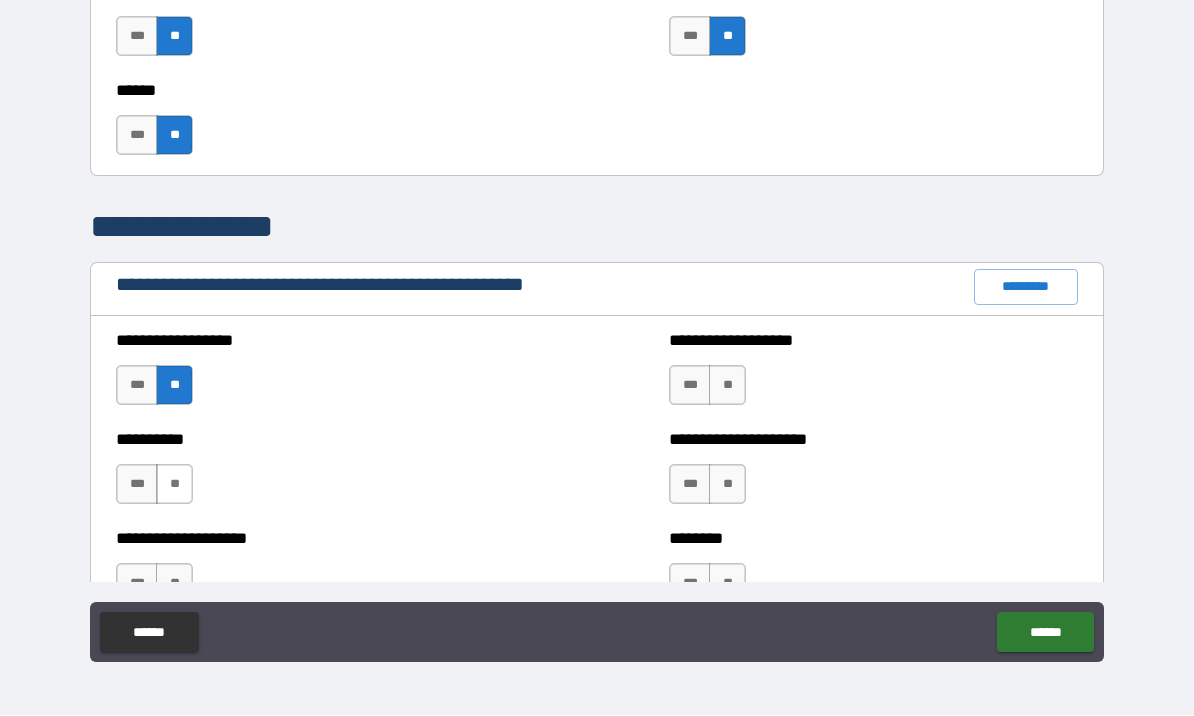 click on "**" at bounding box center [174, 485] 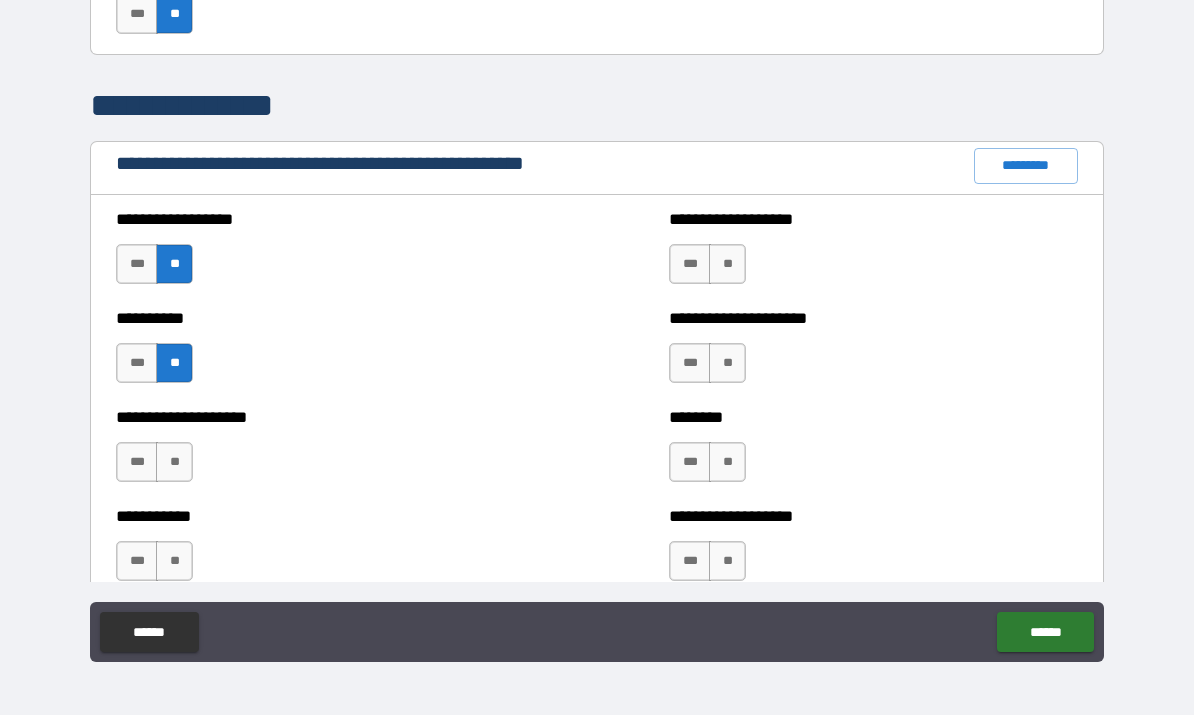 scroll, scrollTop: 2259, scrollLeft: 0, axis: vertical 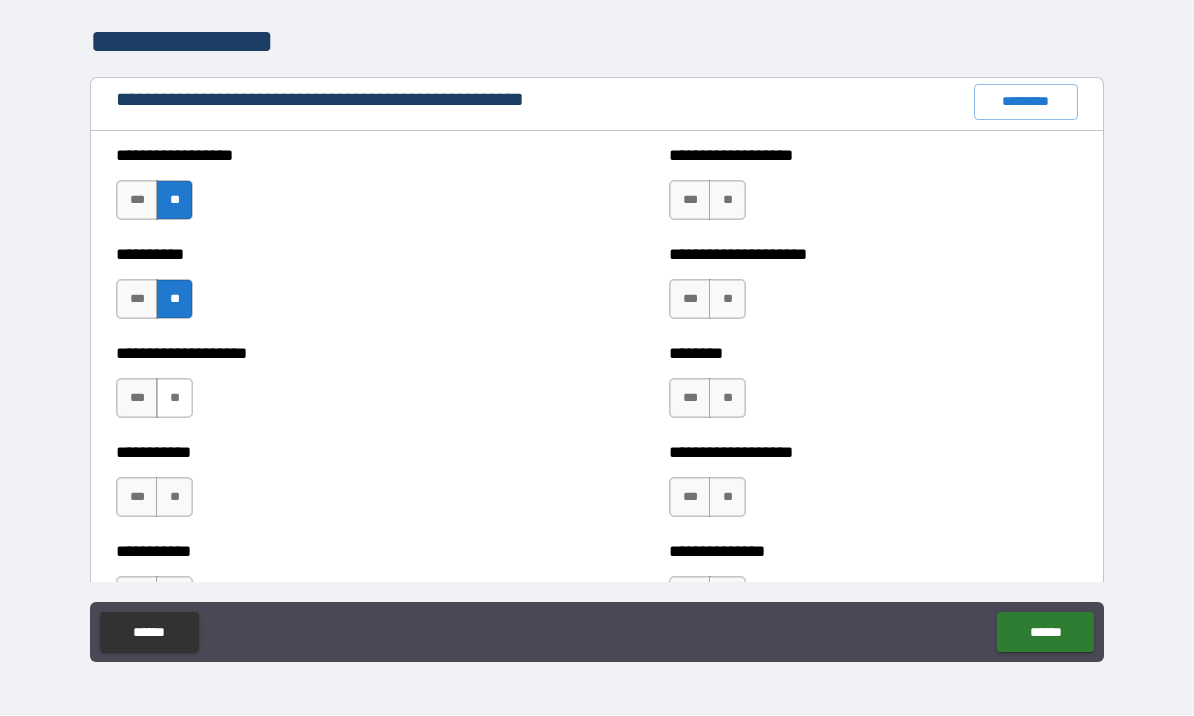 click on "**" at bounding box center [174, 399] 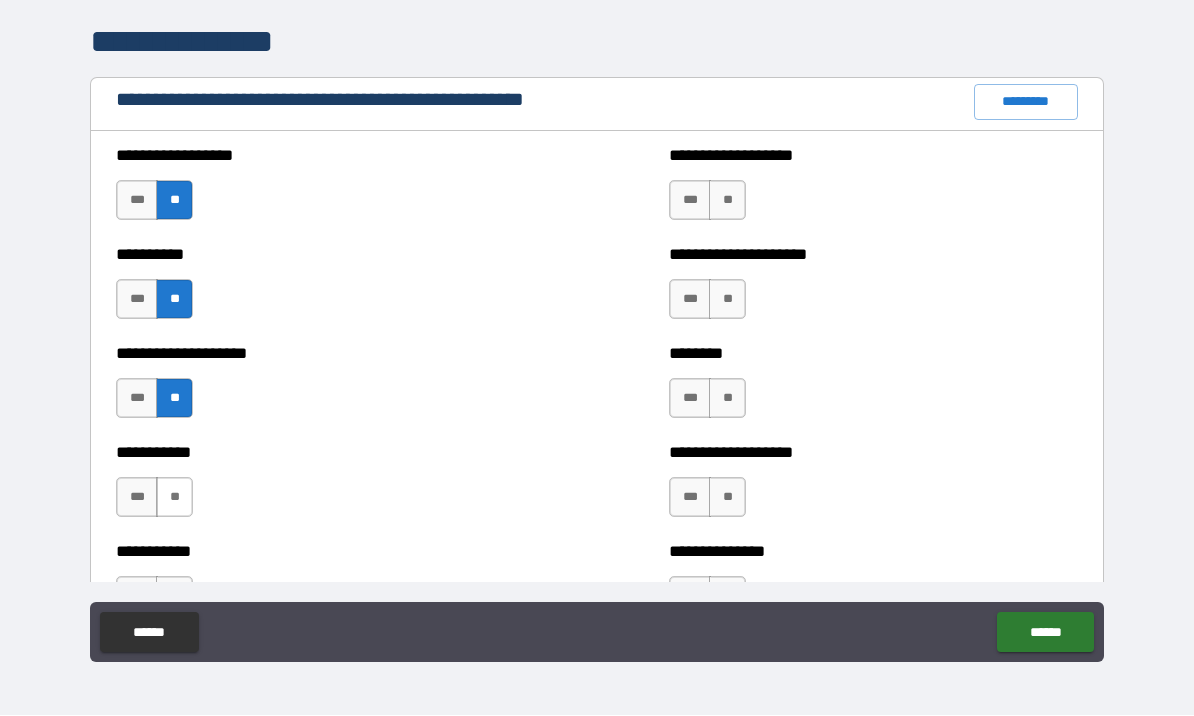 click on "**" at bounding box center (174, 498) 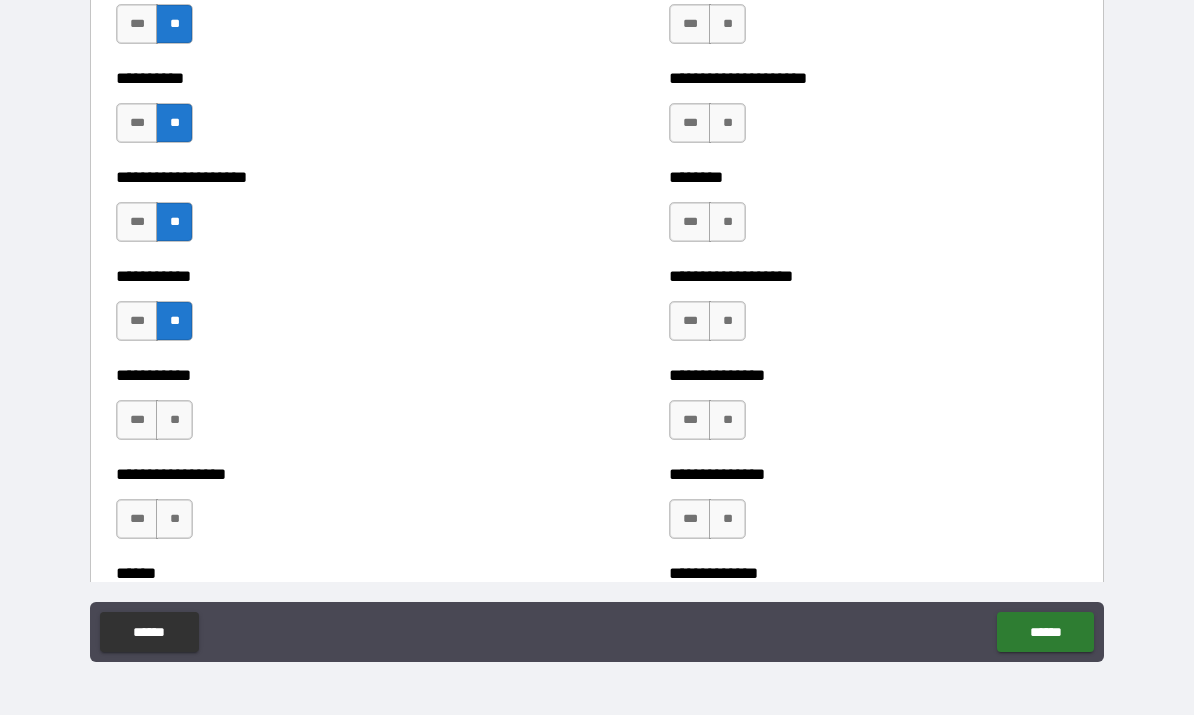 scroll, scrollTop: 2438, scrollLeft: 0, axis: vertical 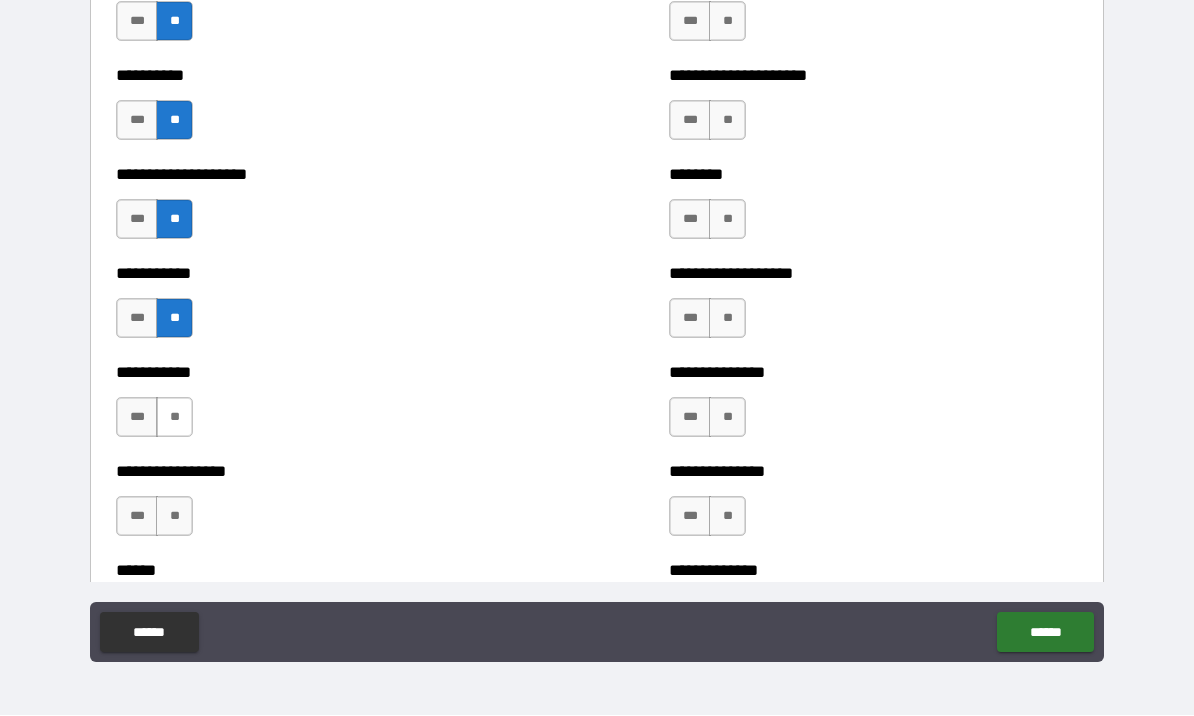 click on "**" at bounding box center (174, 418) 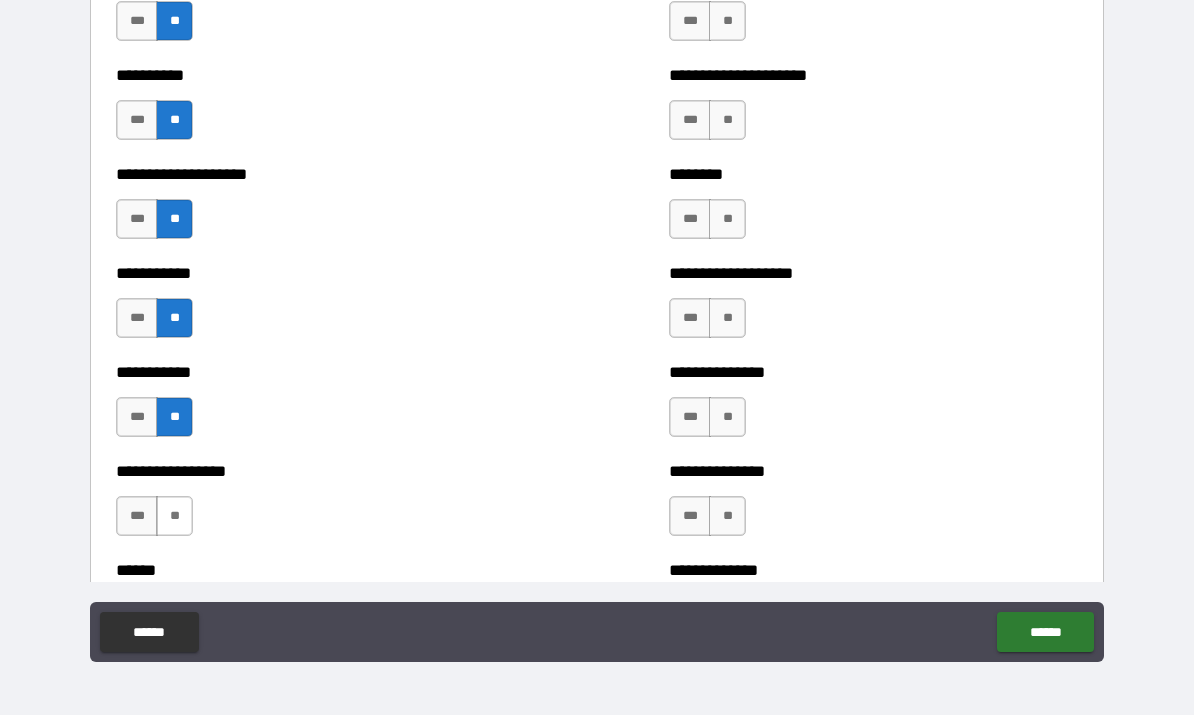 click on "**" at bounding box center (174, 517) 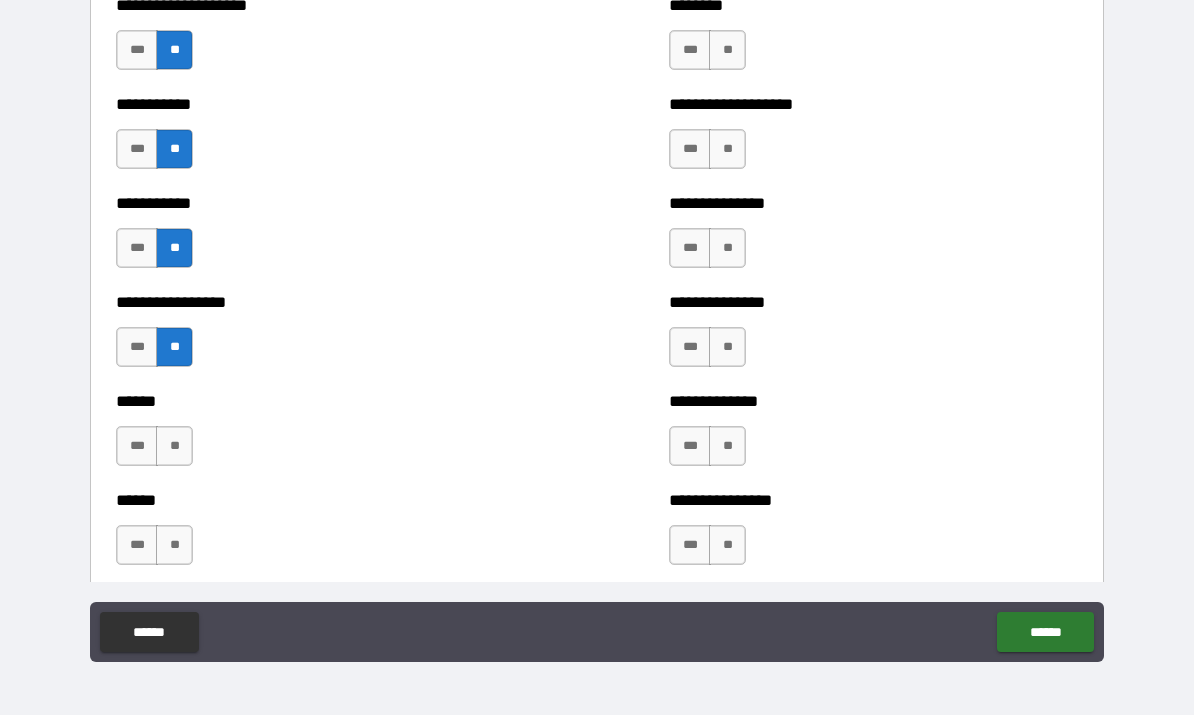 scroll, scrollTop: 2612, scrollLeft: 0, axis: vertical 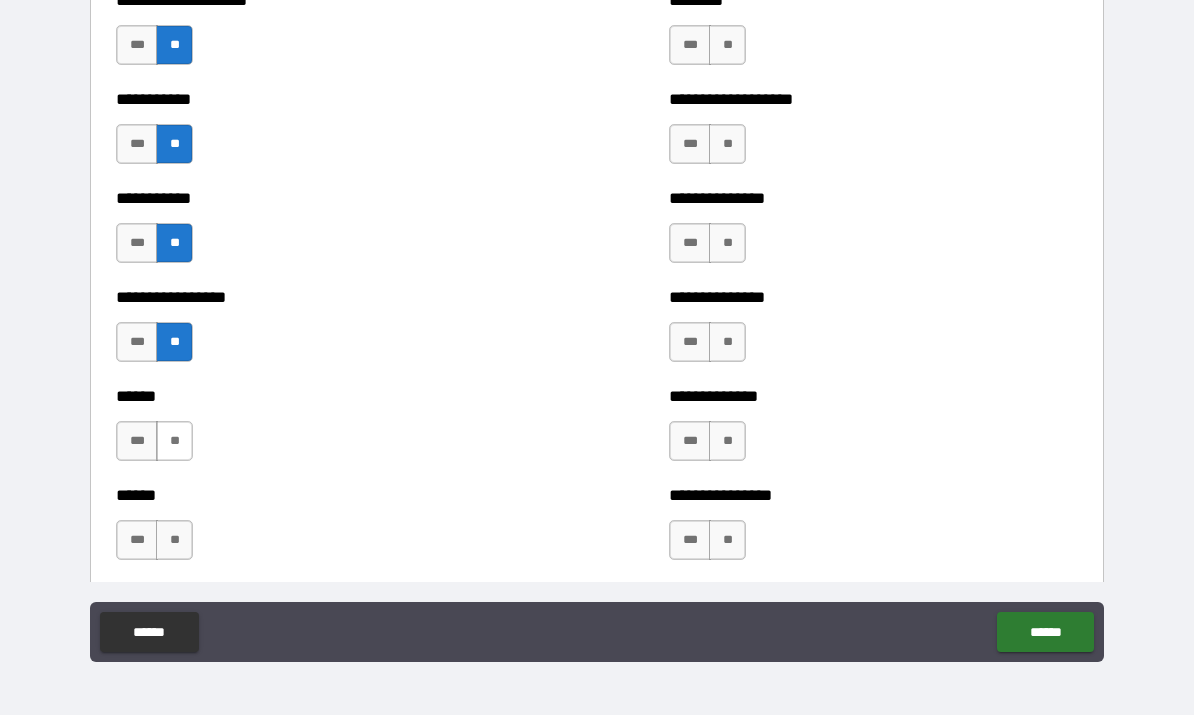 click on "**" at bounding box center [174, 442] 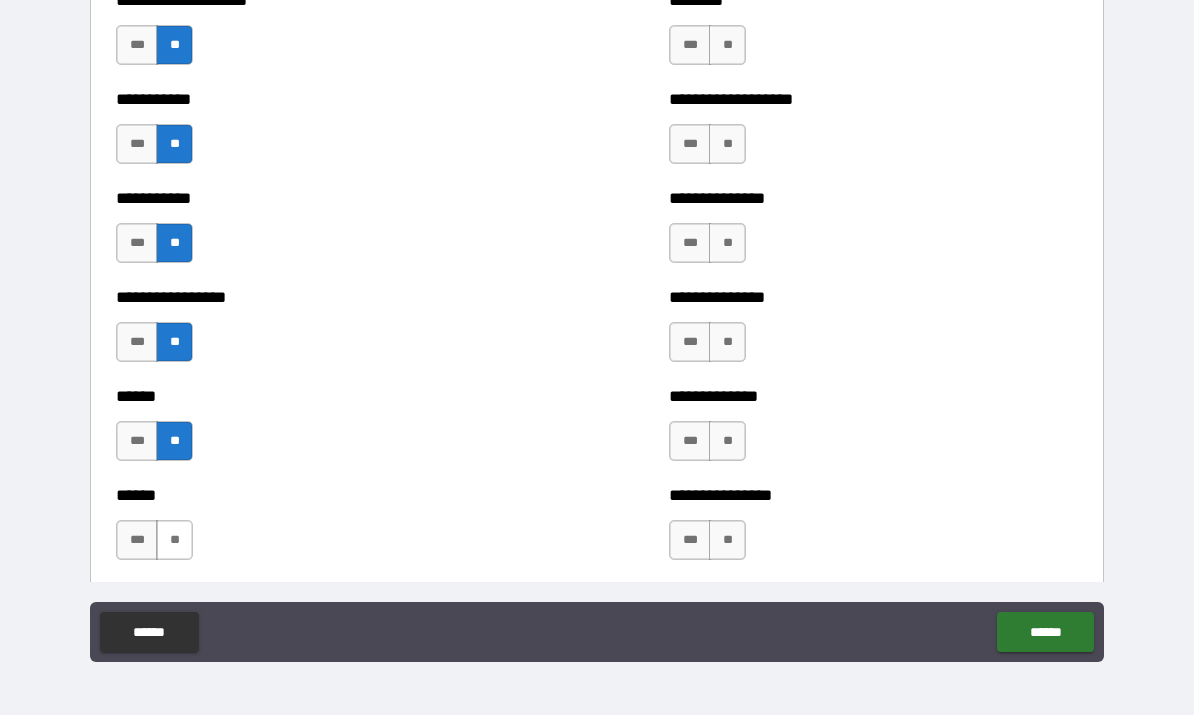 click on "**" at bounding box center [174, 541] 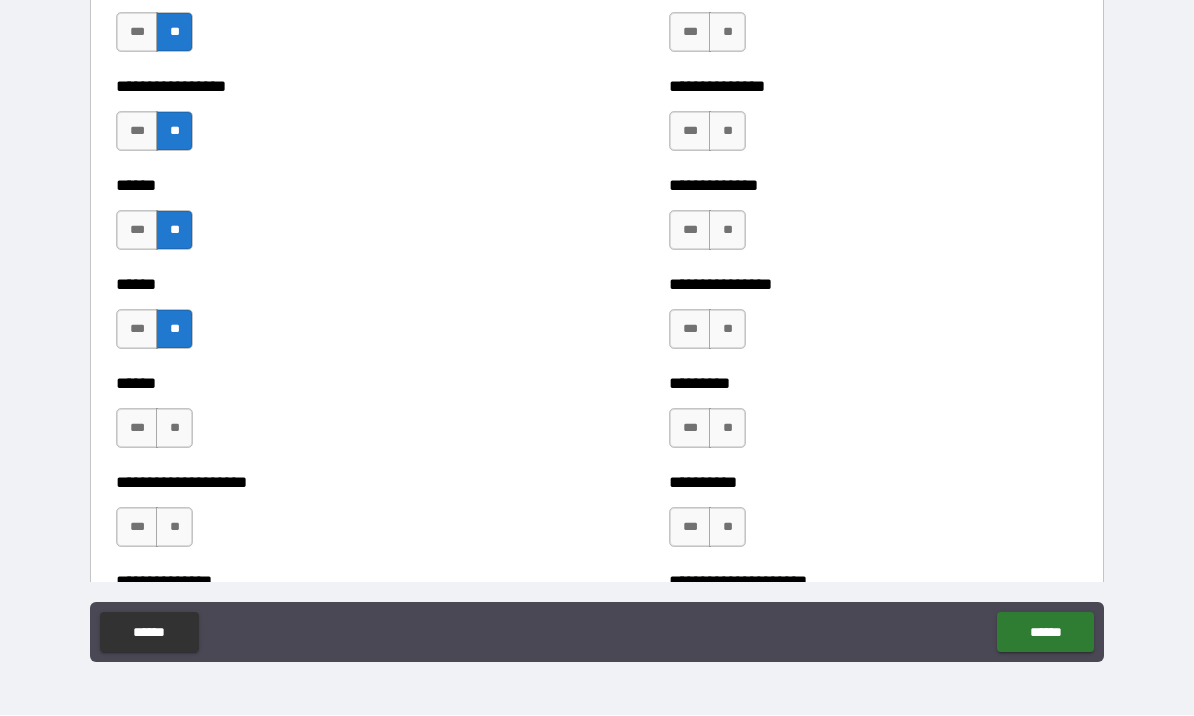 scroll, scrollTop: 2832, scrollLeft: 0, axis: vertical 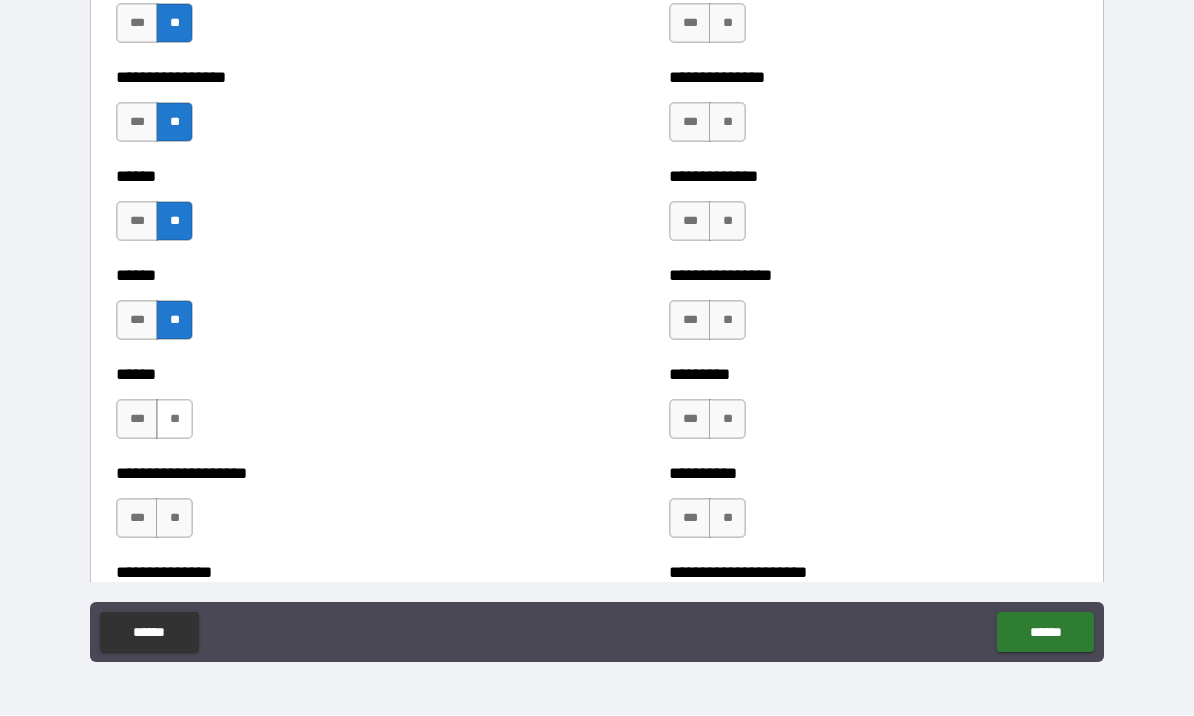 click on "**" at bounding box center (174, 420) 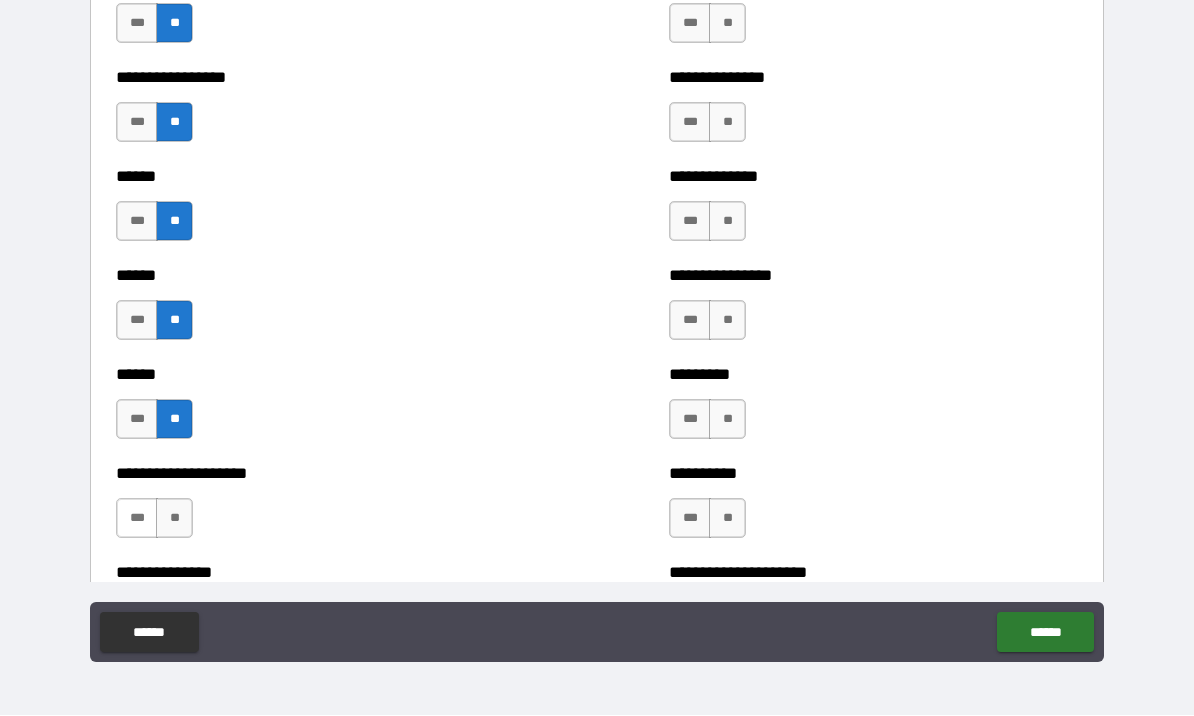 click on "***" at bounding box center [137, 519] 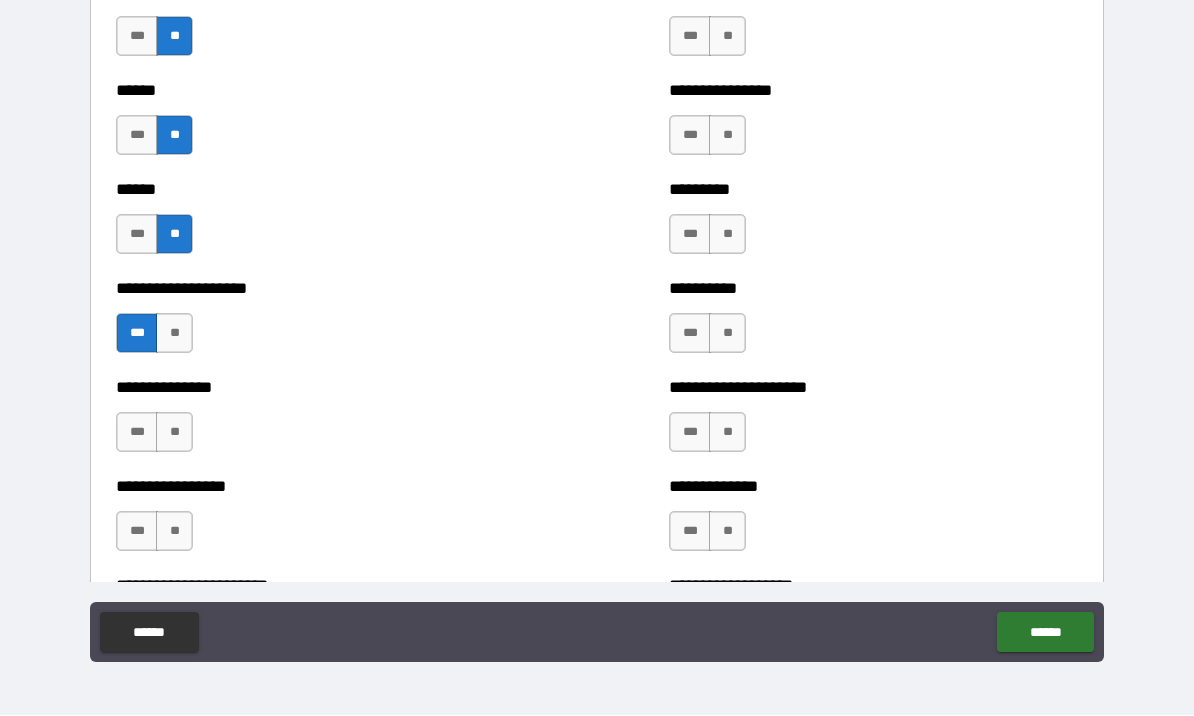 scroll, scrollTop: 3022, scrollLeft: 0, axis: vertical 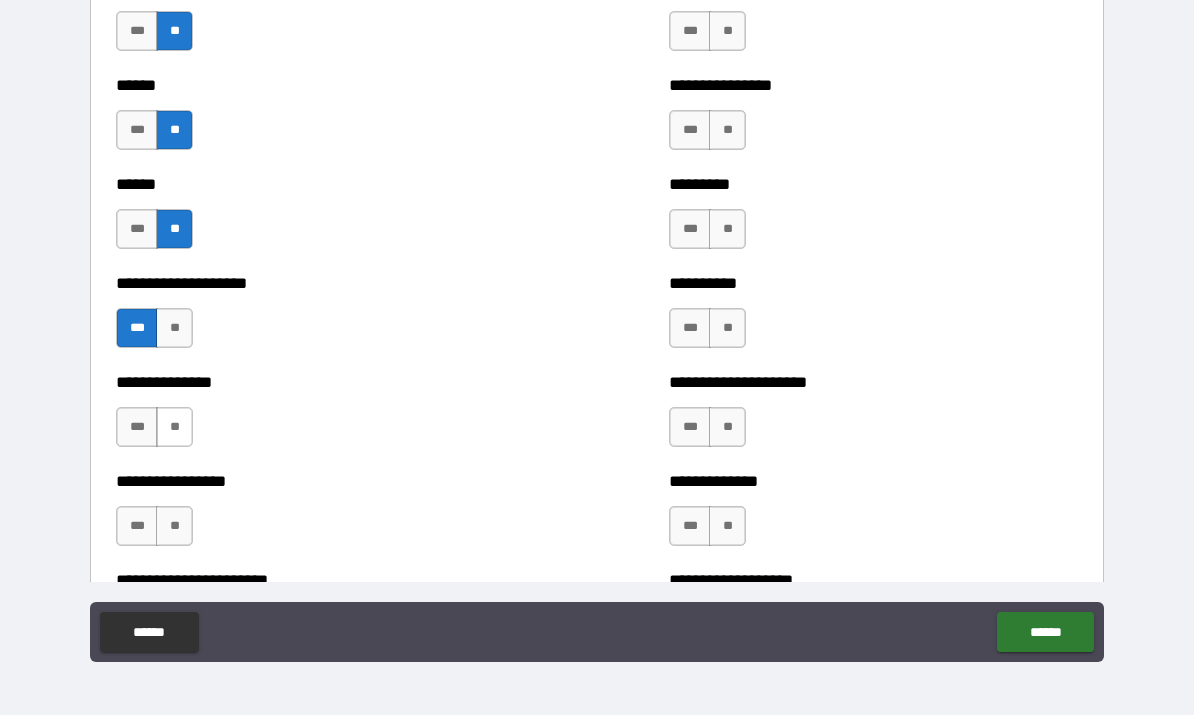 click on "**" at bounding box center (174, 428) 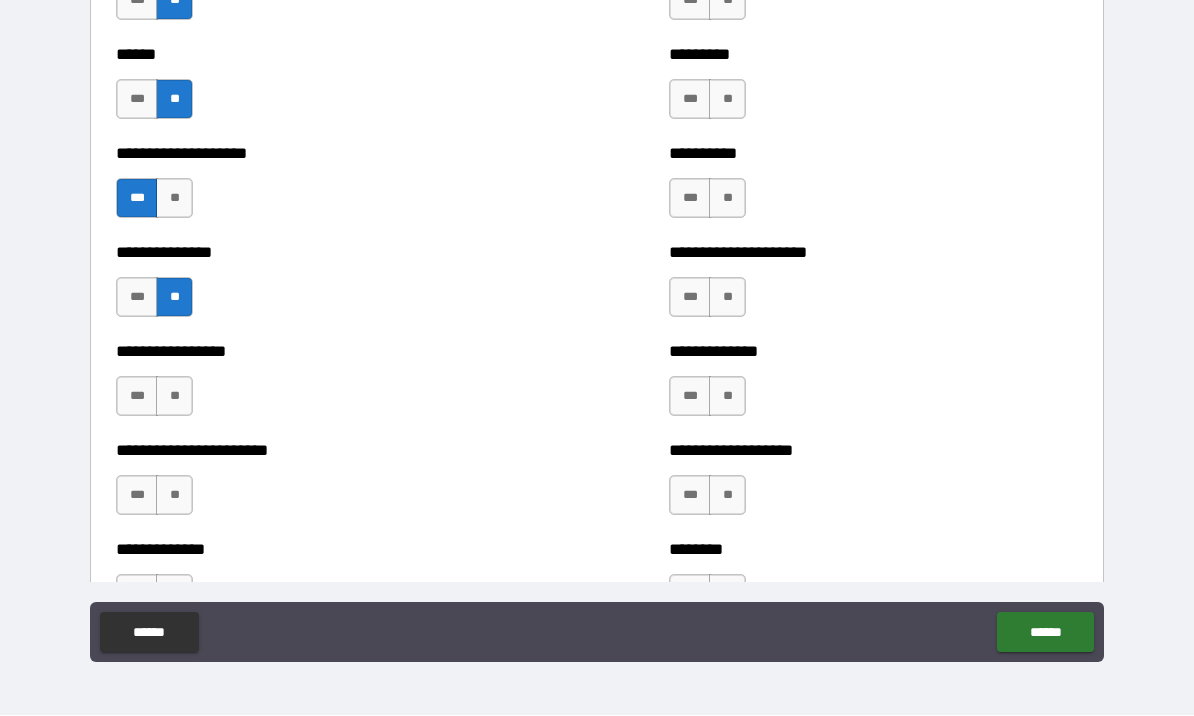 scroll, scrollTop: 3156, scrollLeft: 0, axis: vertical 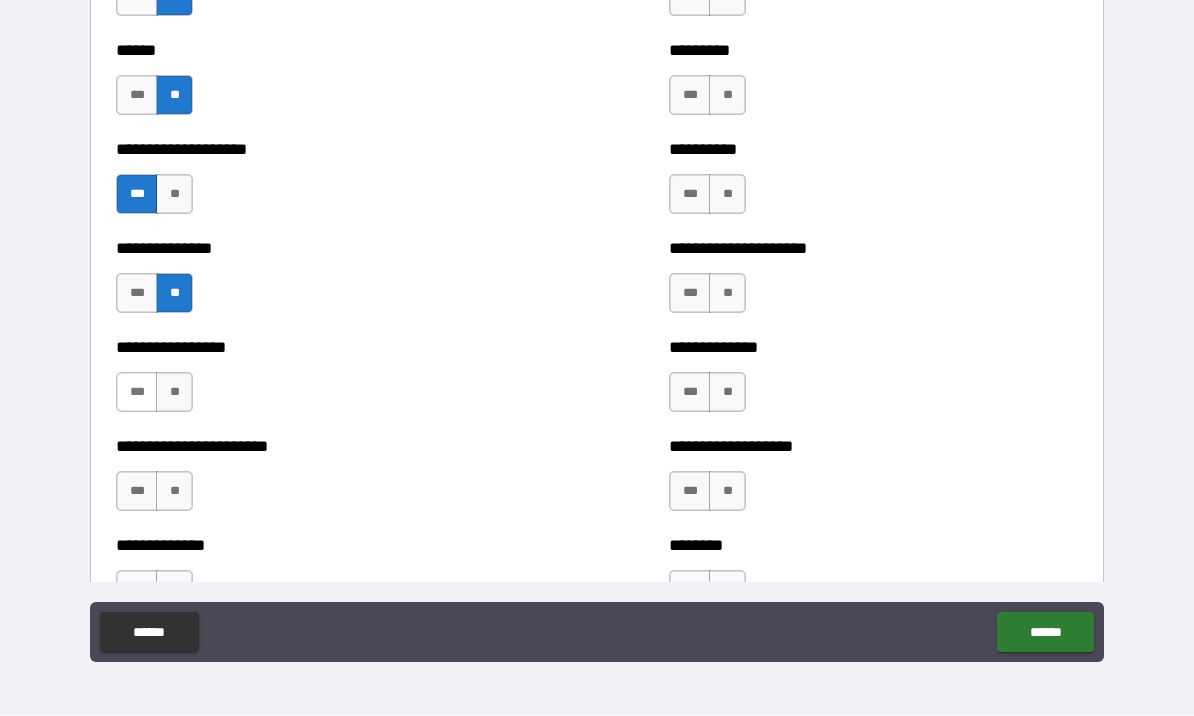 click on "***" at bounding box center (137, 393) 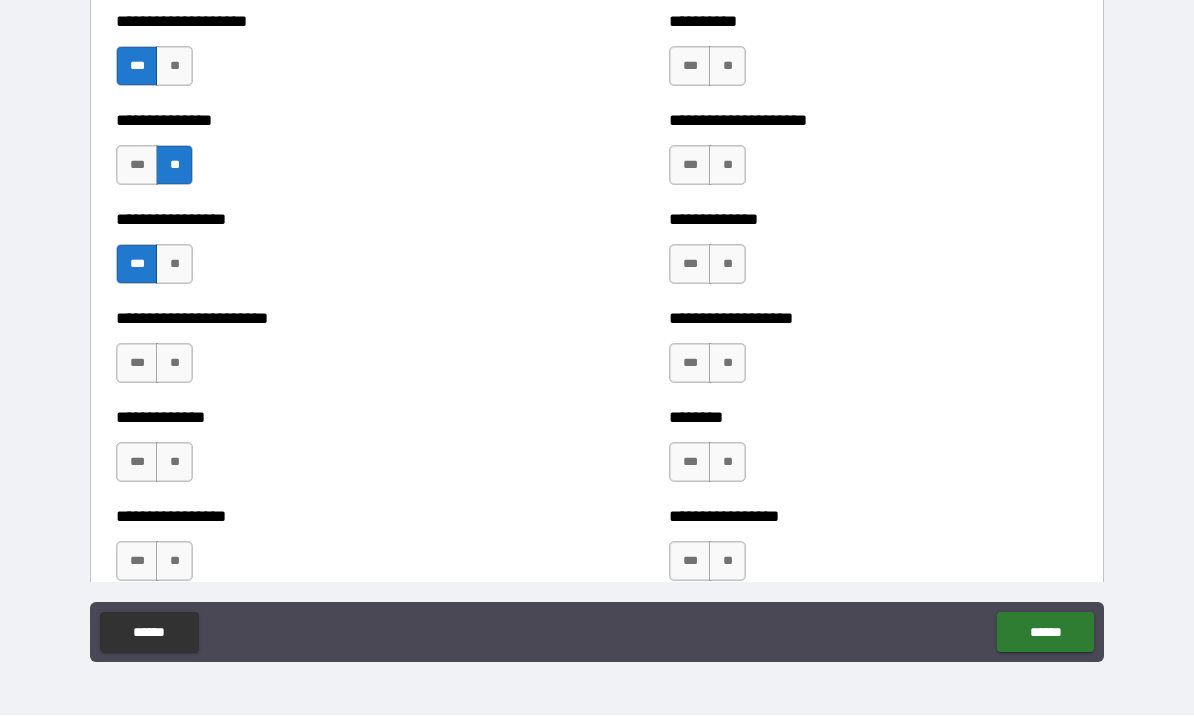 scroll, scrollTop: 3289, scrollLeft: 0, axis: vertical 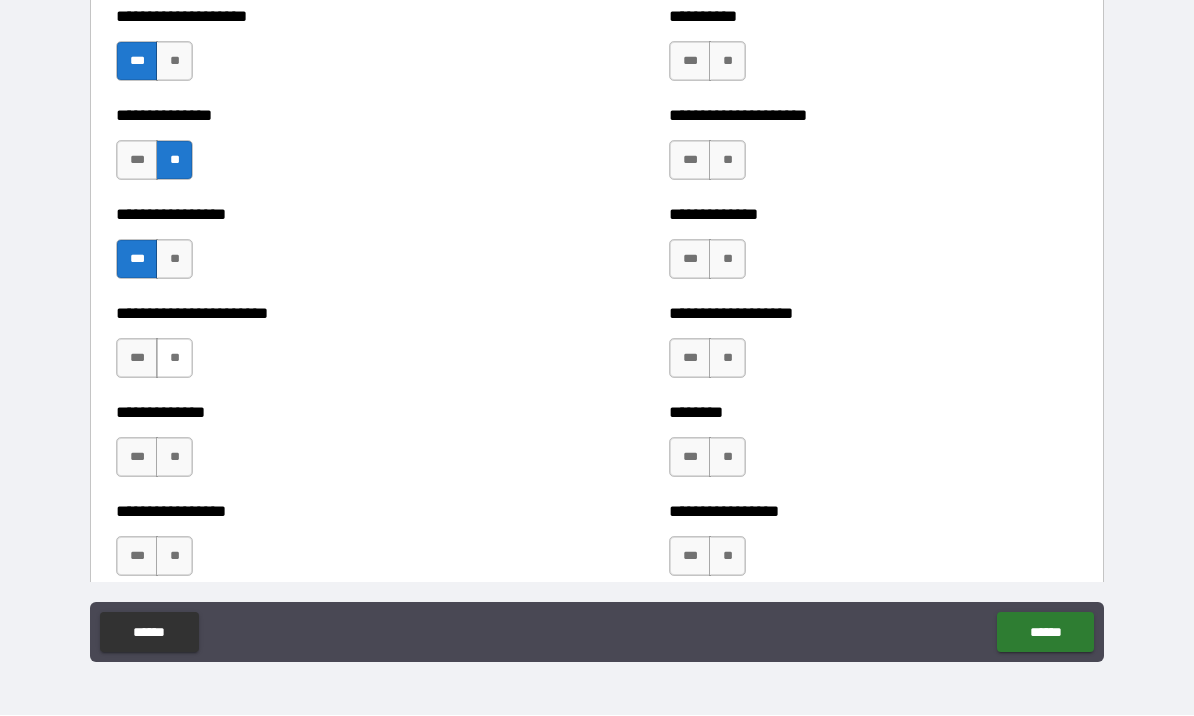 click on "**" at bounding box center (174, 359) 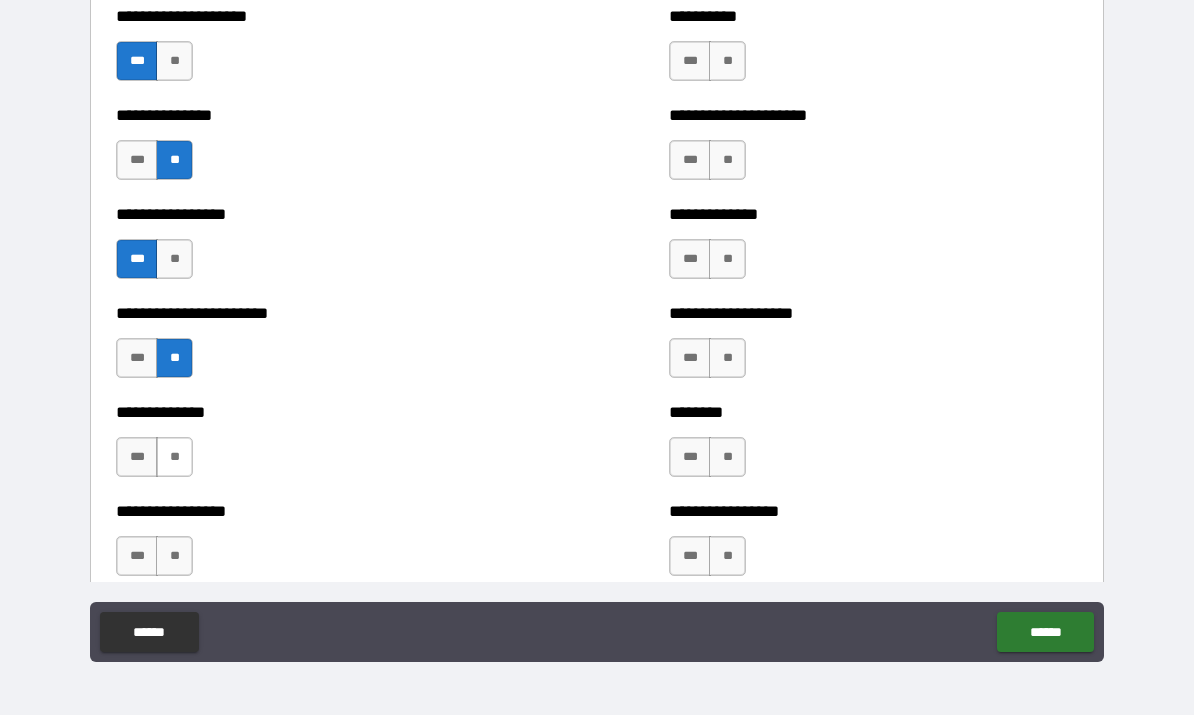 click on "**" at bounding box center [174, 458] 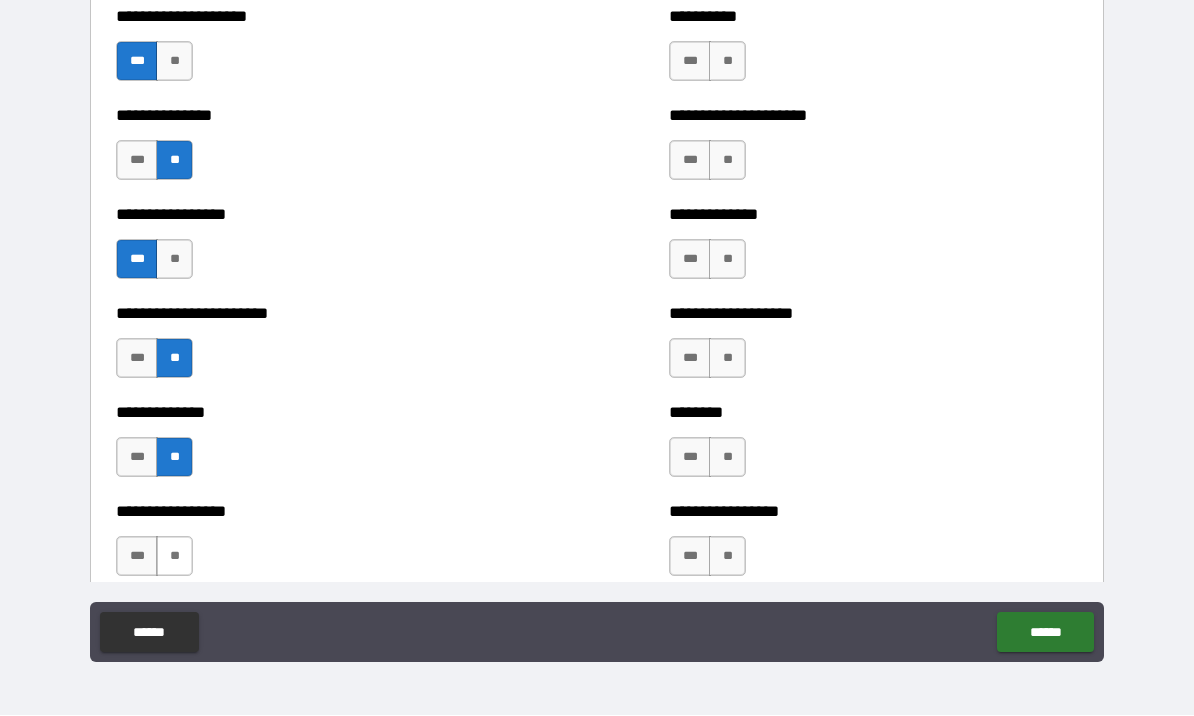click on "**" at bounding box center (174, 557) 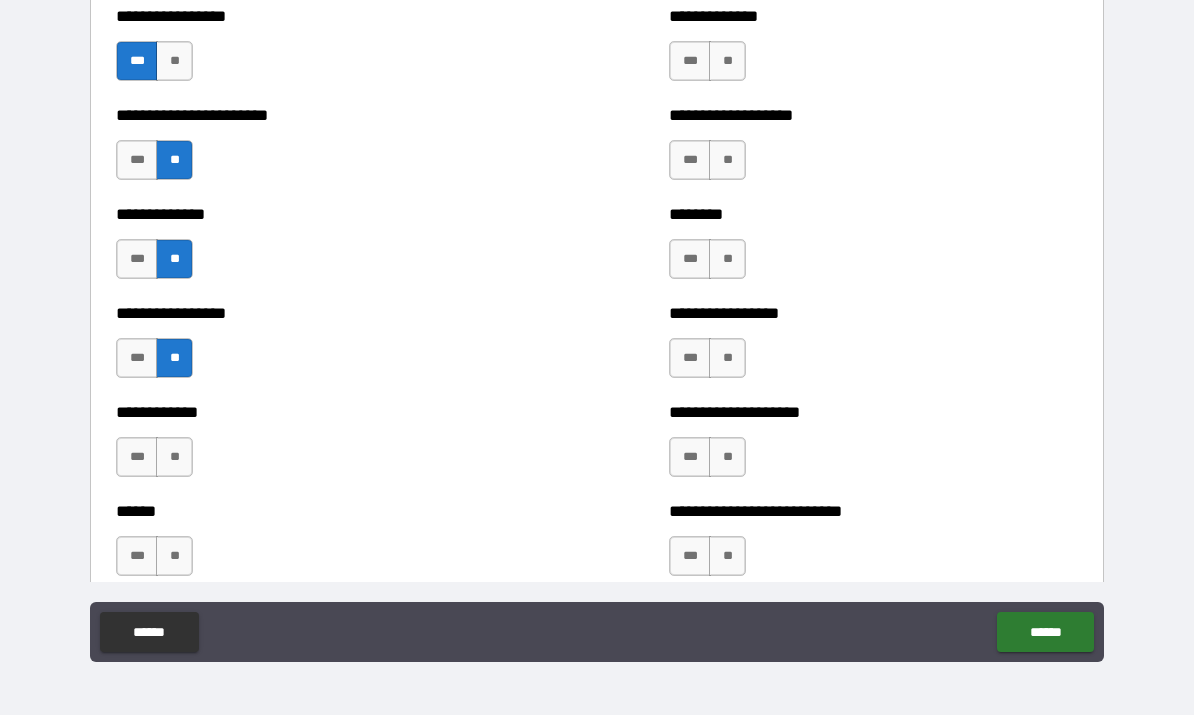 scroll, scrollTop: 3488, scrollLeft: 0, axis: vertical 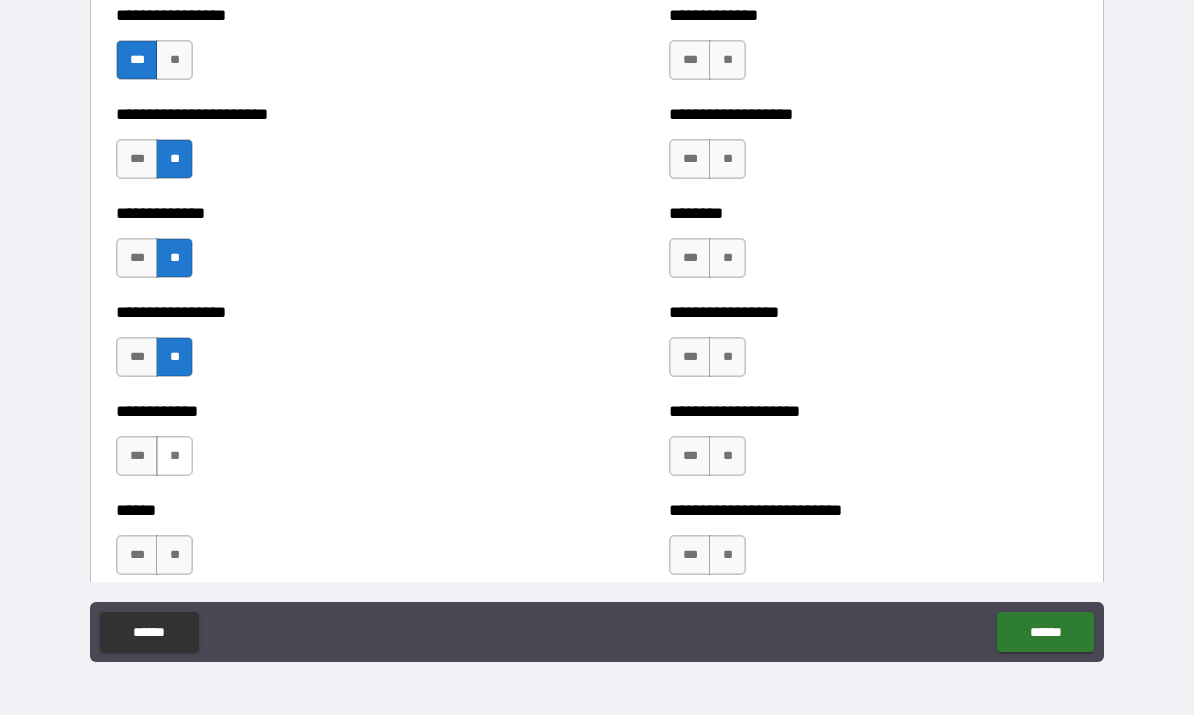 click on "**" at bounding box center (174, 457) 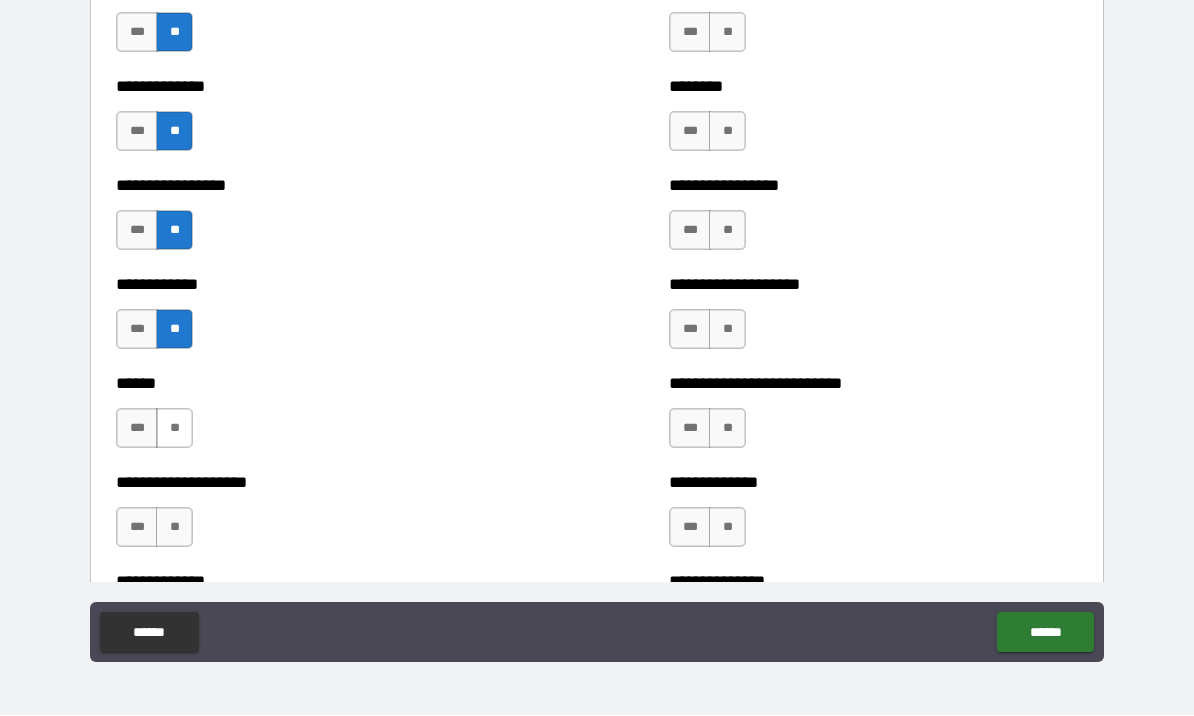 click on "**" at bounding box center [174, 429] 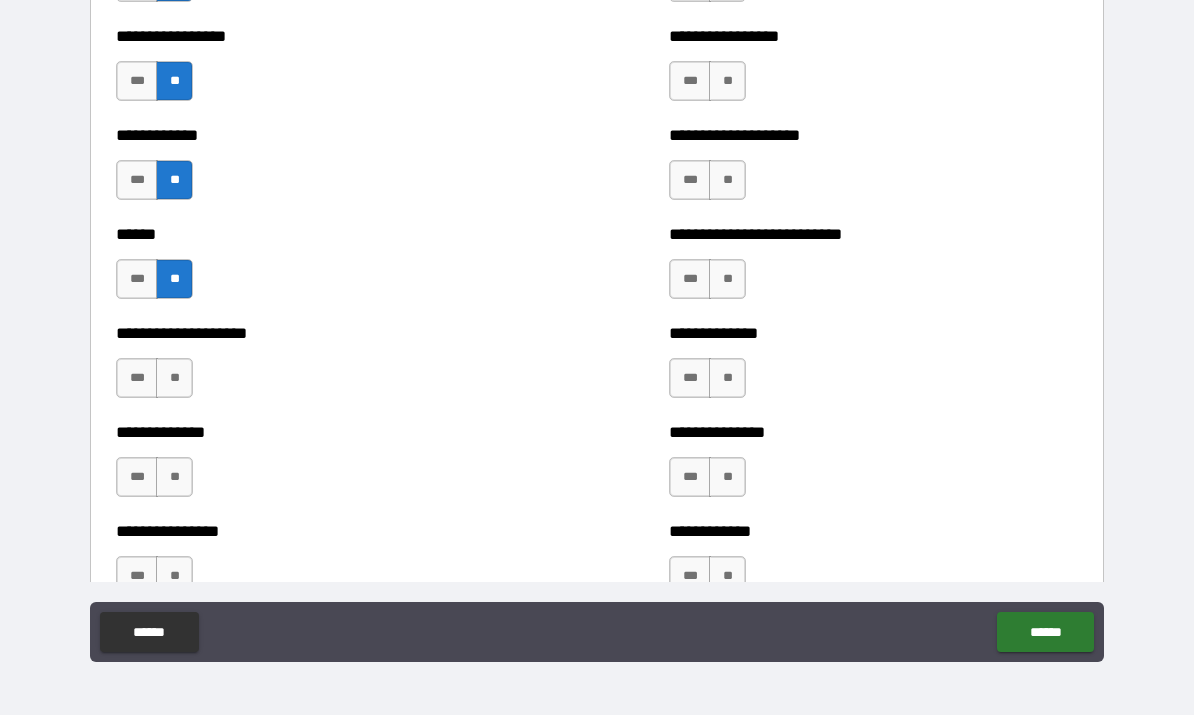 scroll, scrollTop: 3768, scrollLeft: 0, axis: vertical 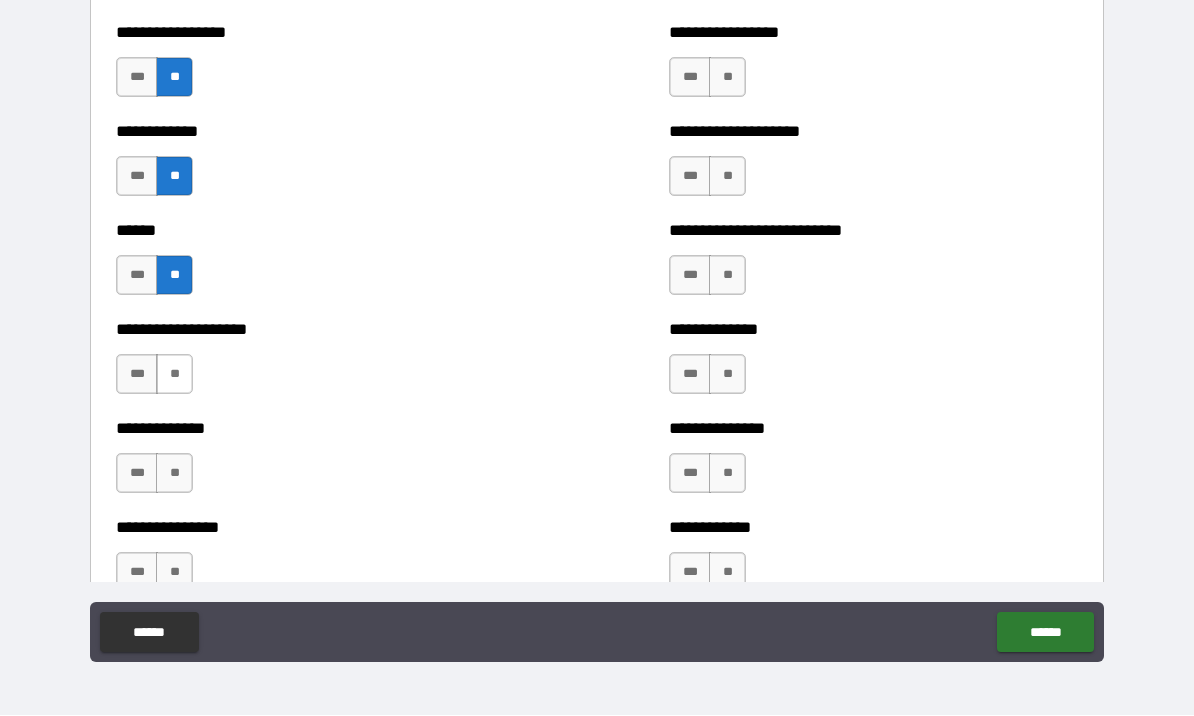 click on "**" at bounding box center (174, 375) 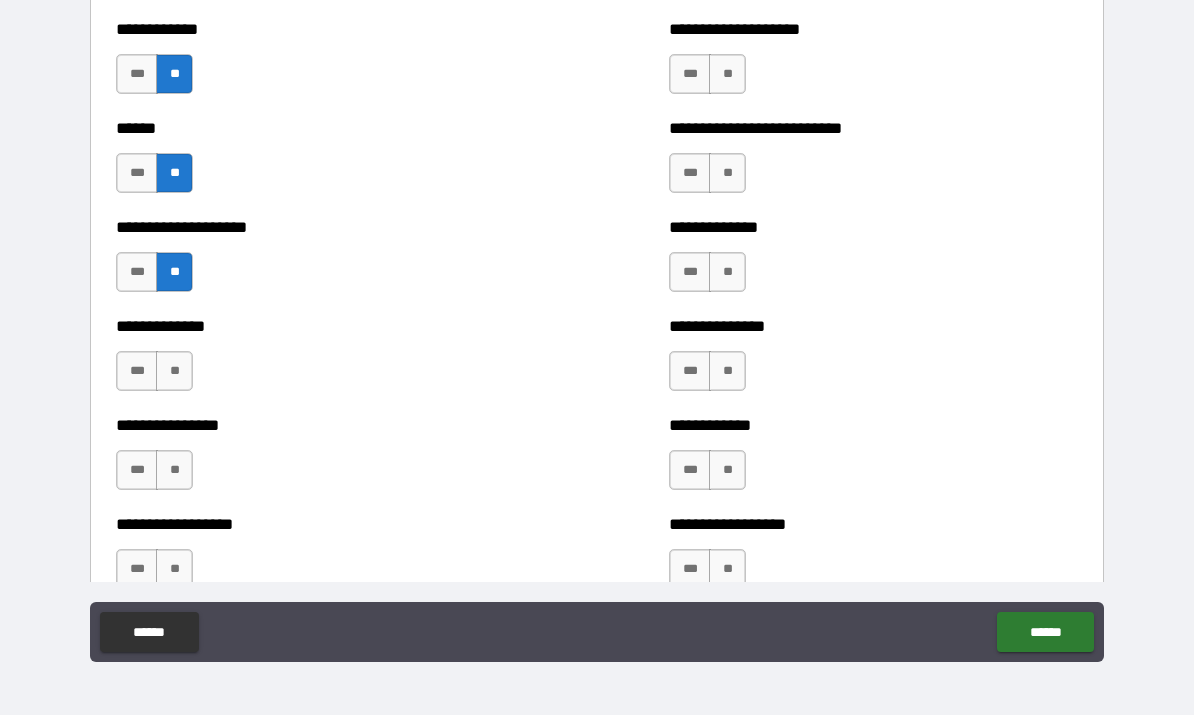 scroll, scrollTop: 3871, scrollLeft: 0, axis: vertical 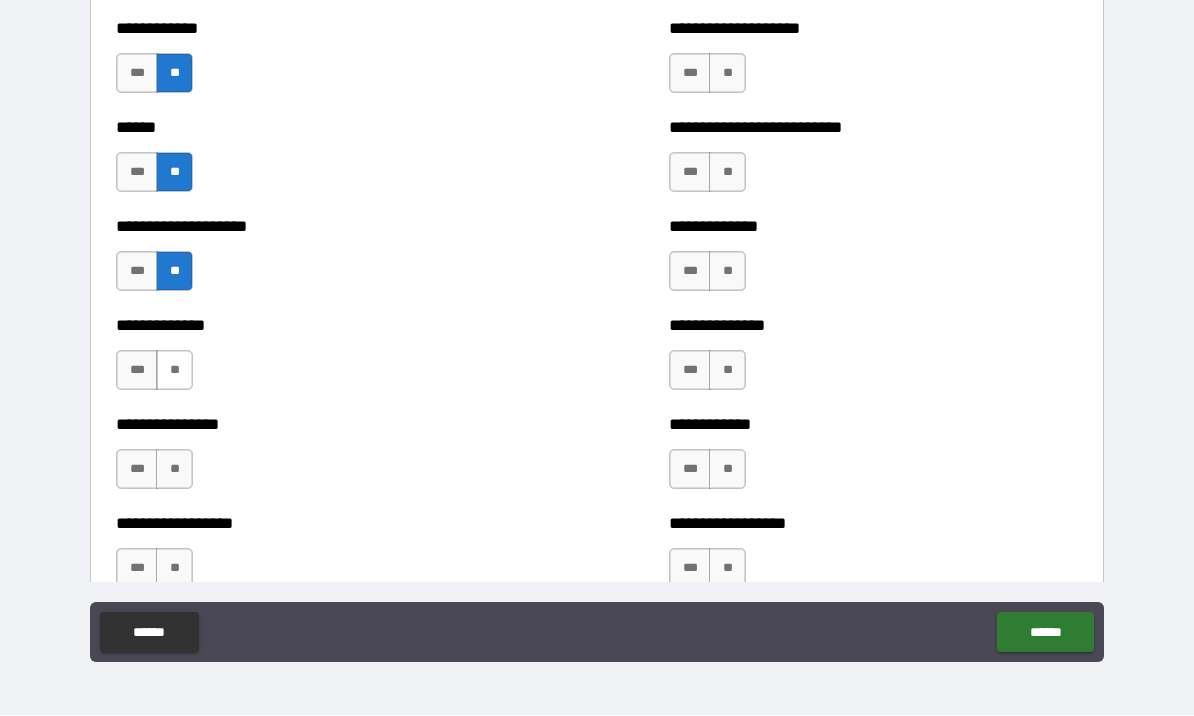 click on "**" at bounding box center (174, 371) 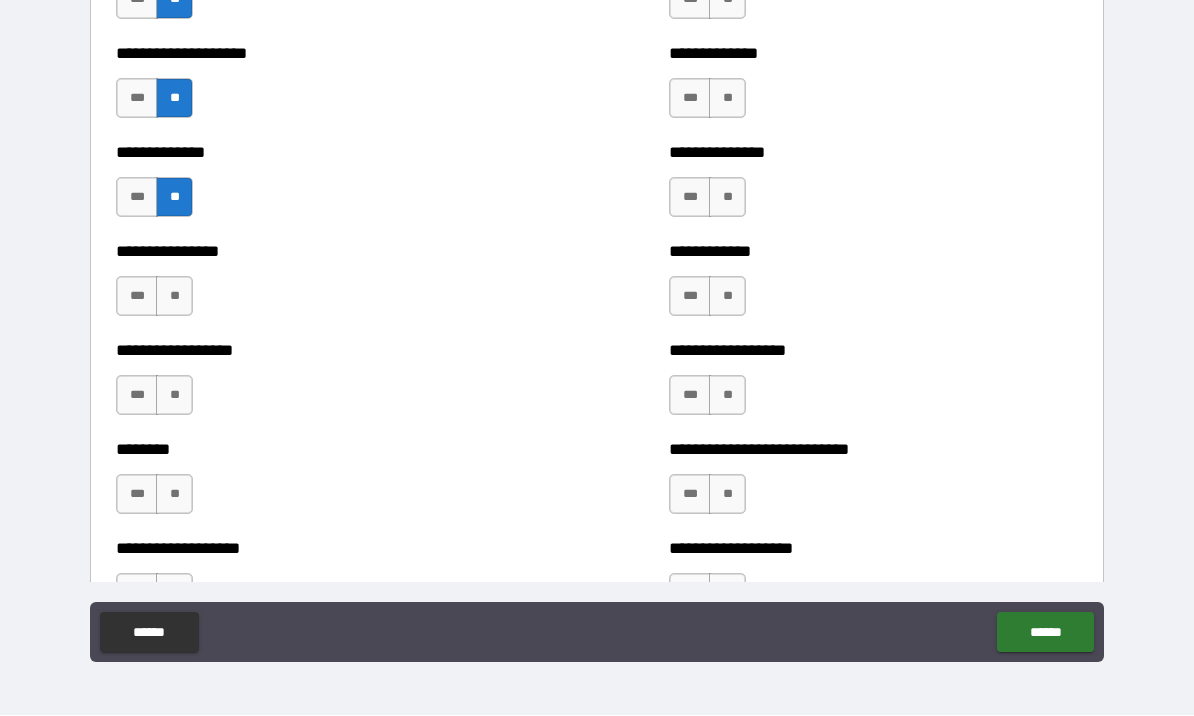 scroll, scrollTop: 4045, scrollLeft: 0, axis: vertical 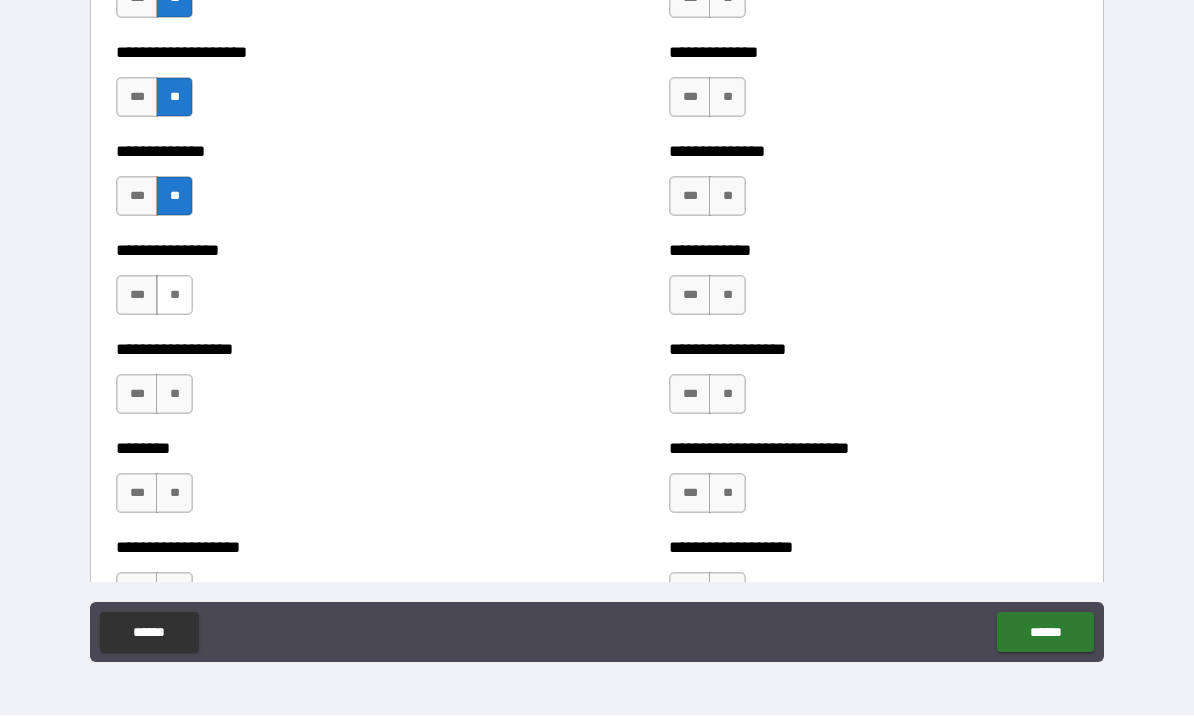 click on "**" at bounding box center (174, 296) 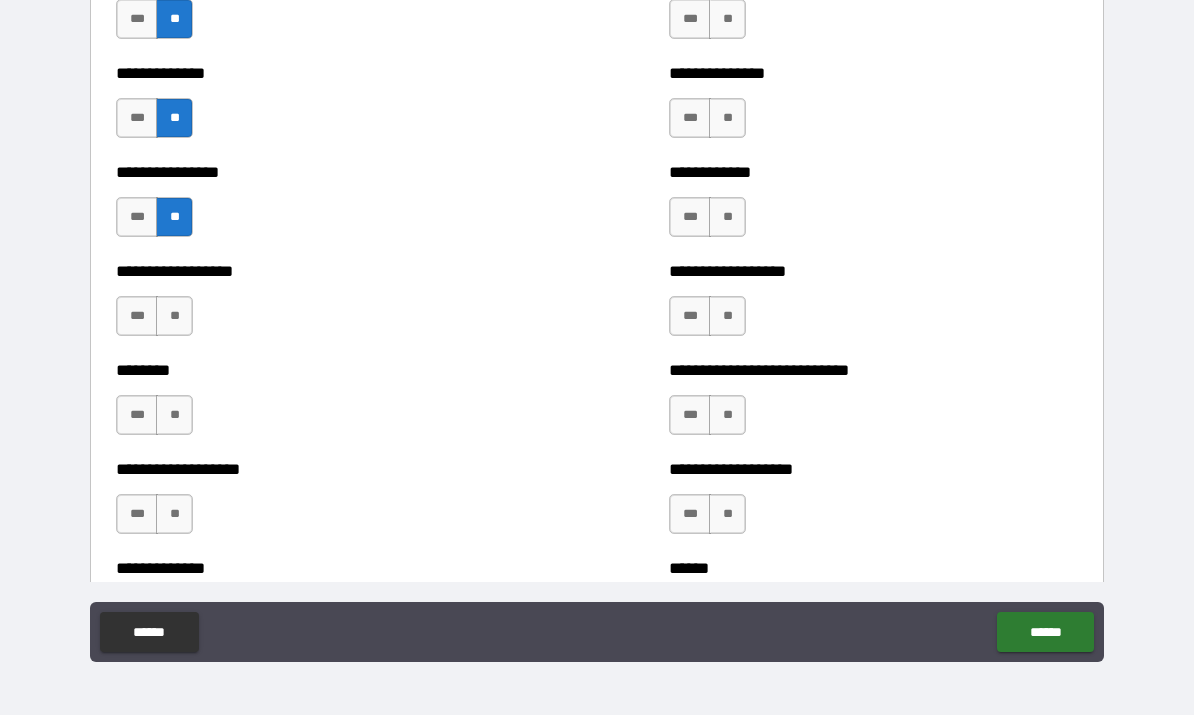 scroll, scrollTop: 4132, scrollLeft: 0, axis: vertical 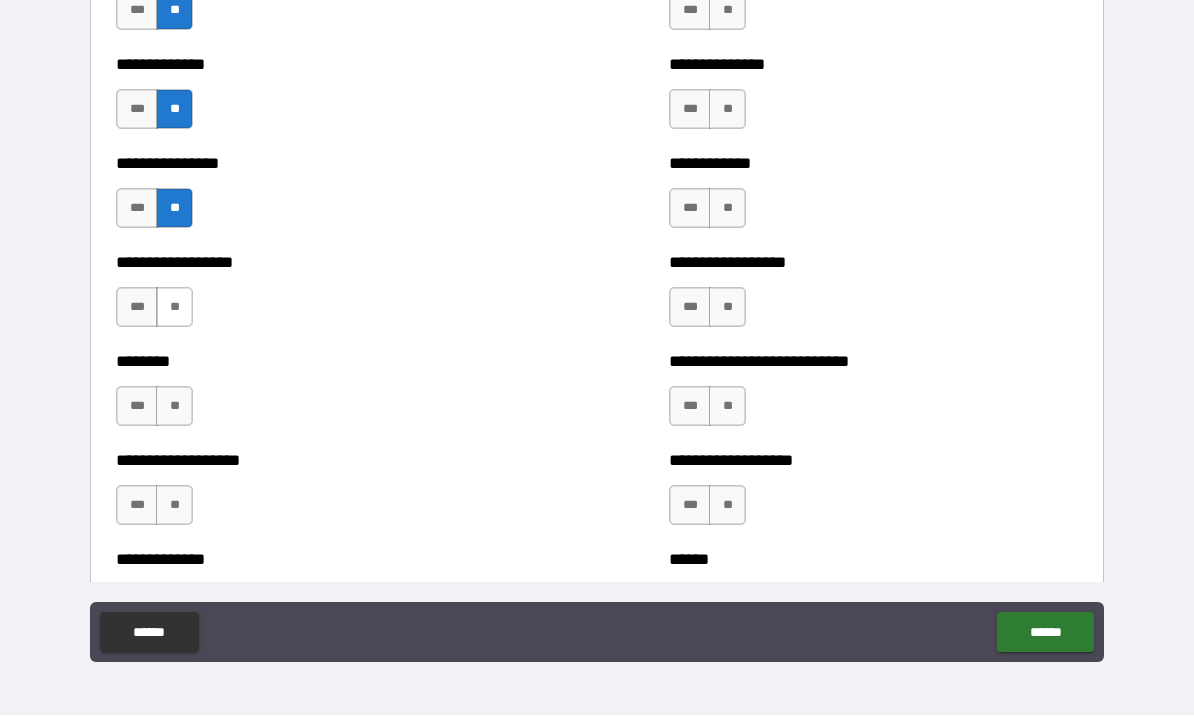click on "**" at bounding box center (174, 308) 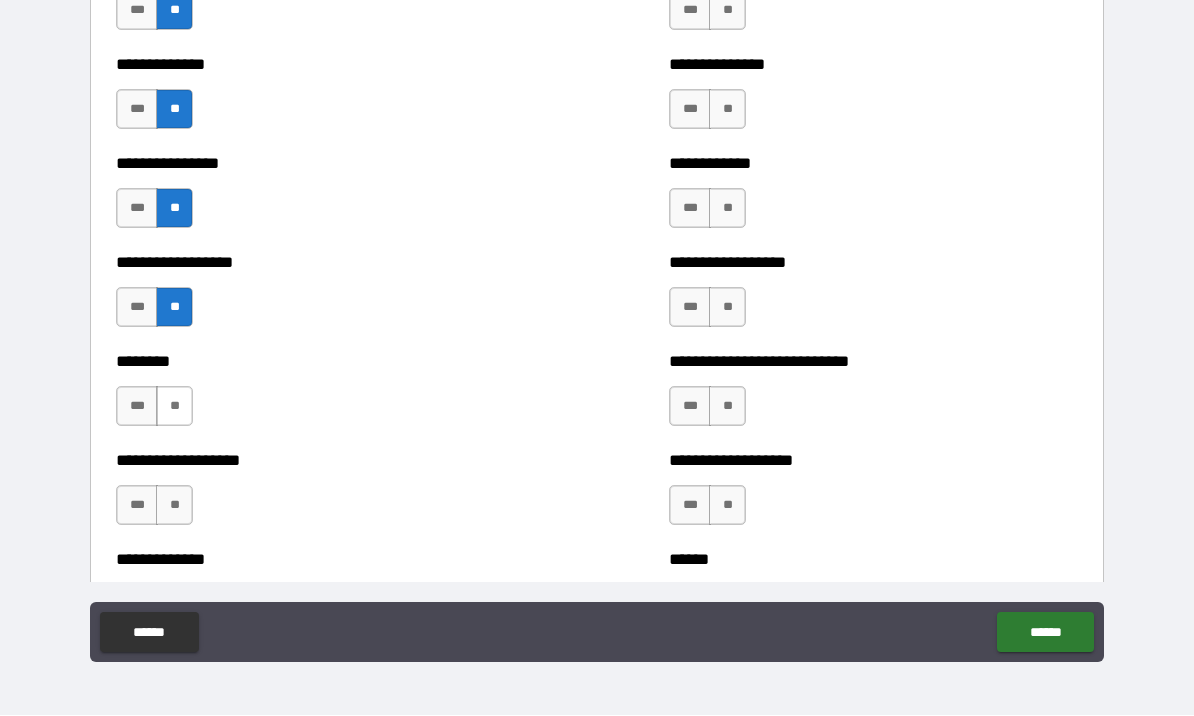 click on "**" at bounding box center [174, 407] 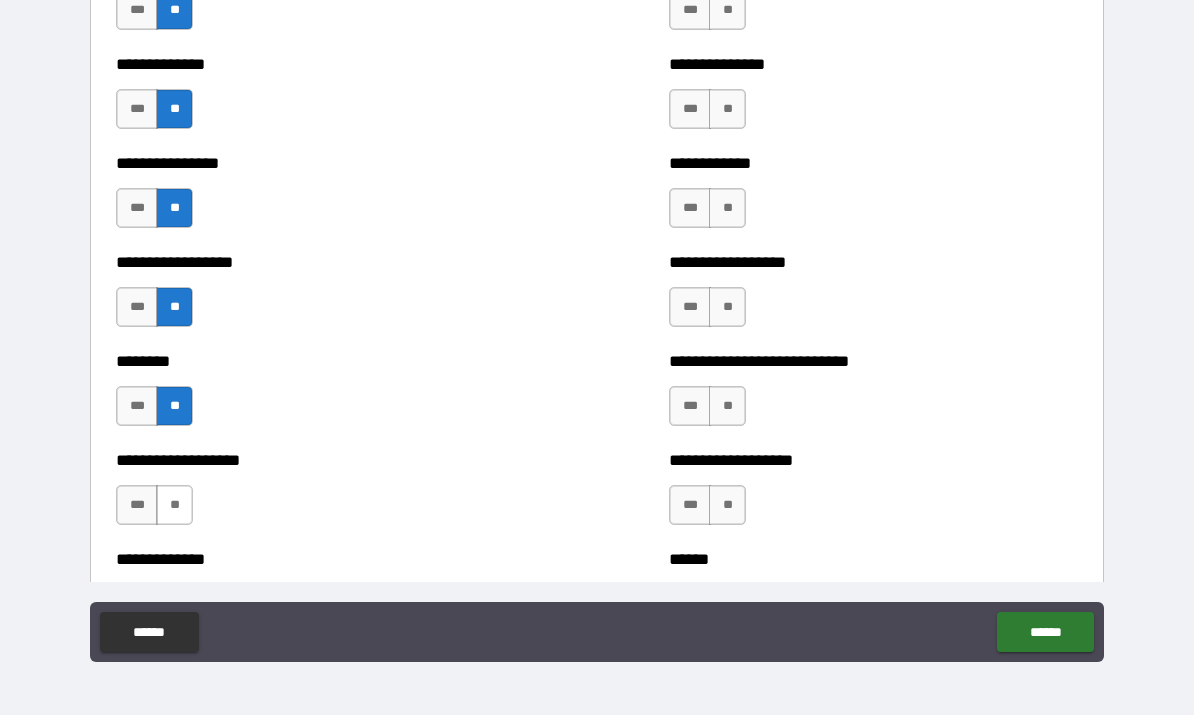 click on "**" at bounding box center (174, 506) 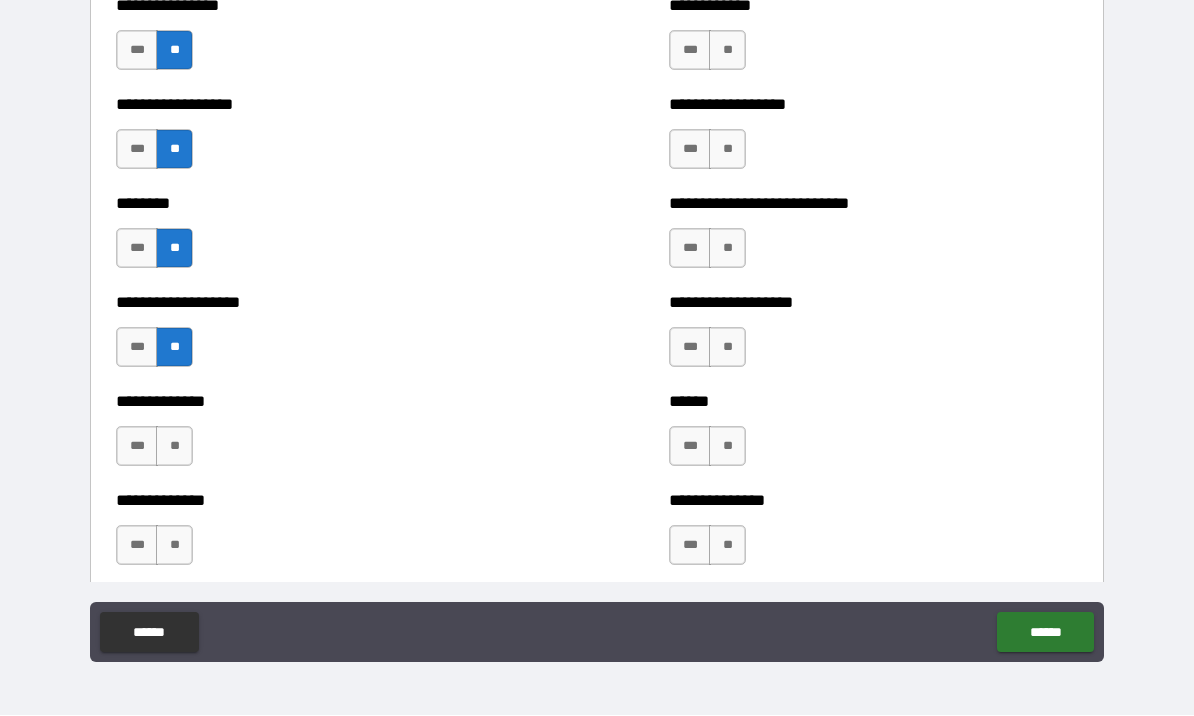 scroll, scrollTop: 4309, scrollLeft: 0, axis: vertical 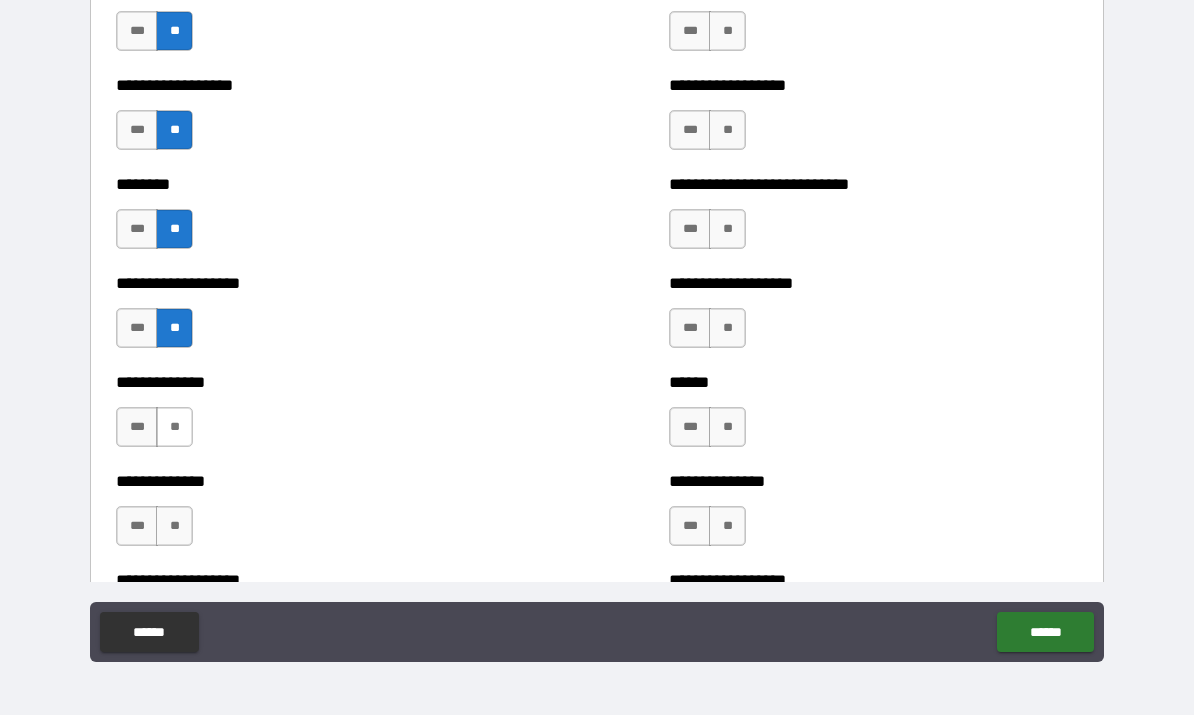 click on "**" at bounding box center [174, 428] 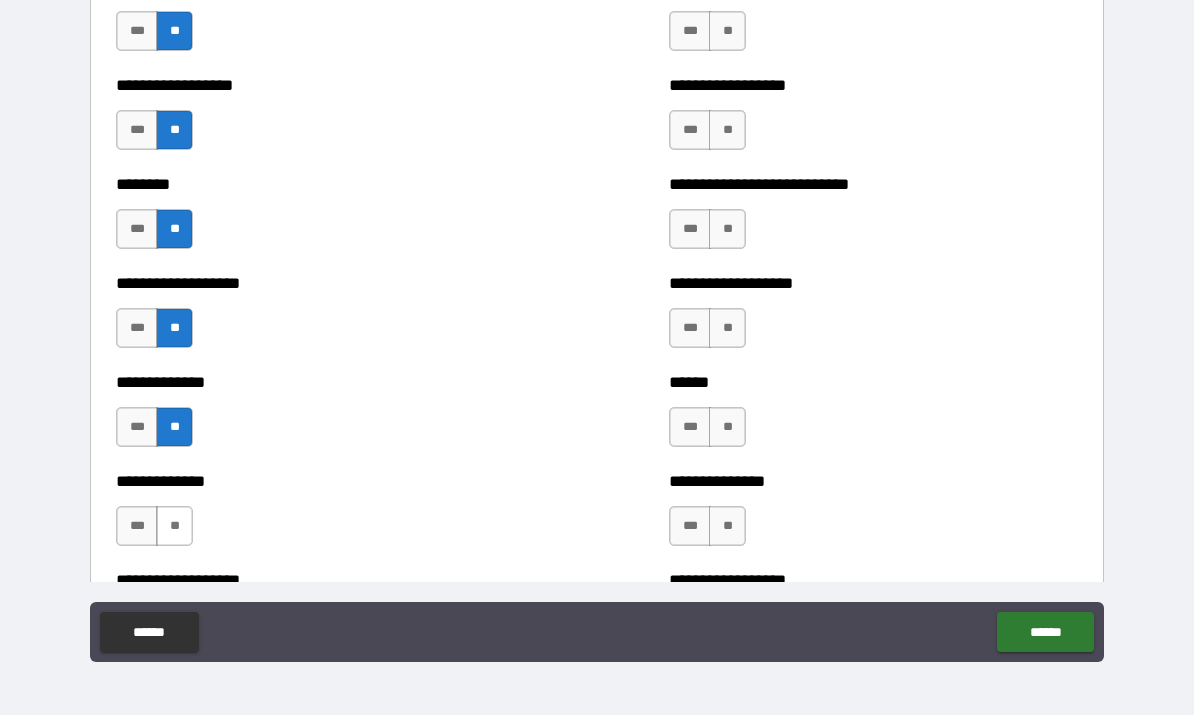 click on "**" at bounding box center [174, 527] 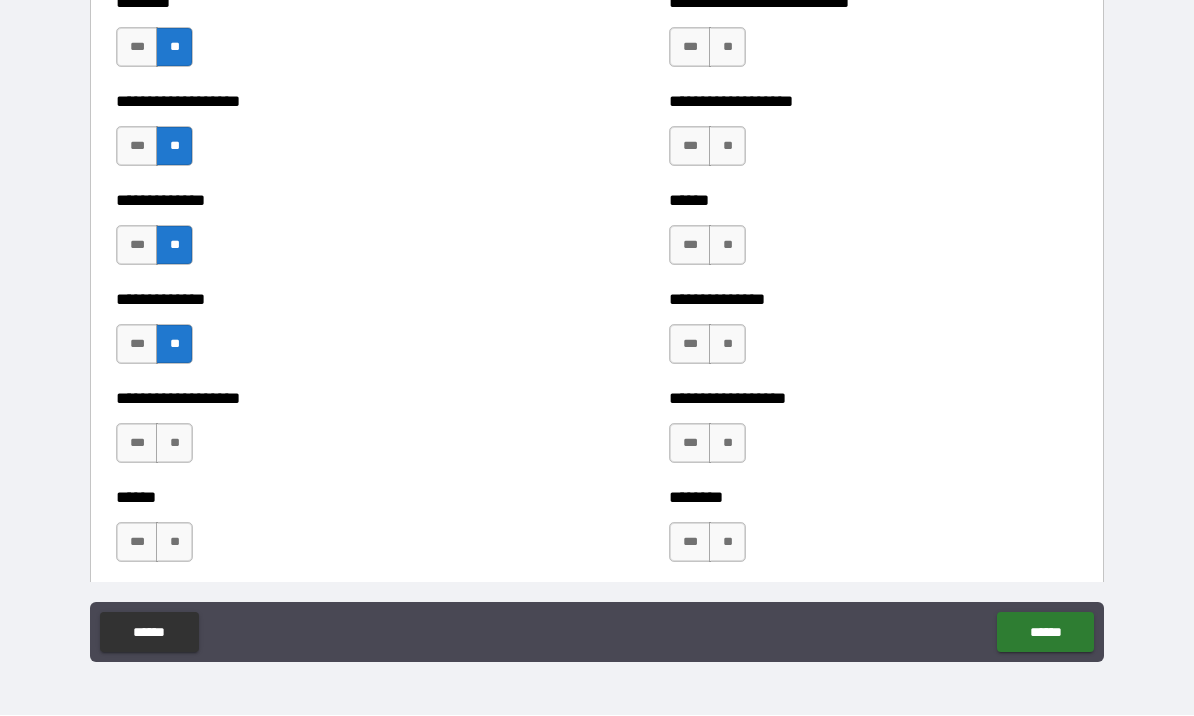 scroll, scrollTop: 4517, scrollLeft: 0, axis: vertical 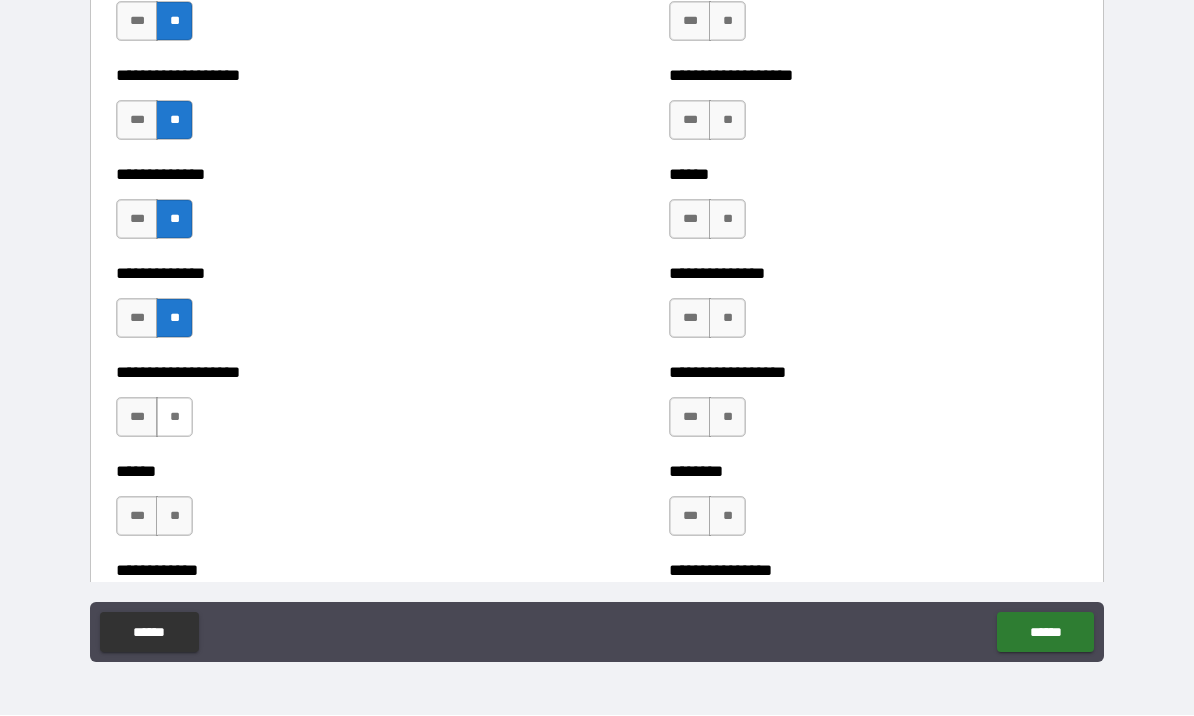 click on "**" at bounding box center [174, 418] 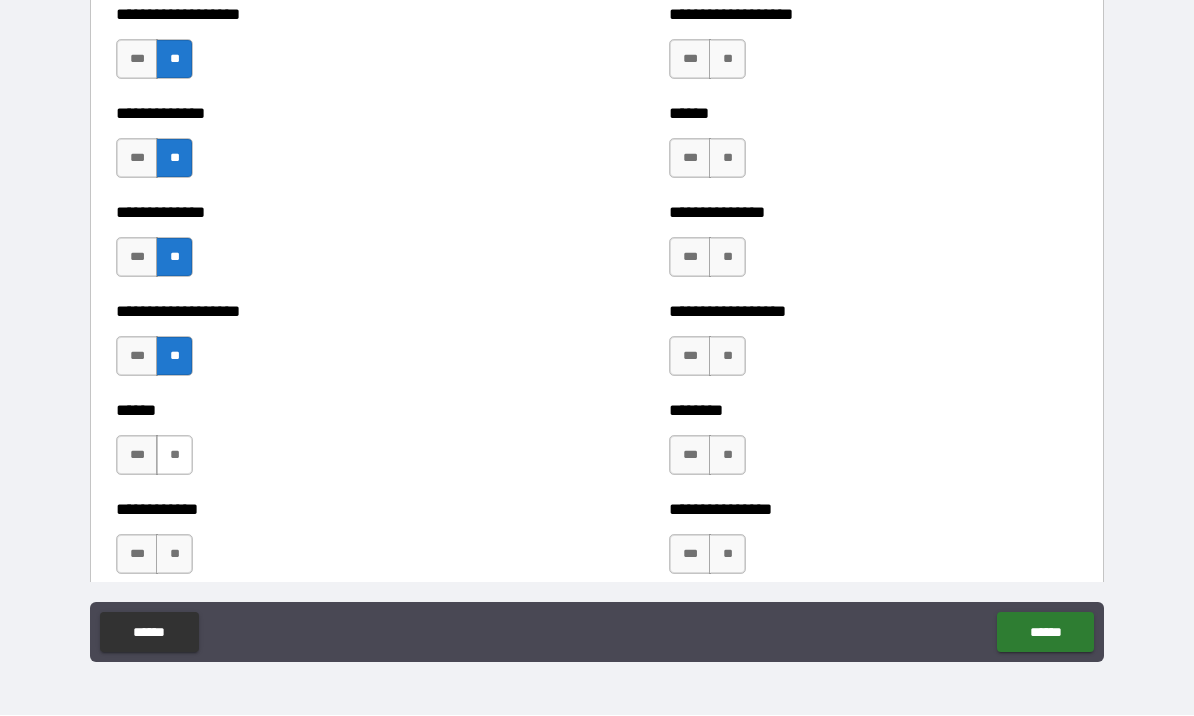 click on "**" at bounding box center (174, 456) 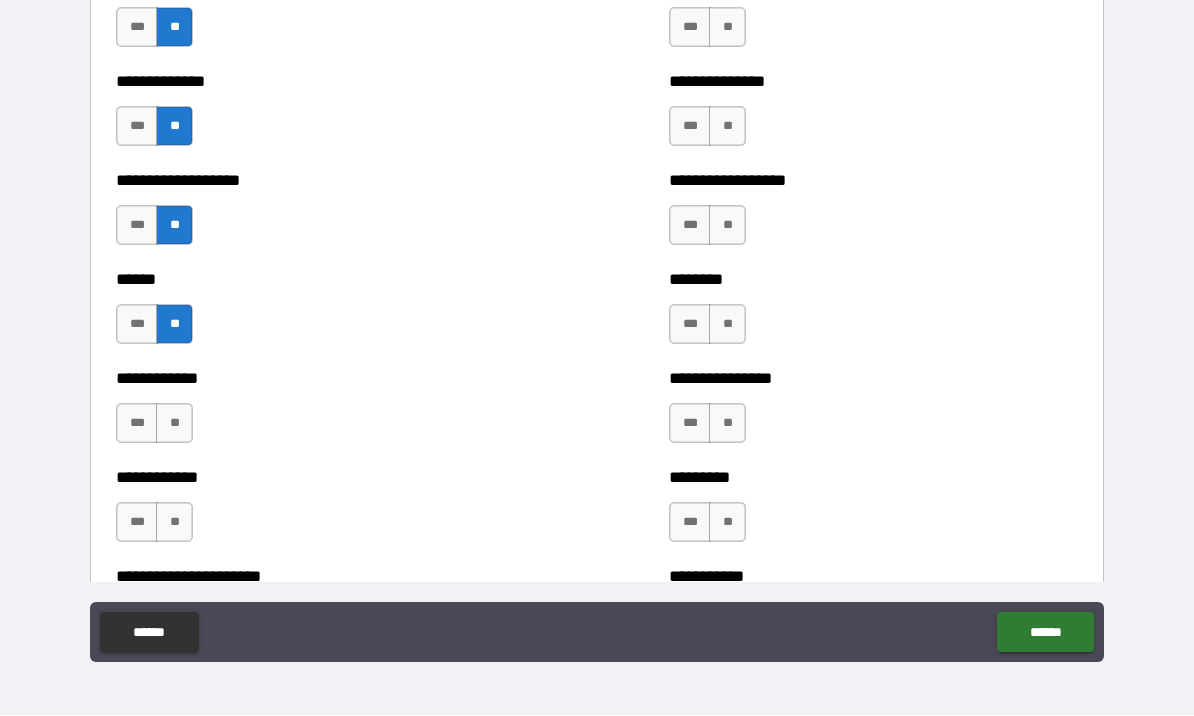 scroll, scrollTop: 4719, scrollLeft: 0, axis: vertical 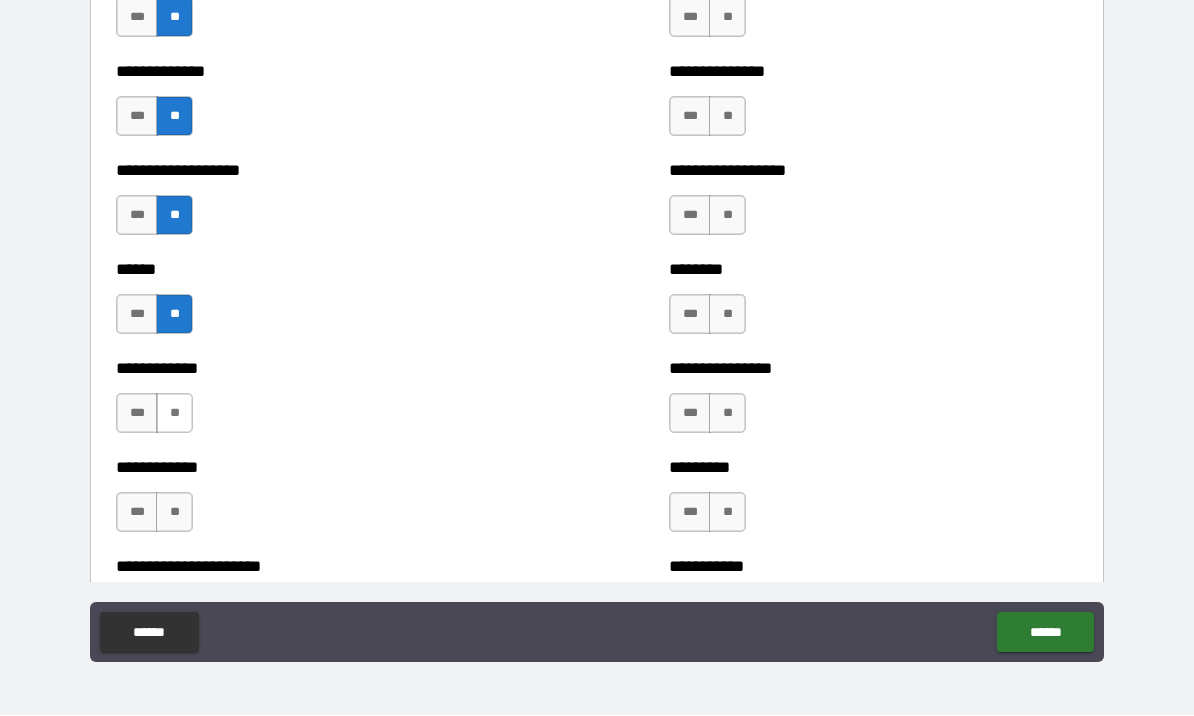 click on "**" at bounding box center (174, 414) 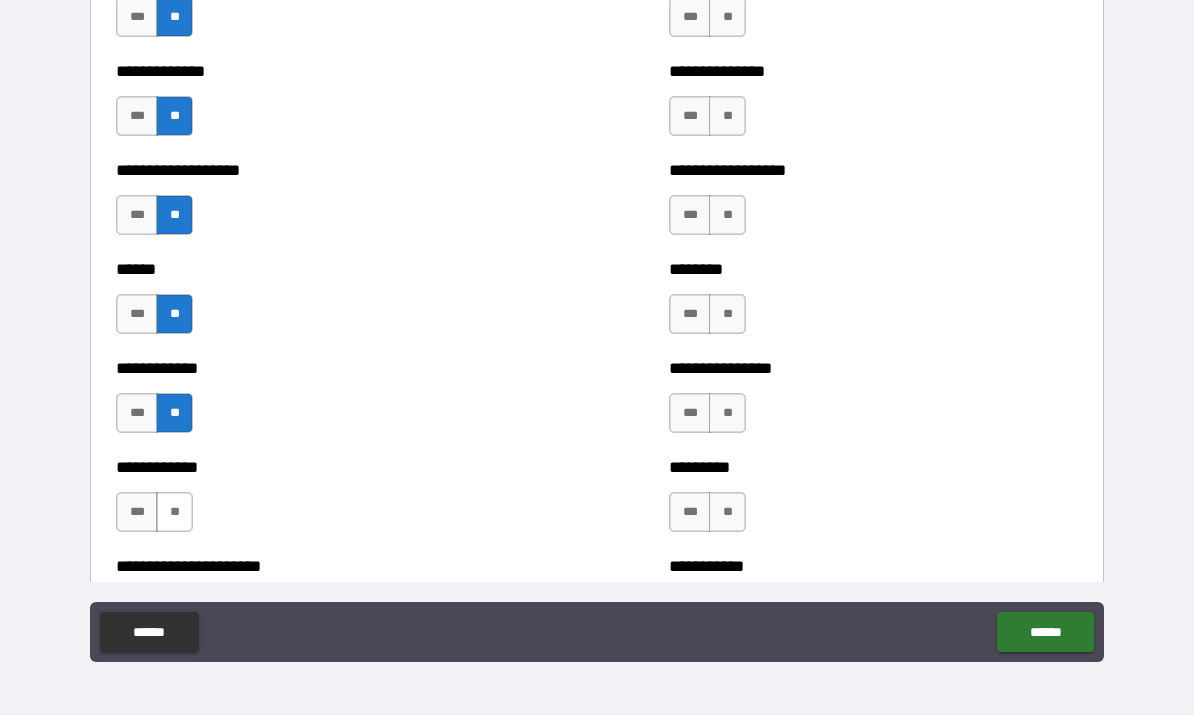 click on "**" at bounding box center [174, 513] 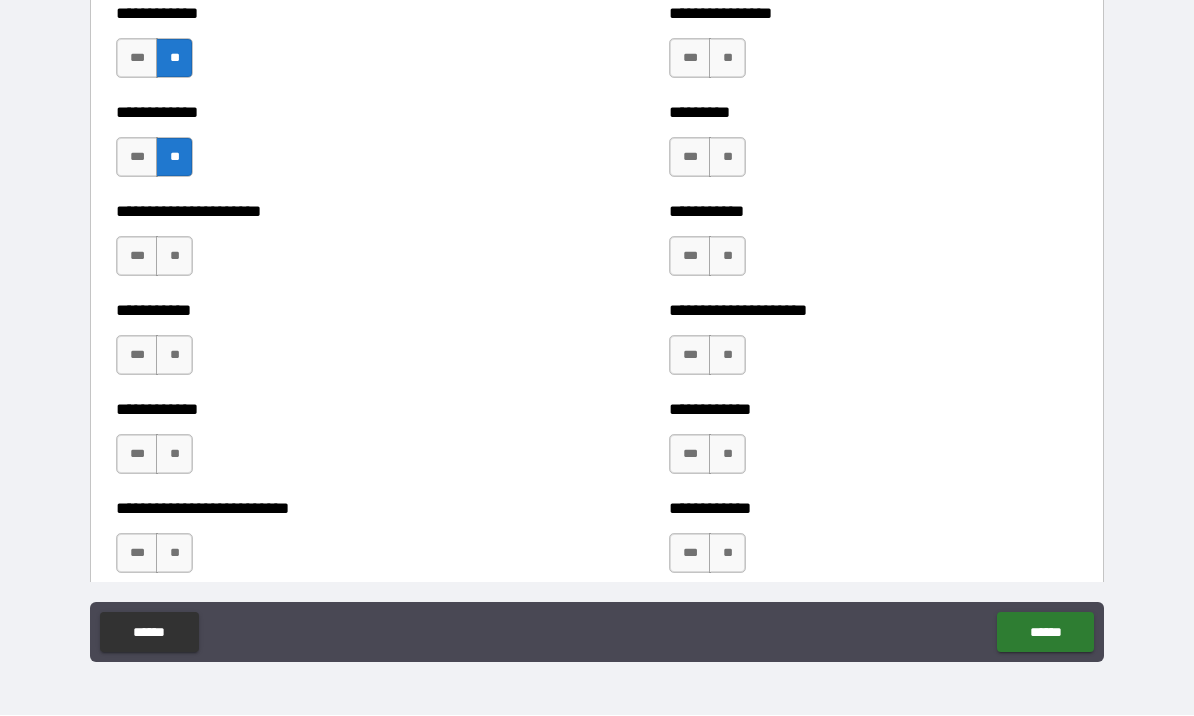 scroll, scrollTop: 5077, scrollLeft: 0, axis: vertical 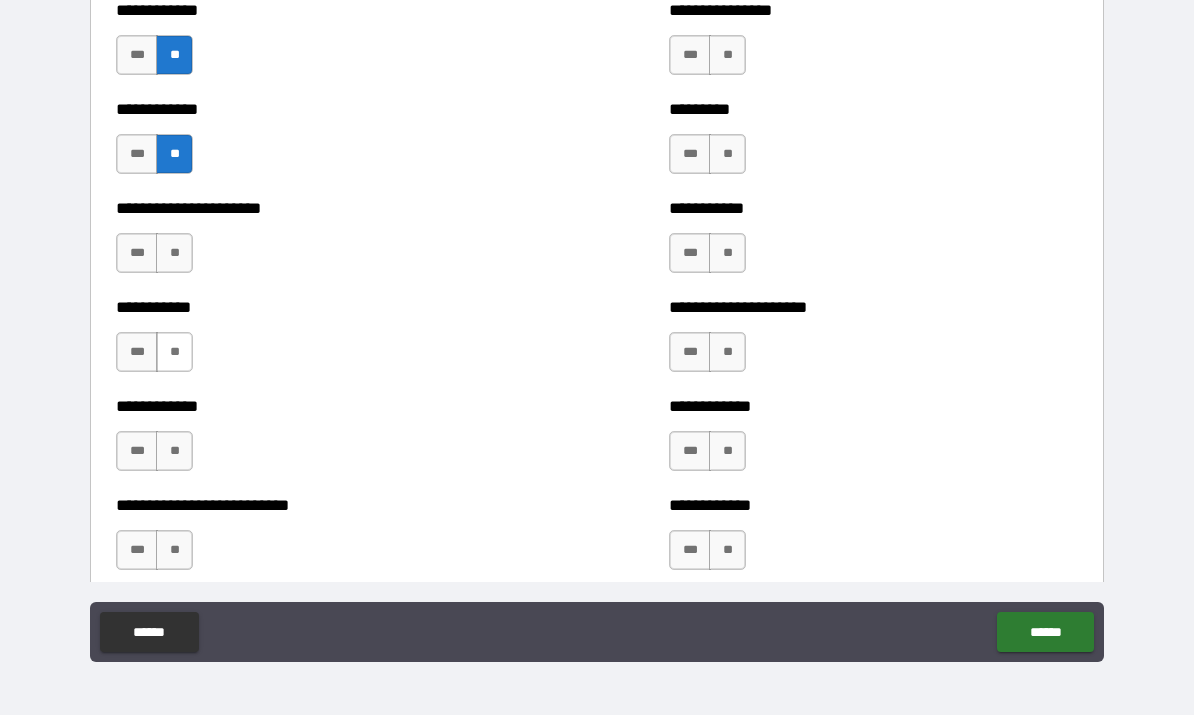 click on "**" at bounding box center (174, 353) 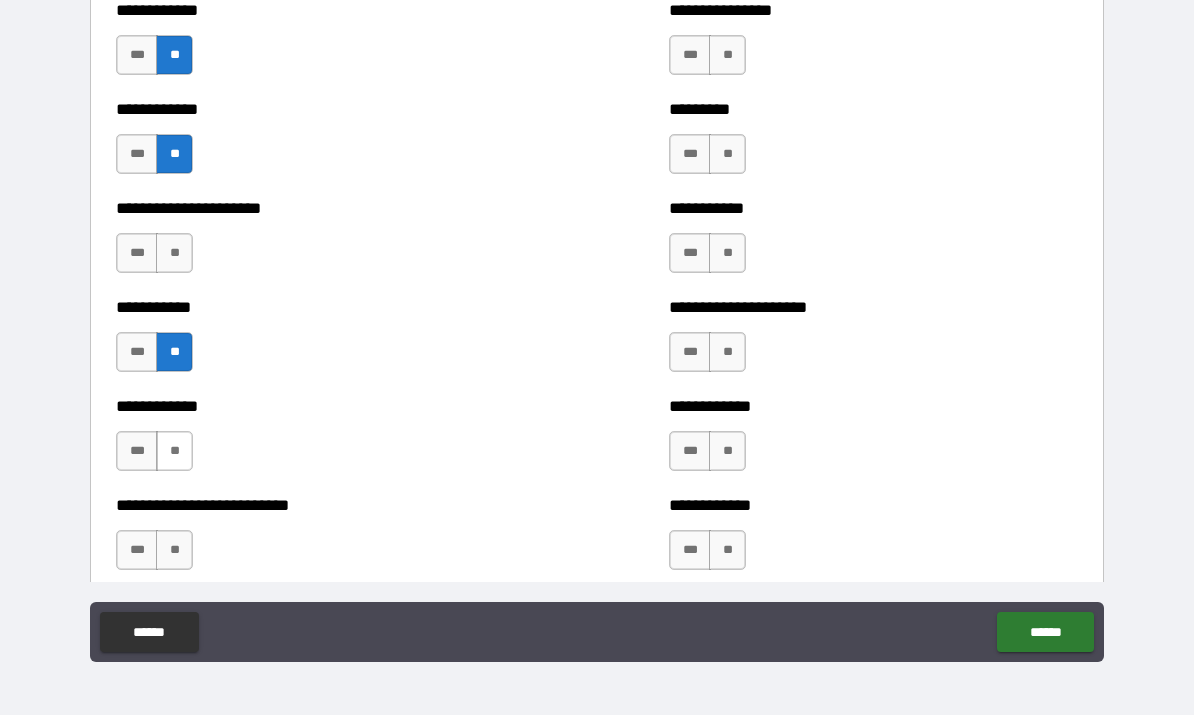 click on "**" at bounding box center (174, 452) 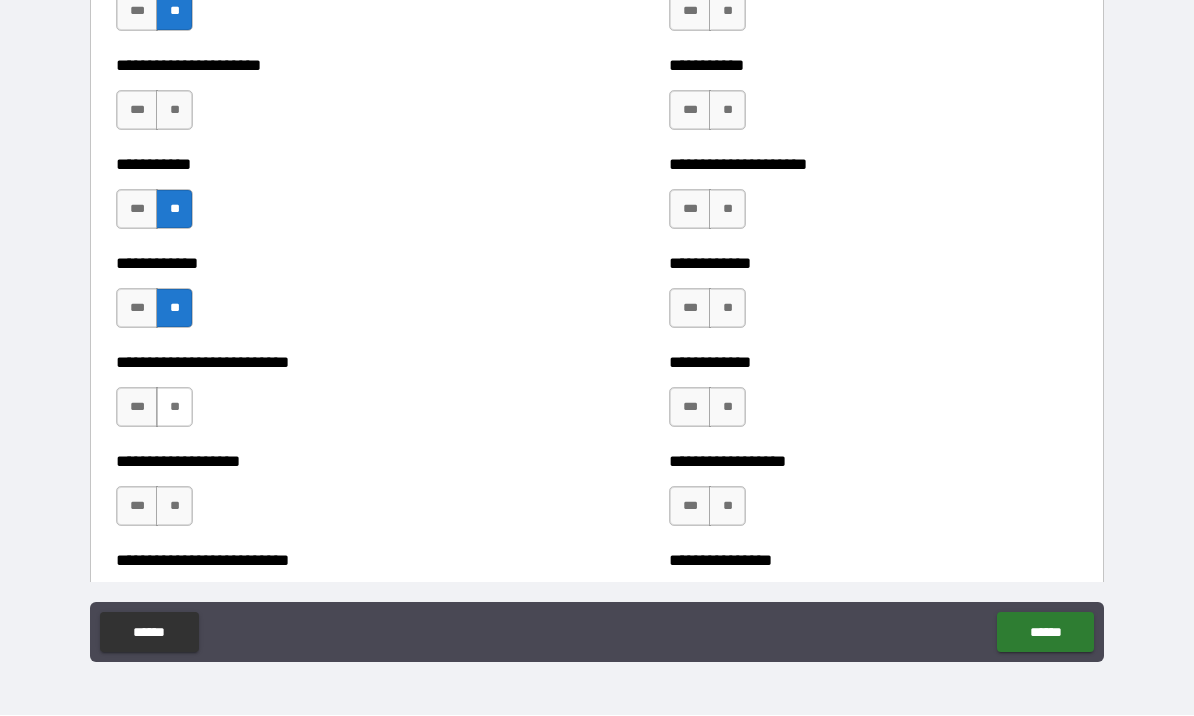 click on "**" at bounding box center [174, 408] 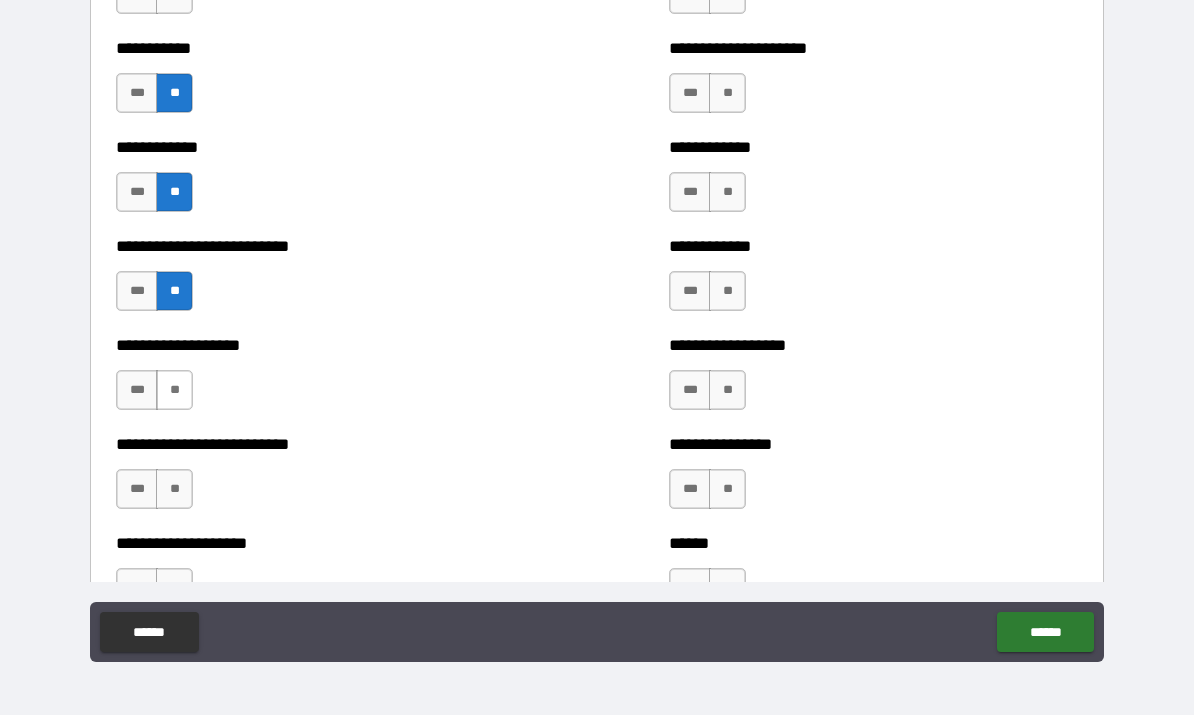 click on "**" at bounding box center [174, 391] 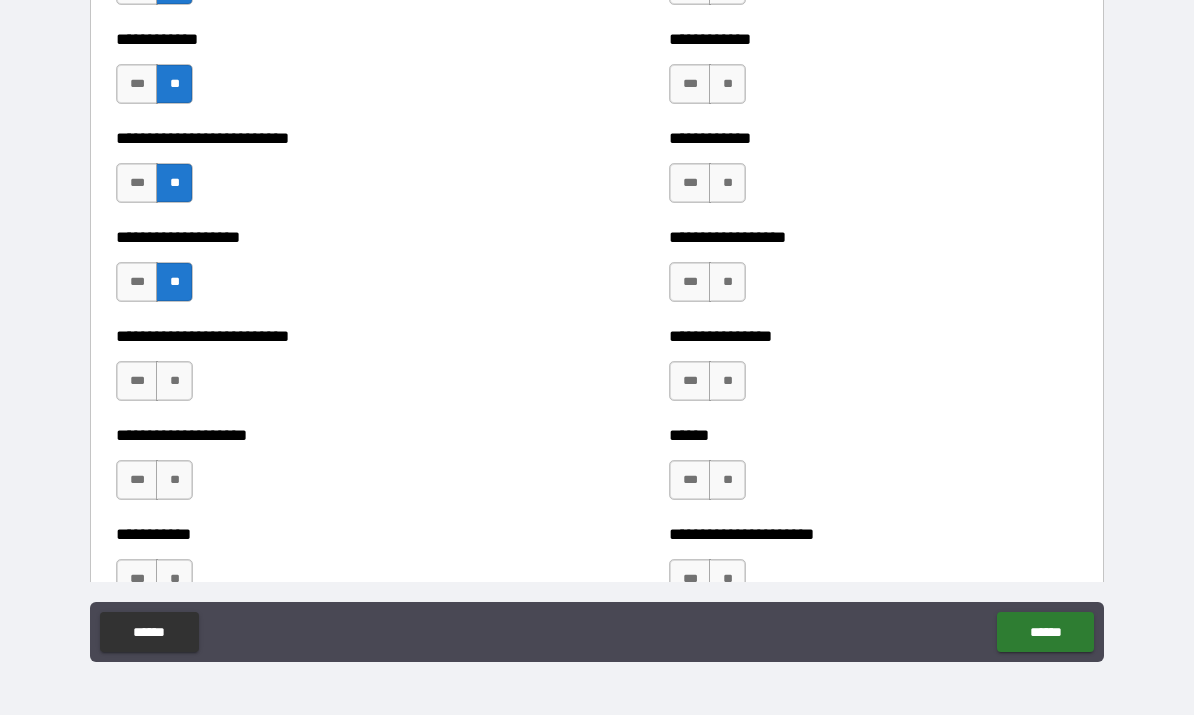 scroll, scrollTop: 5443, scrollLeft: 0, axis: vertical 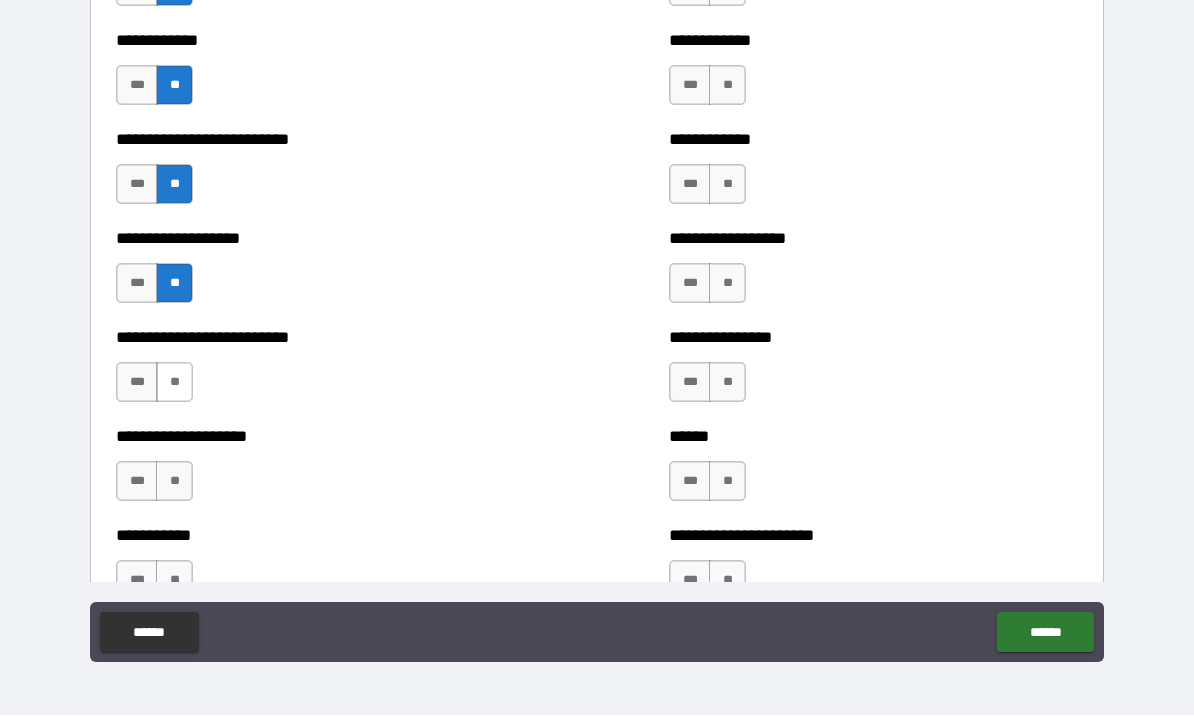 click on "**" at bounding box center (174, 383) 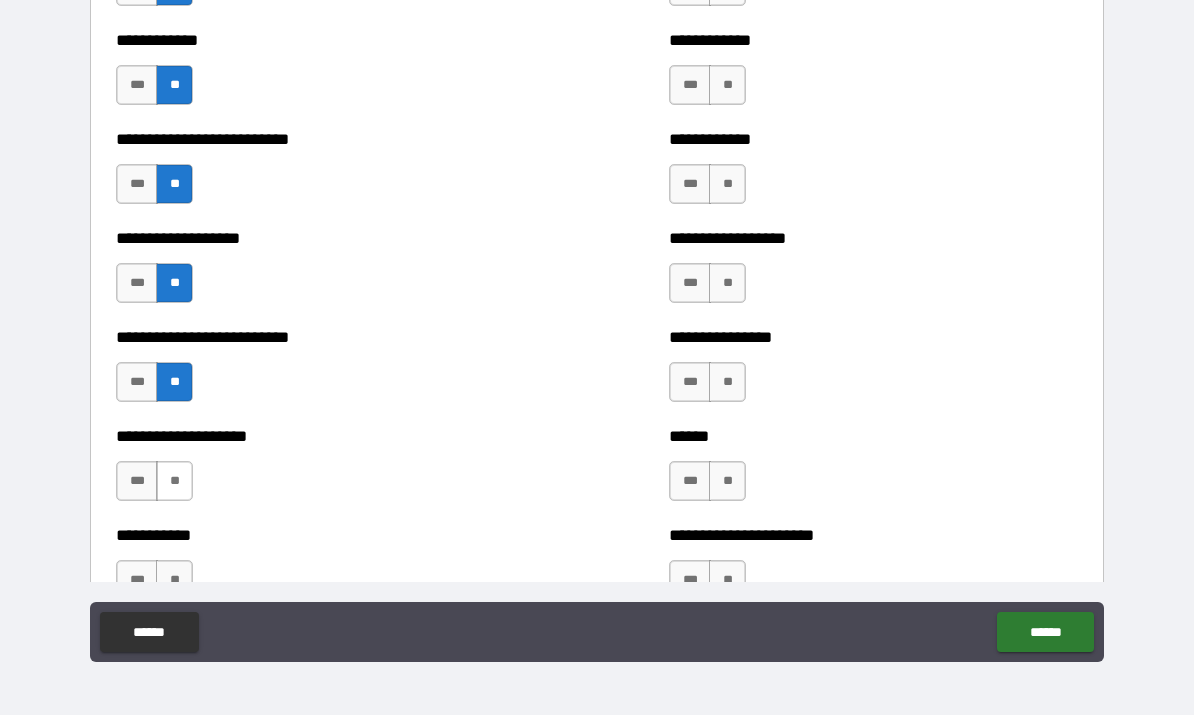 click on "**" at bounding box center [174, 482] 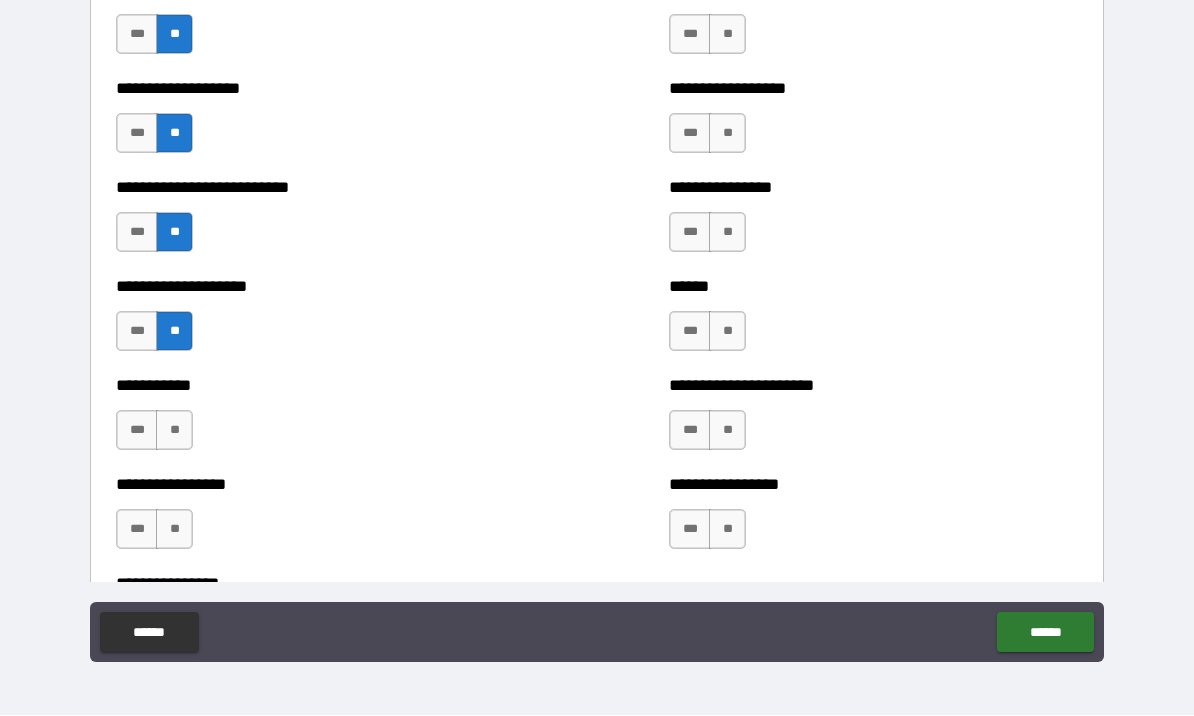 scroll, scrollTop: 5597, scrollLeft: 0, axis: vertical 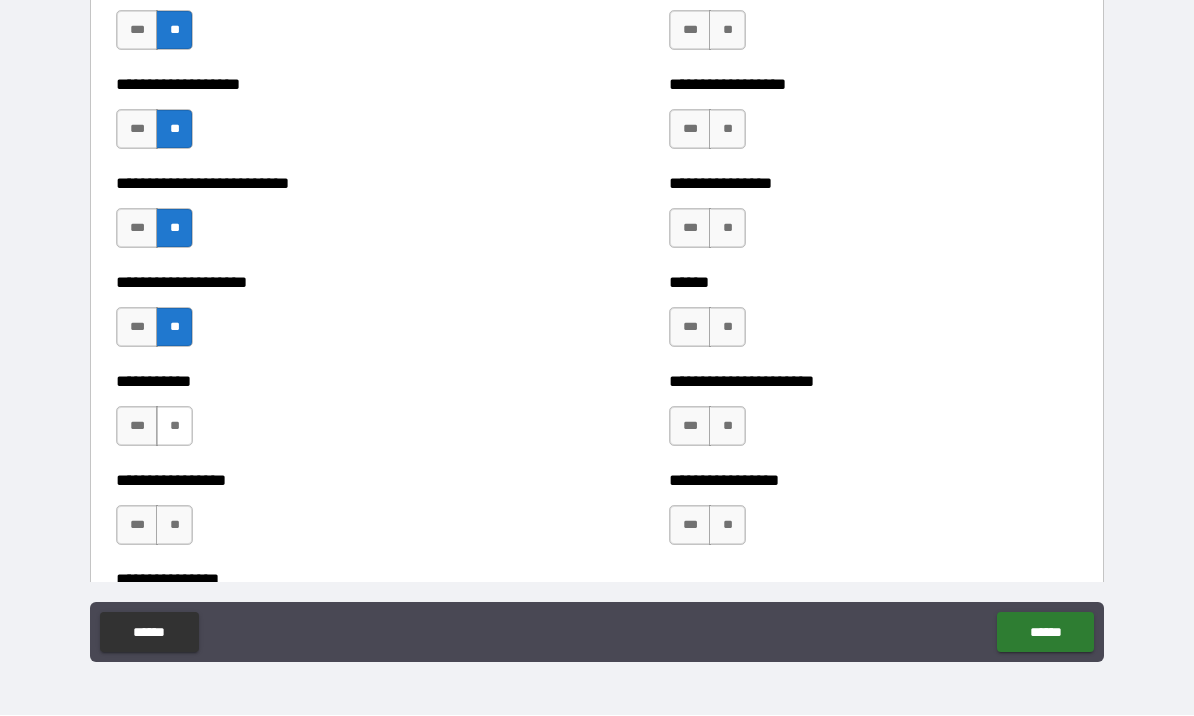 click on "**" at bounding box center [174, 427] 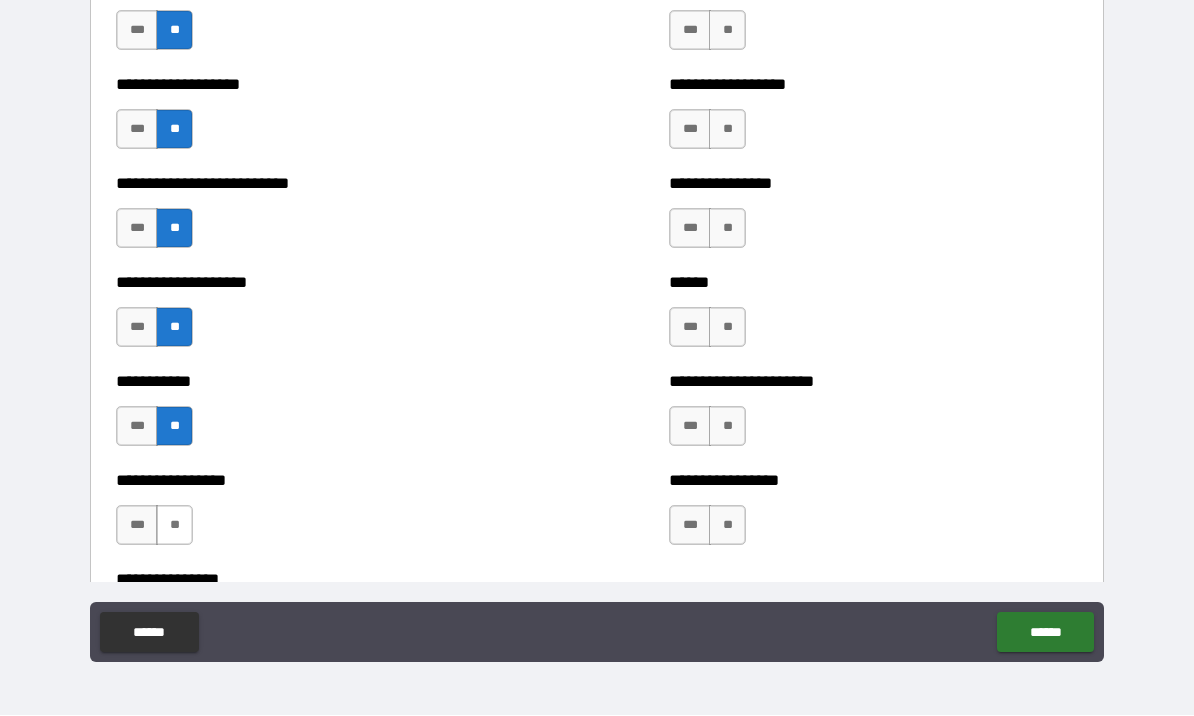 click on "**" at bounding box center (174, 526) 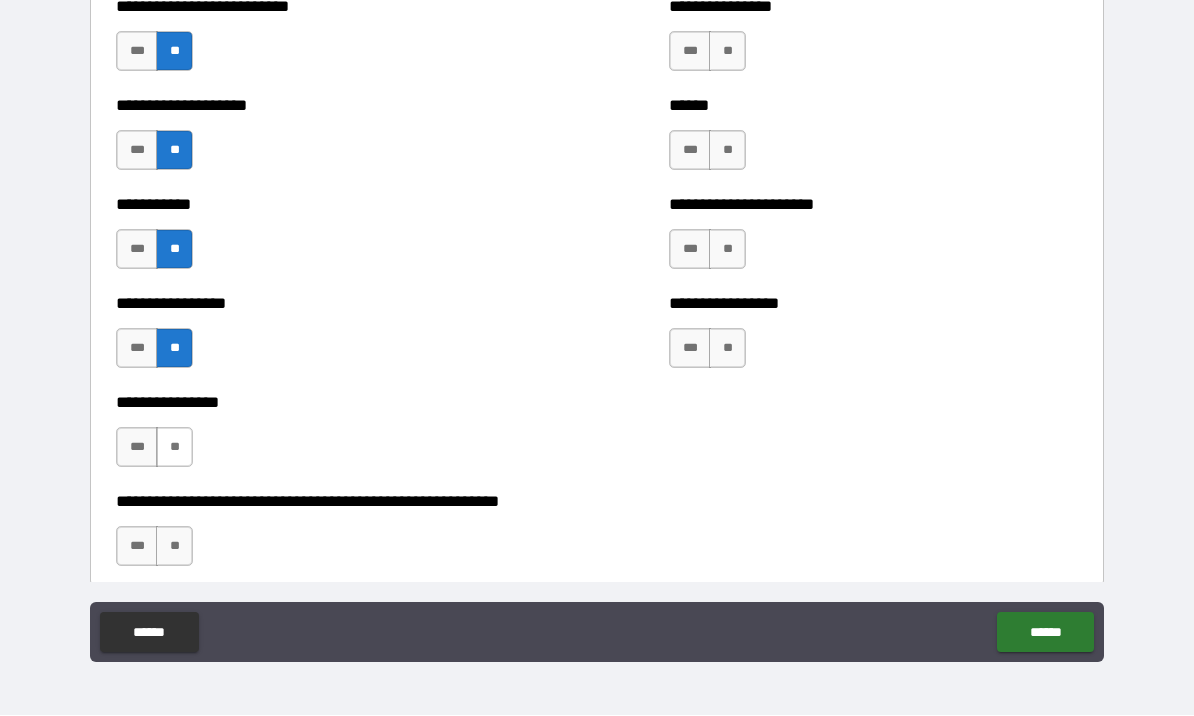 click on "**" at bounding box center (174, 448) 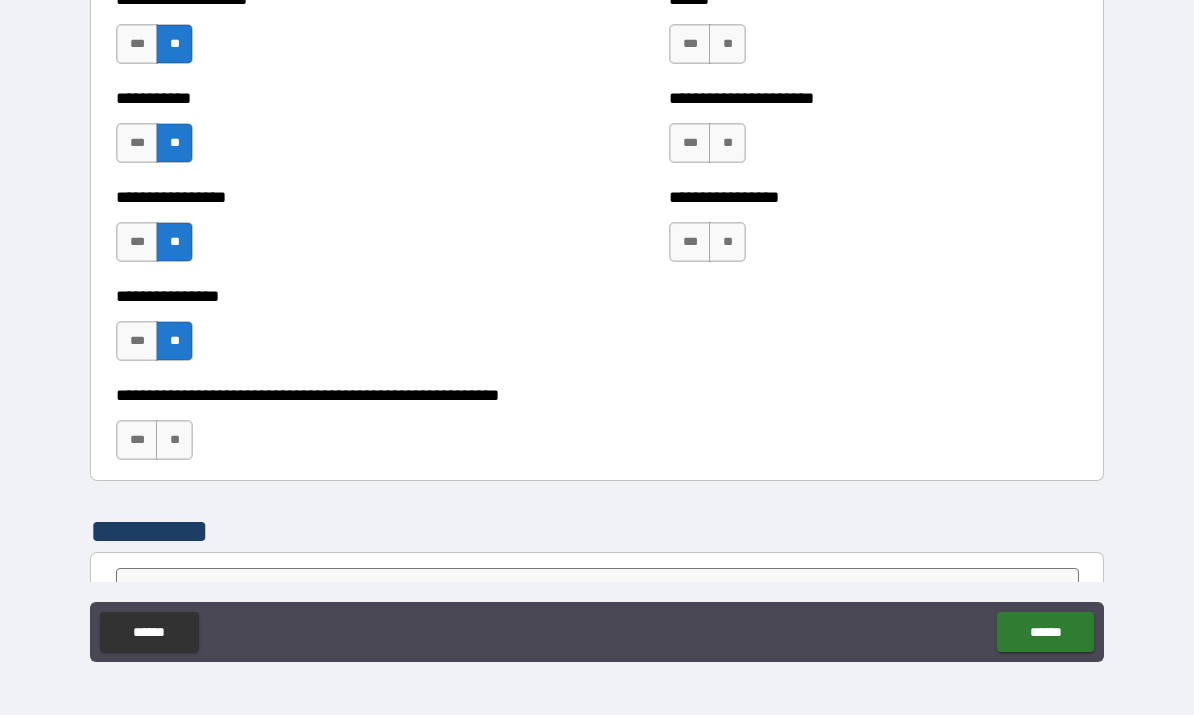scroll, scrollTop: 5891, scrollLeft: 0, axis: vertical 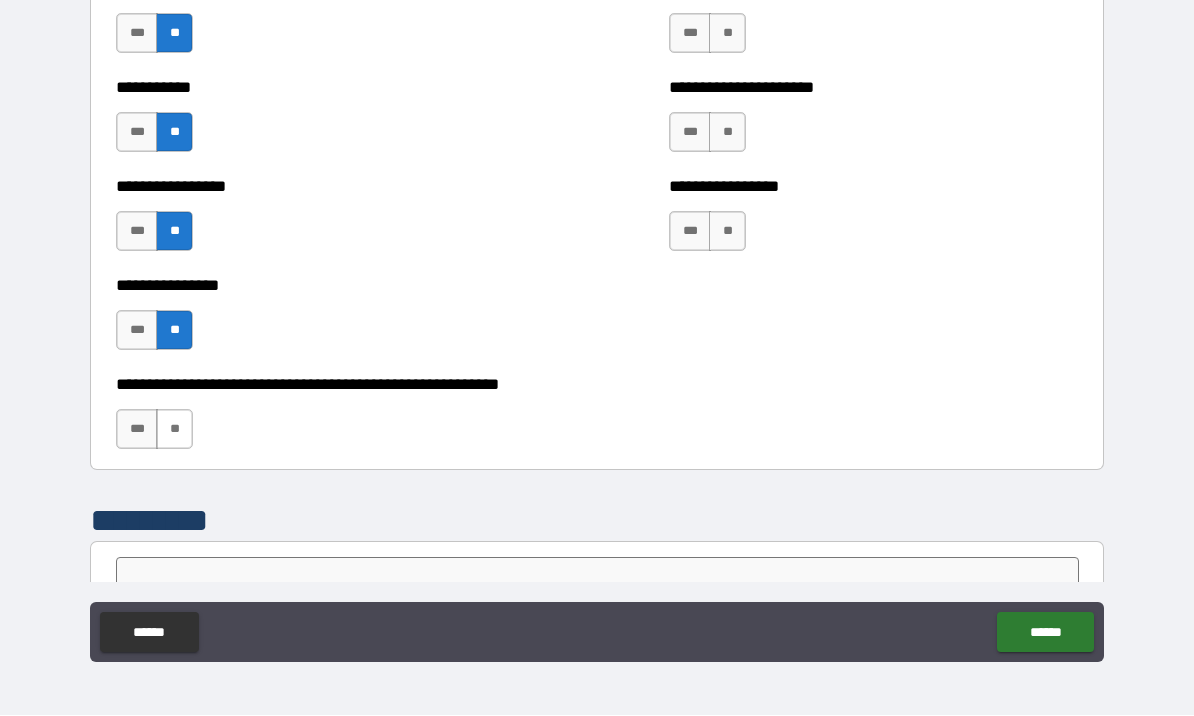 click on "**" at bounding box center (174, 430) 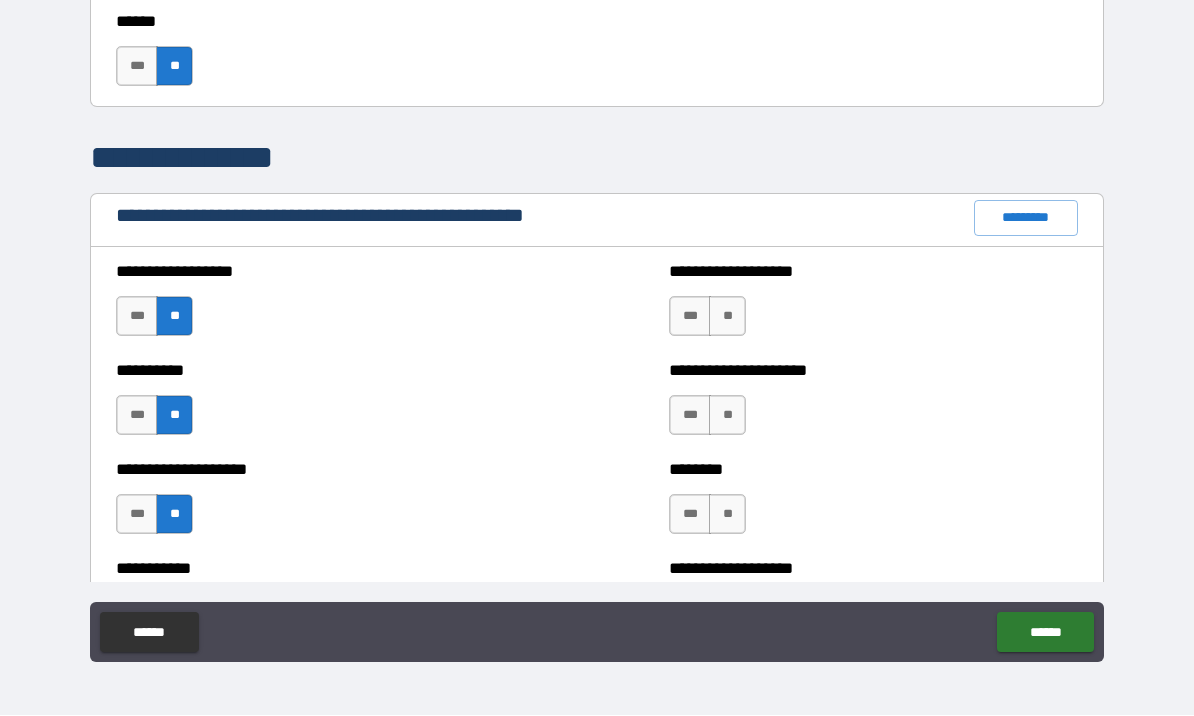 scroll, scrollTop: 2149, scrollLeft: 0, axis: vertical 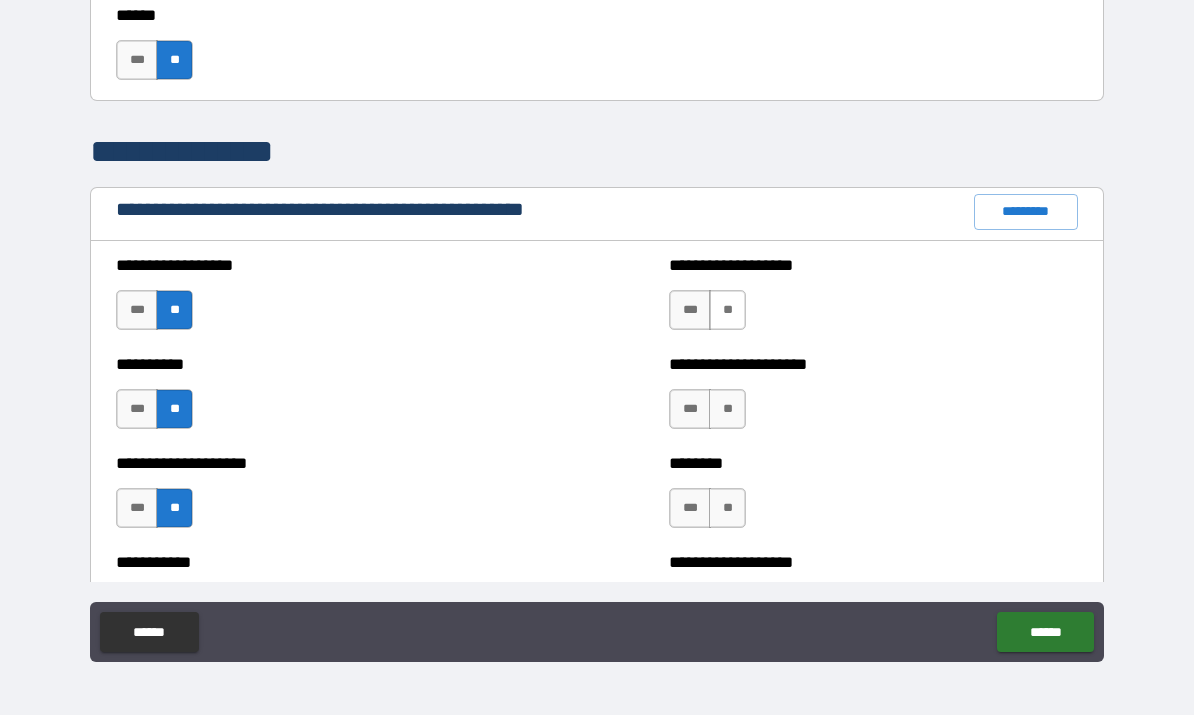 click on "**" at bounding box center (727, 311) 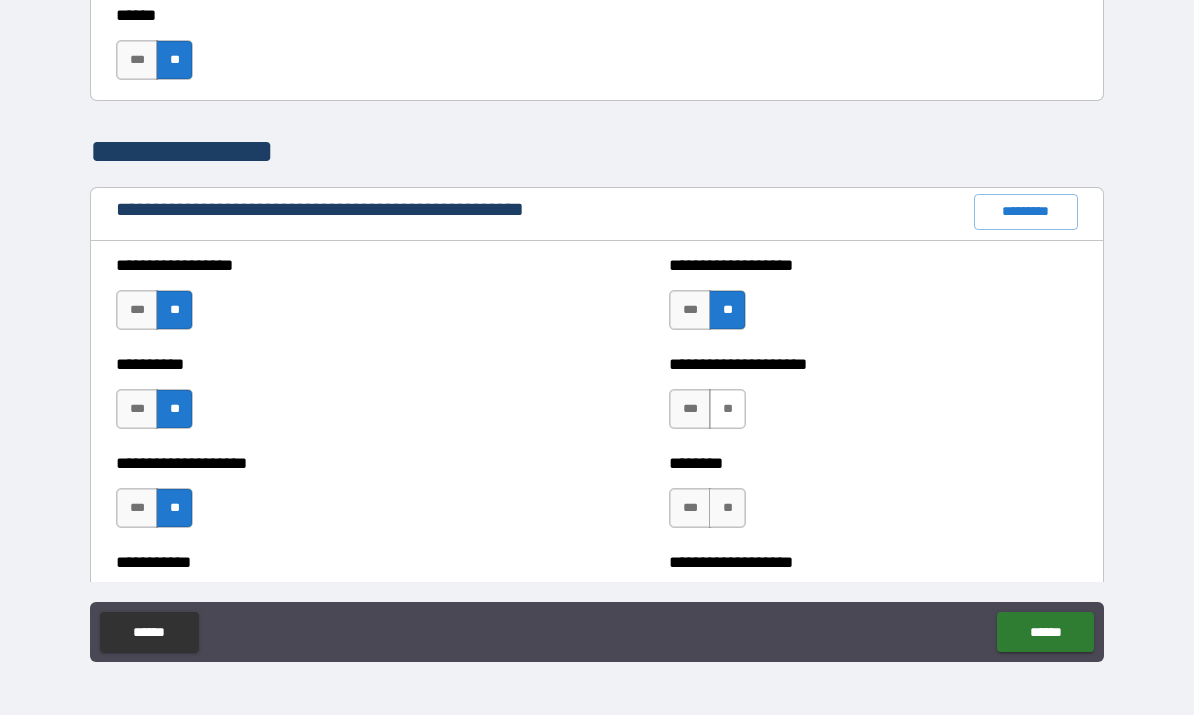 click on "**" at bounding box center [727, 410] 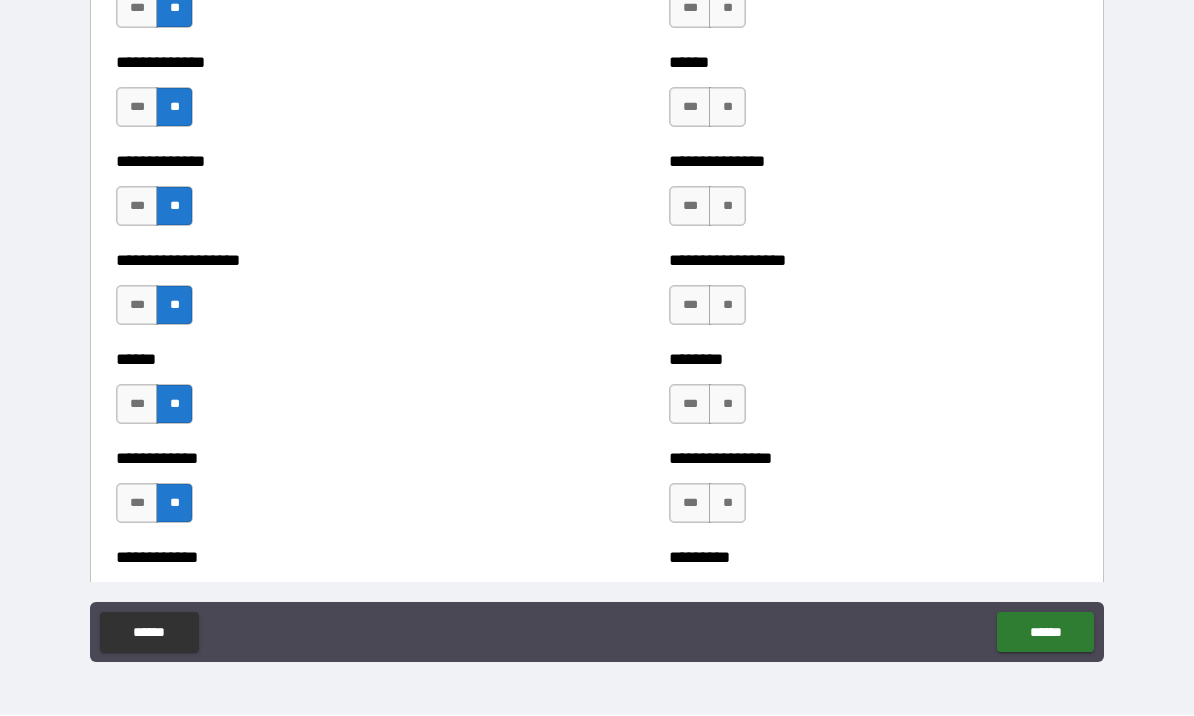 scroll, scrollTop: 4632, scrollLeft: 0, axis: vertical 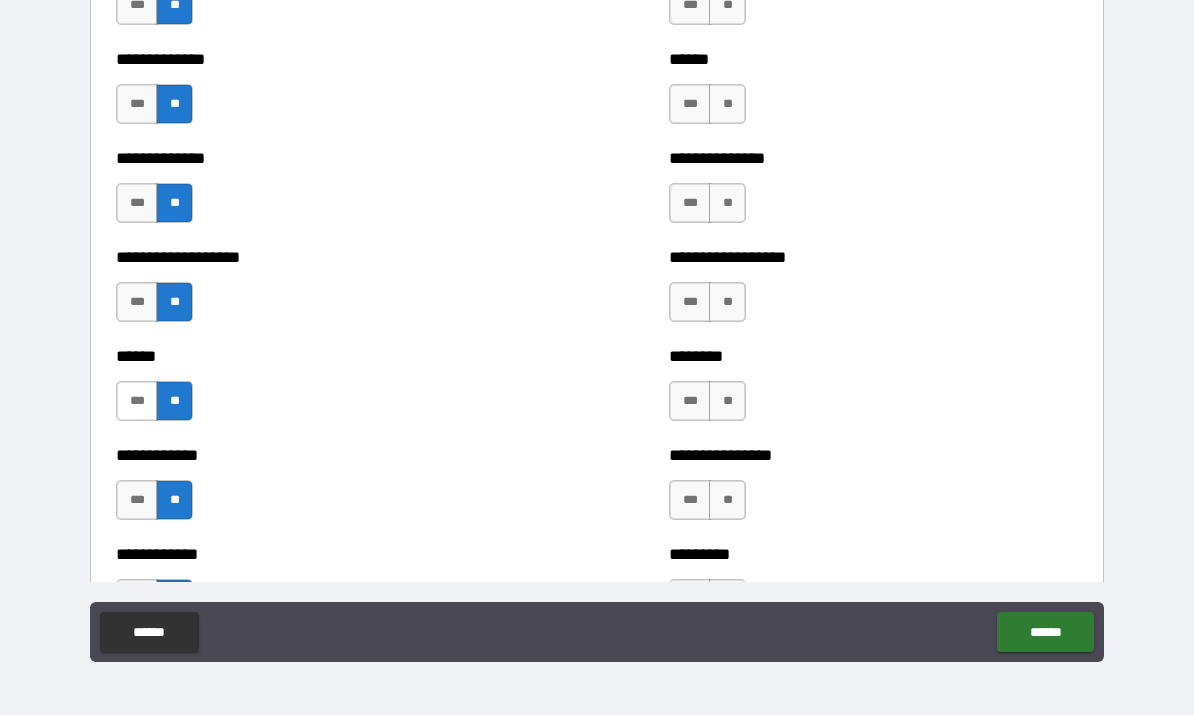 click on "***" at bounding box center (137, 402) 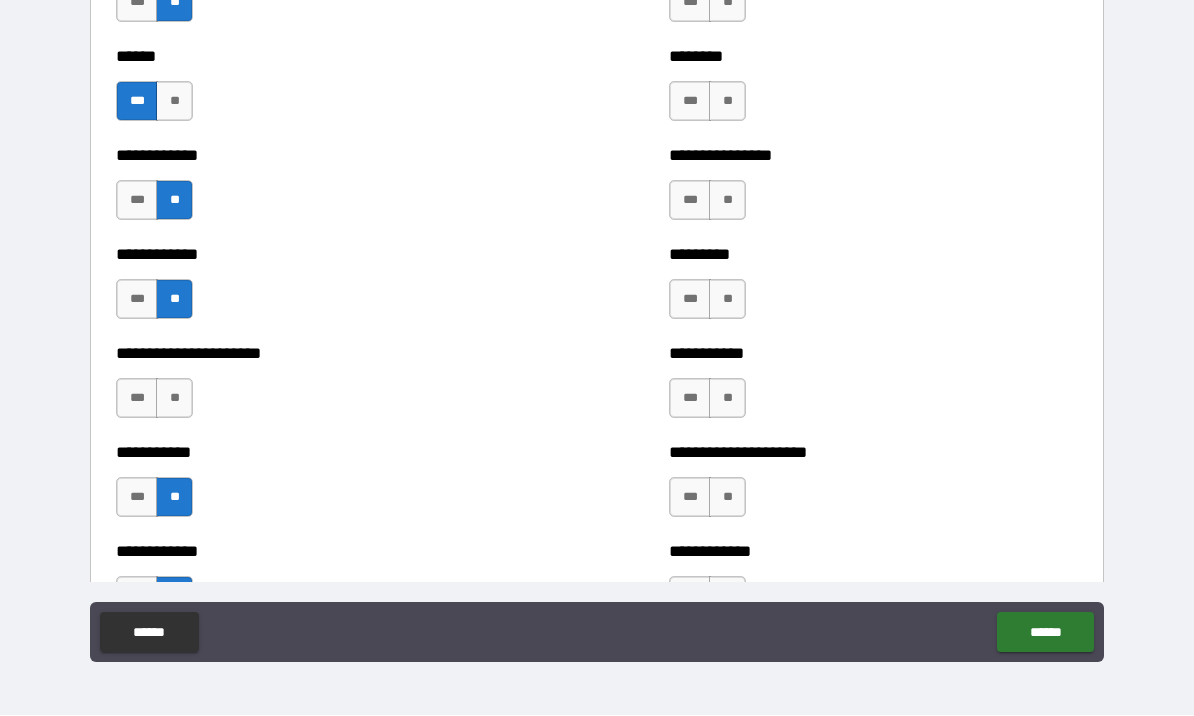 scroll, scrollTop: 4940, scrollLeft: 0, axis: vertical 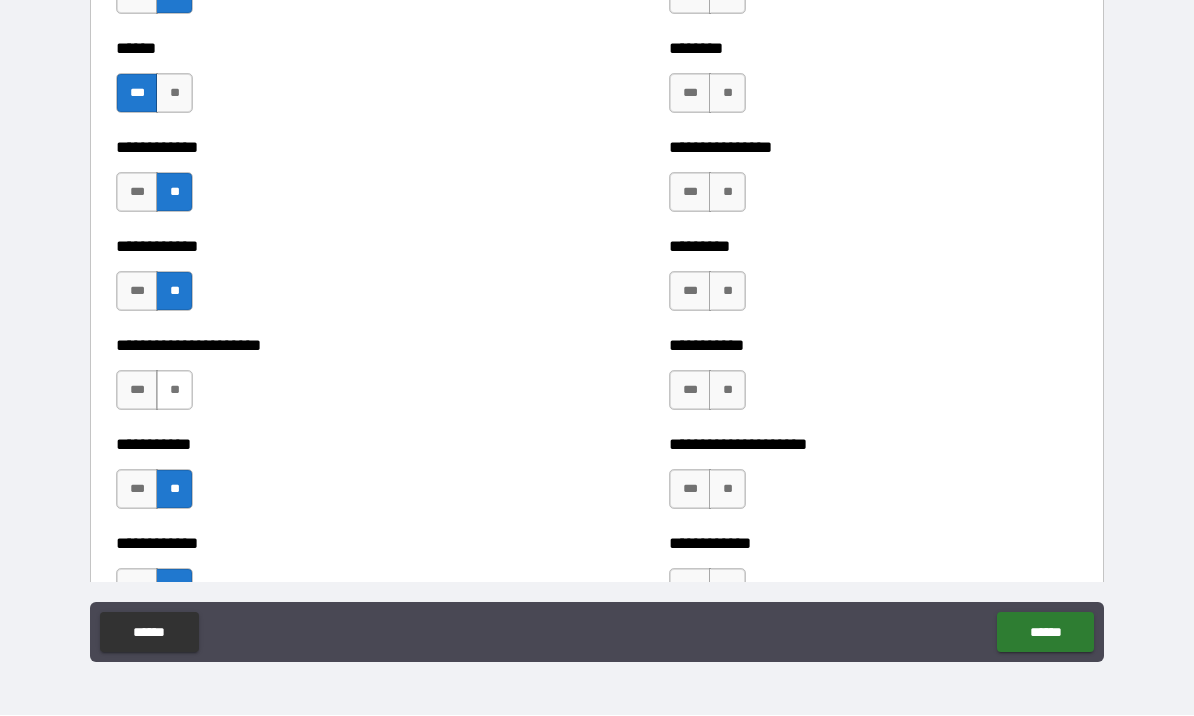 click on "**" at bounding box center (174, 391) 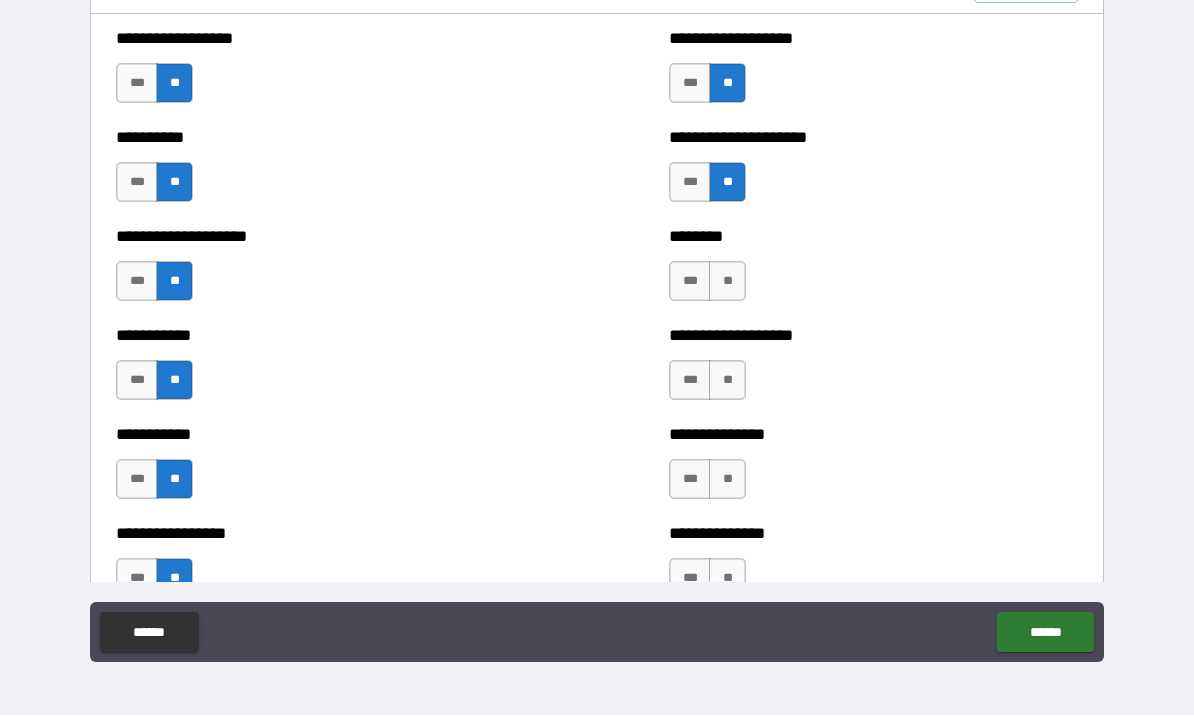scroll, scrollTop: 2372, scrollLeft: 0, axis: vertical 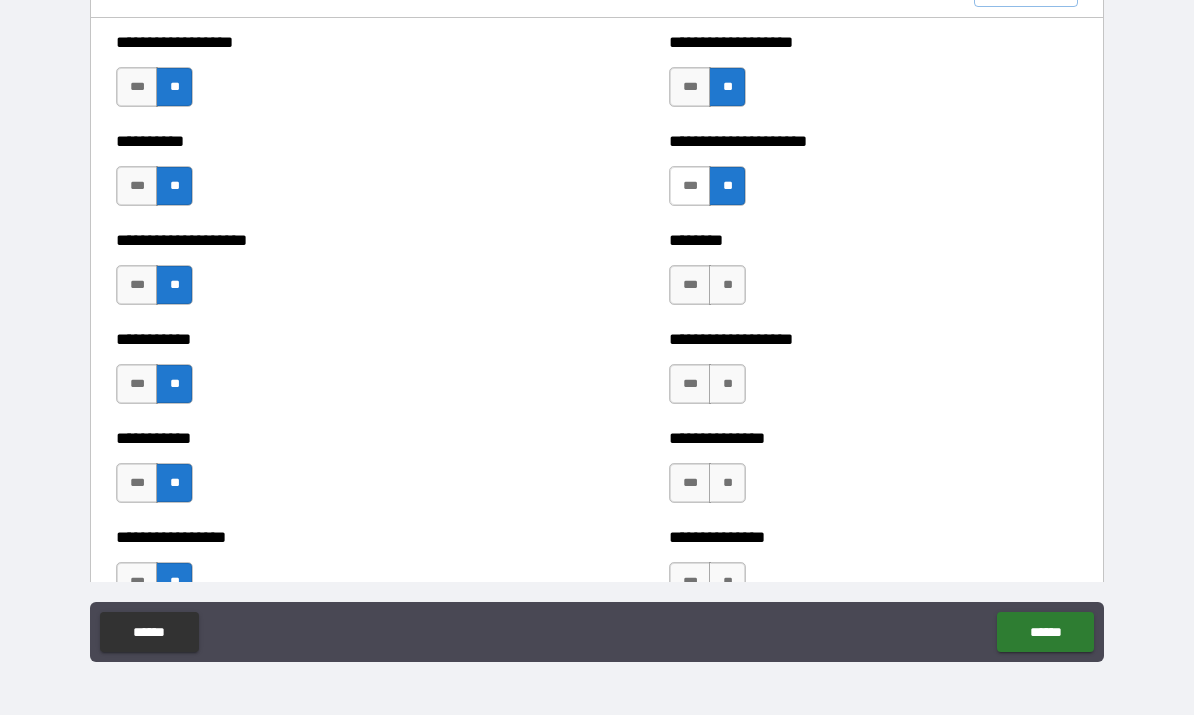 click on "***" at bounding box center (690, 187) 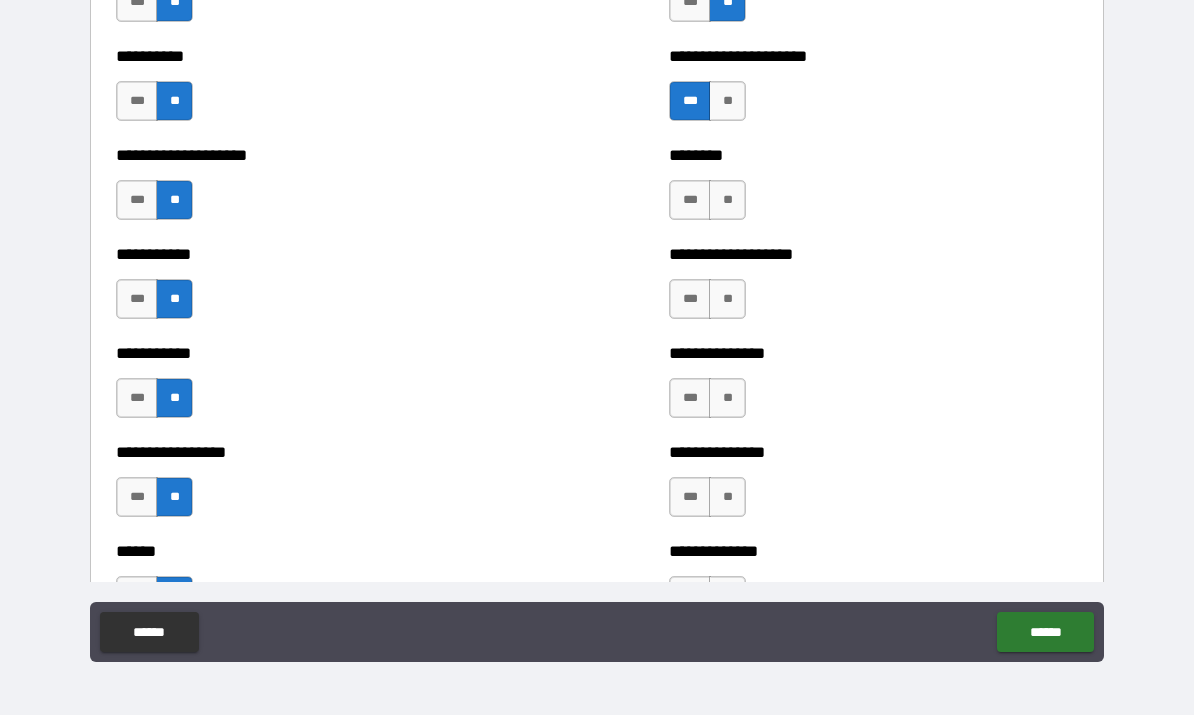 scroll, scrollTop: 2460, scrollLeft: 0, axis: vertical 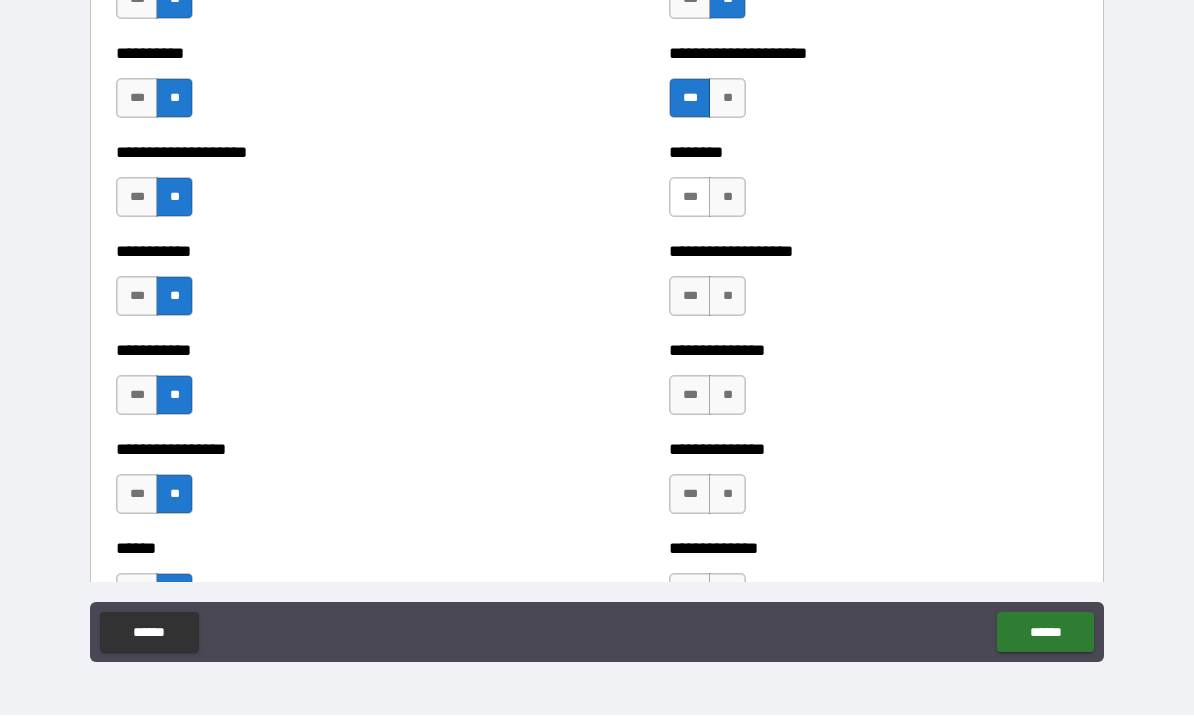 click on "***" at bounding box center (690, 198) 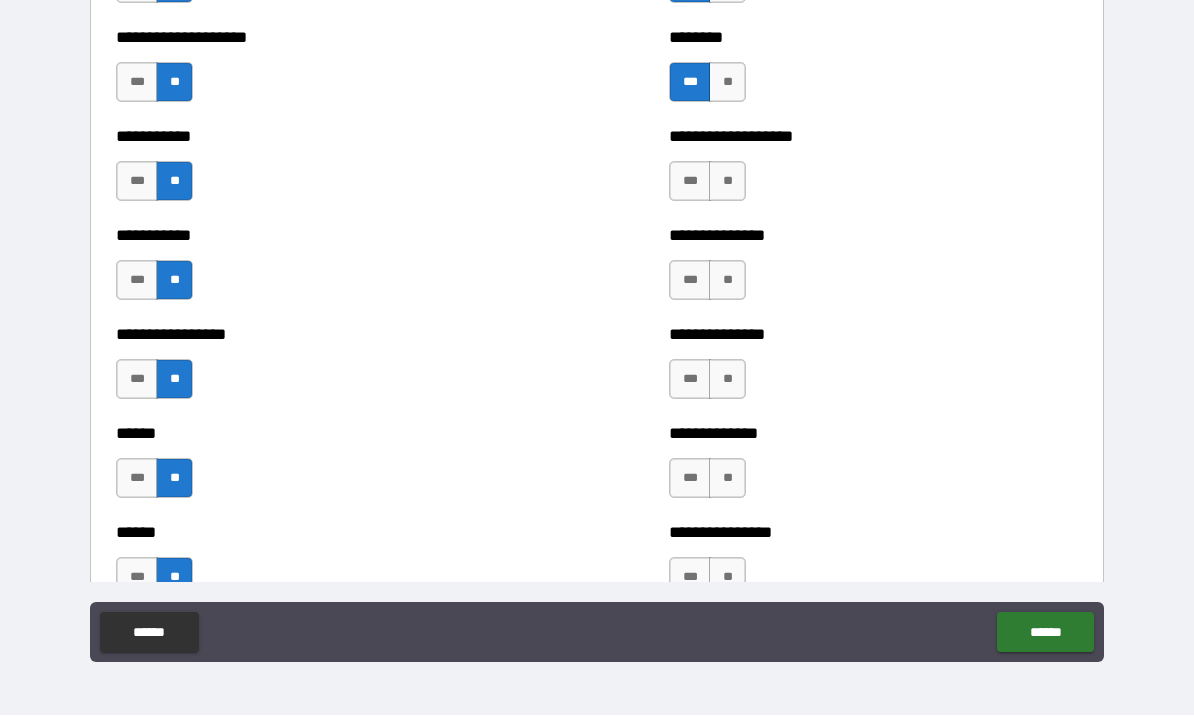 scroll, scrollTop: 2578, scrollLeft: 0, axis: vertical 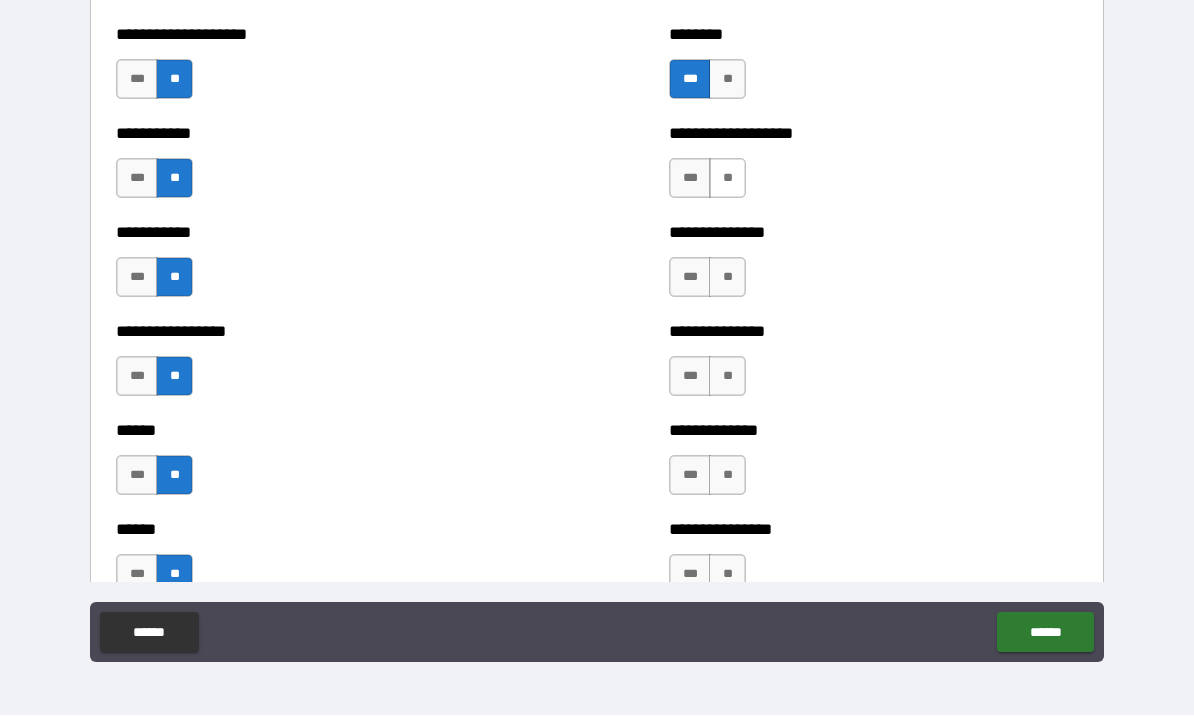 click on "**" at bounding box center [727, 179] 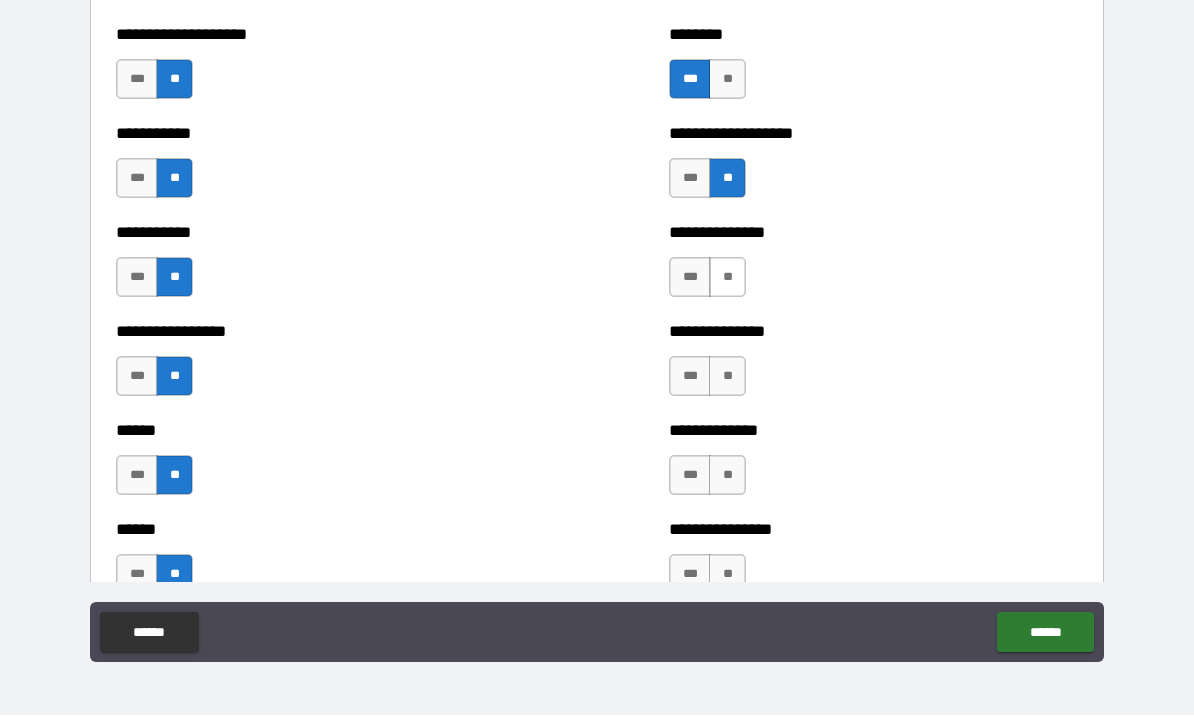 click on "**" at bounding box center (727, 278) 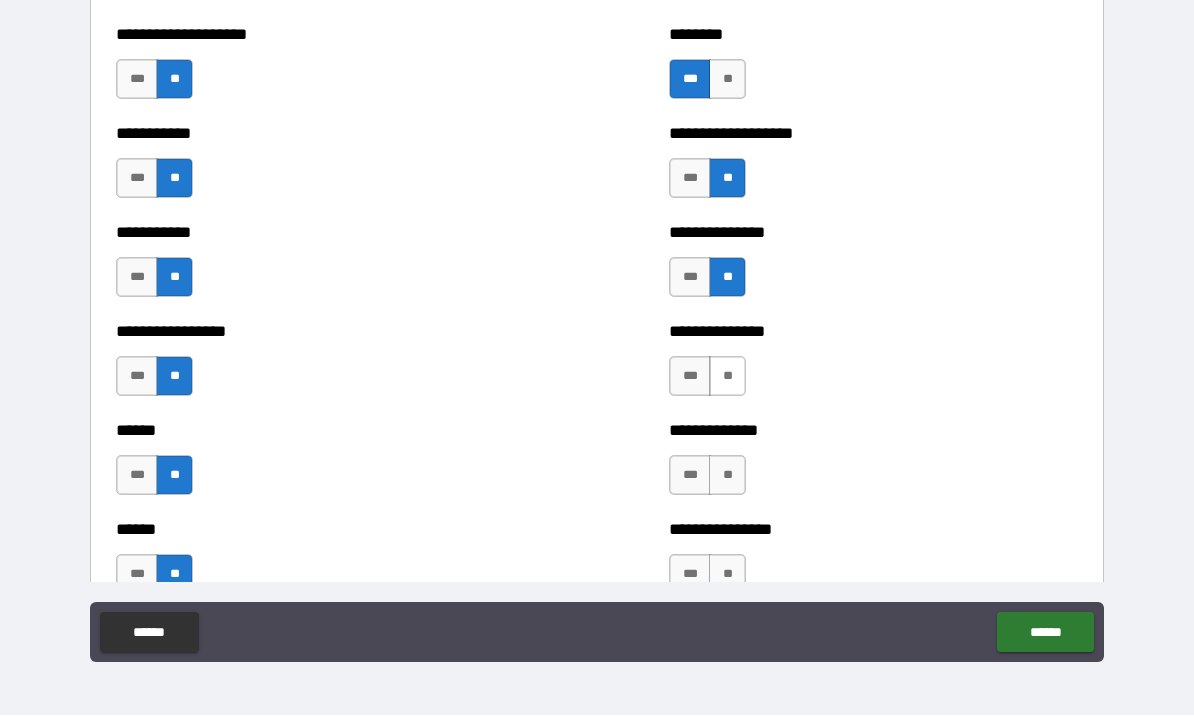click on "**" at bounding box center (727, 377) 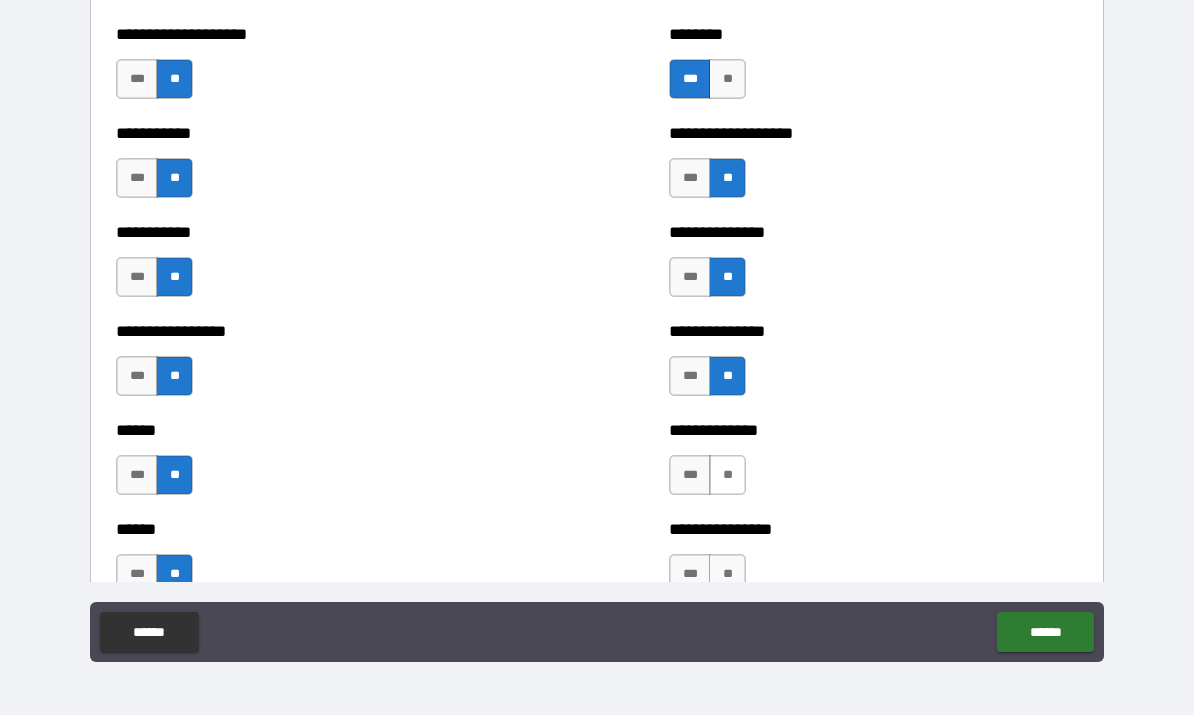 click on "**" at bounding box center [727, 476] 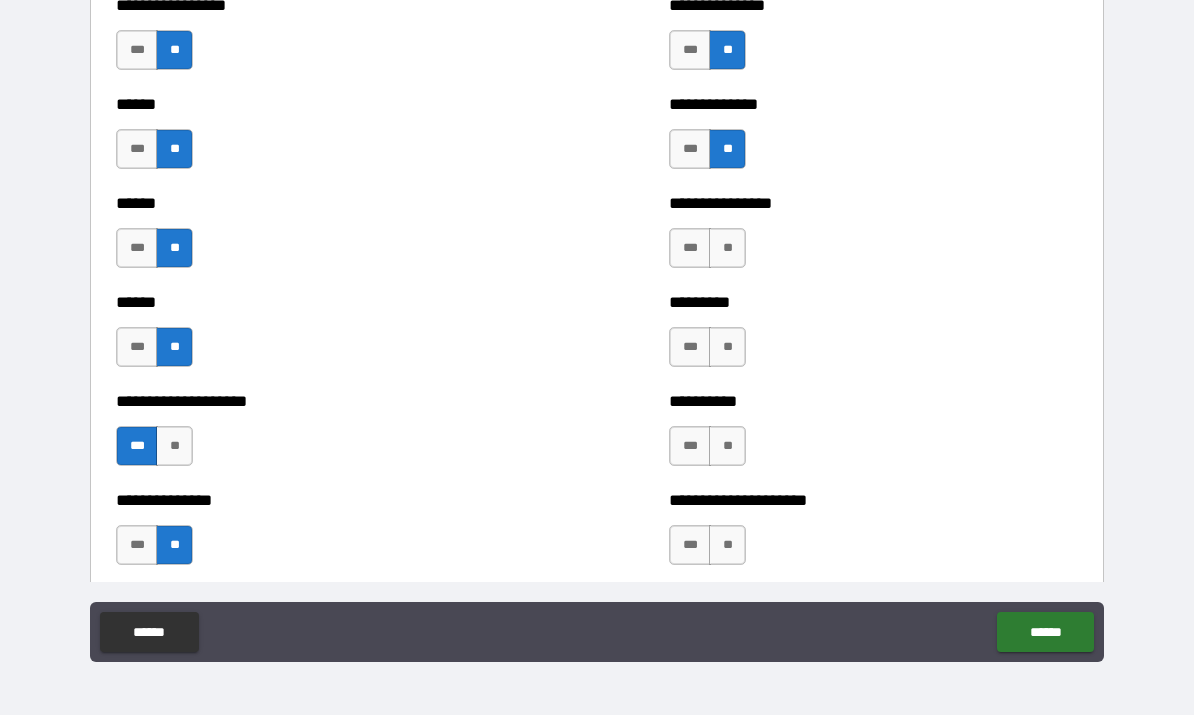 scroll, scrollTop: 2907, scrollLeft: 0, axis: vertical 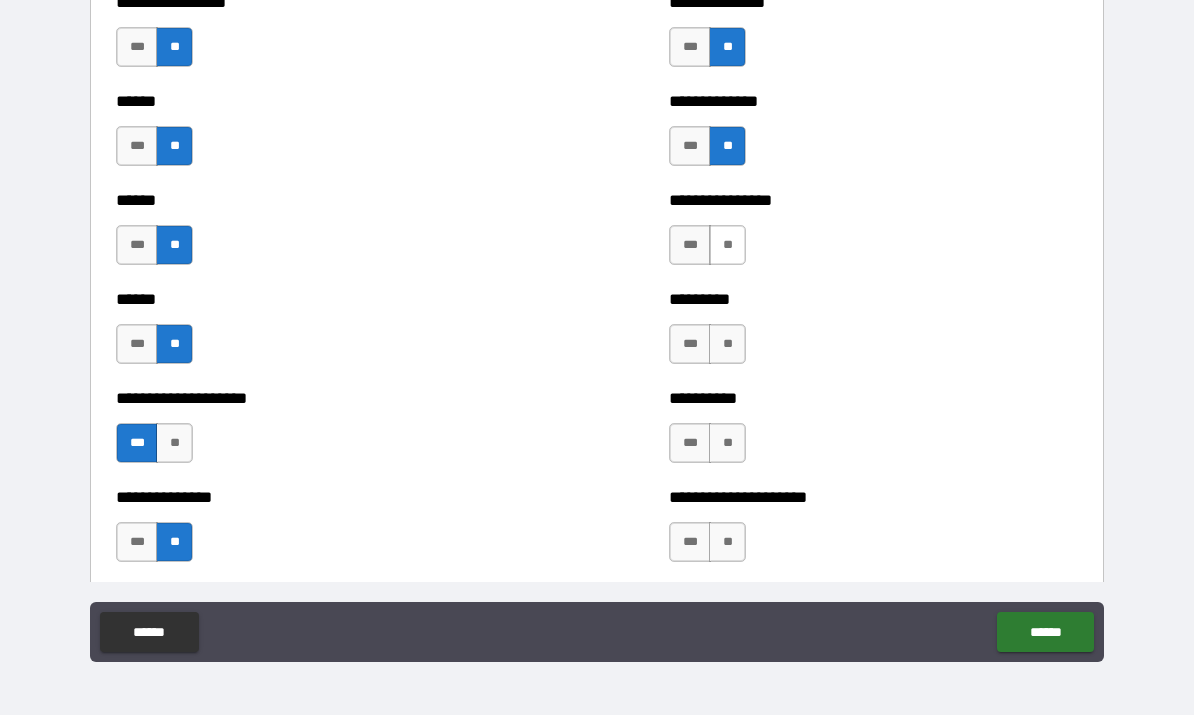 click on "**" at bounding box center (727, 246) 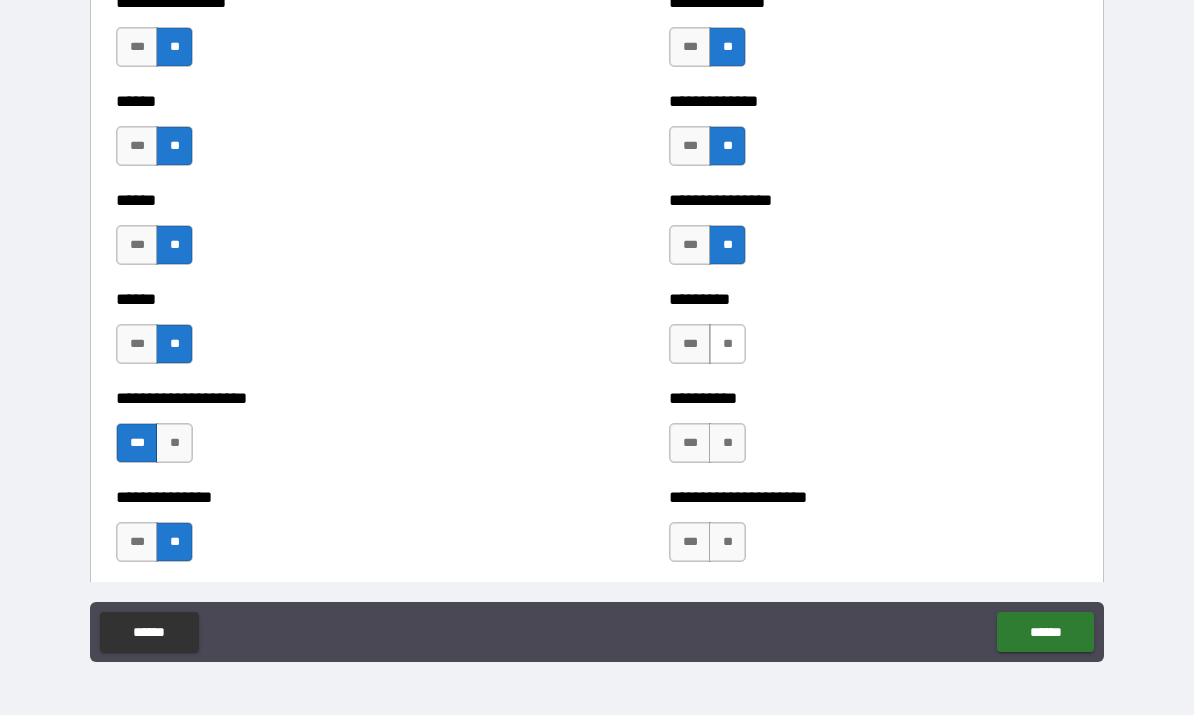 click on "**" at bounding box center (727, 345) 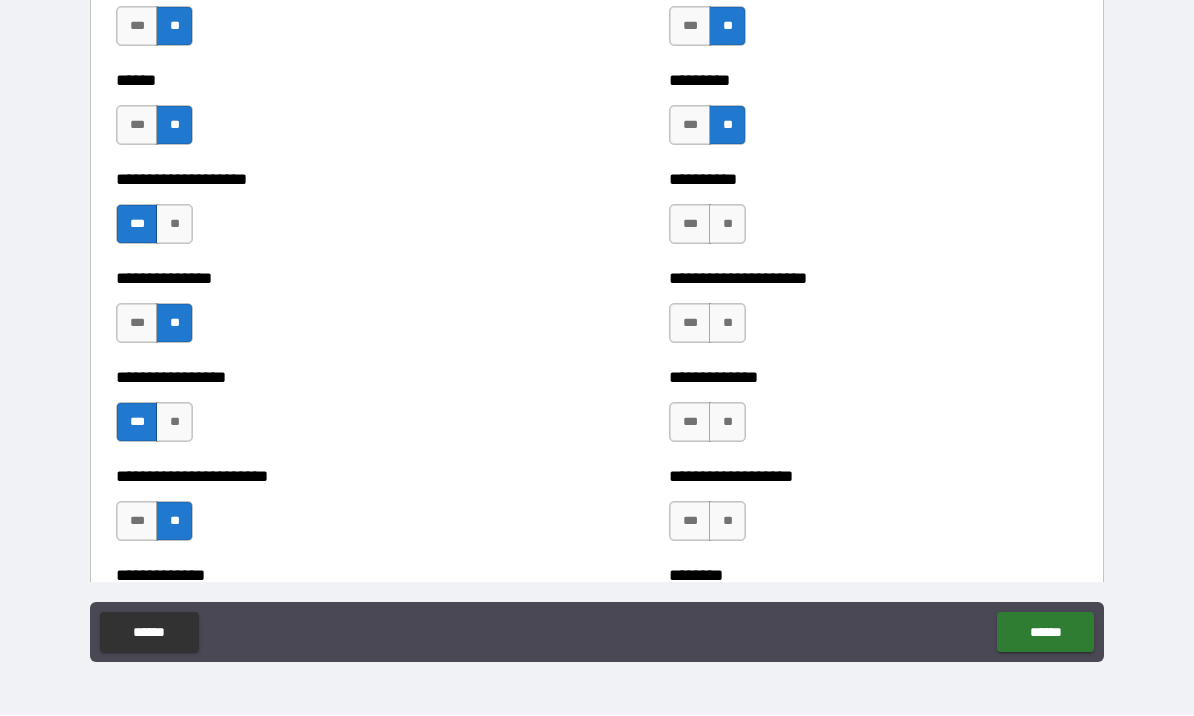 scroll, scrollTop: 3128, scrollLeft: 0, axis: vertical 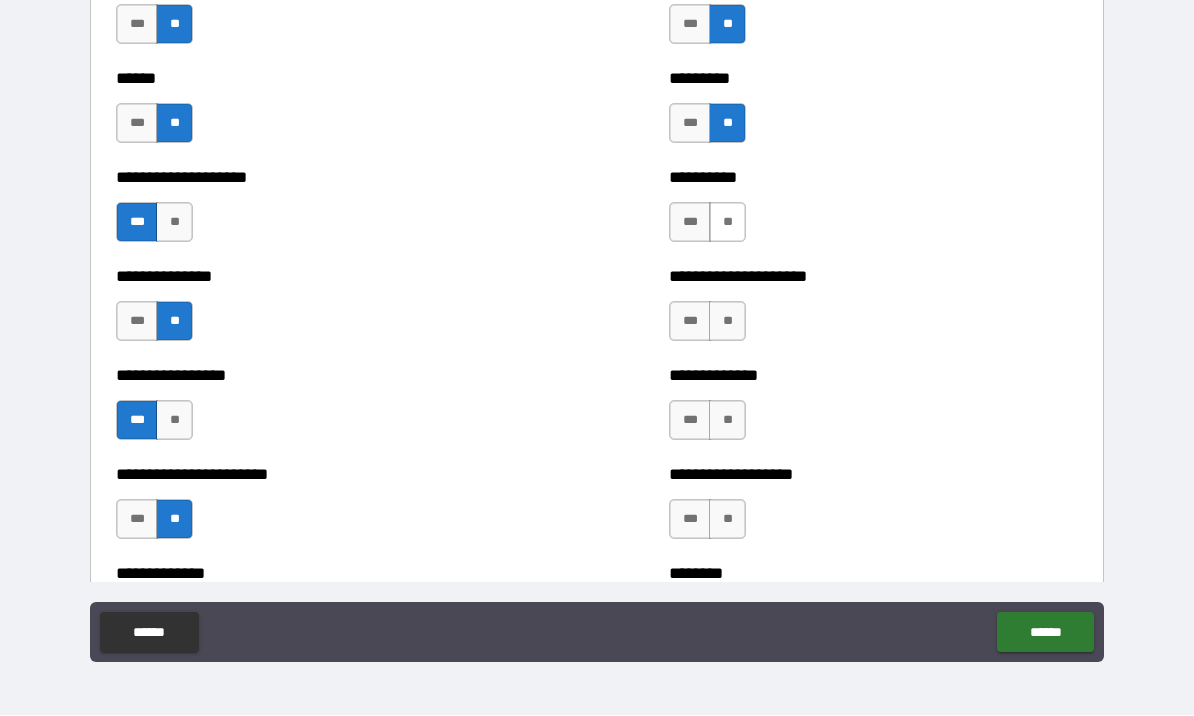 click on "**" at bounding box center [727, 223] 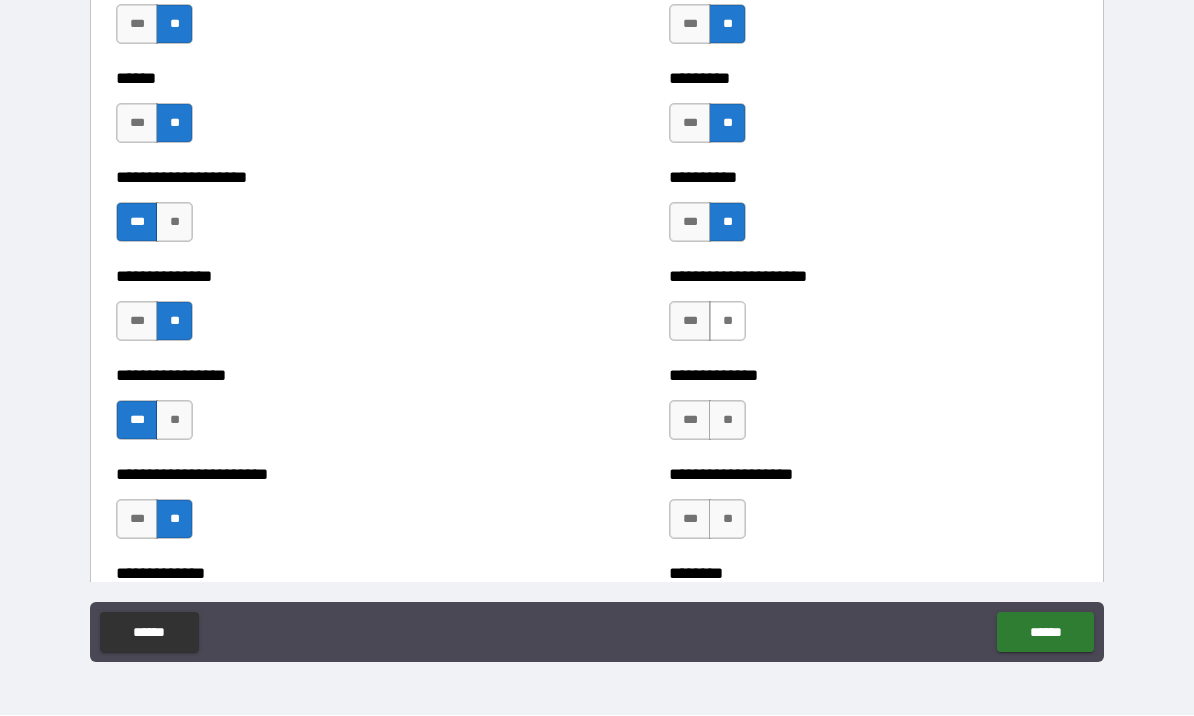 click on "**" at bounding box center (727, 322) 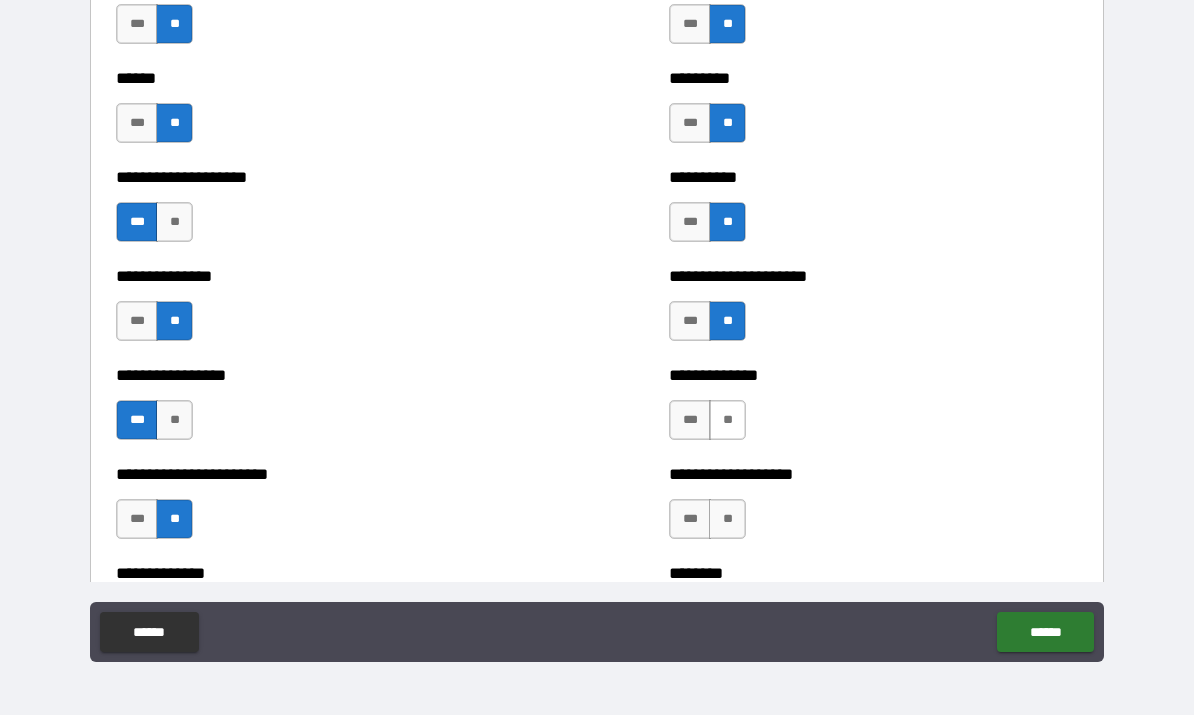 click on "**" at bounding box center [727, 421] 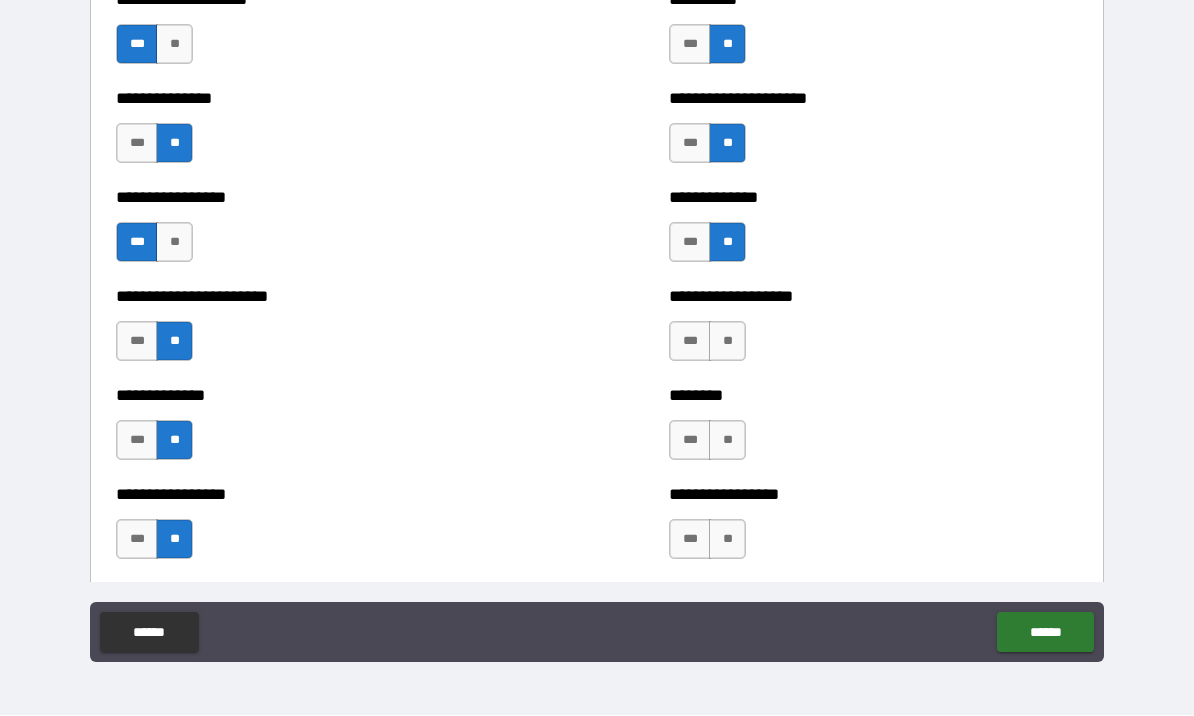 scroll, scrollTop: 3374, scrollLeft: 0, axis: vertical 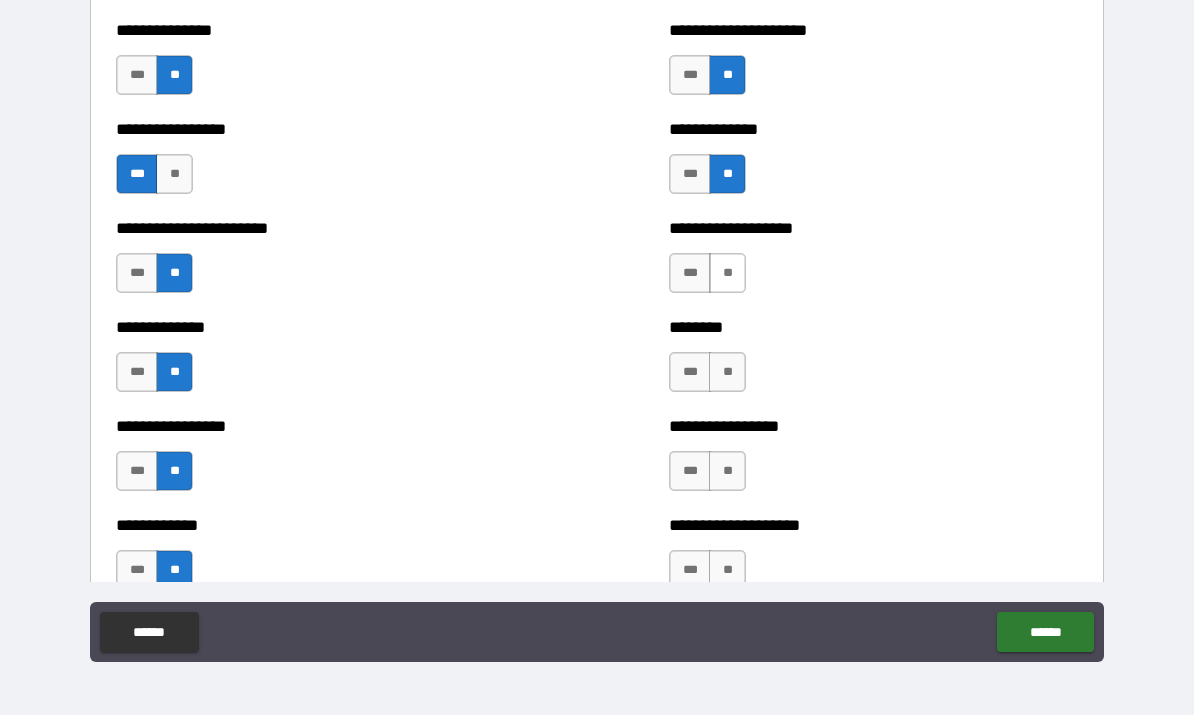 click on "**" at bounding box center [727, 274] 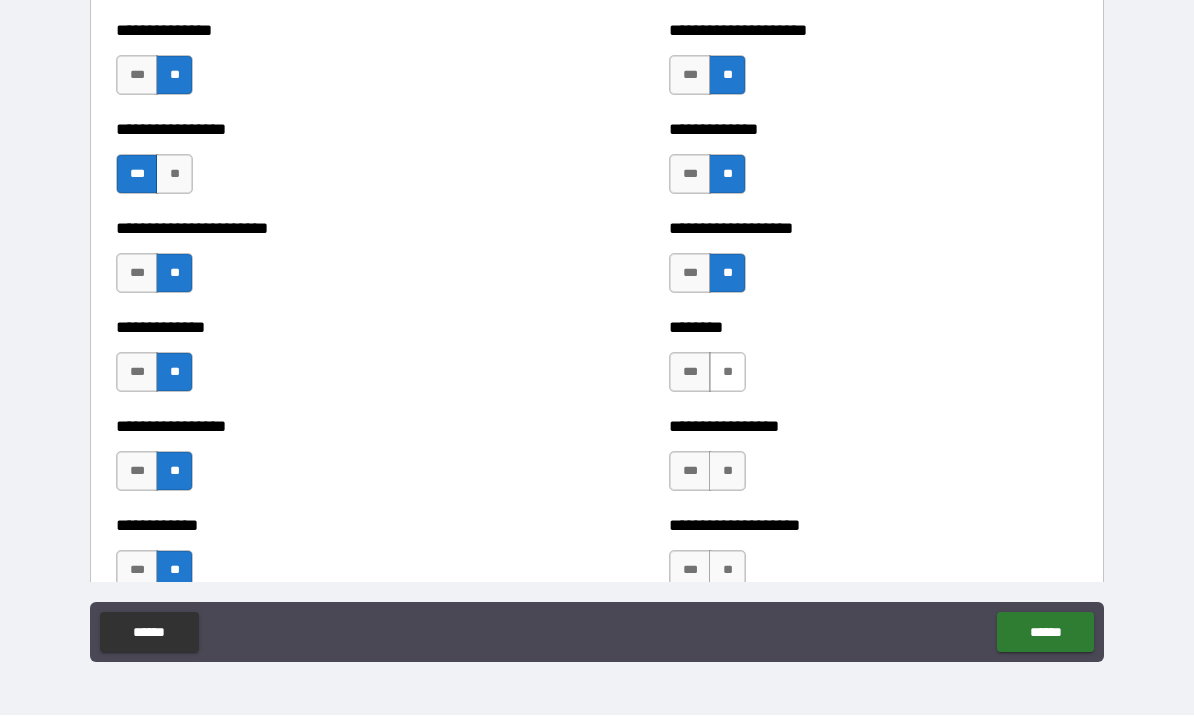 click on "**" at bounding box center [727, 373] 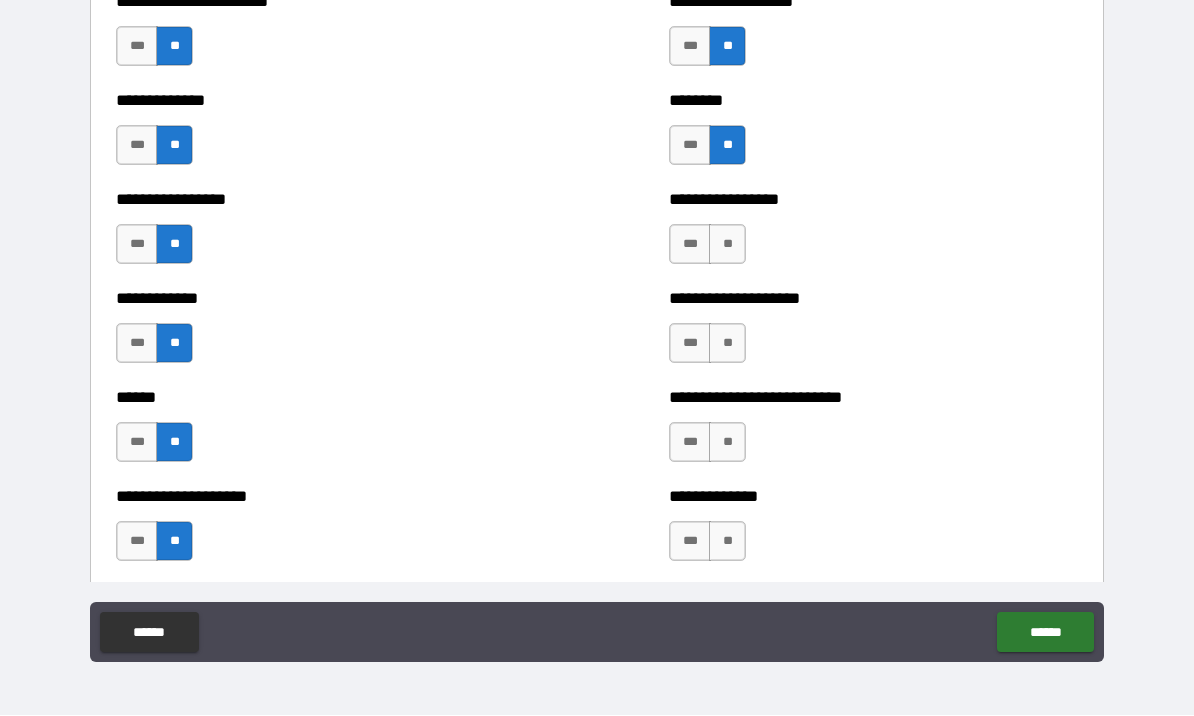 scroll, scrollTop: 3603, scrollLeft: 0, axis: vertical 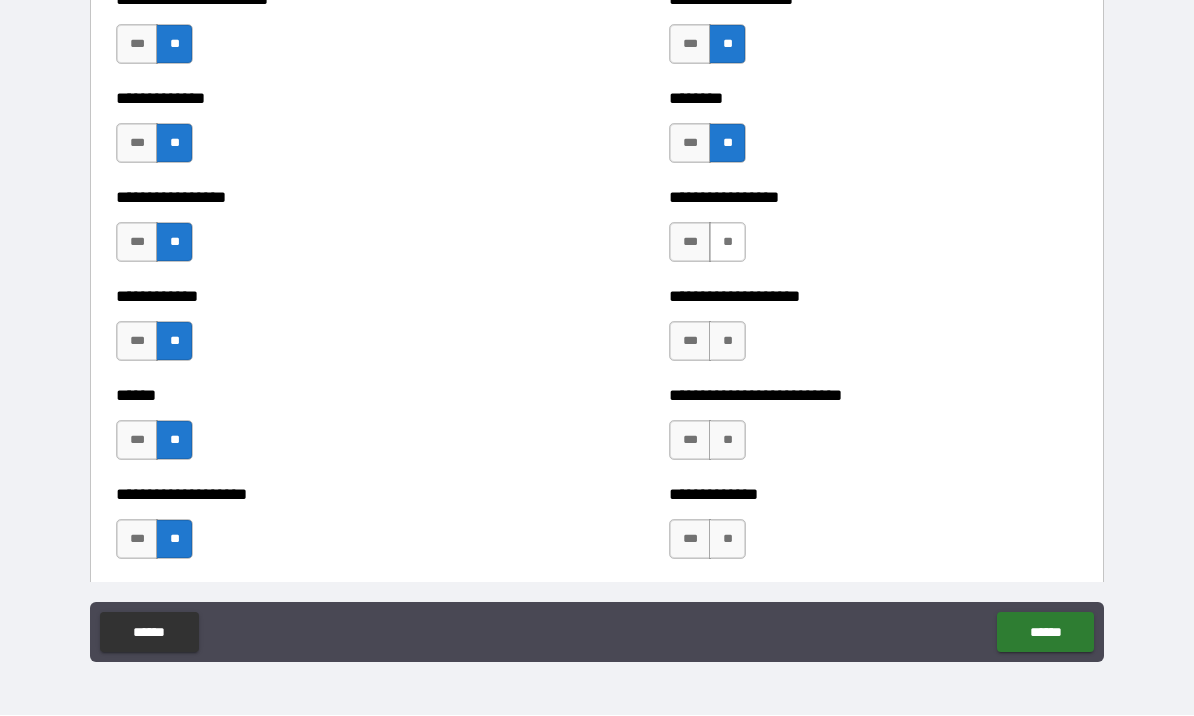 click on "**" at bounding box center [727, 243] 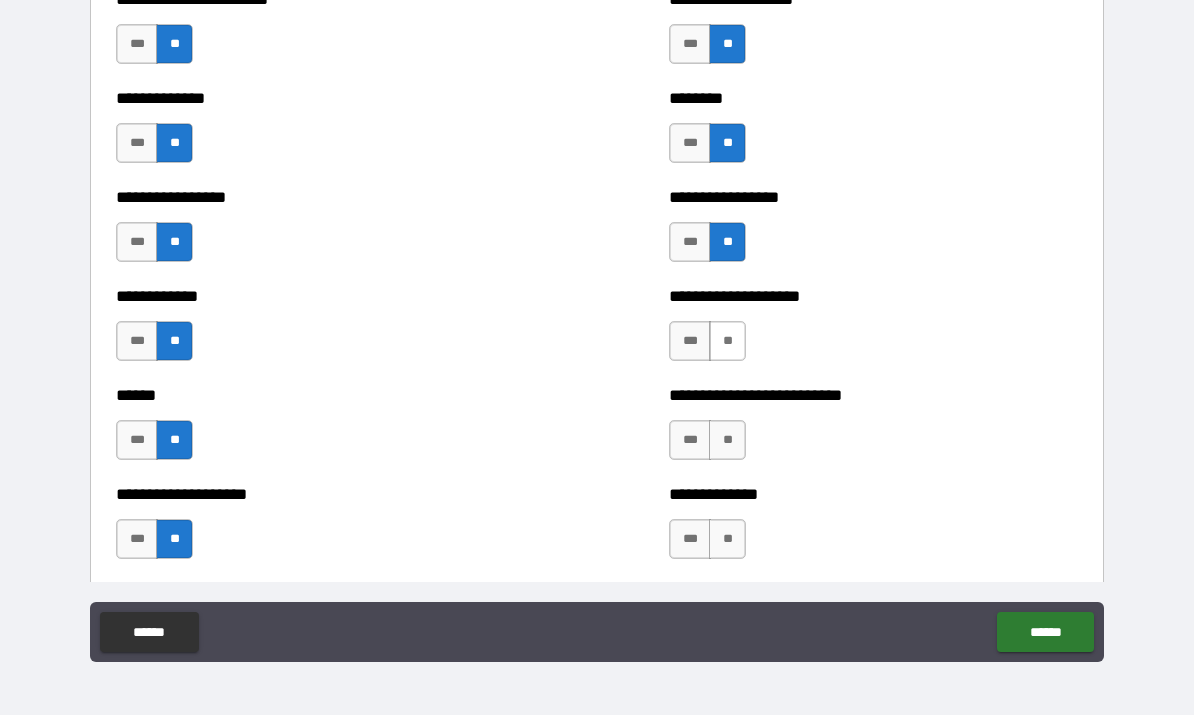 click on "**" at bounding box center [727, 342] 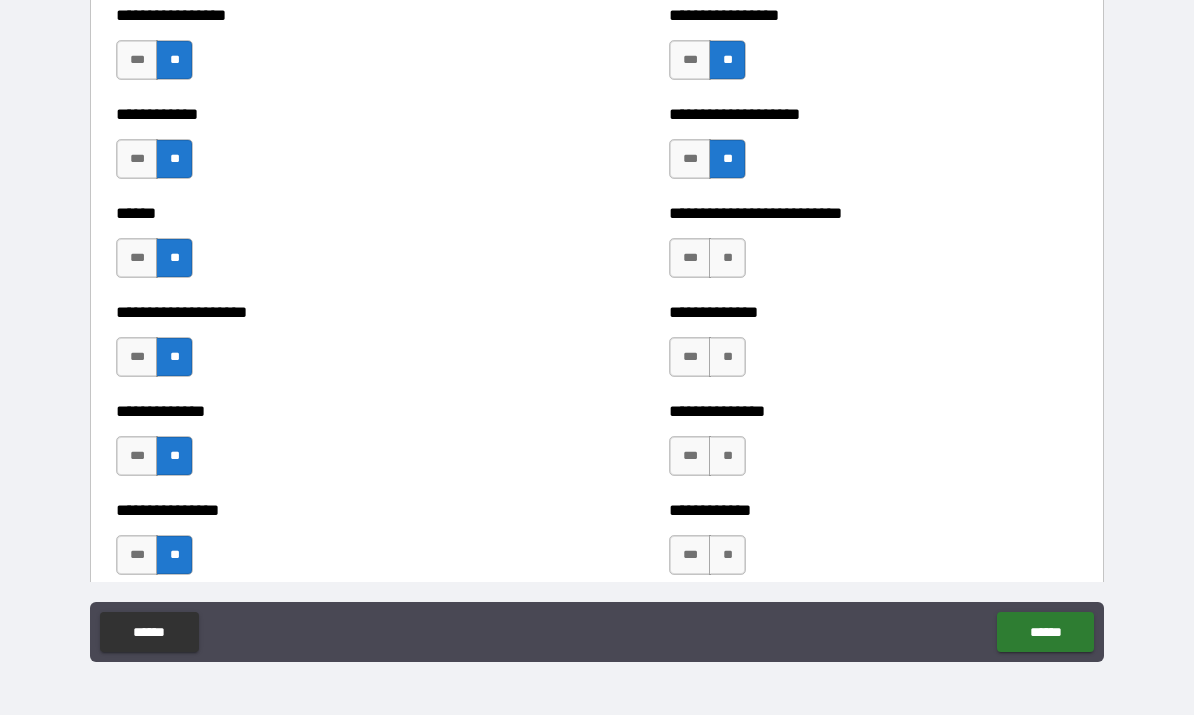 scroll, scrollTop: 3787, scrollLeft: 0, axis: vertical 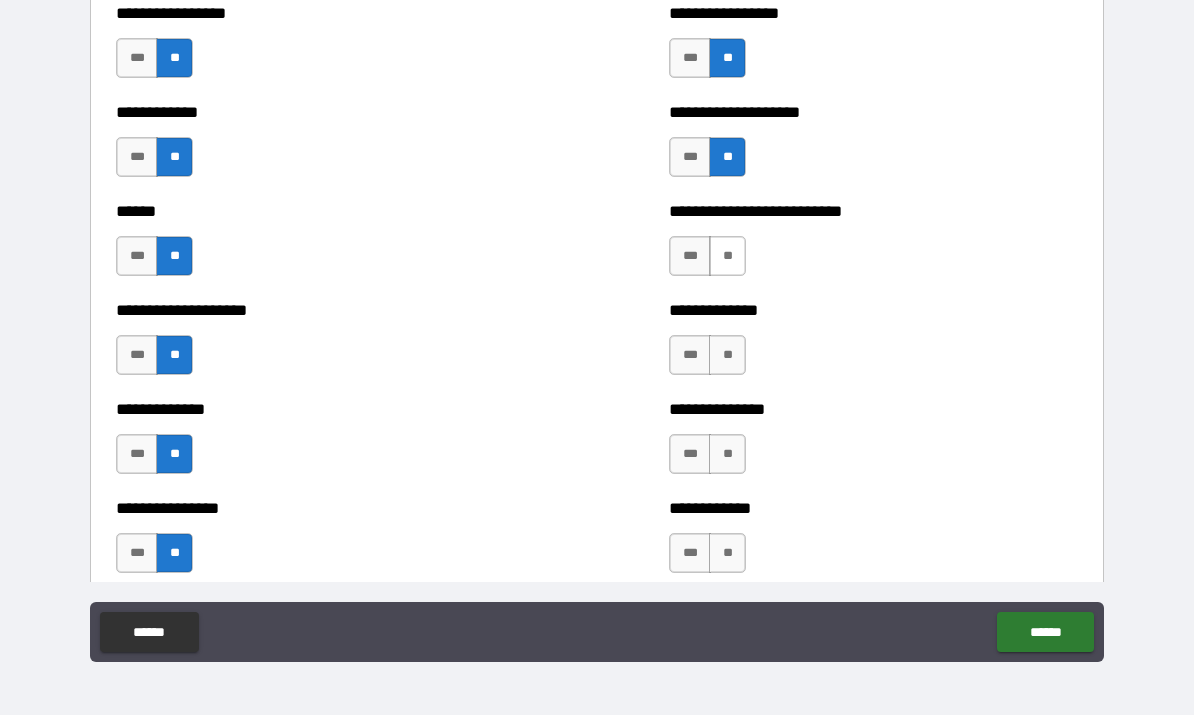 click on "**" at bounding box center (727, 257) 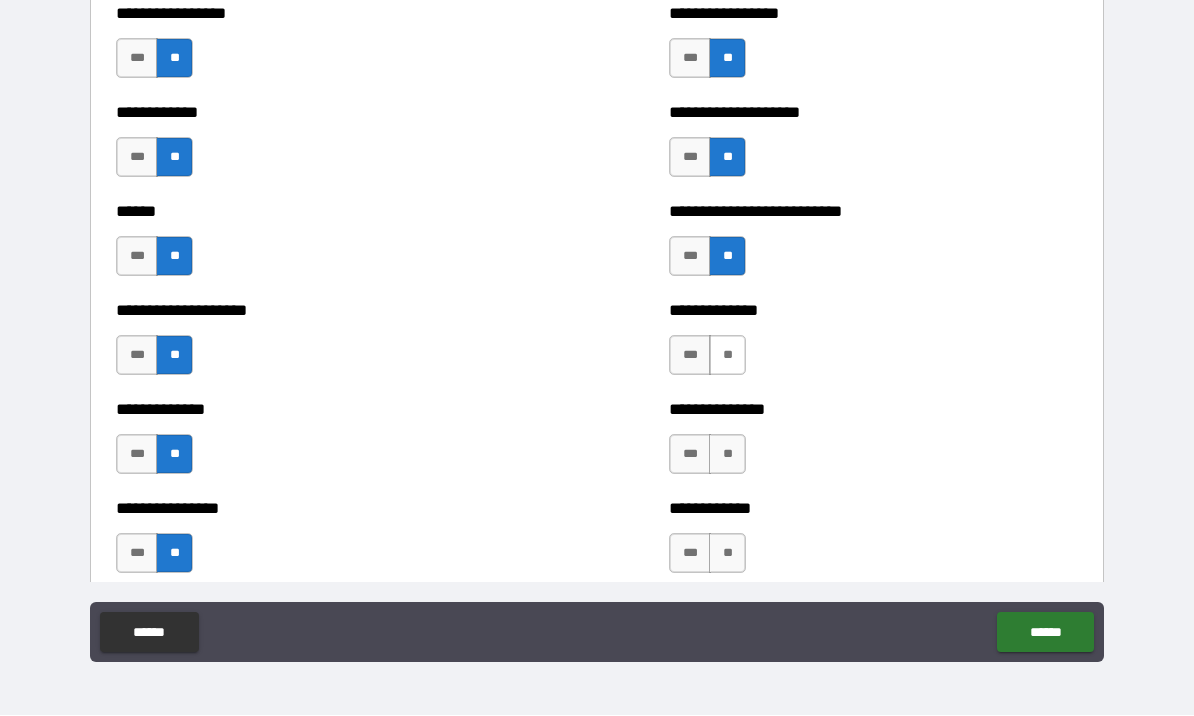 click on "**" at bounding box center (727, 356) 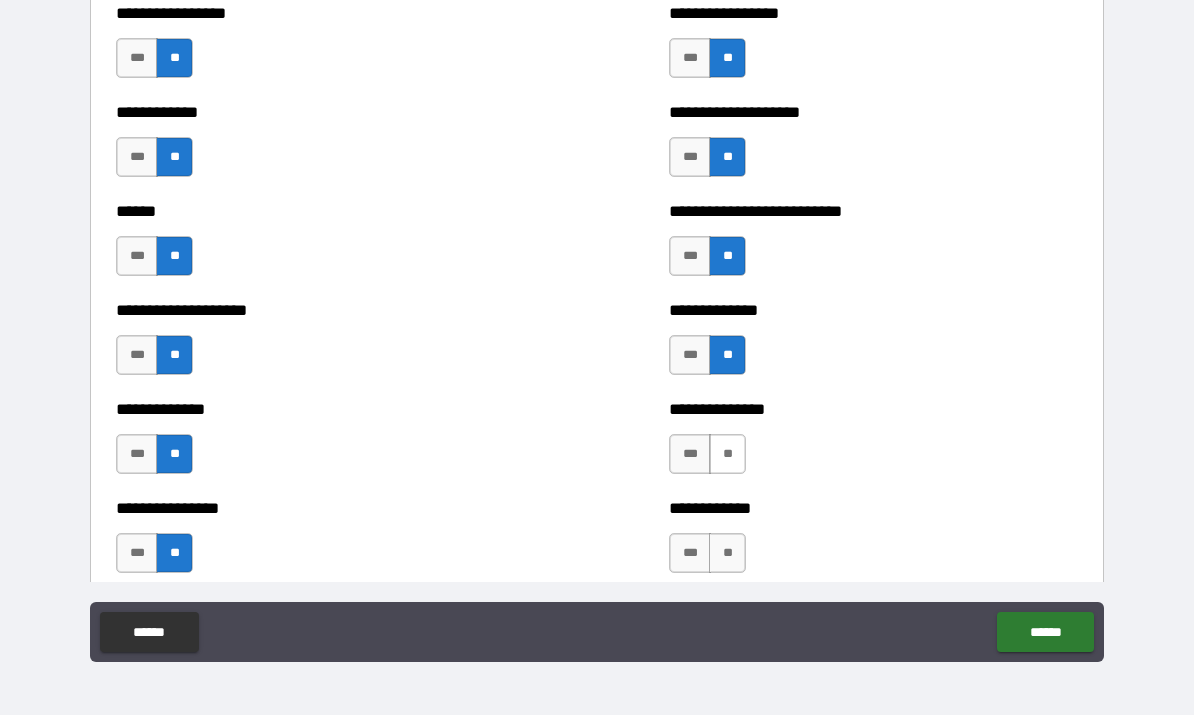click on "**" at bounding box center (727, 455) 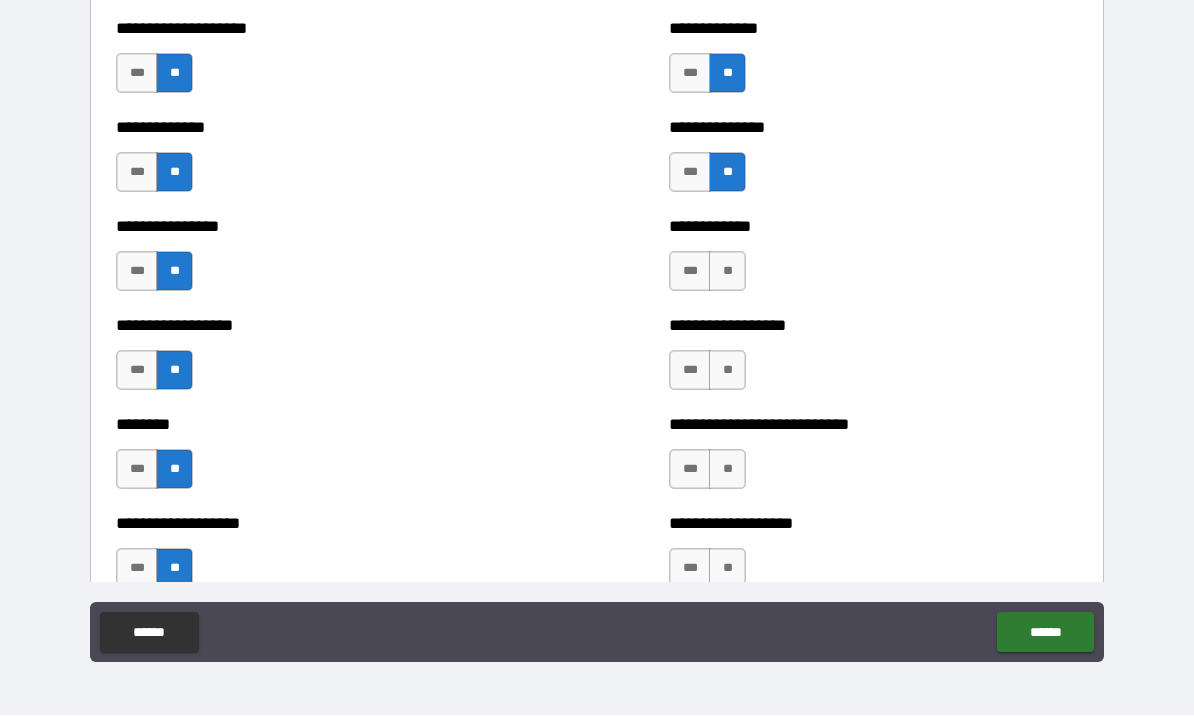 scroll, scrollTop: 4071, scrollLeft: 0, axis: vertical 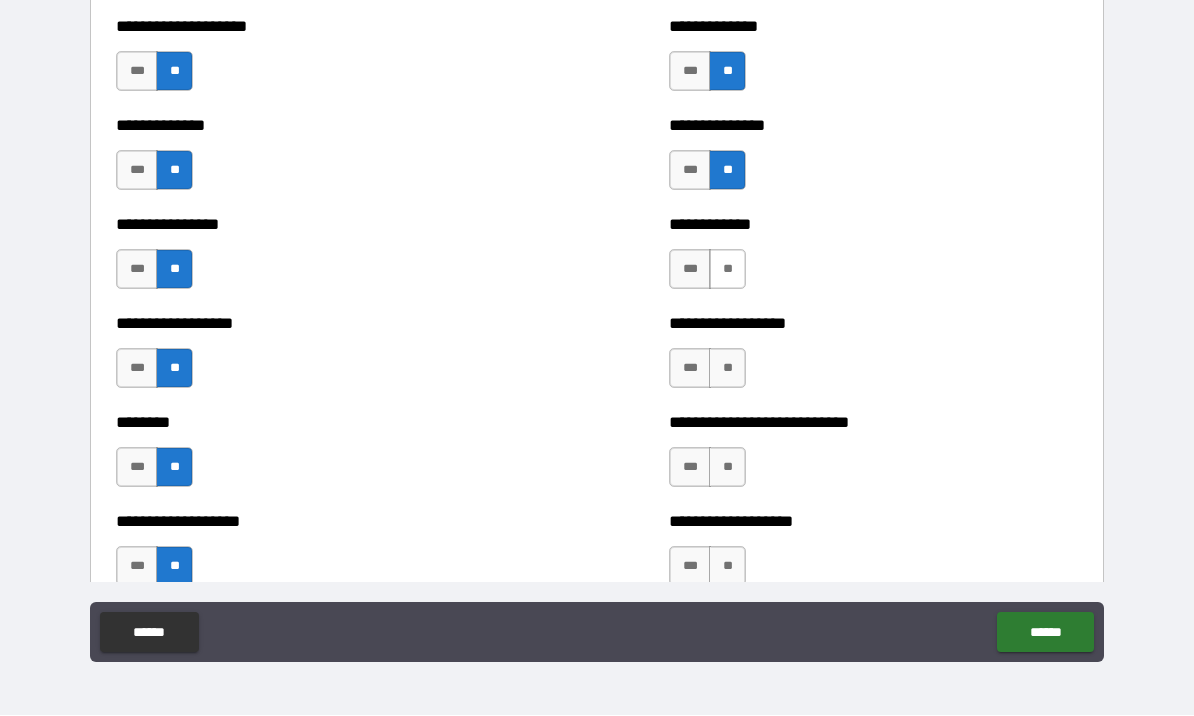 click on "**" at bounding box center [727, 270] 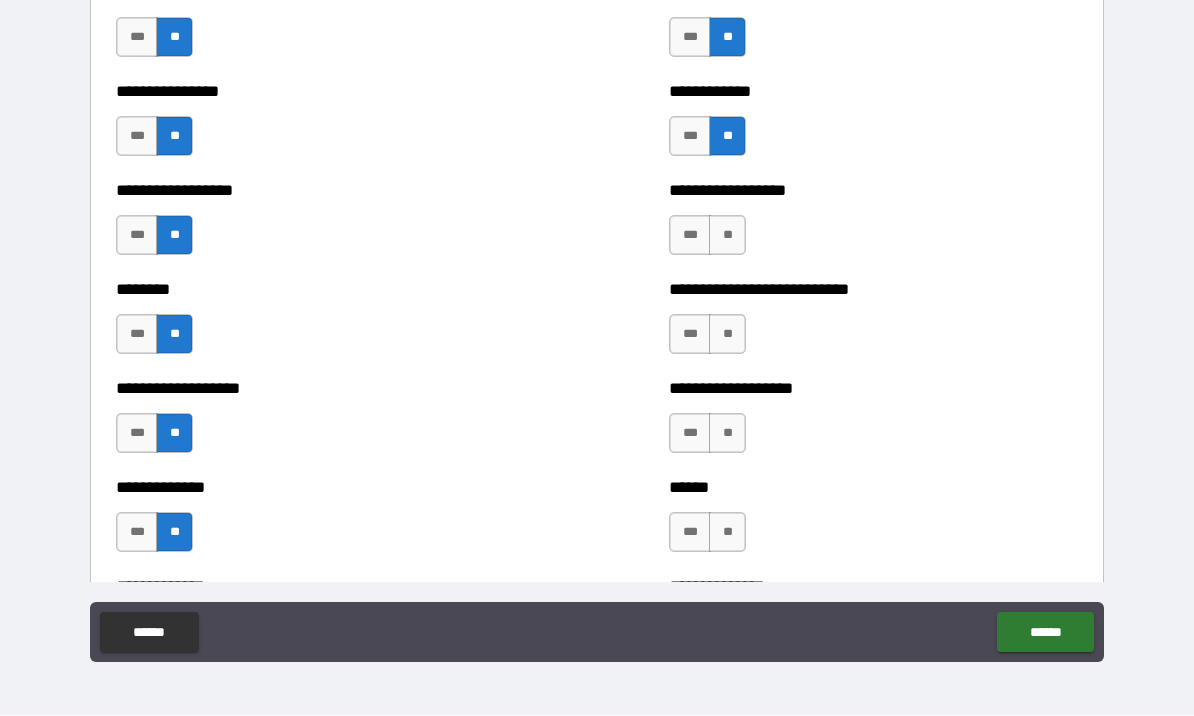 scroll, scrollTop: 4212, scrollLeft: 0, axis: vertical 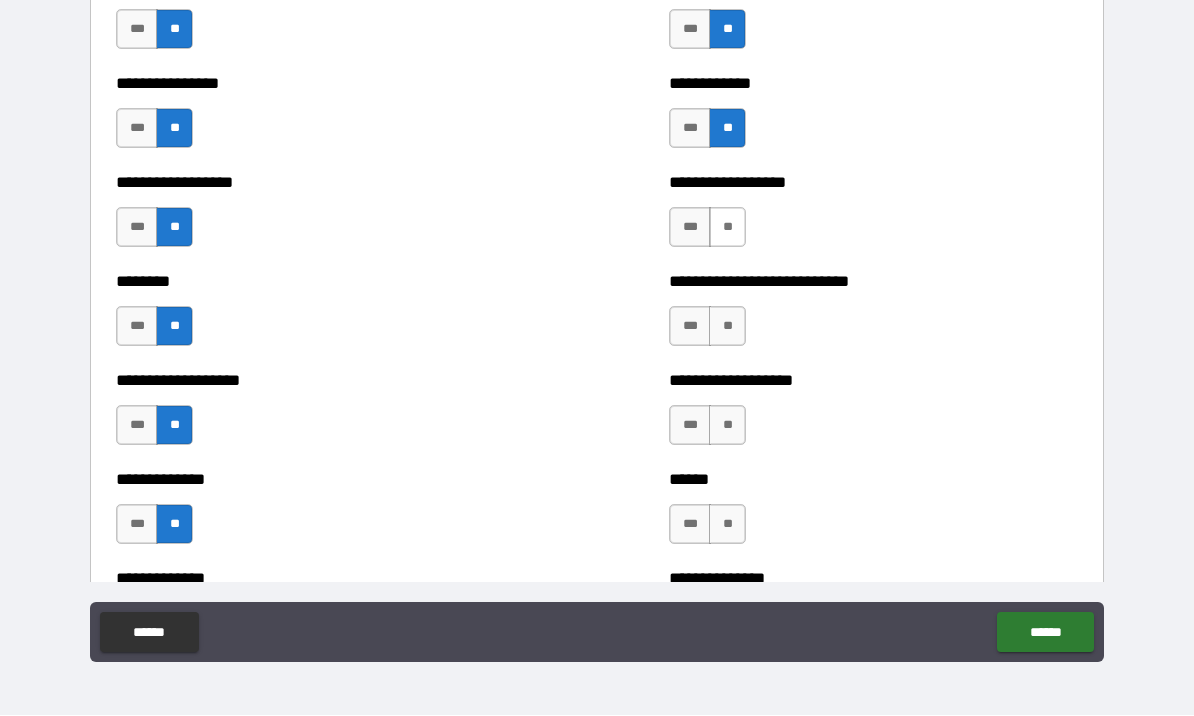 click on "**" at bounding box center (727, 228) 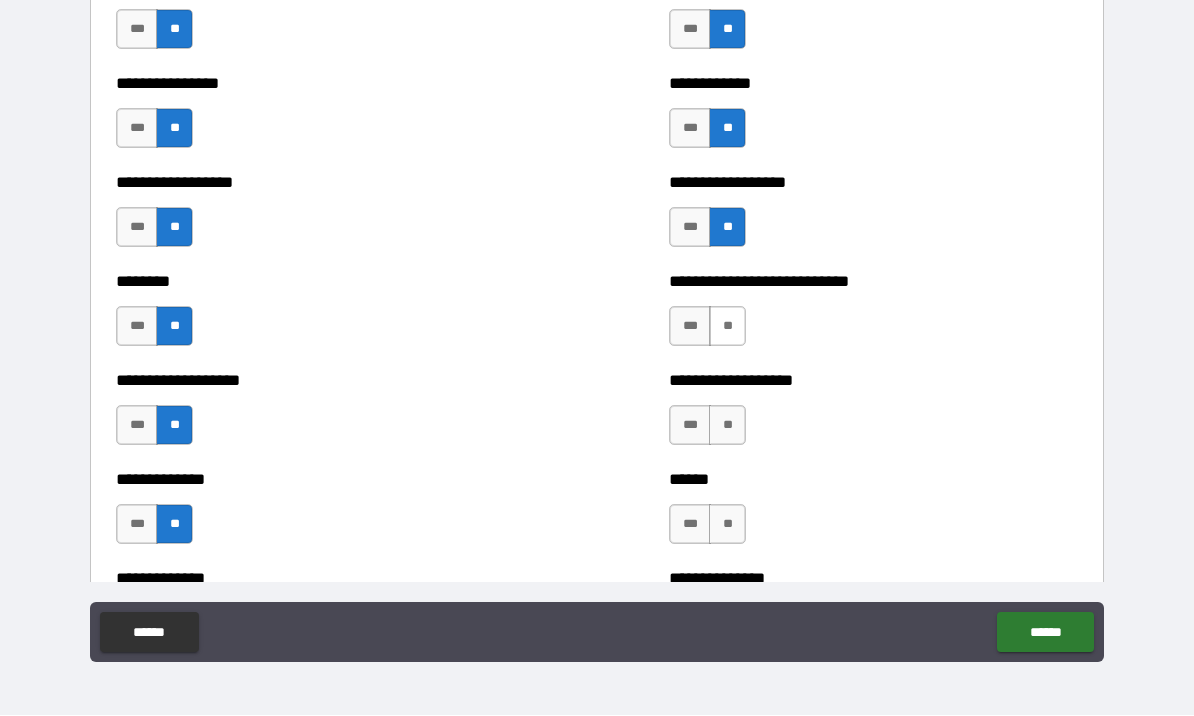 click on "**" at bounding box center (727, 327) 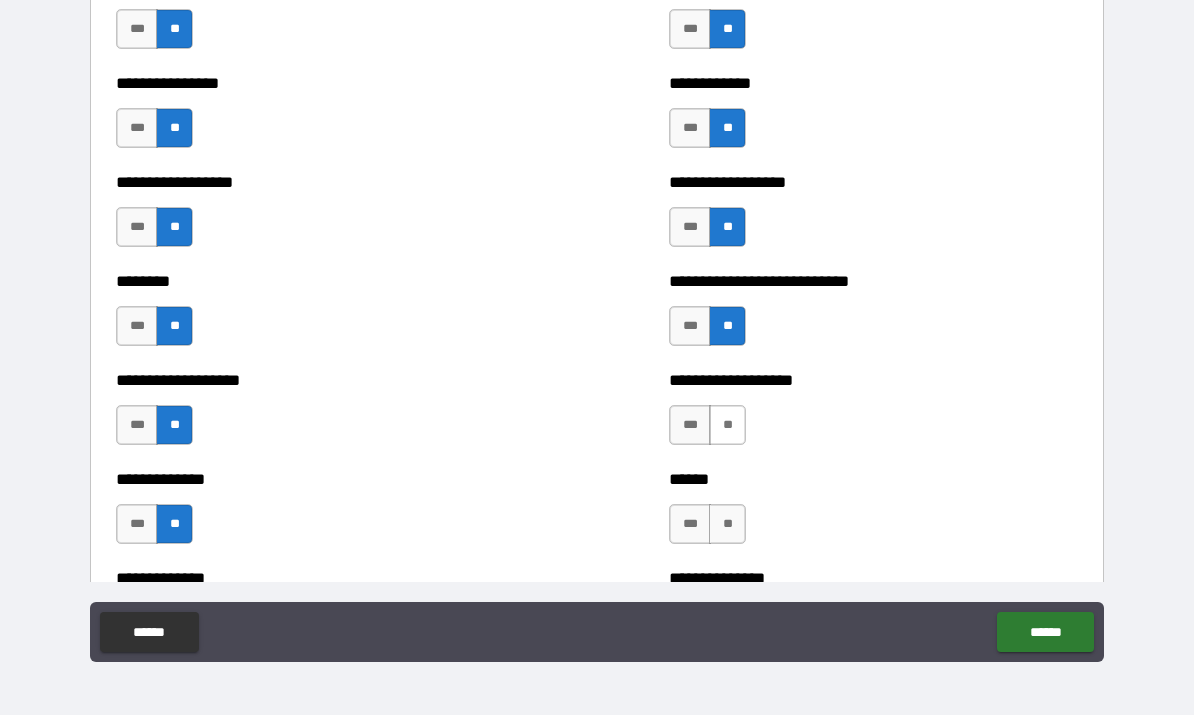 click on "**" at bounding box center (727, 426) 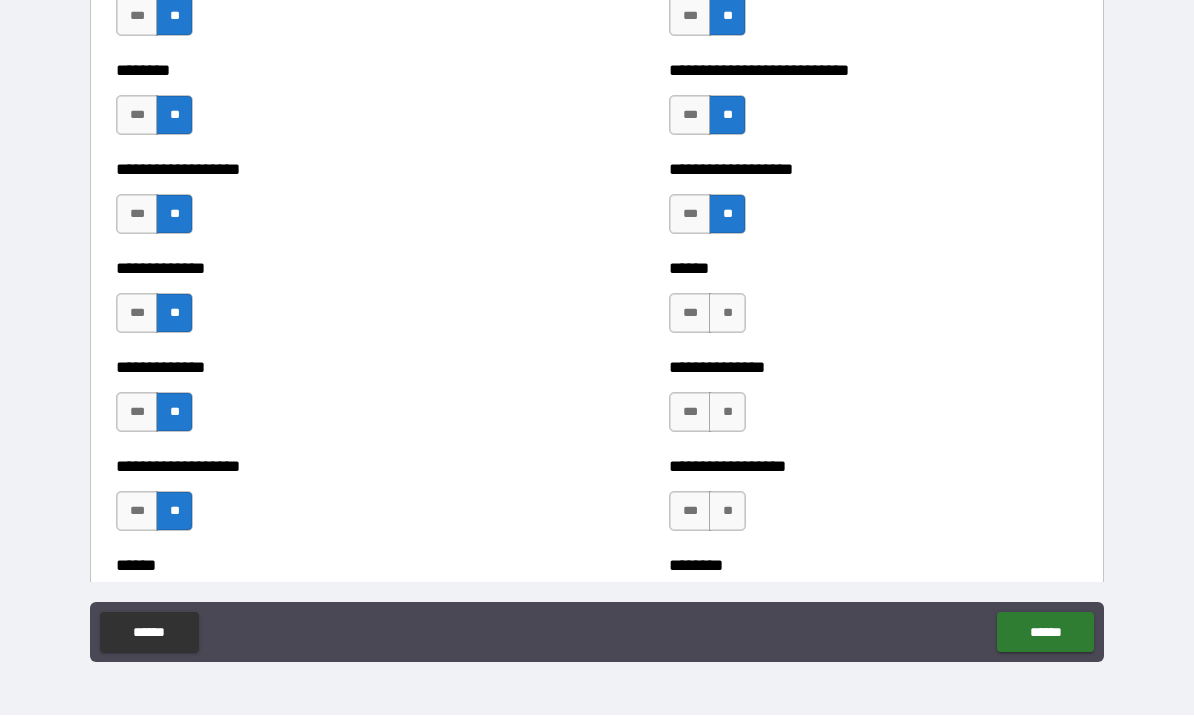 scroll, scrollTop: 4448, scrollLeft: 0, axis: vertical 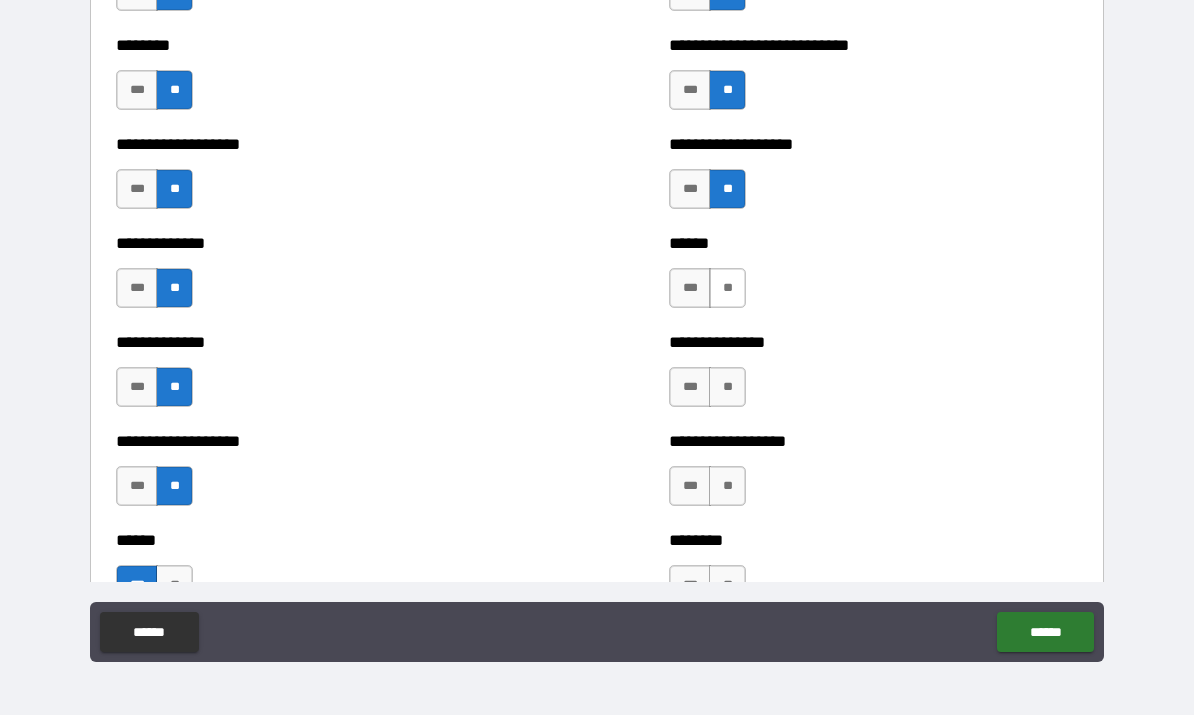 click on "**" at bounding box center [727, 289] 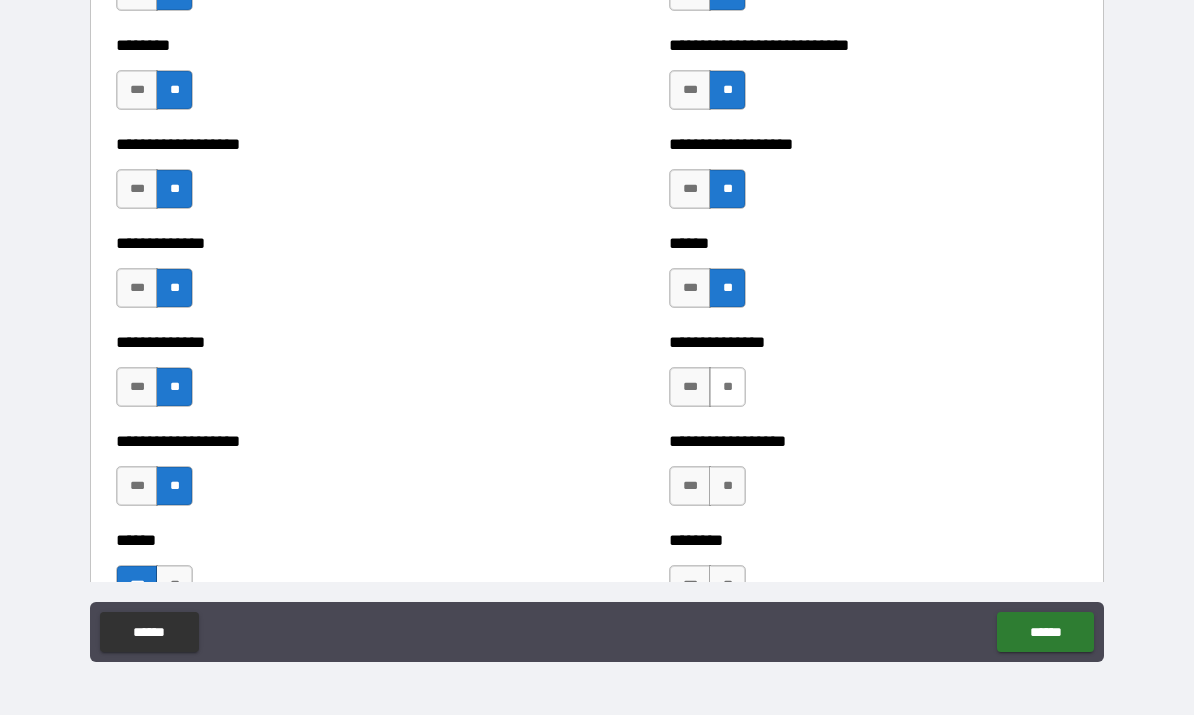 click on "**" at bounding box center [727, 388] 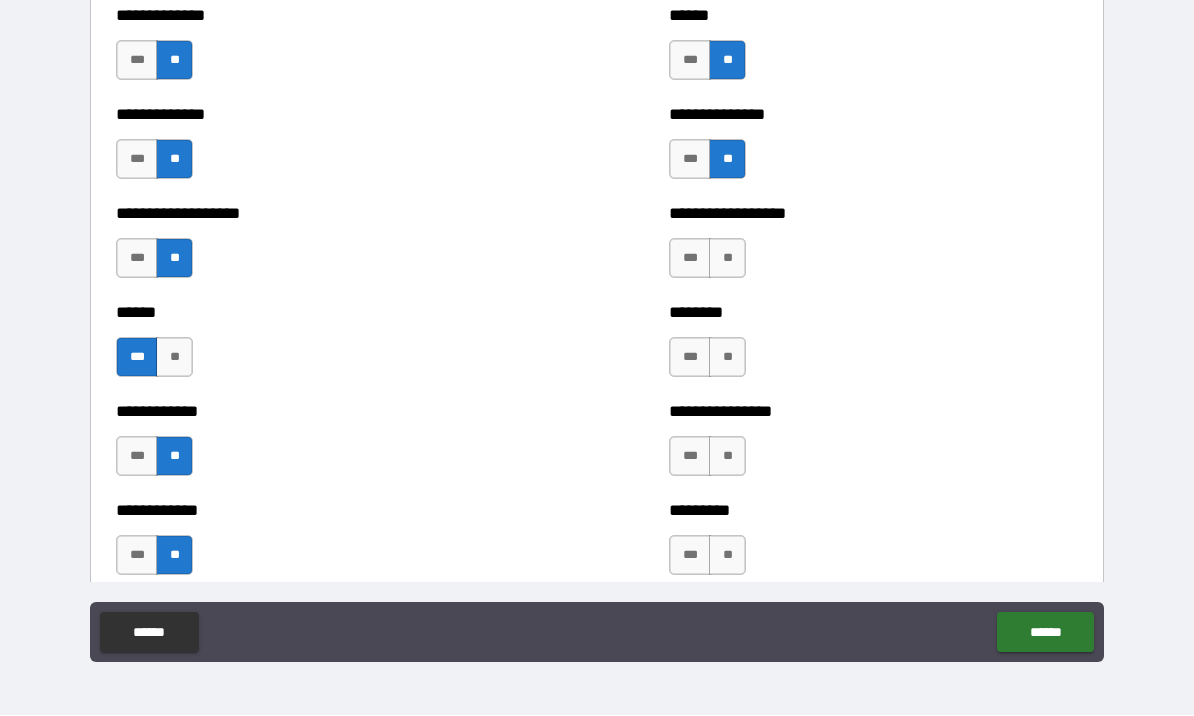 scroll, scrollTop: 4693, scrollLeft: 0, axis: vertical 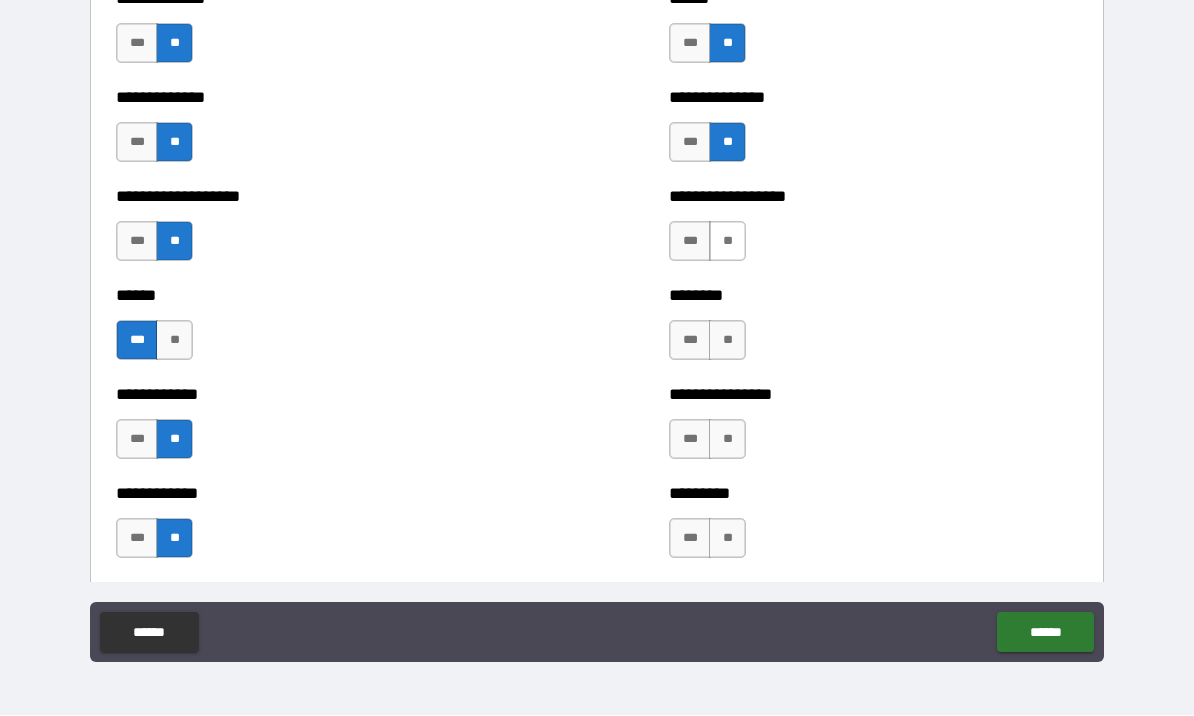 click on "**" at bounding box center (727, 242) 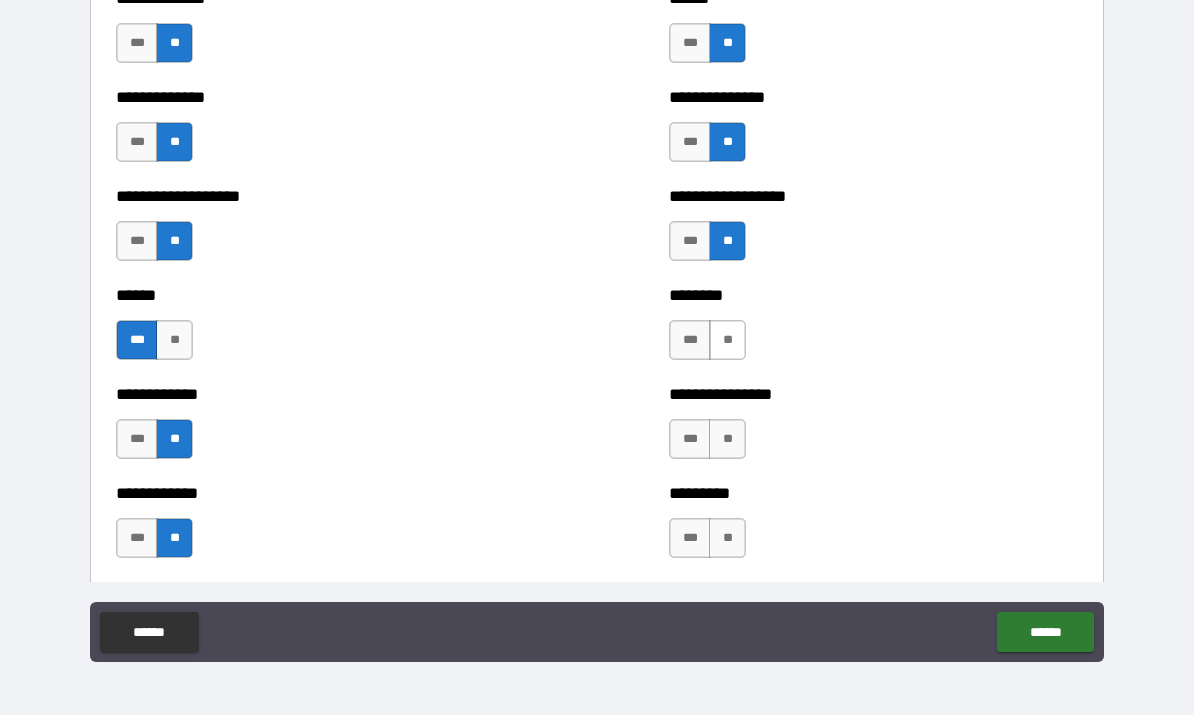 click on "**" at bounding box center [727, 341] 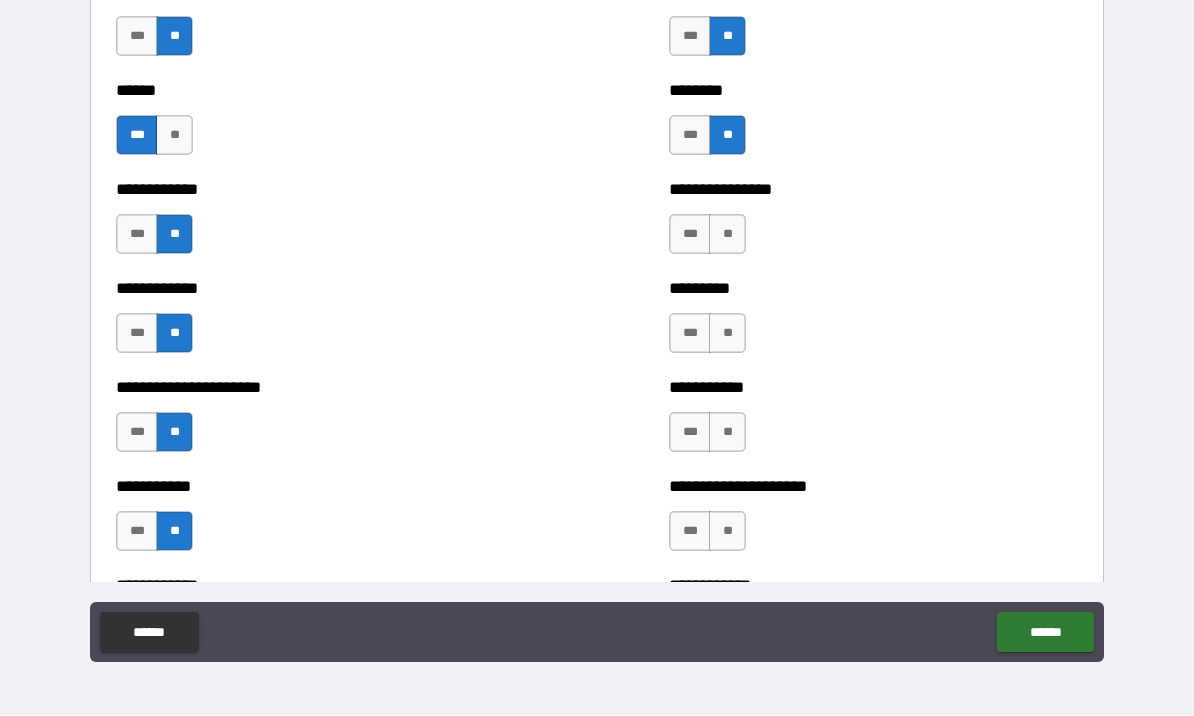 scroll, scrollTop: 4910, scrollLeft: 0, axis: vertical 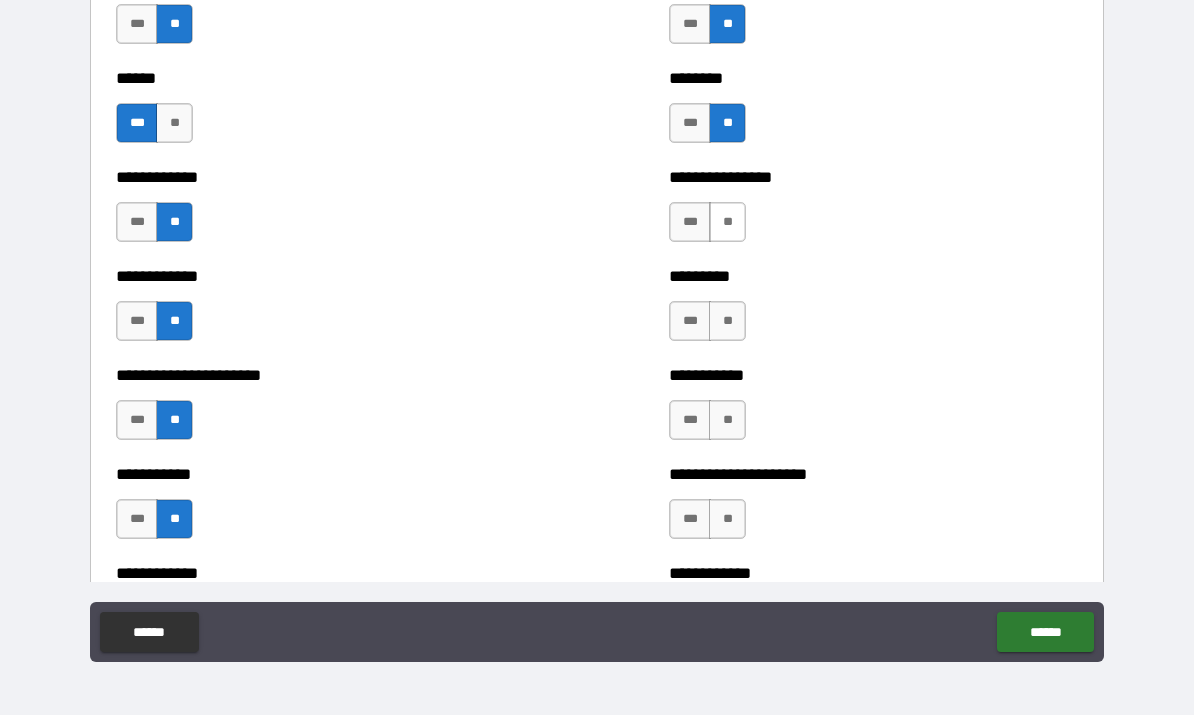 click on "**" at bounding box center [727, 223] 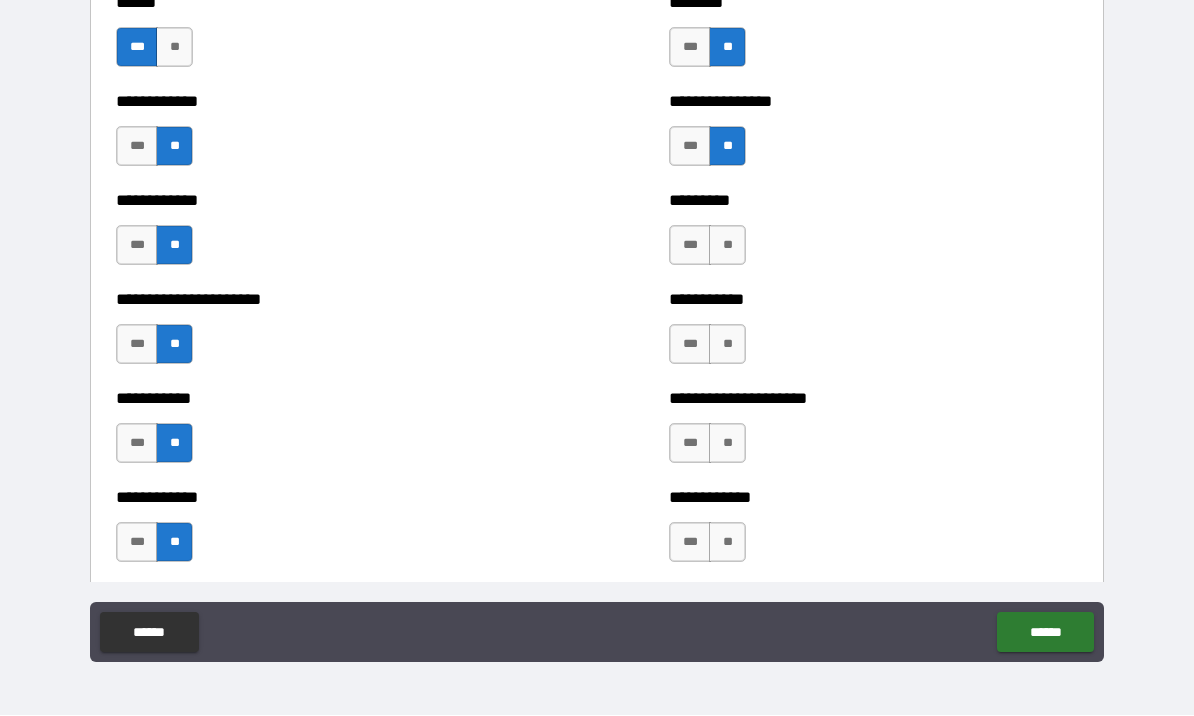 scroll, scrollTop: 4998, scrollLeft: 0, axis: vertical 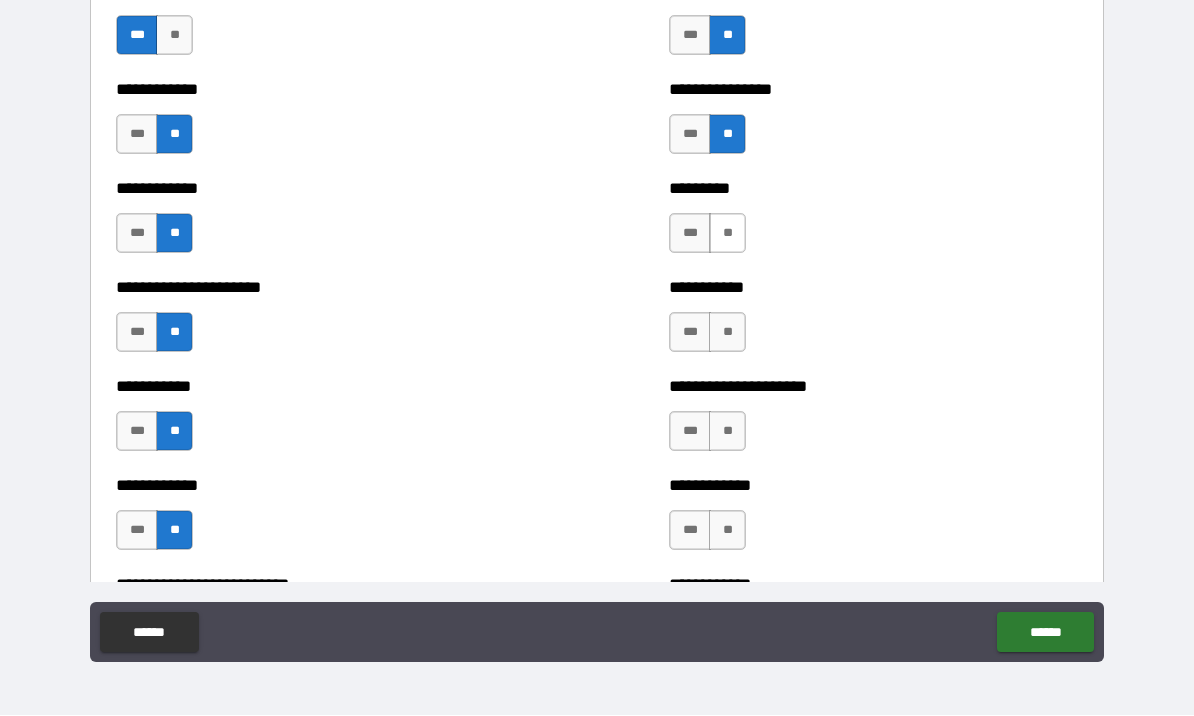 click on "**" at bounding box center [727, 234] 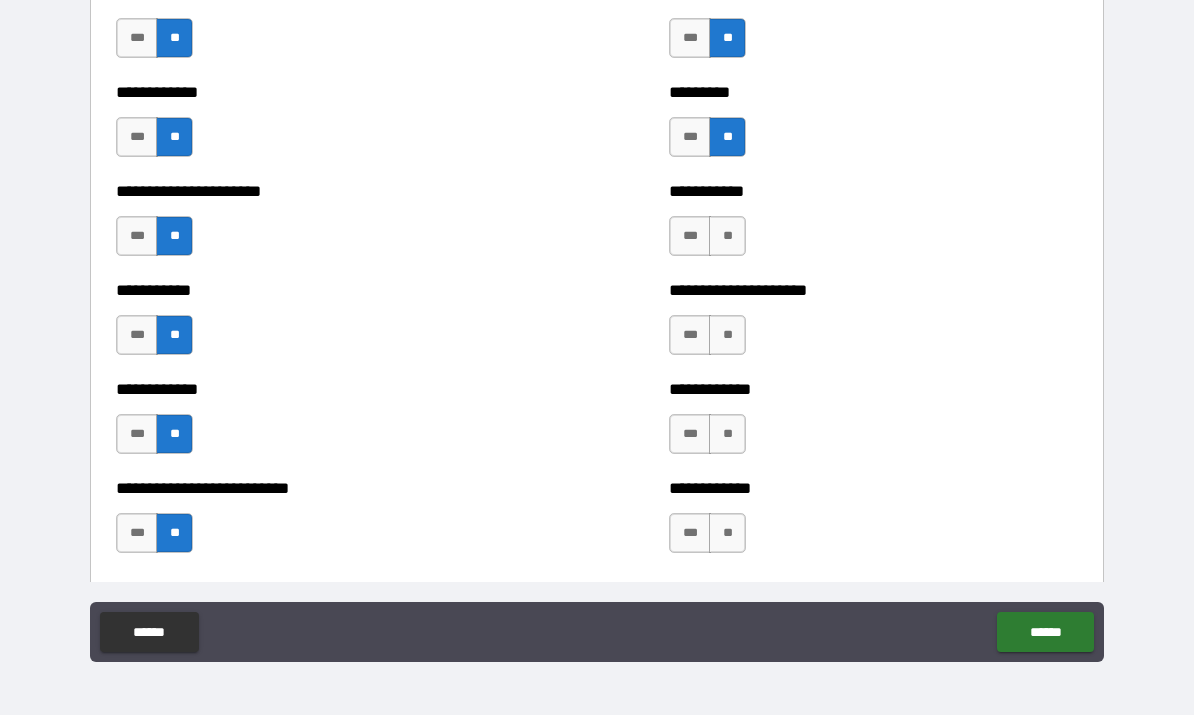 scroll, scrollTop: 5099, scrollLeft: 0, axis: vertical 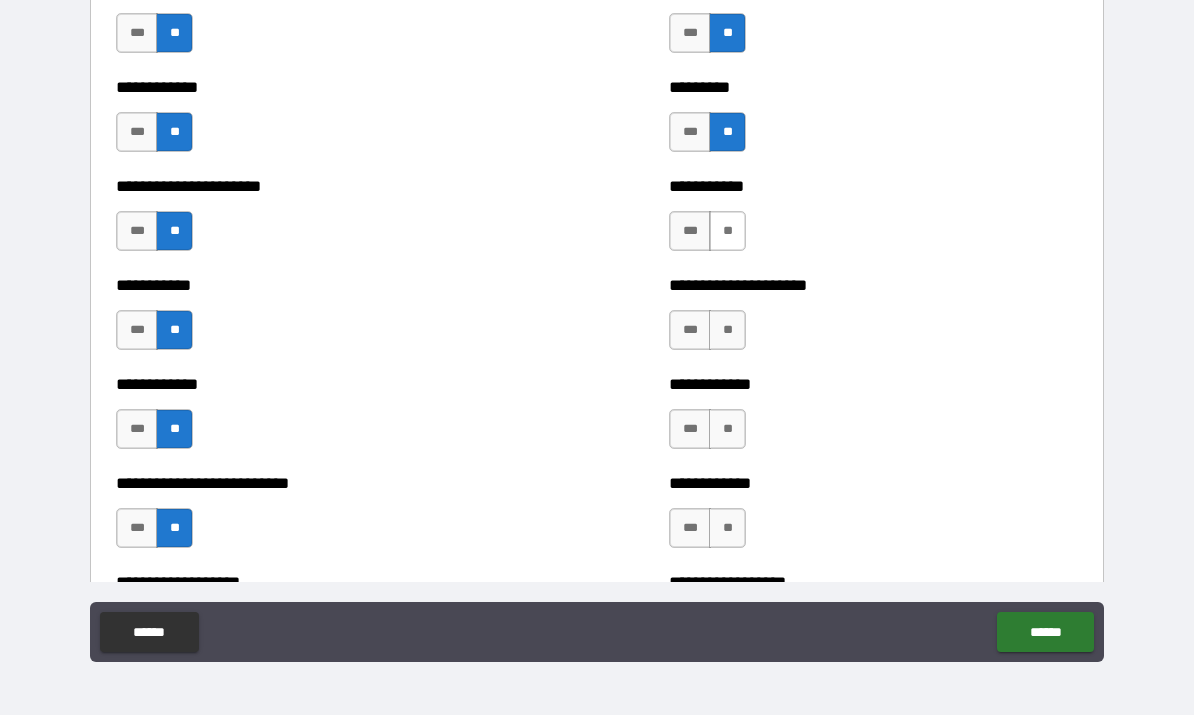 click on "**" at bounding box center [727, 232] 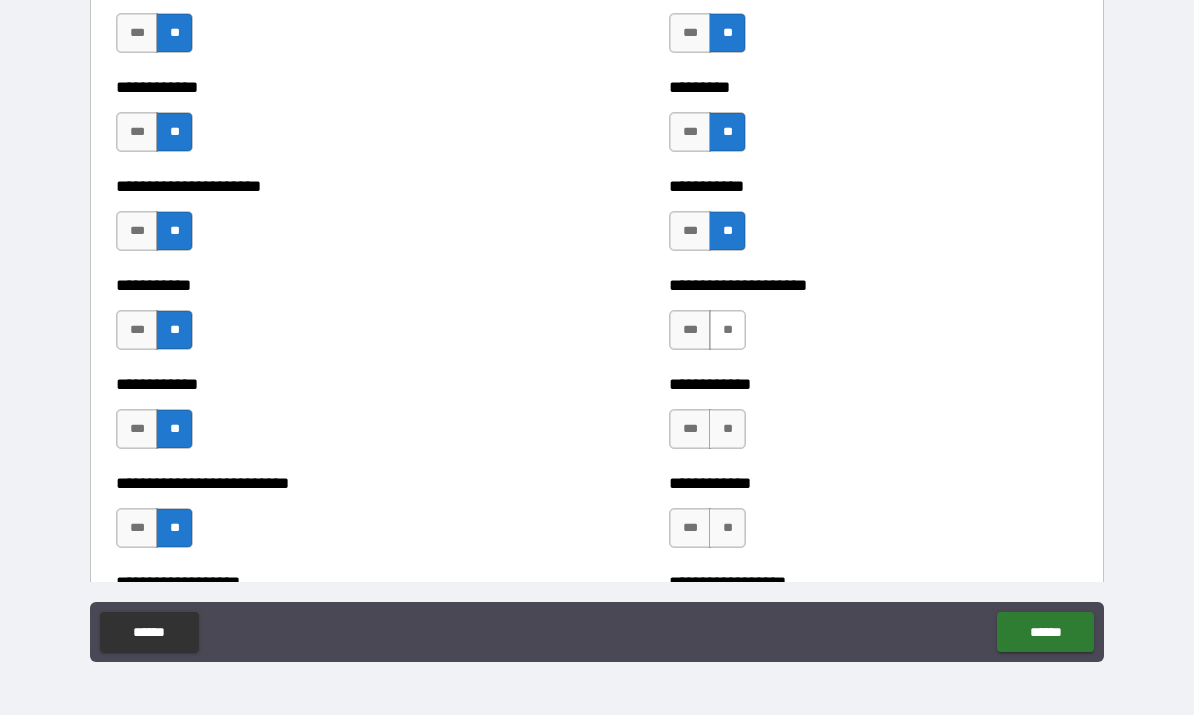 click on "**" at bounding box center (727, 331) 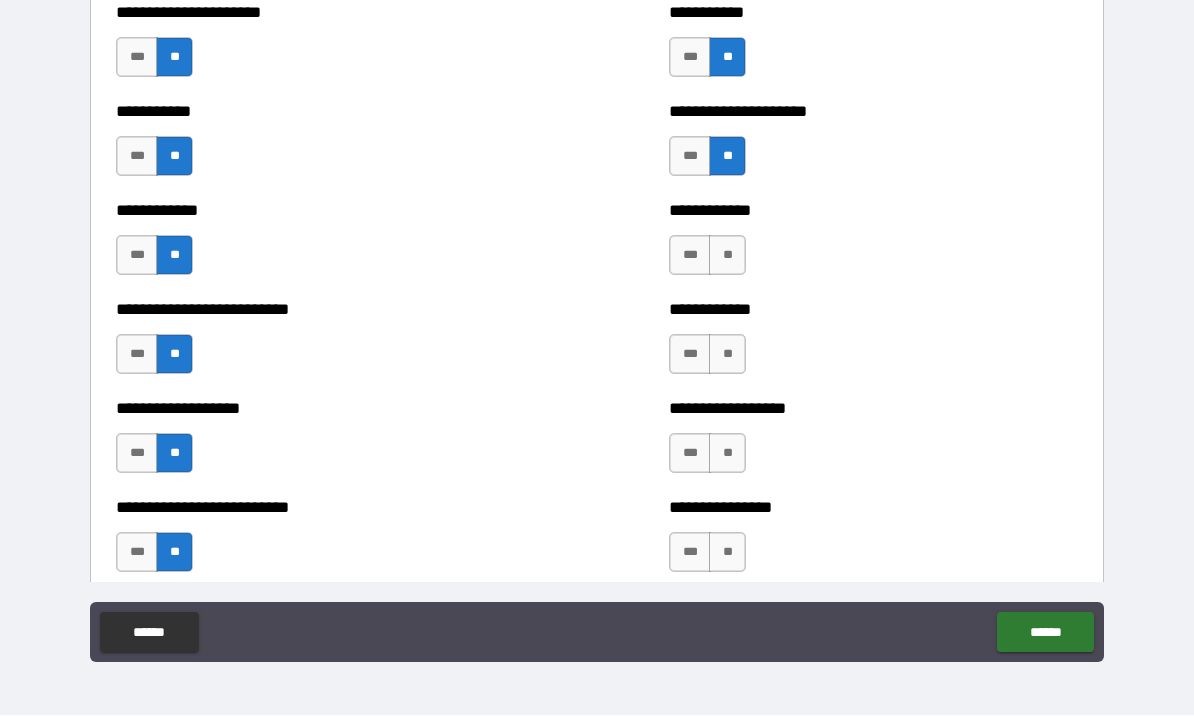 scroll, scrollTop: 5274, scrollLeft: 0, axis: vertical 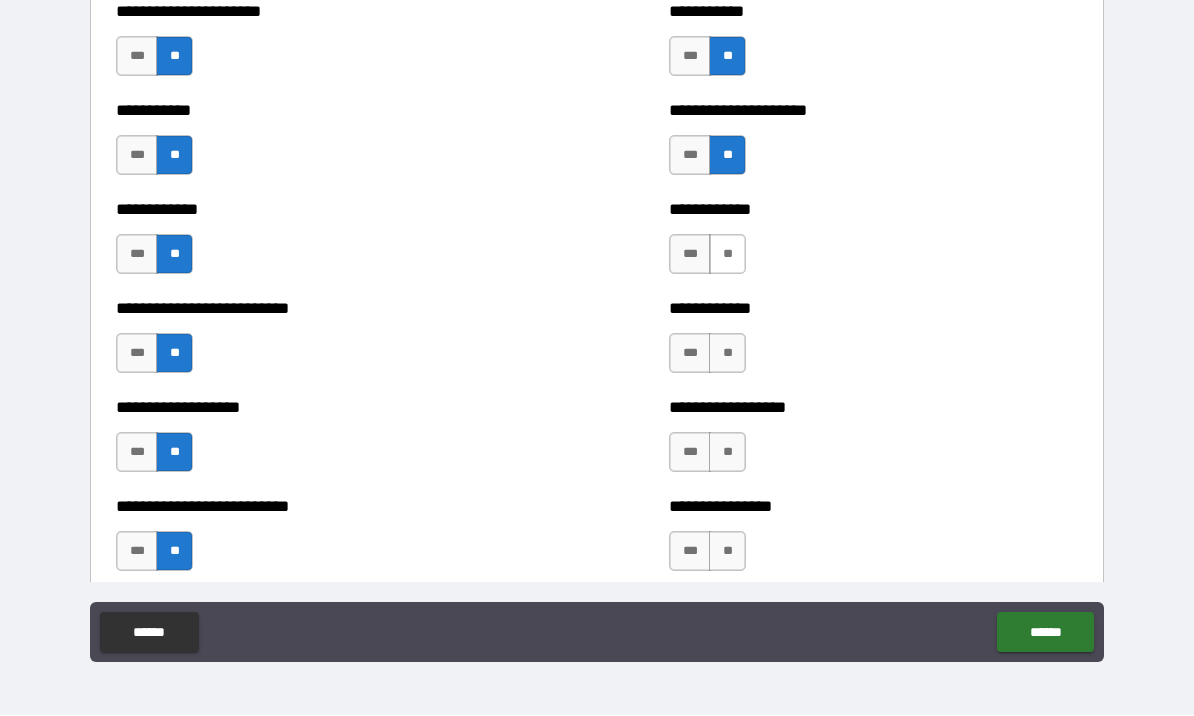 click on "**" at bounding box center (727, 255) 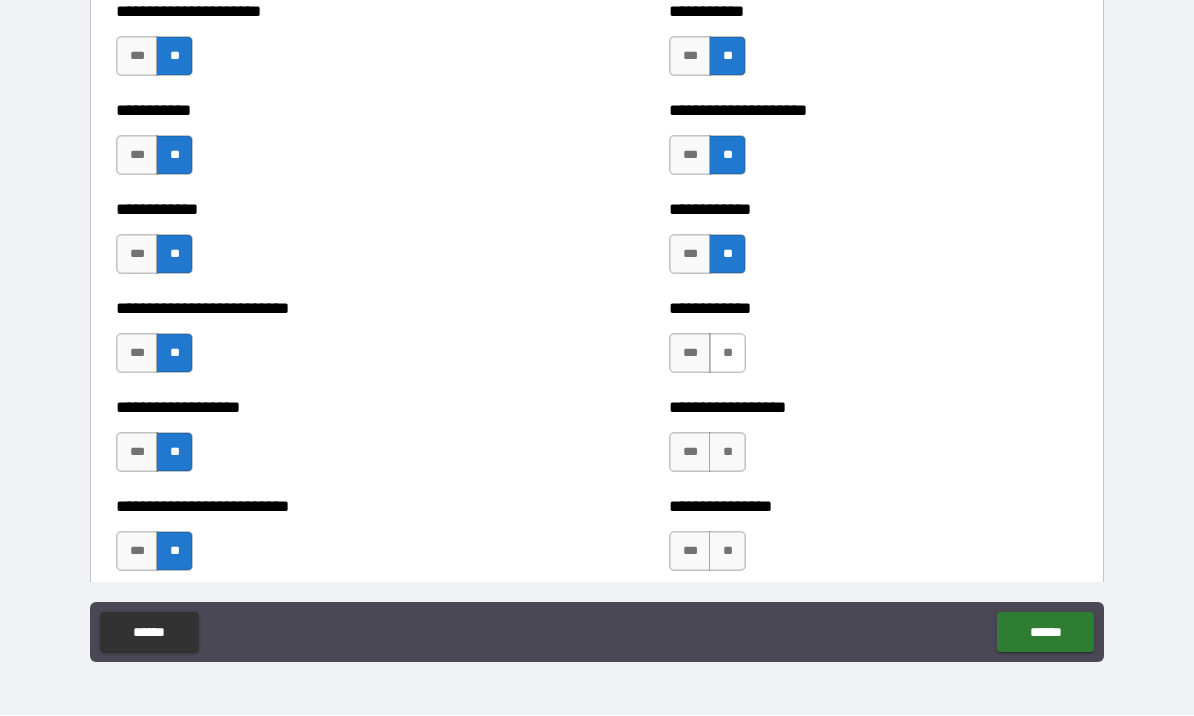 click on "**" at bounding box center (727, 354) 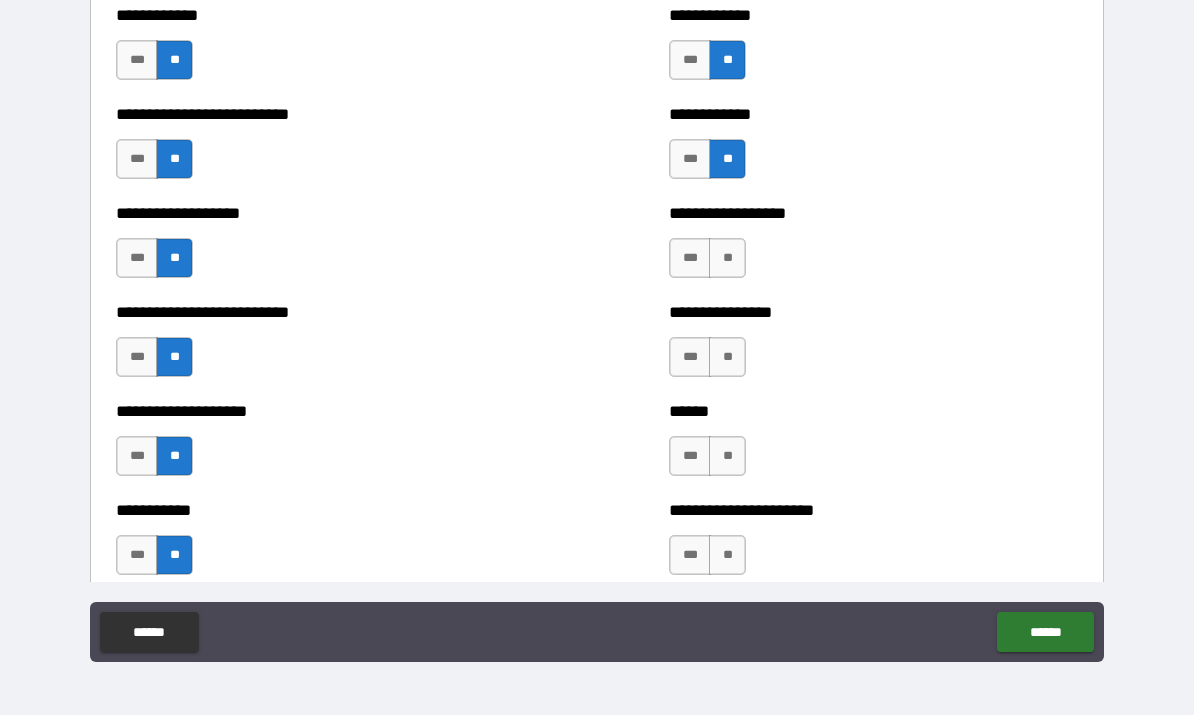 scroll, scrollTop: 5481, scrollLeft: 0, axis: vertical 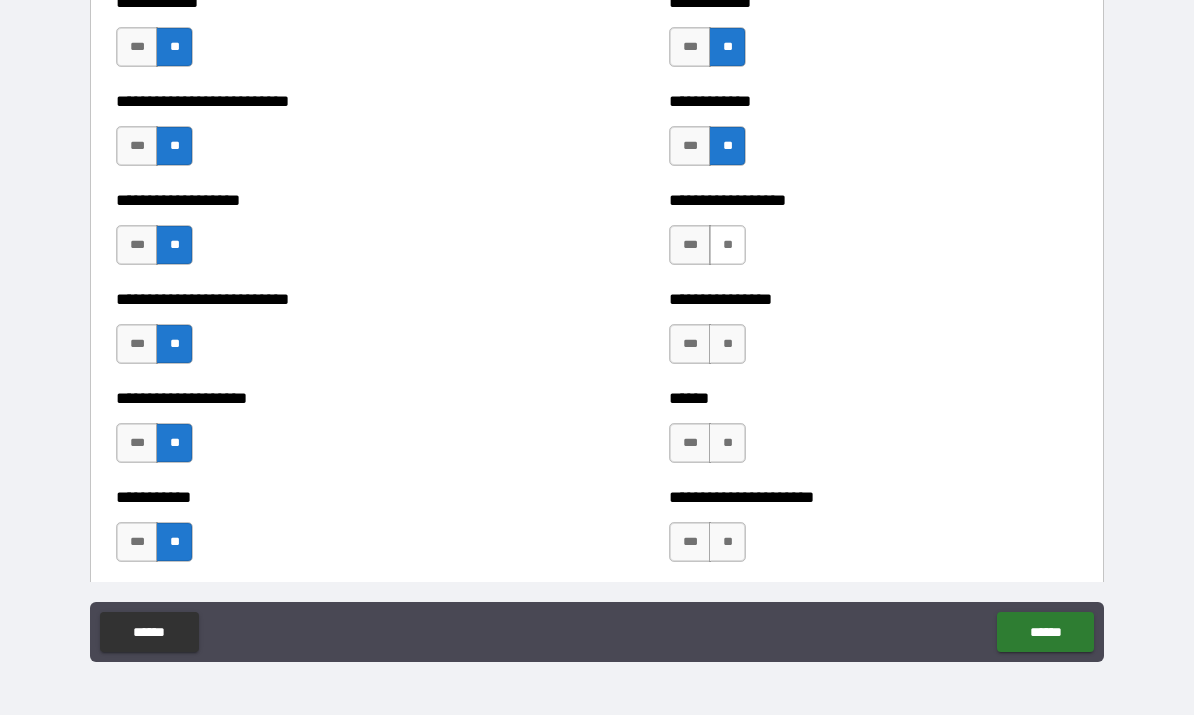 click on "**" at bounding box center [727, 246] 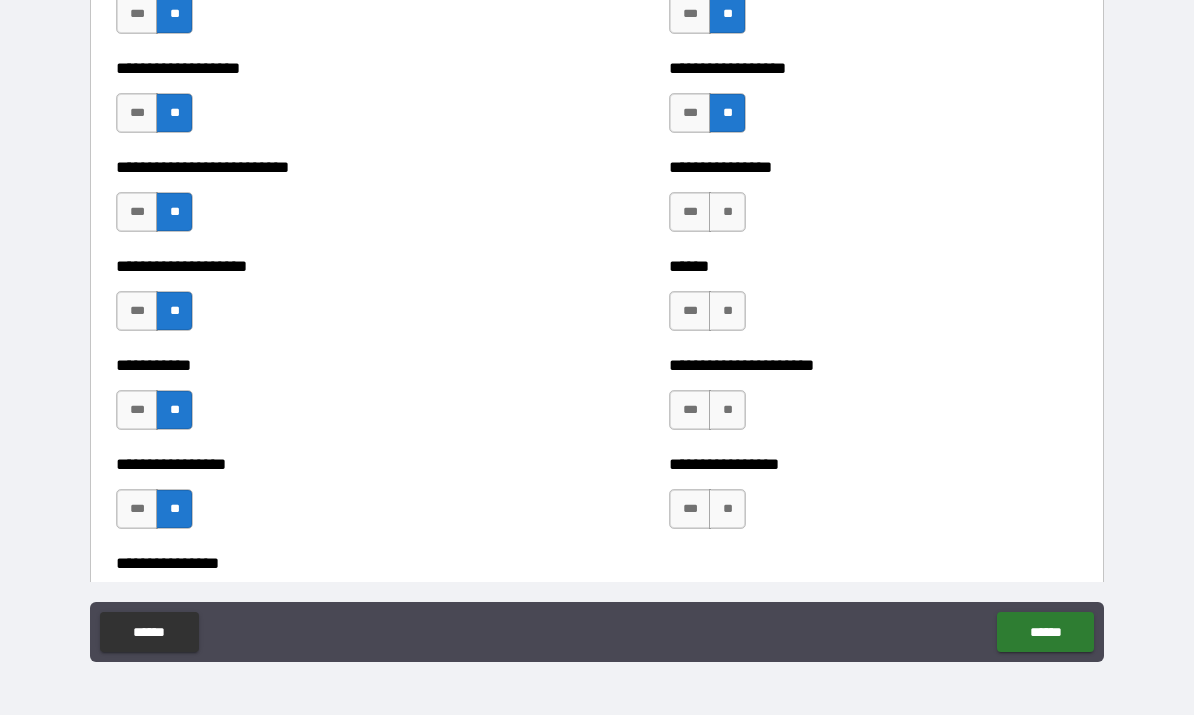 scroll, scrollTop: 5610, scrollLeft: 0, axis: vertical 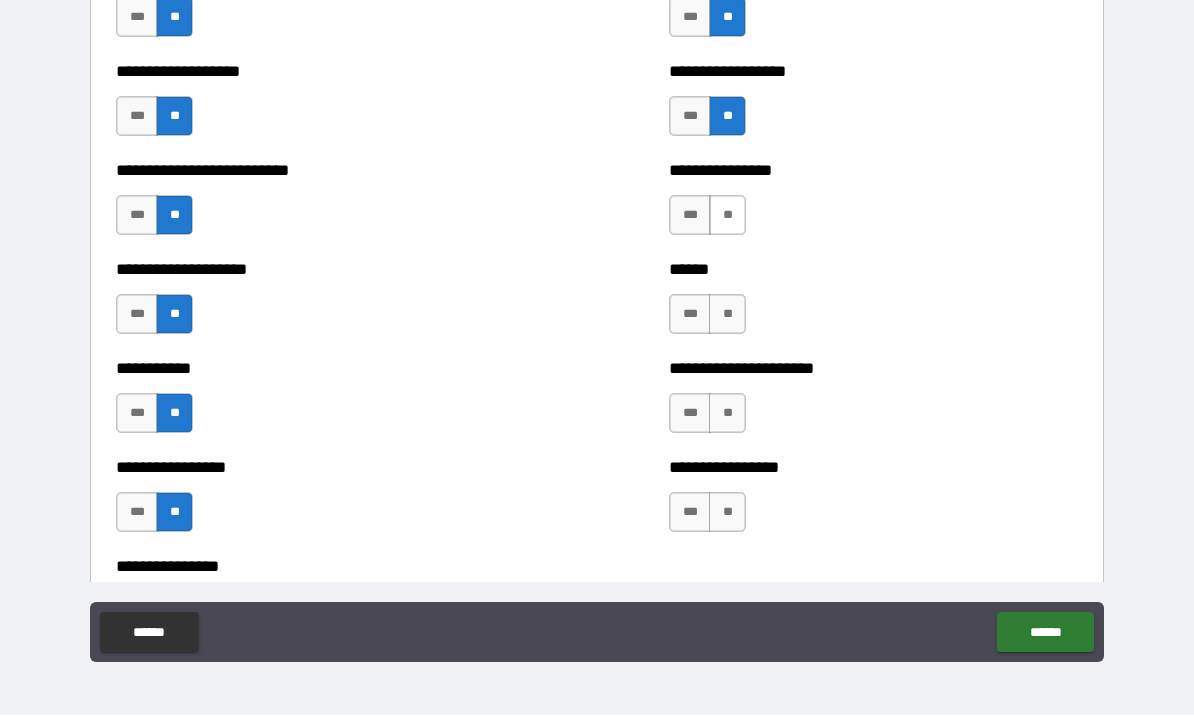 click on "**" at bounding box center [727, 216] 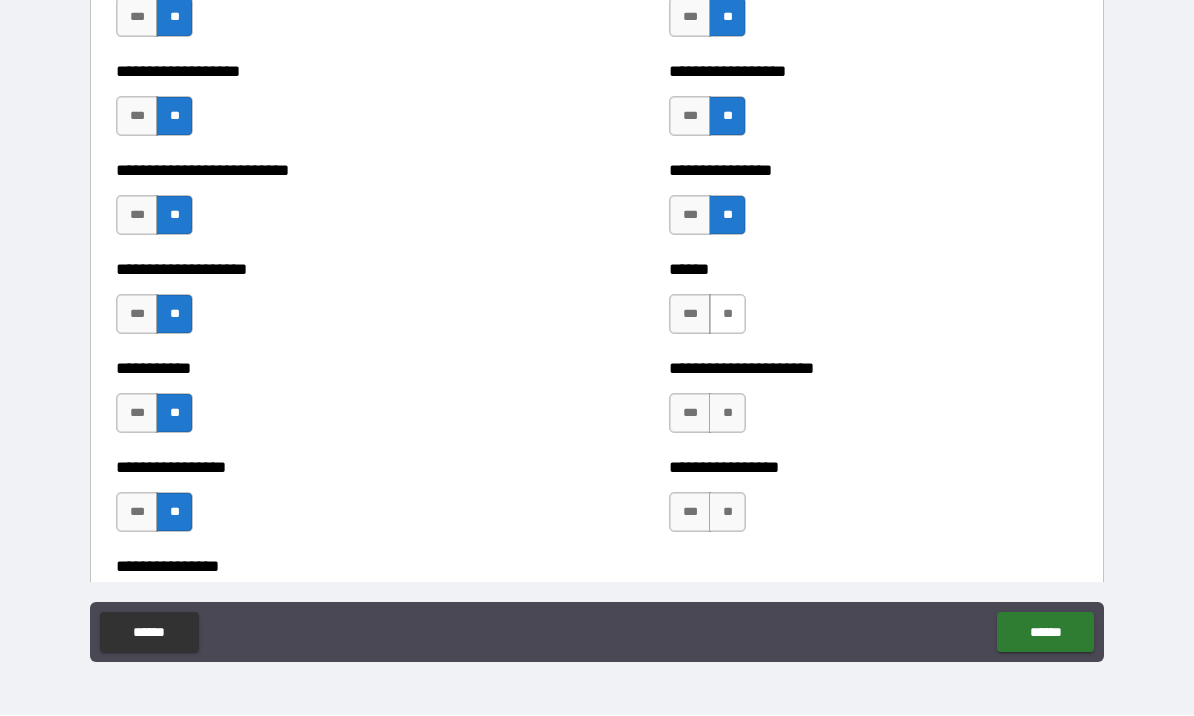 click on "**" at bounding box center [727, 315] 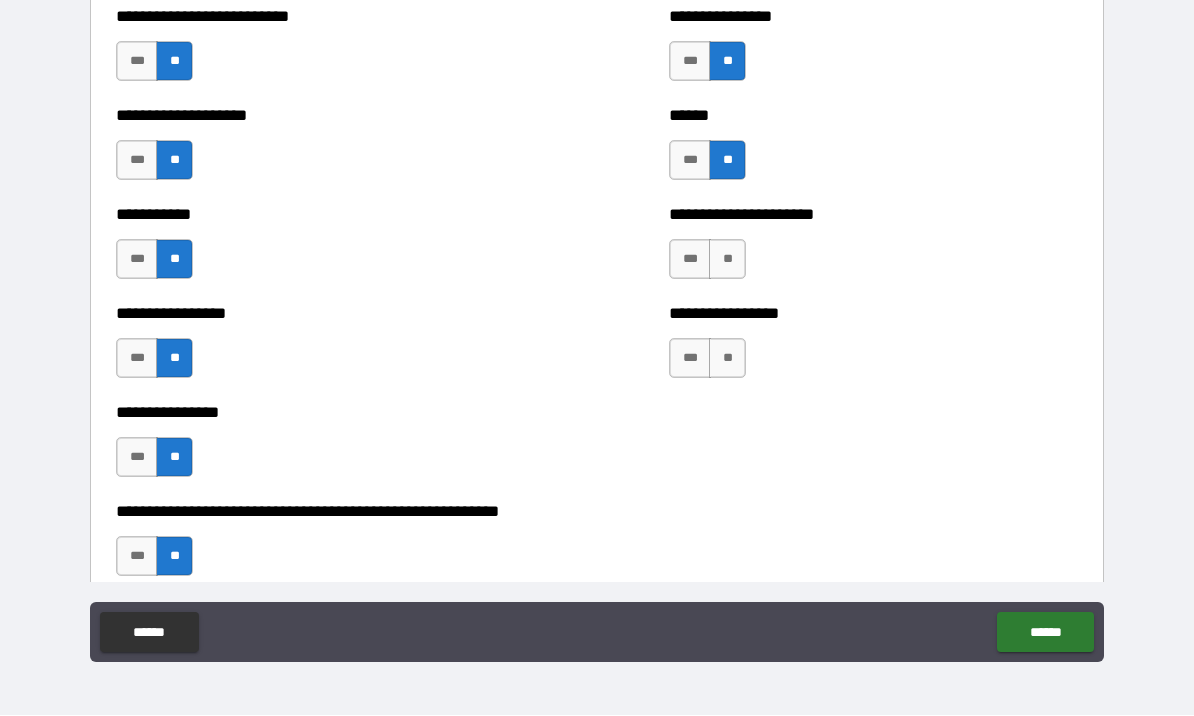 scroll, scrollTop: 5772, scrollLeft: 0, axis: vertical 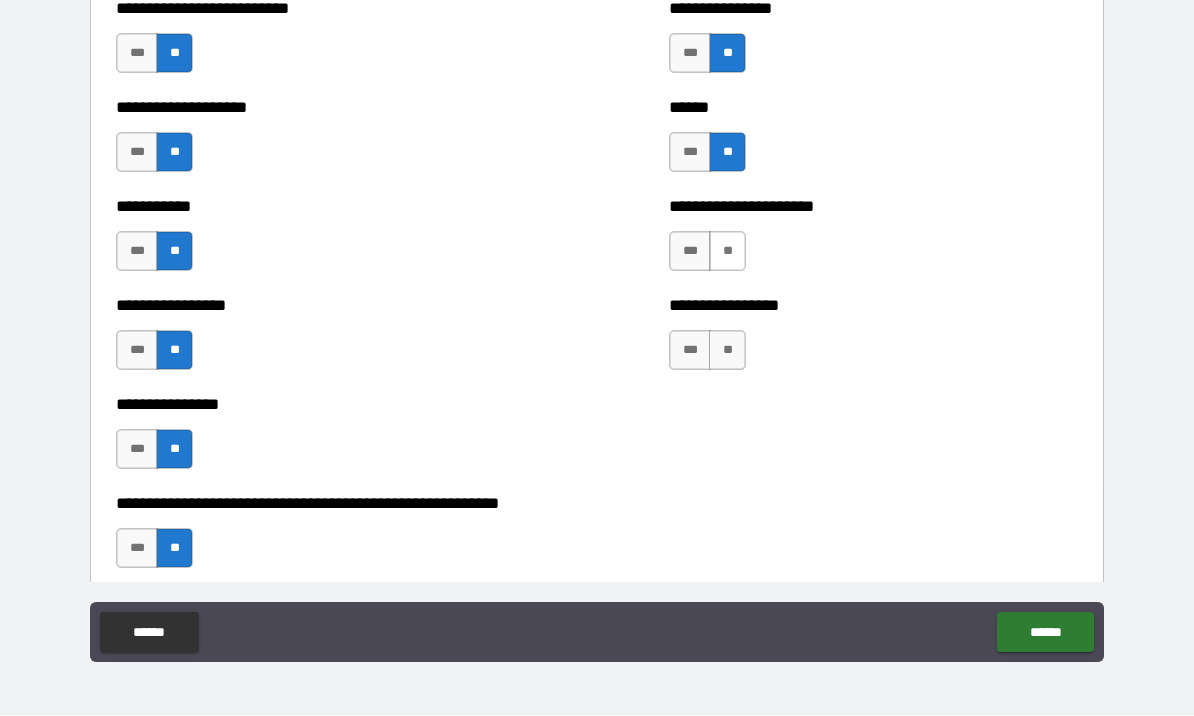 click on "**" at bounding box center (727, 252) 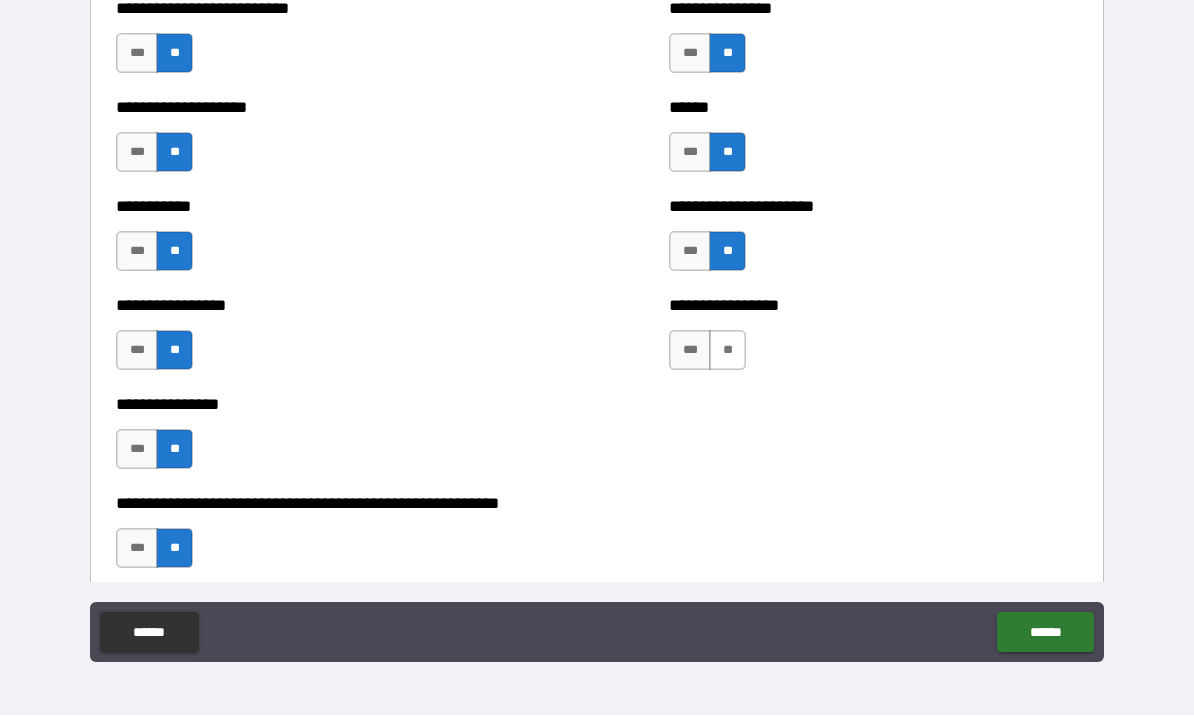 click on "**" at bounding box center [727, 351] 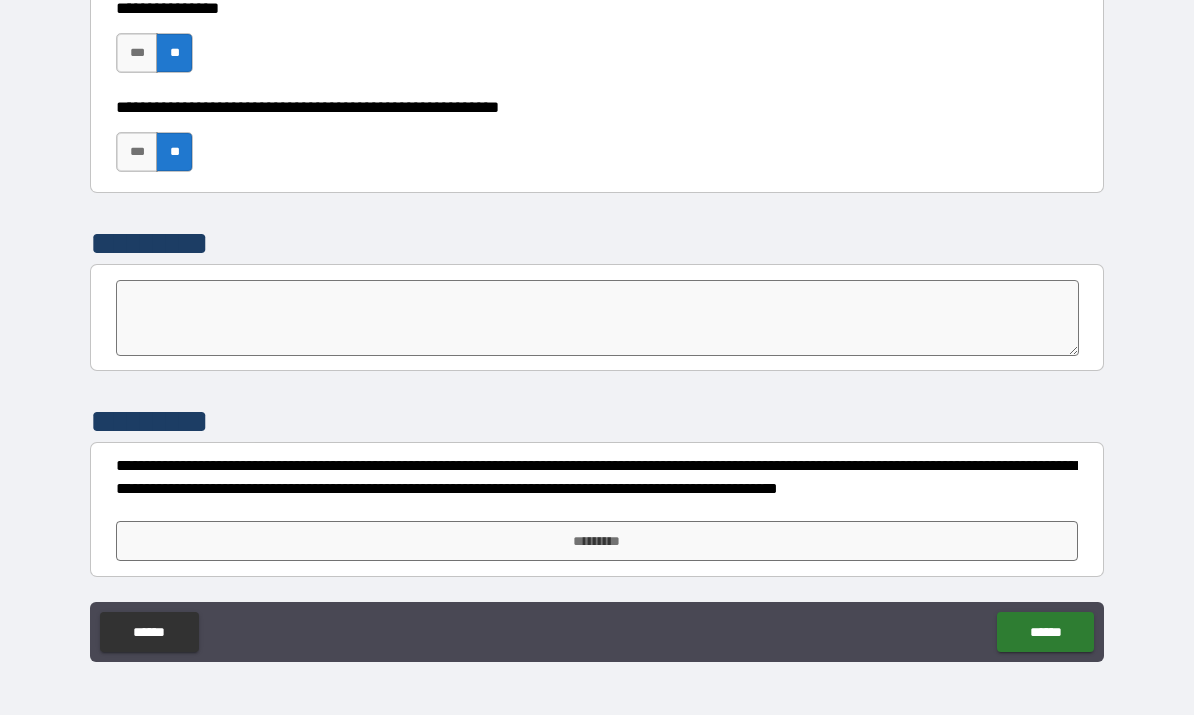 scroll, scrollTop: 6168, scrollLeft: 0, axis: vertical 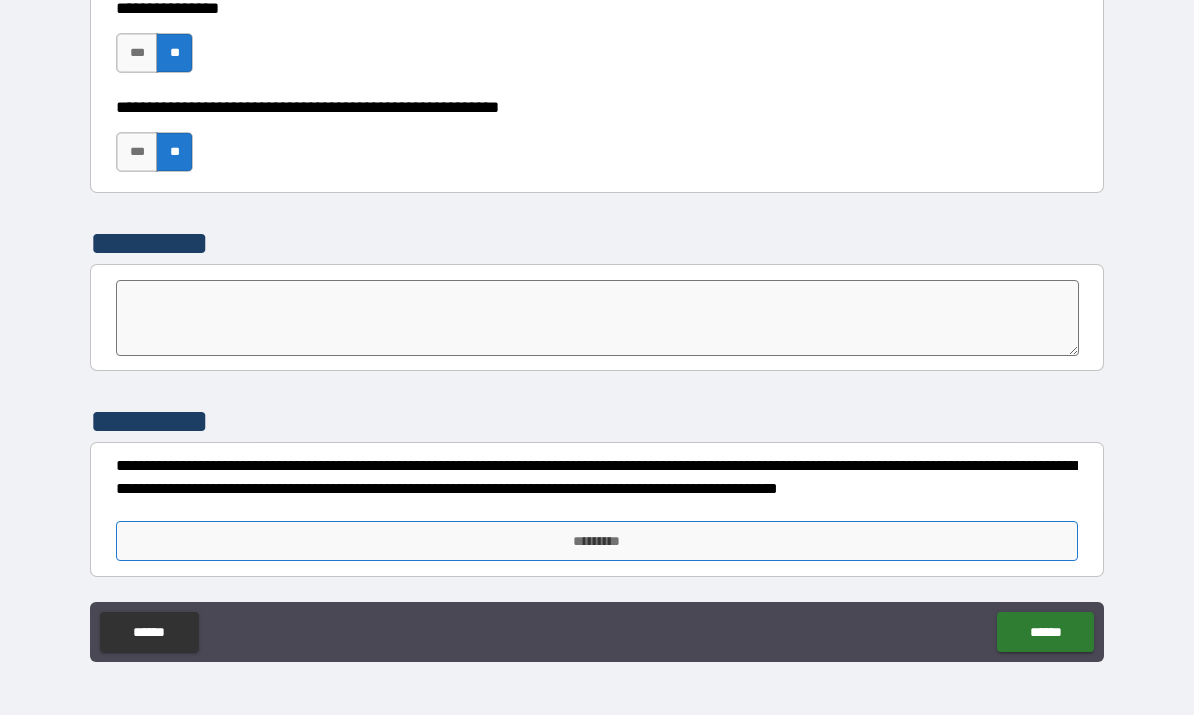 click on "*********" at bounding box center [597, 542] 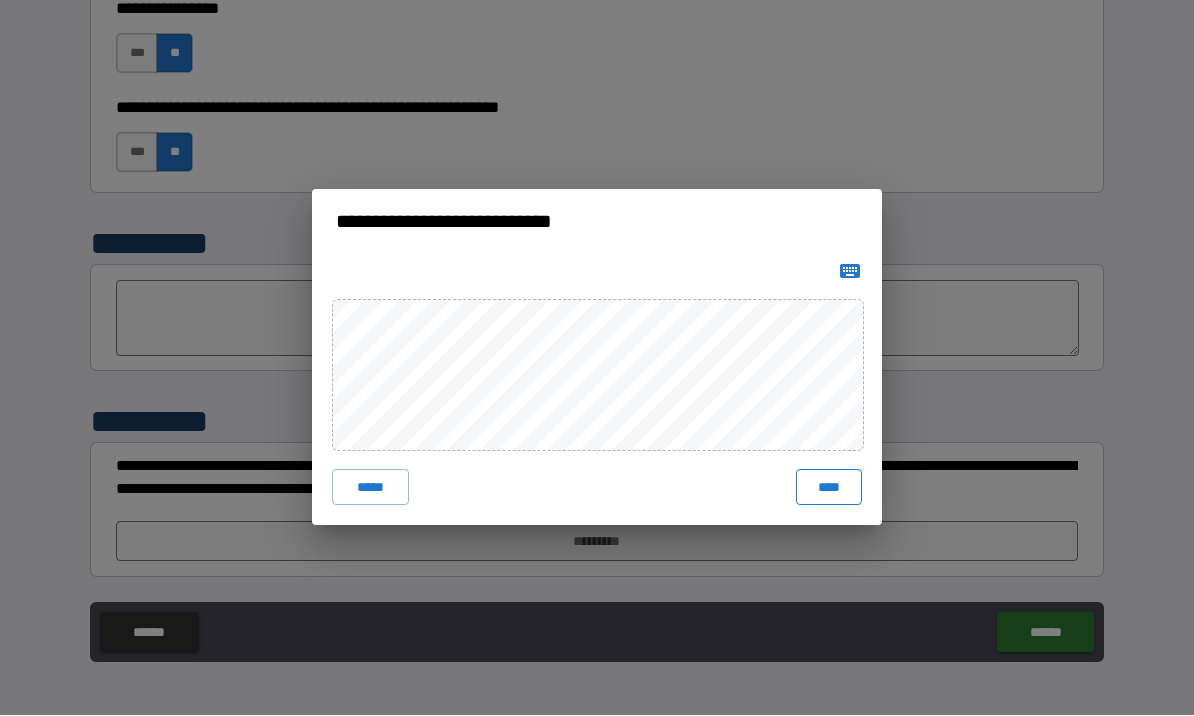 click on "****" at bounding box center (829, 488) 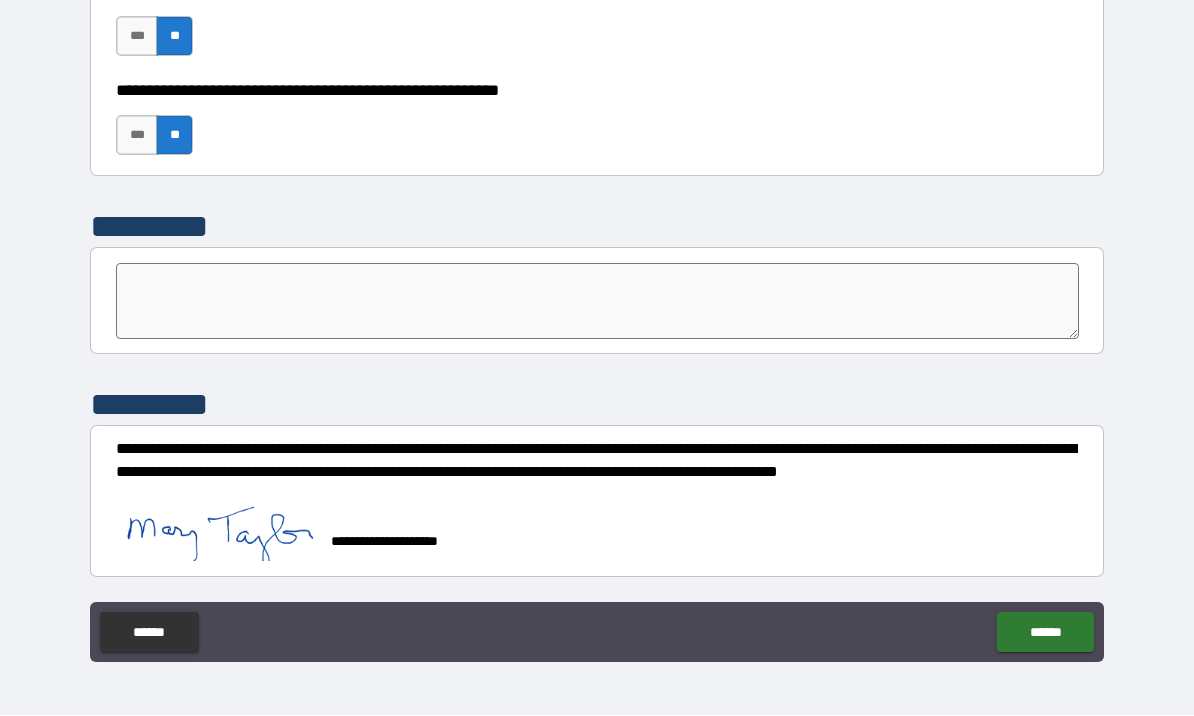scroll, scrollTop: 6185, scrollLeft: 0, axis: vertical 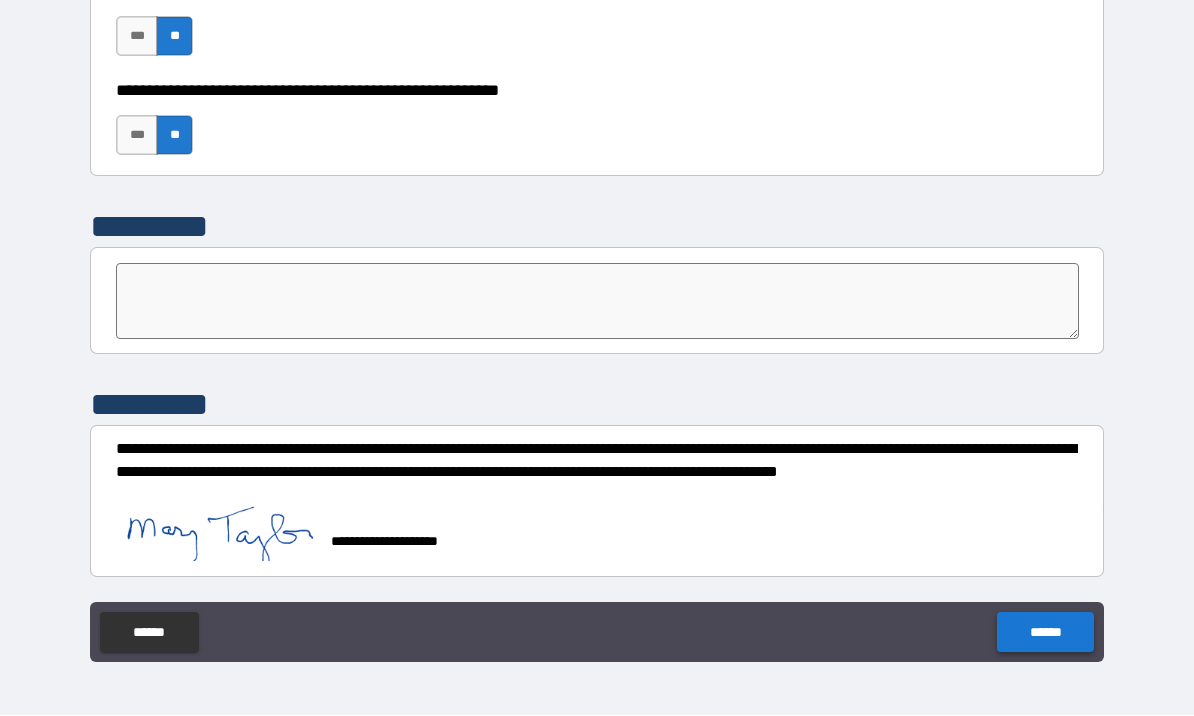 click on "******" at bounding box center (1045, 633) 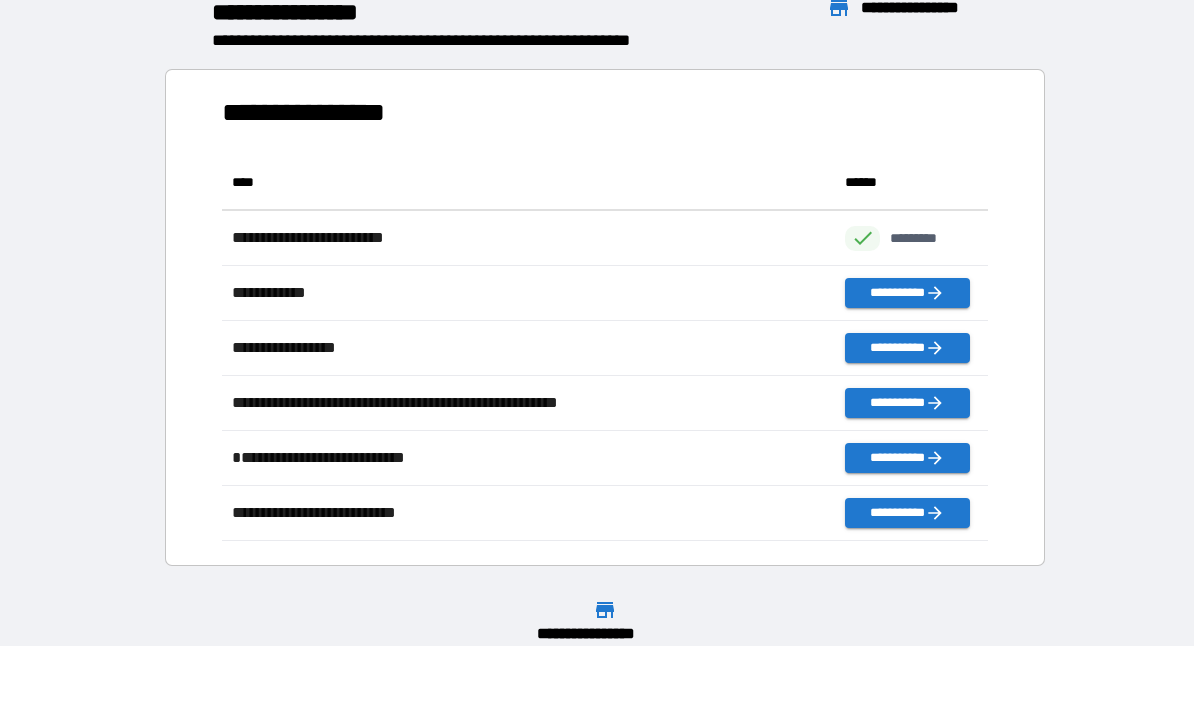 scroll, scrollTop: 1, scrollLeft: 1, axis: both 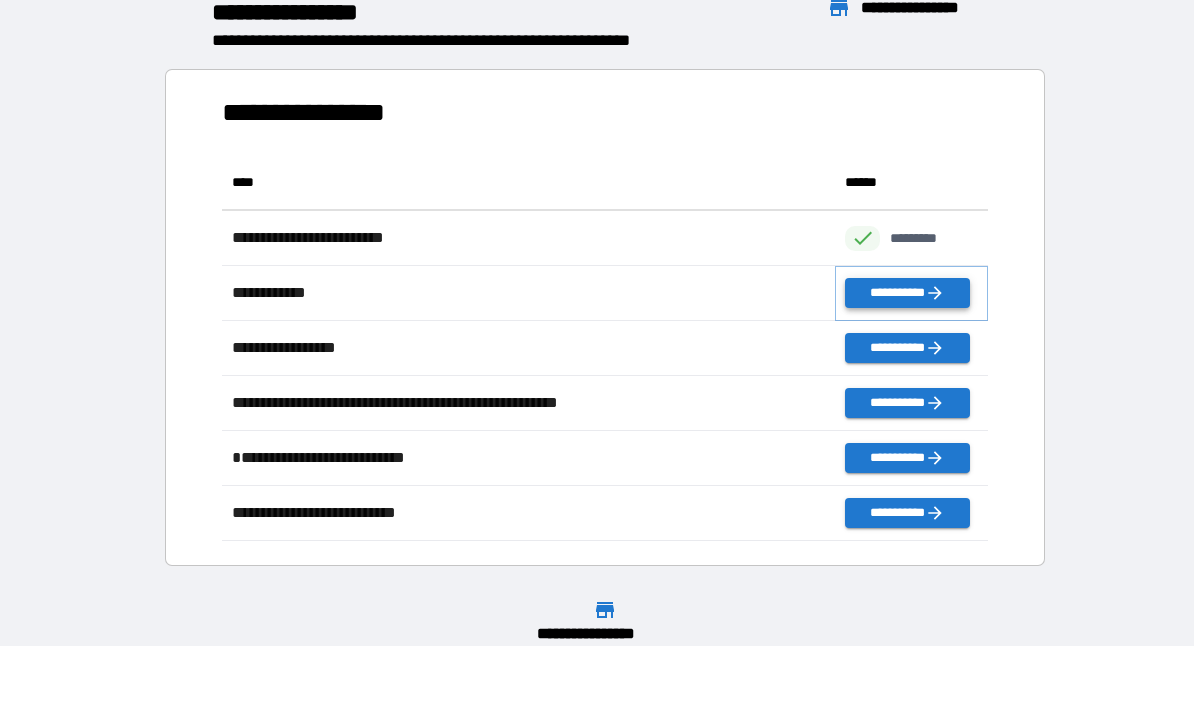 click 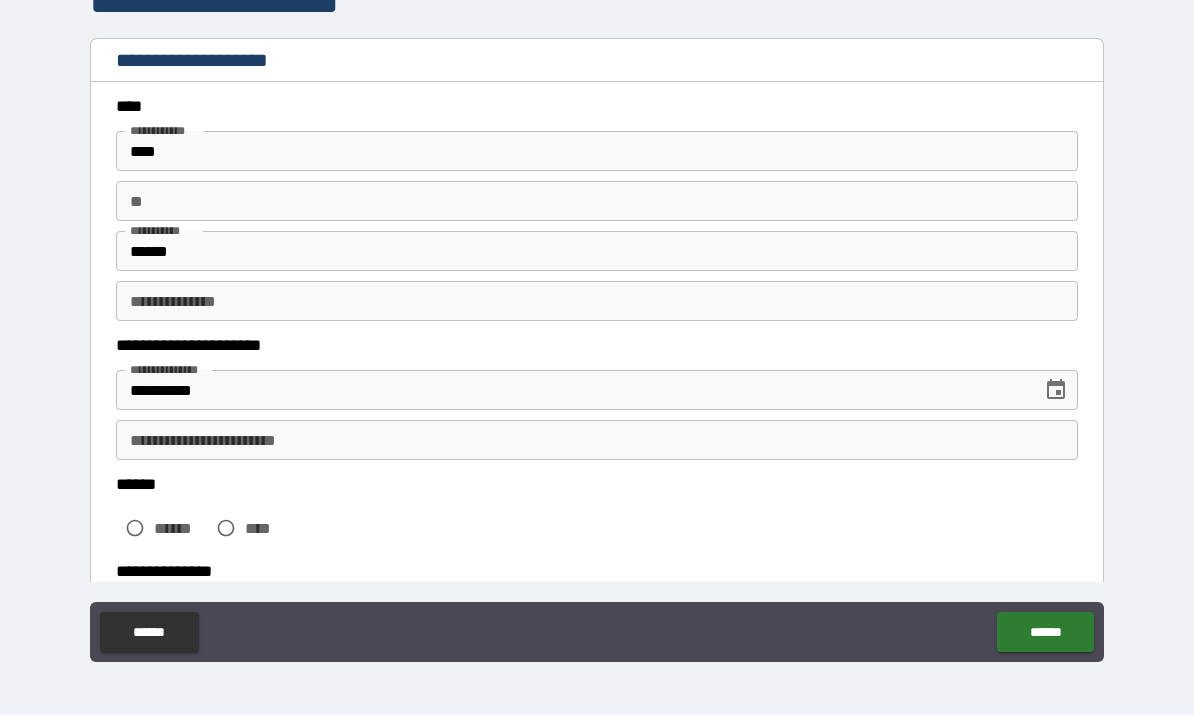 scroll, scrollTop: 0, scrollLeft: 0, axis: both 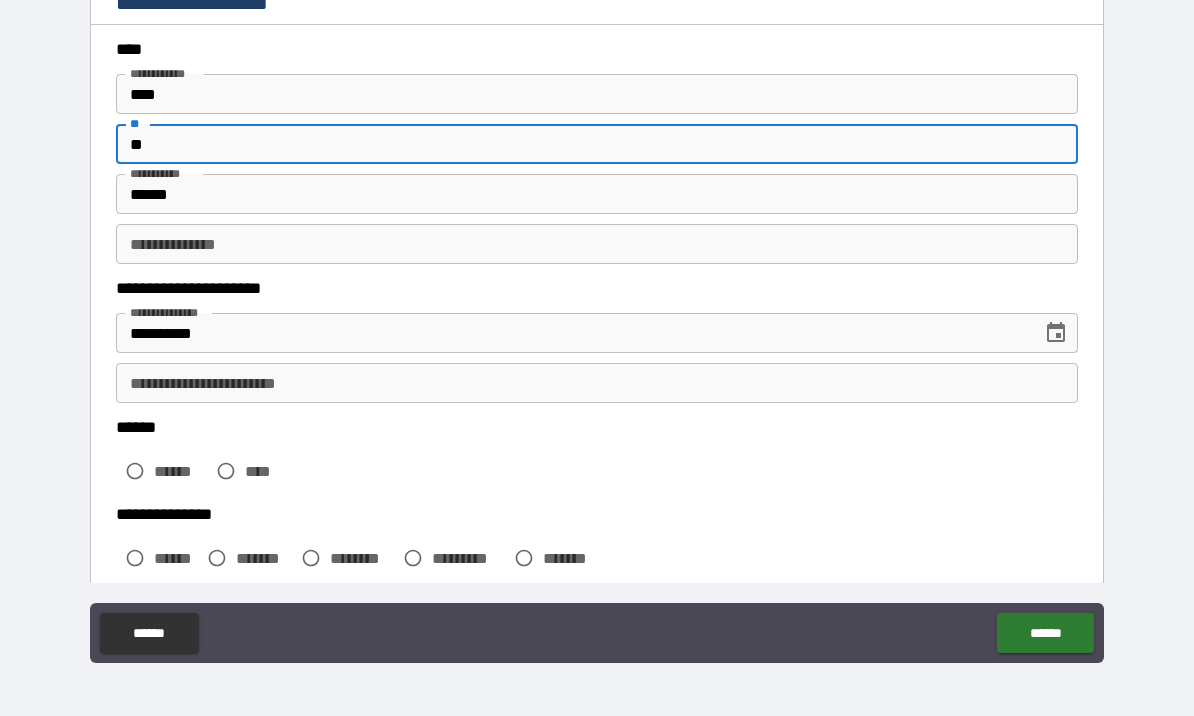 type on "*" 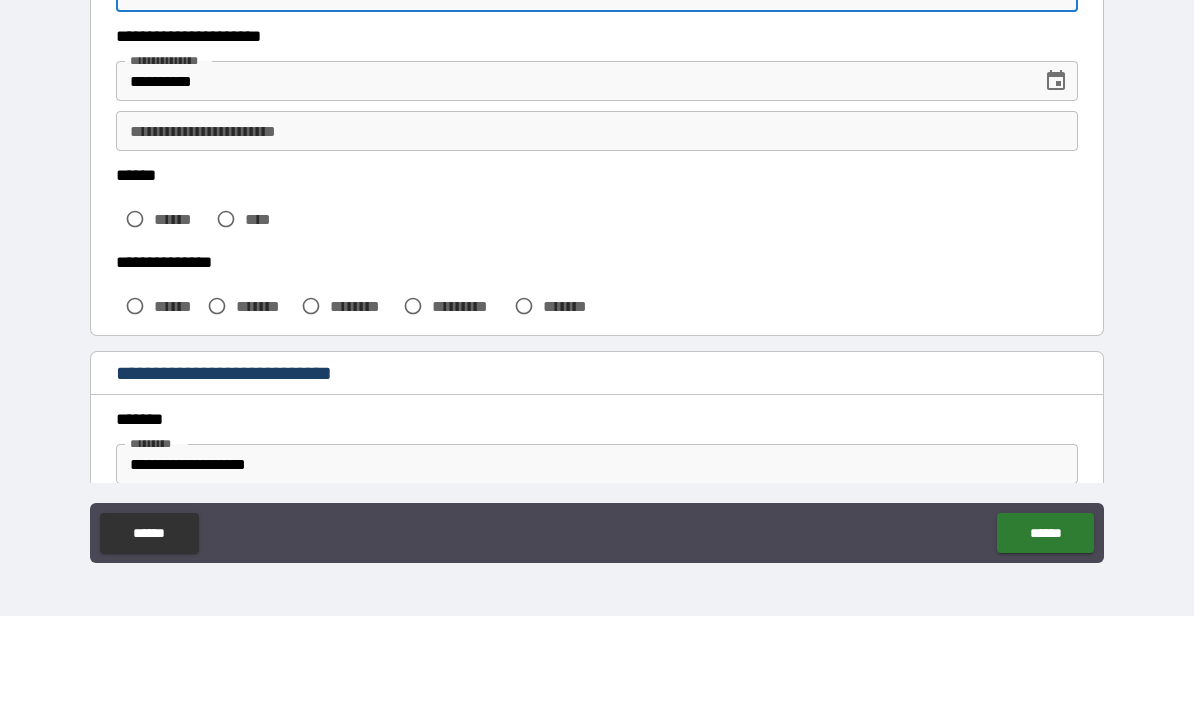 scroll, scrollTop: 221, scrollLeft: 0, axis: vertical 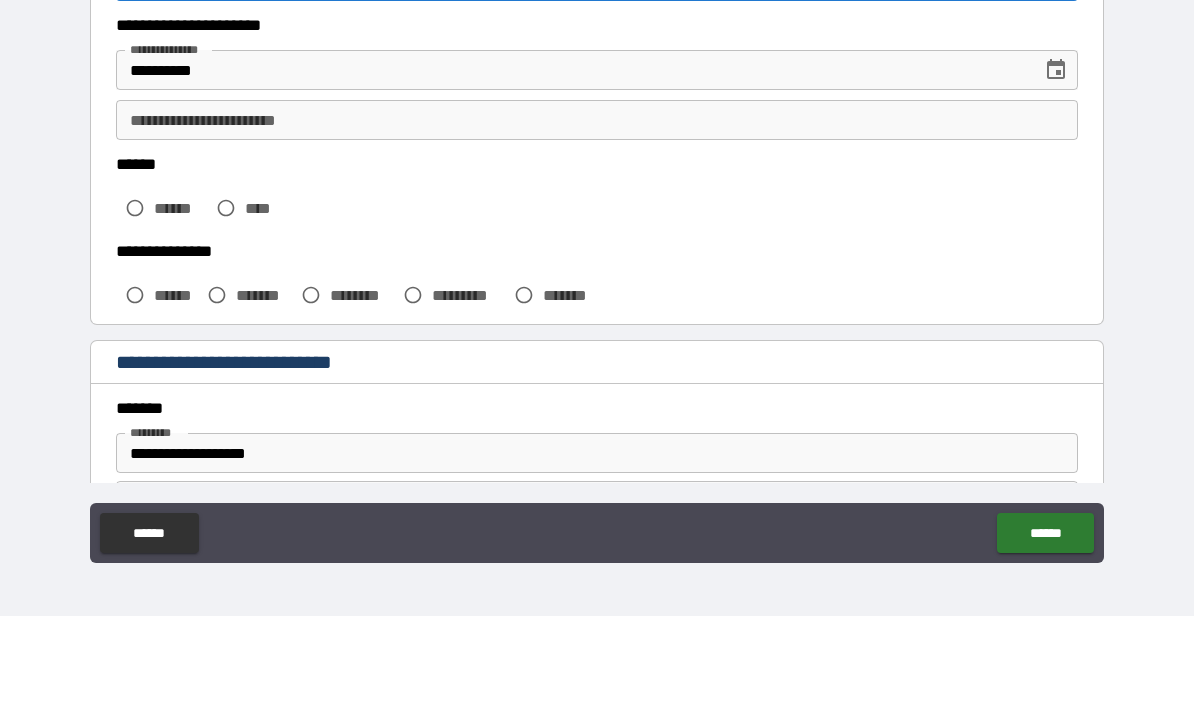 type on "****" 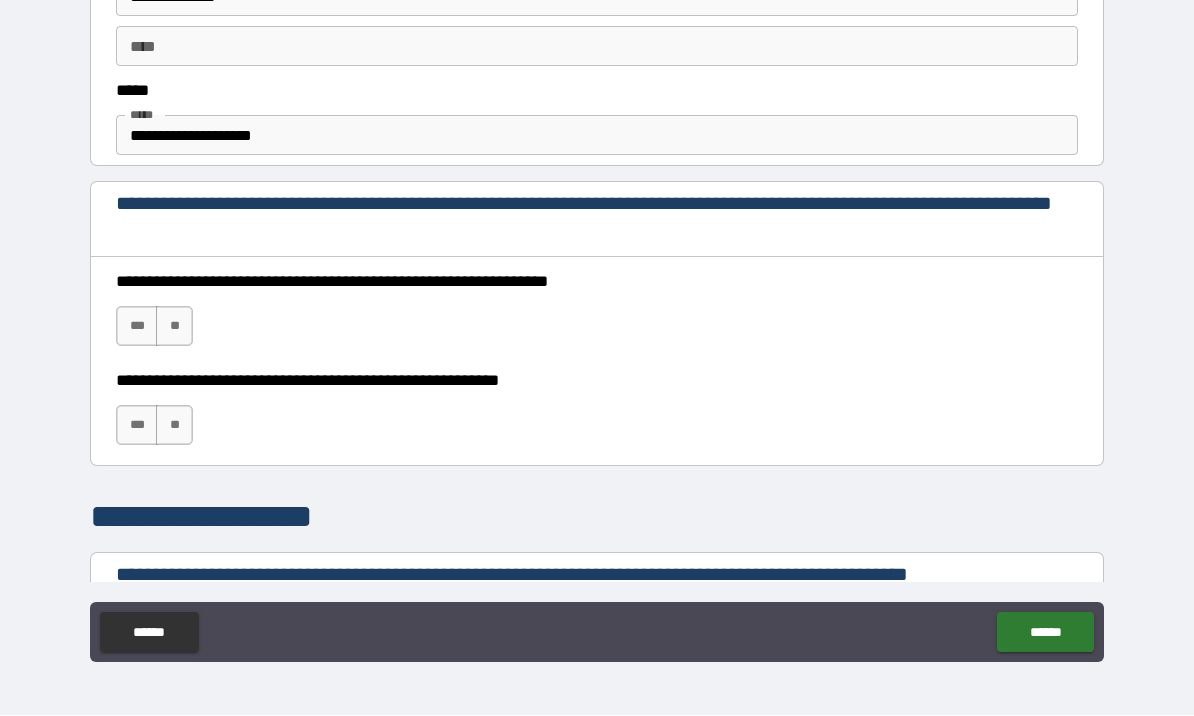 scroll, scrollTop: 1110, scrollLeft: 0, axis: vertical 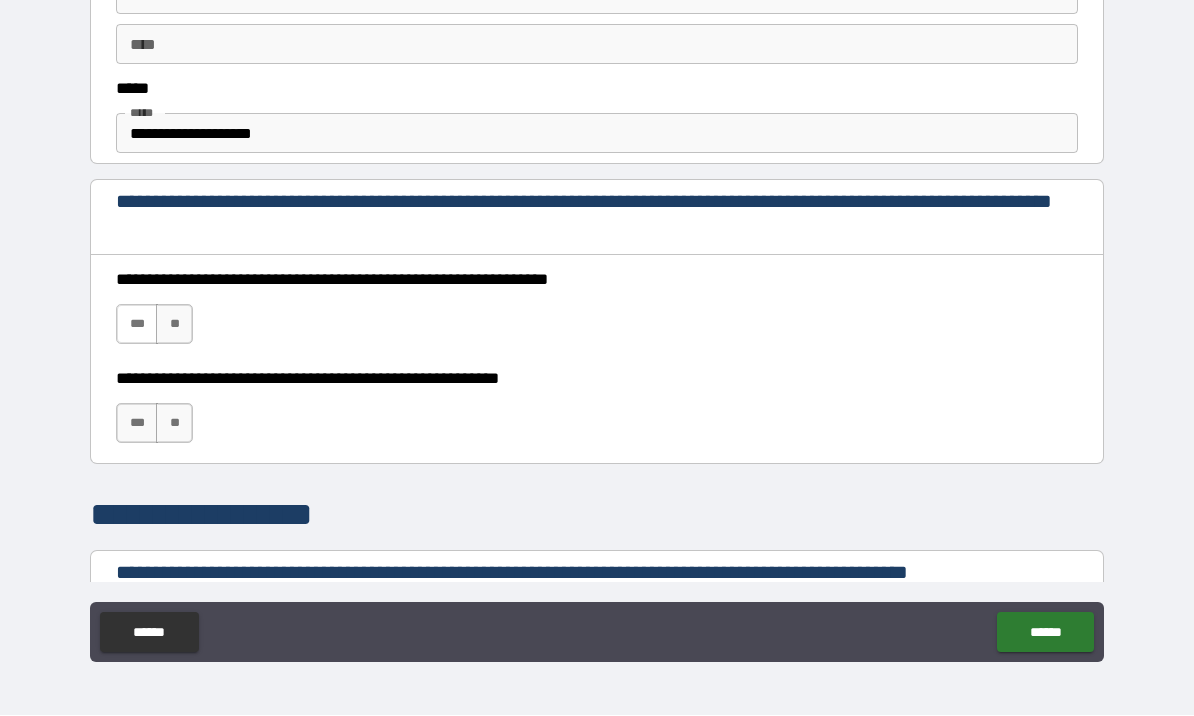 click on "***" at bounding box center (137, 325) 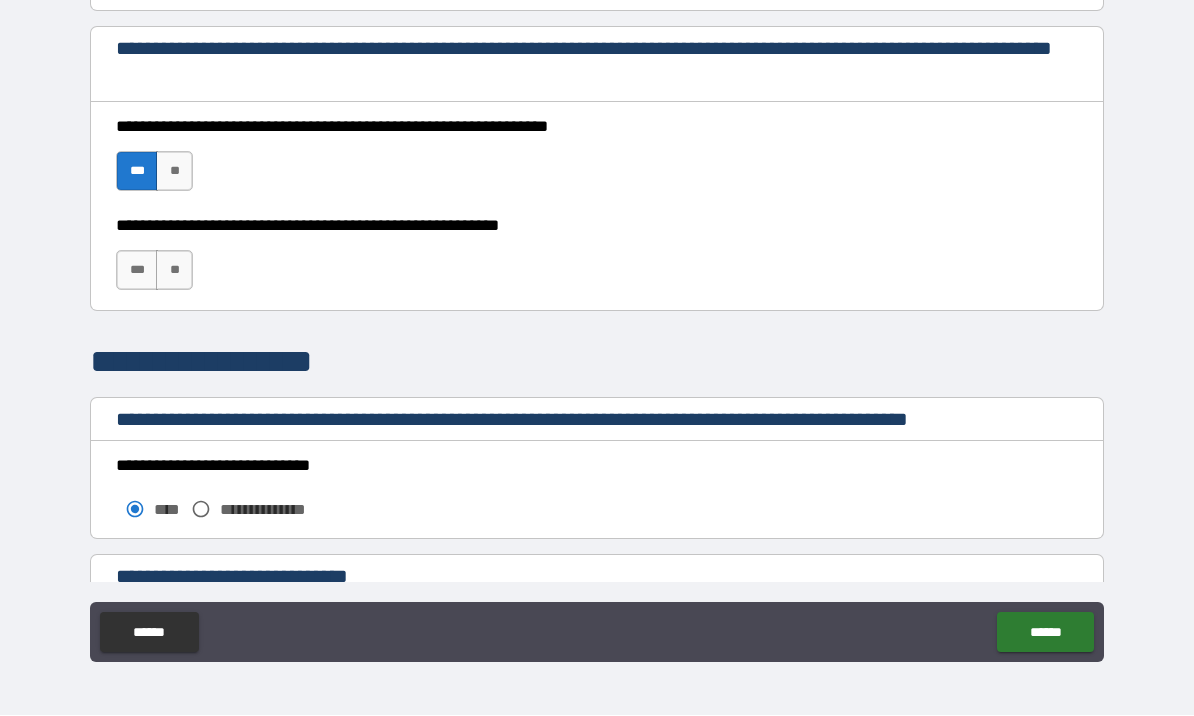 scroll, scrollTop: 1265, scrollLeft: 0, axis: vertical 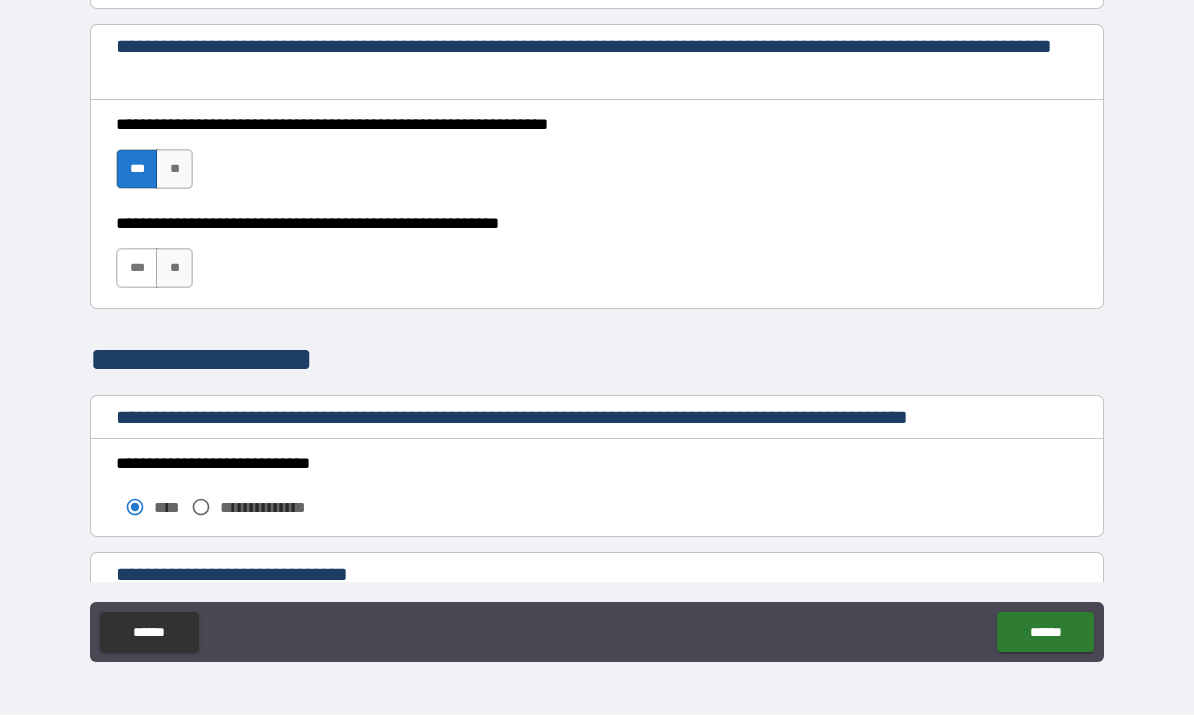 click on "***" at bounding box center [137, 269] 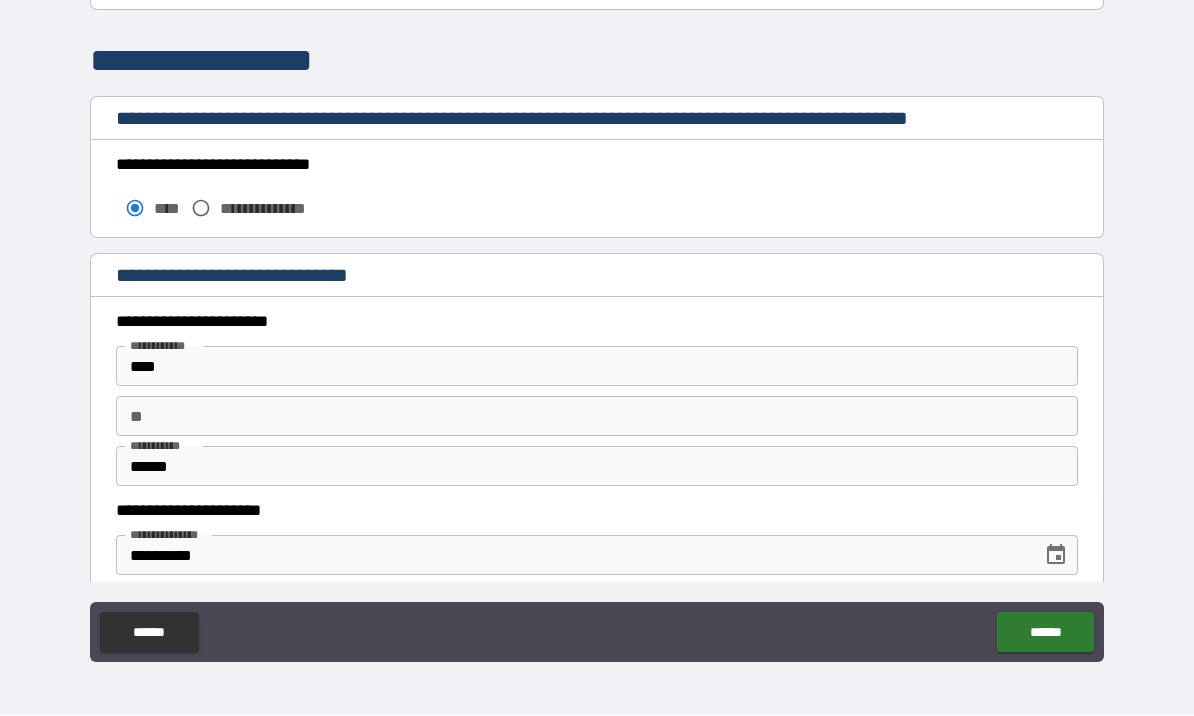 scroll, scrollTop: 1568, scrollLeft: 0, axis: vertical 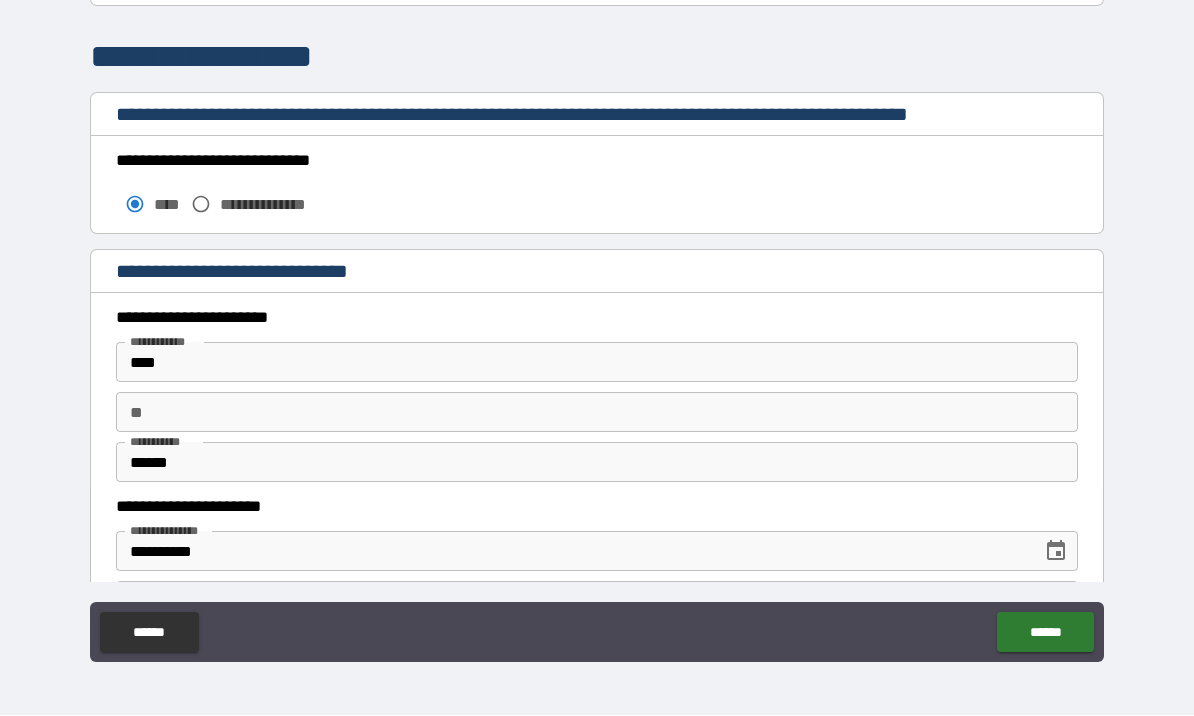 click on "**" at bounding box center [597, 413] 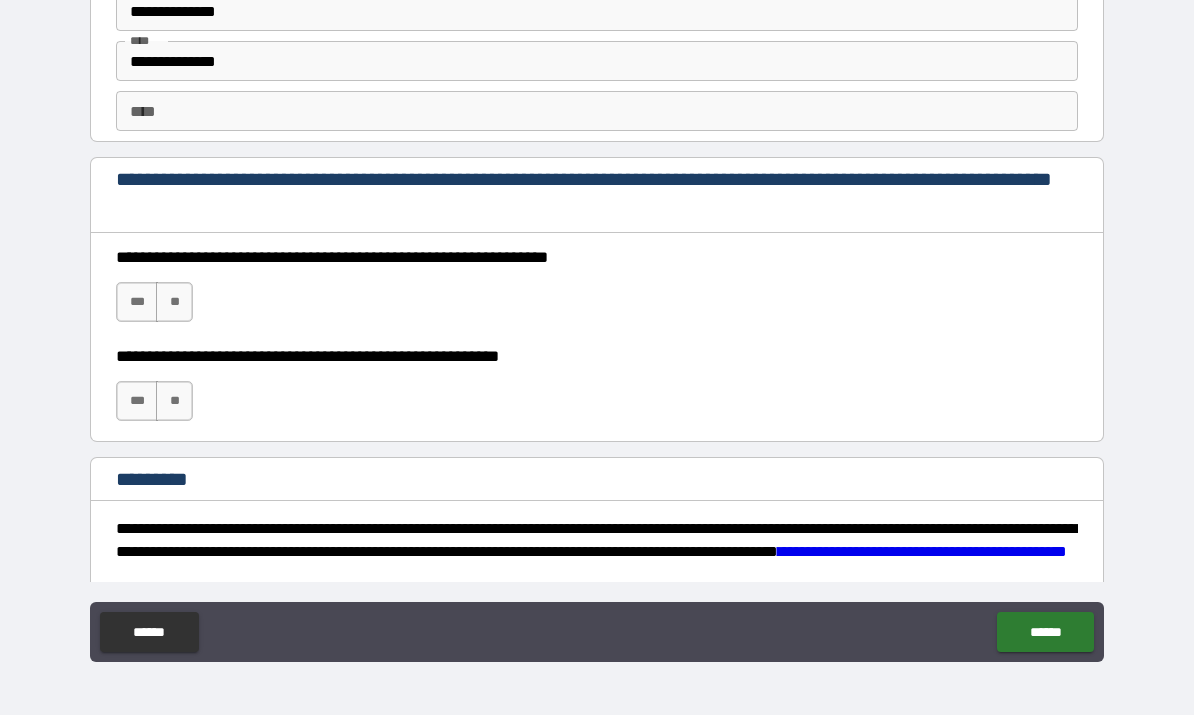 scroll, scrollTop: 2685, scrollLeft: 0, axis: vertical 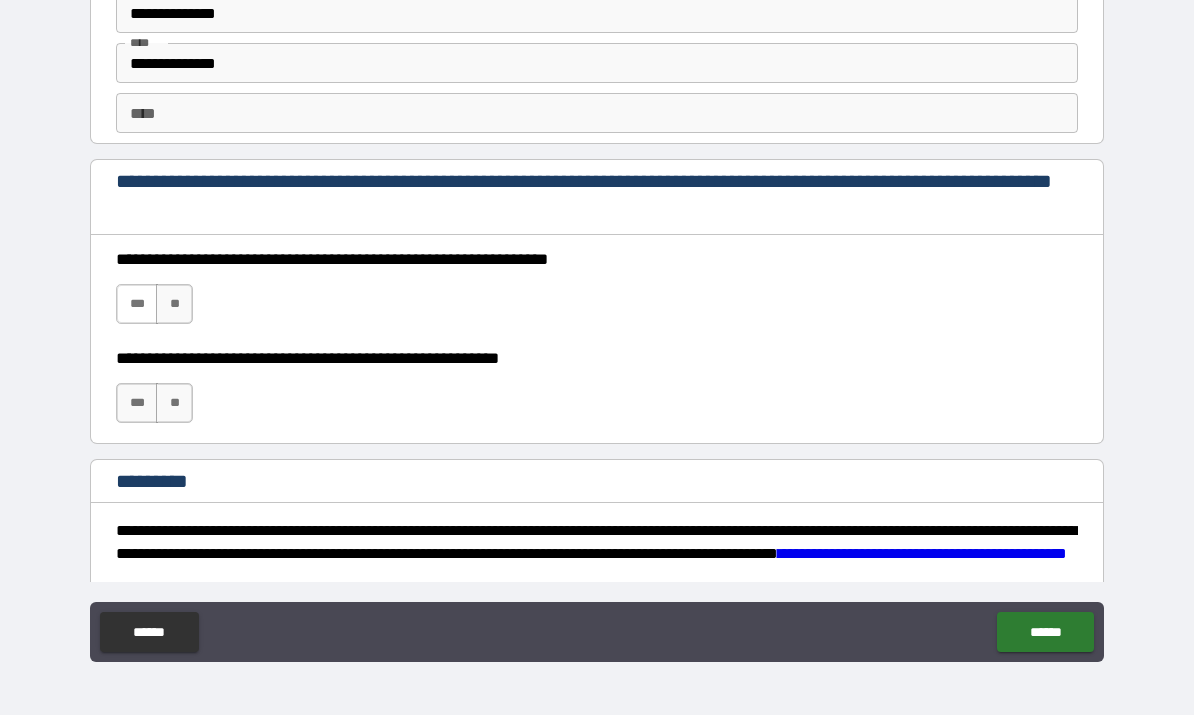 type on "*" 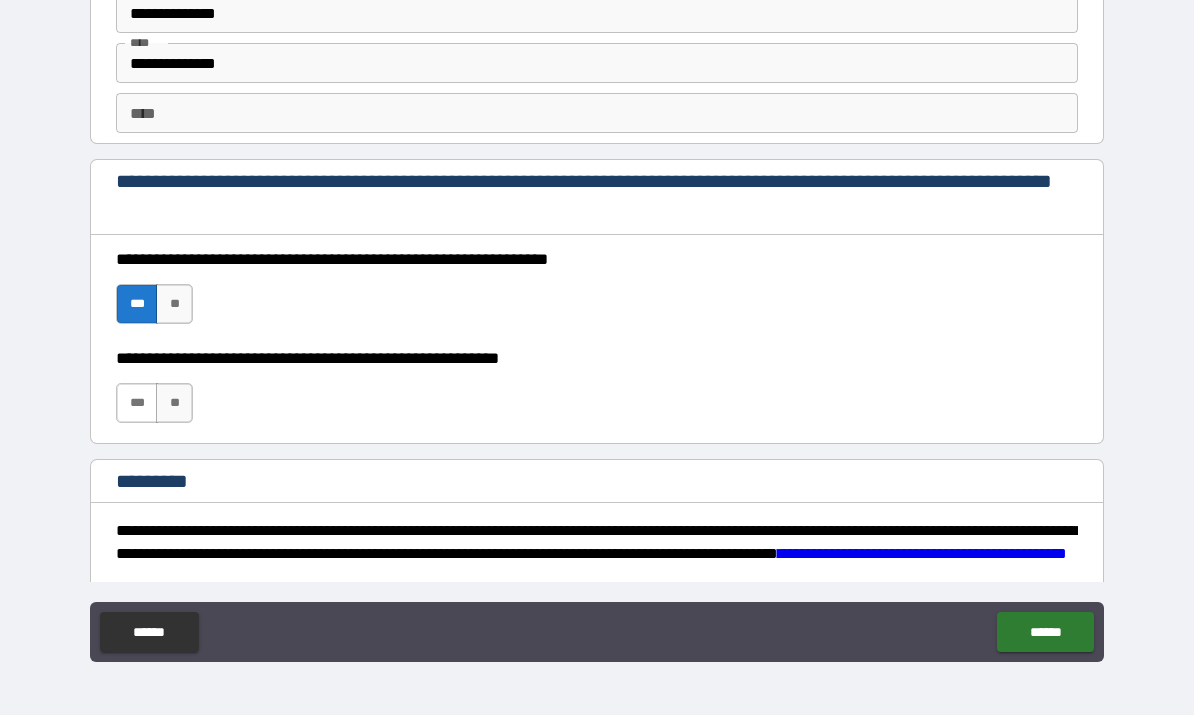 click on "***" at bounding box center [137, 404] 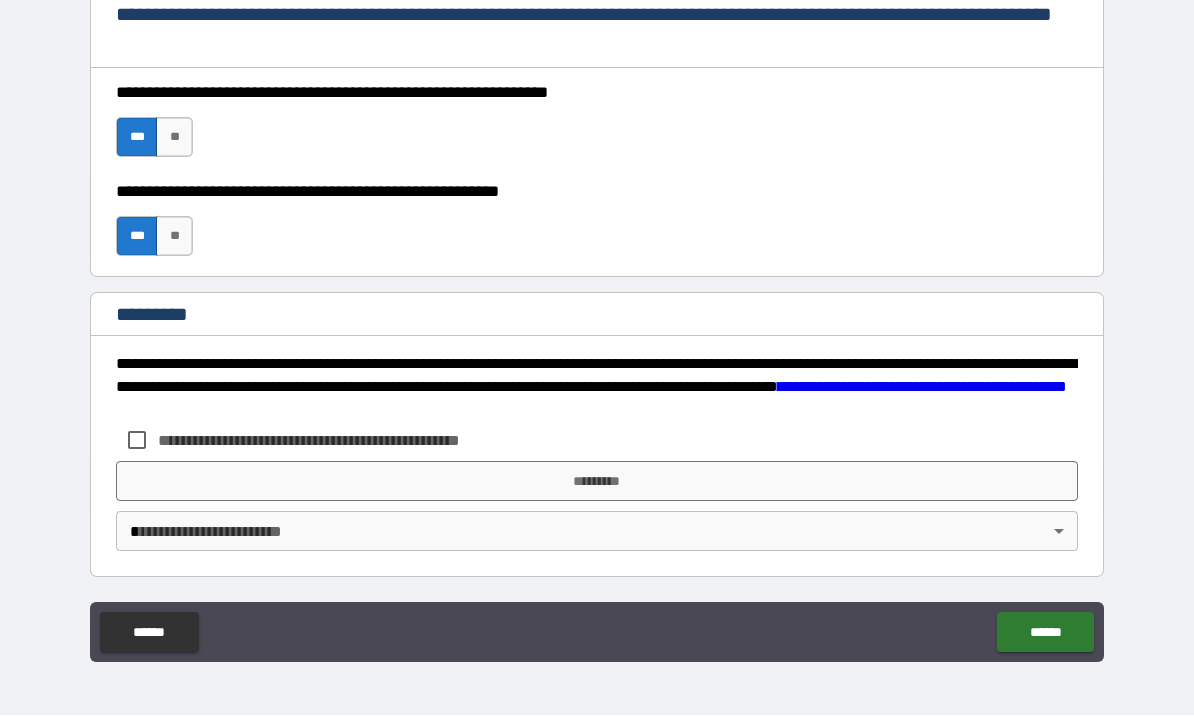 scroll, scrollTop: 2852, scrollLeft: 0, axis: vertical 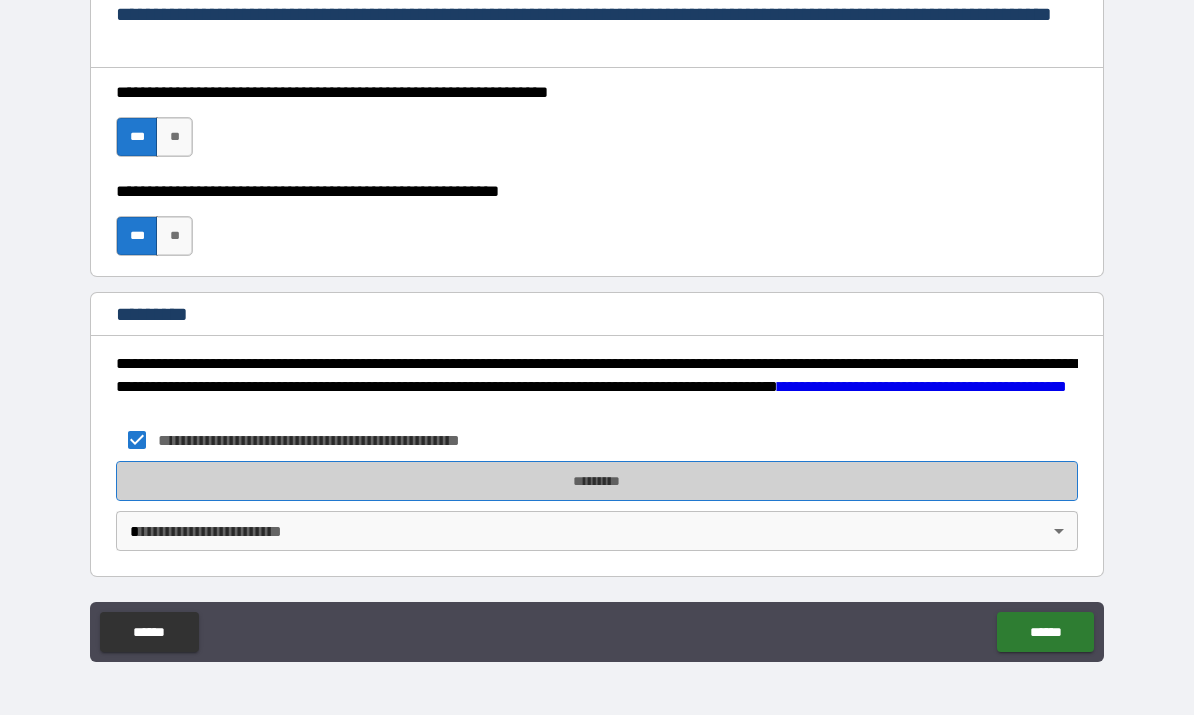 click on "*********" at bounding box center (597, 482) 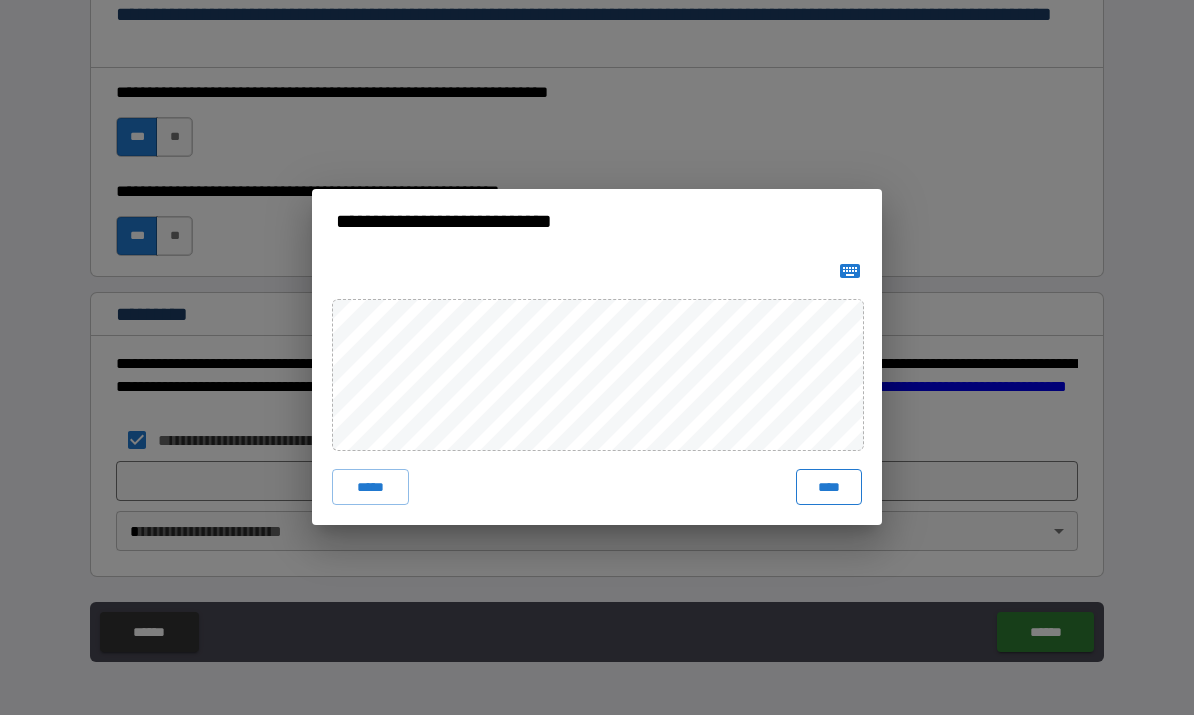 click on "****" at bounding box center [829, 488] 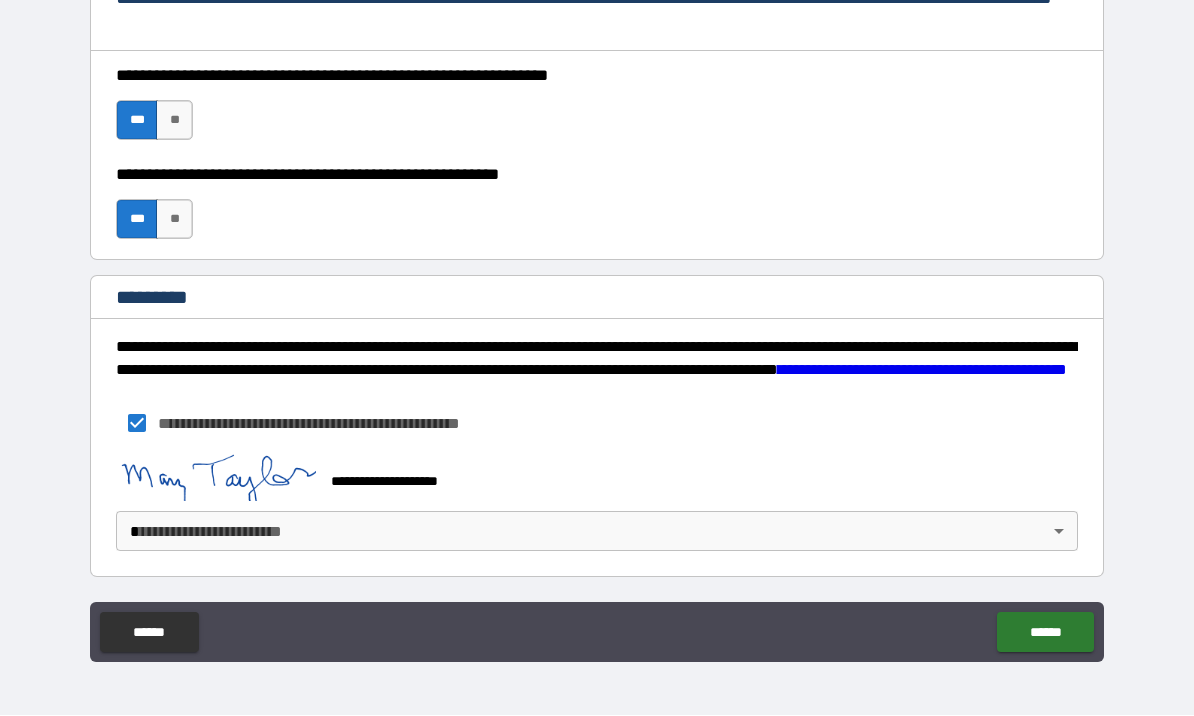 scroll, scrollTop: 2869, scrollLeft: 0, axis: vertical 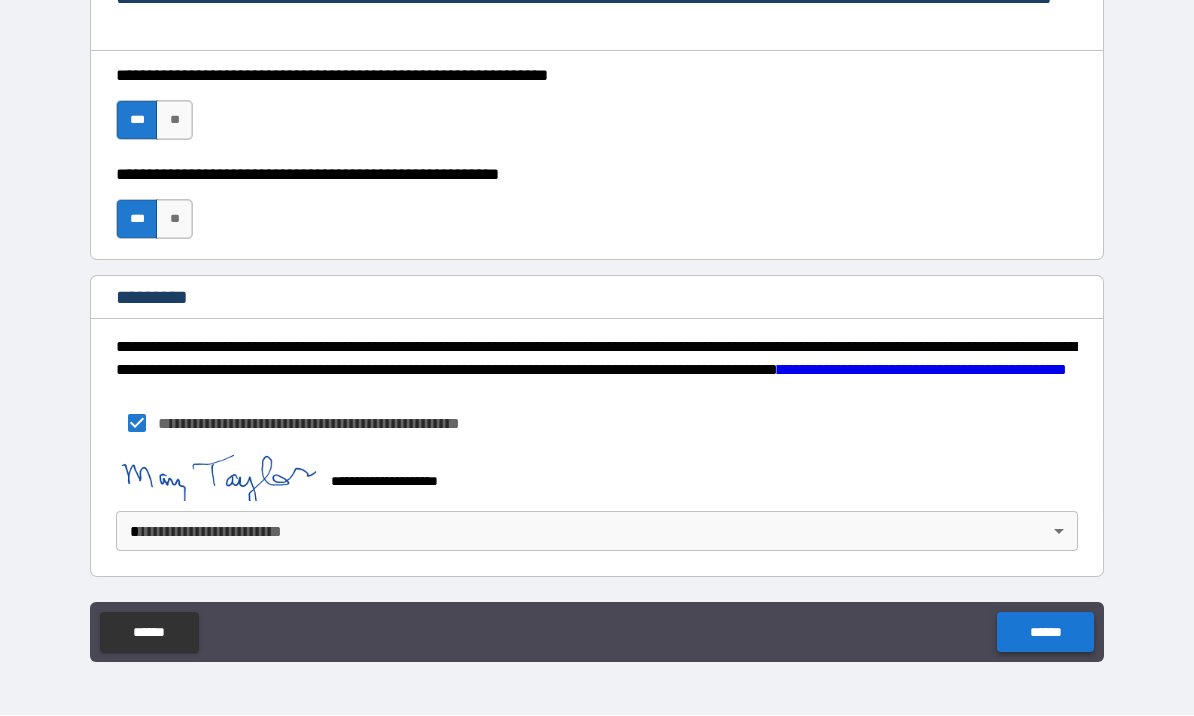 click on "******" at bounding box center (1045, 633) 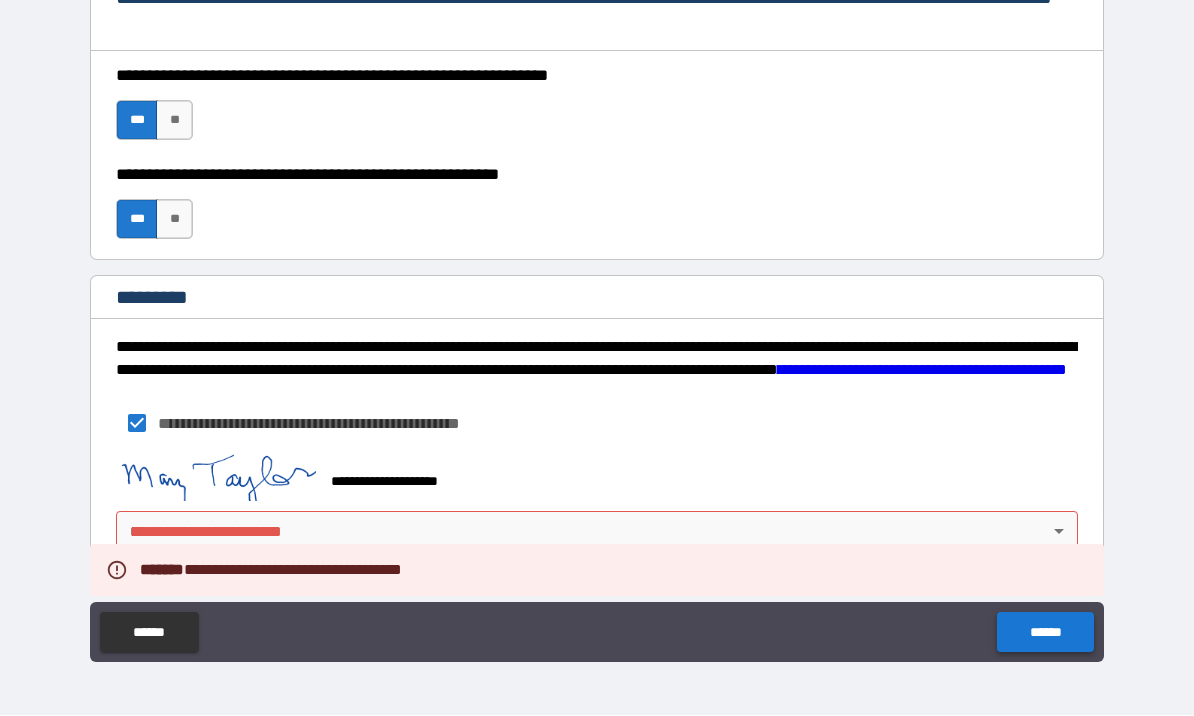 scroll, scrollTop: 2869, scrollLeft: 0, axis: vertical 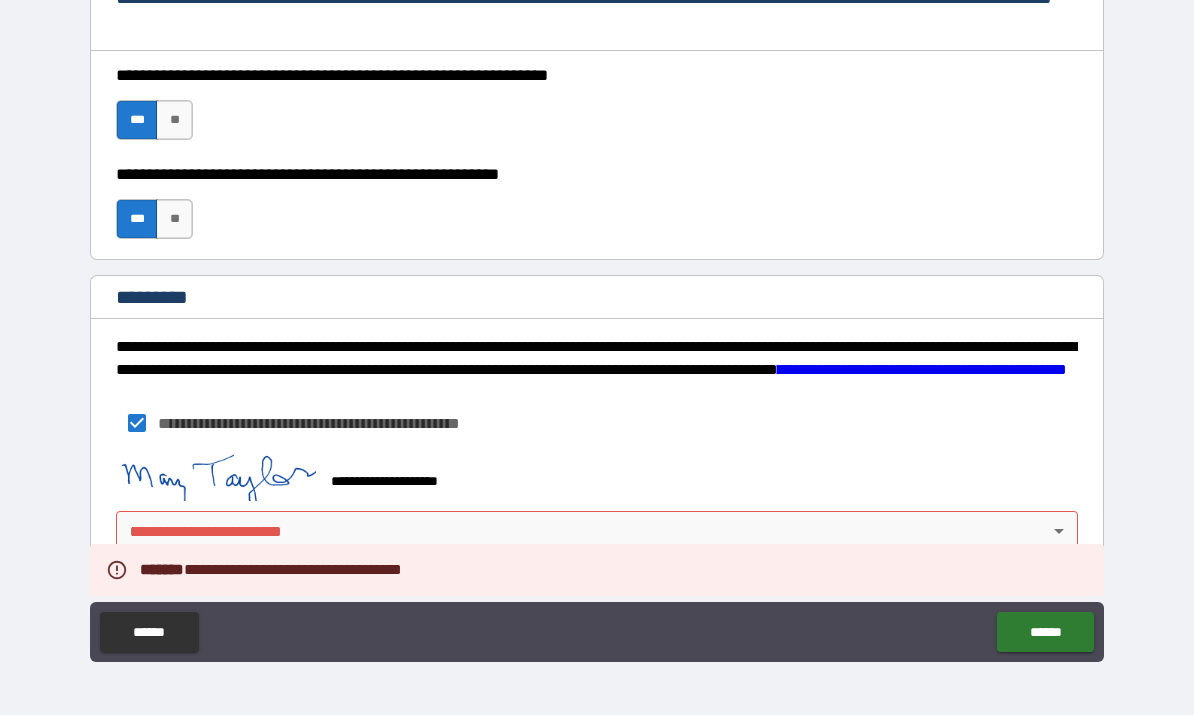 click on "**********" at bounding box center [597, 323] 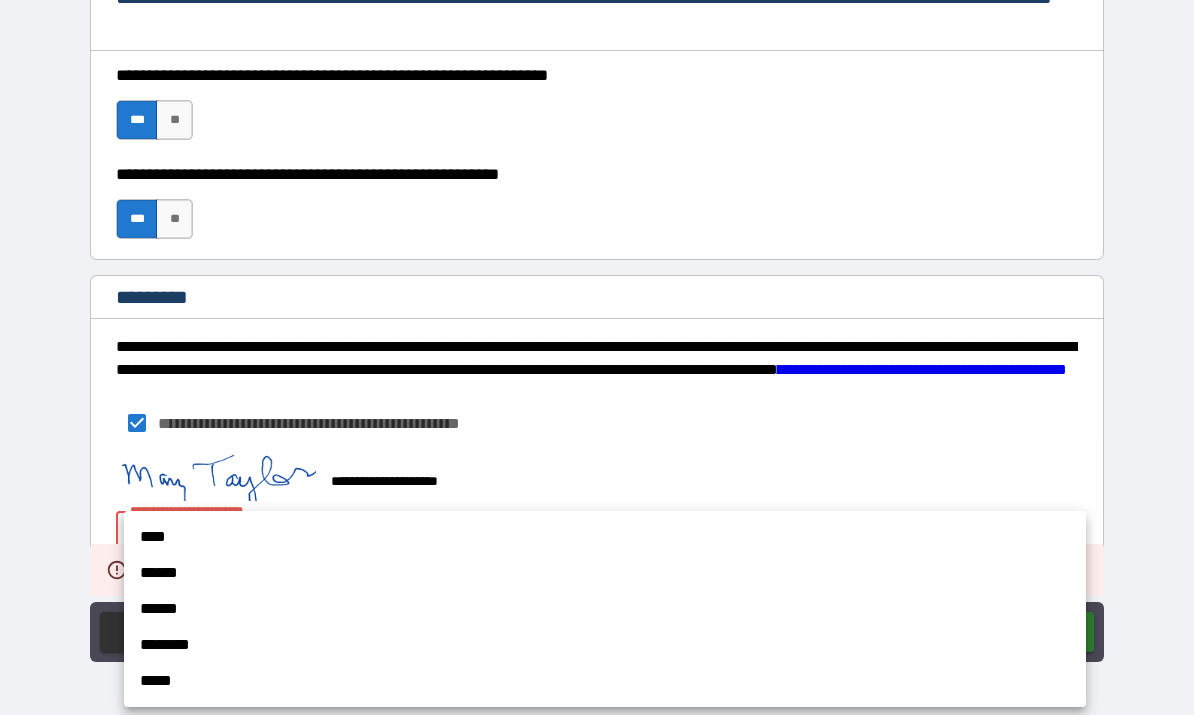 click on "****" at bounding box center (605, 538) 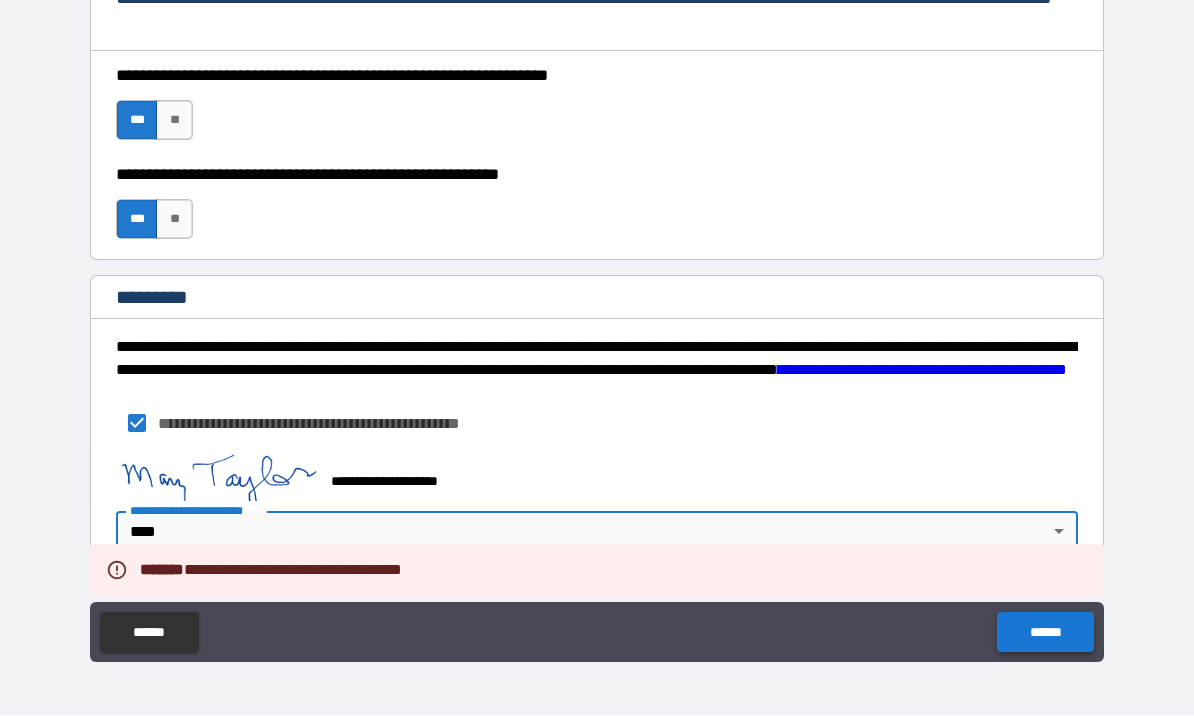 click on "******" at bounding box center (1045, 633) 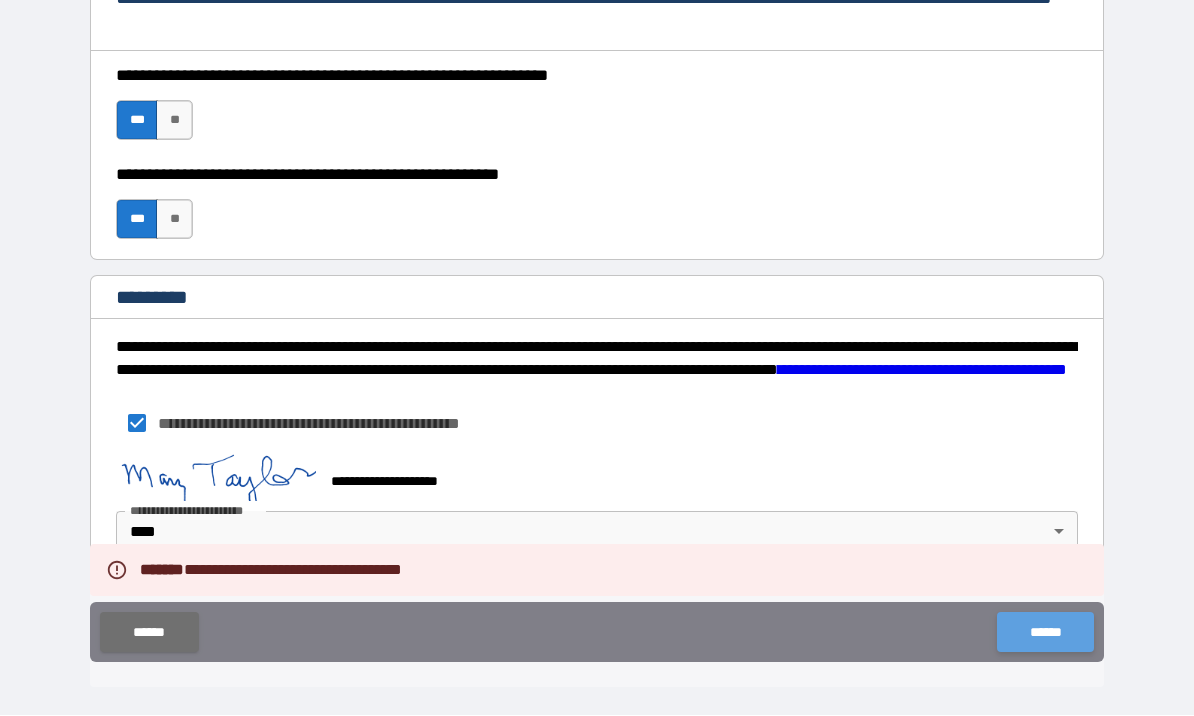 click on "******" at bounding box center (1045, 633) 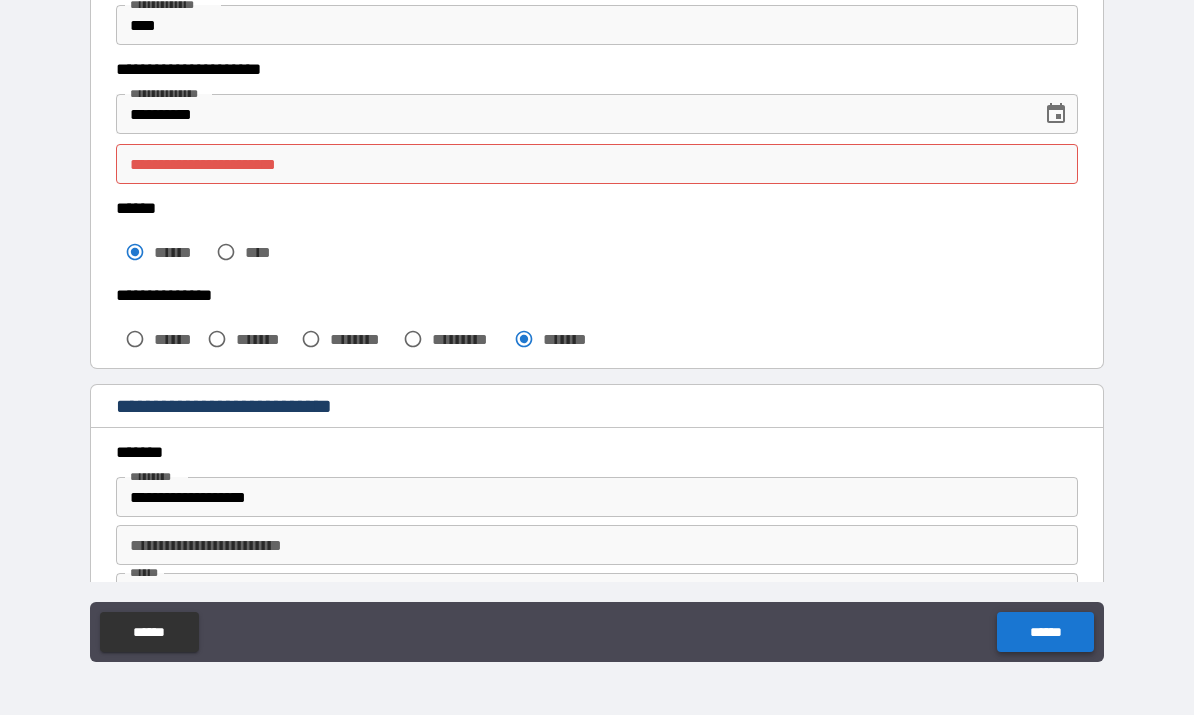 scroll, scrollTop: 278, scrollLeft: 0, axis: vertical 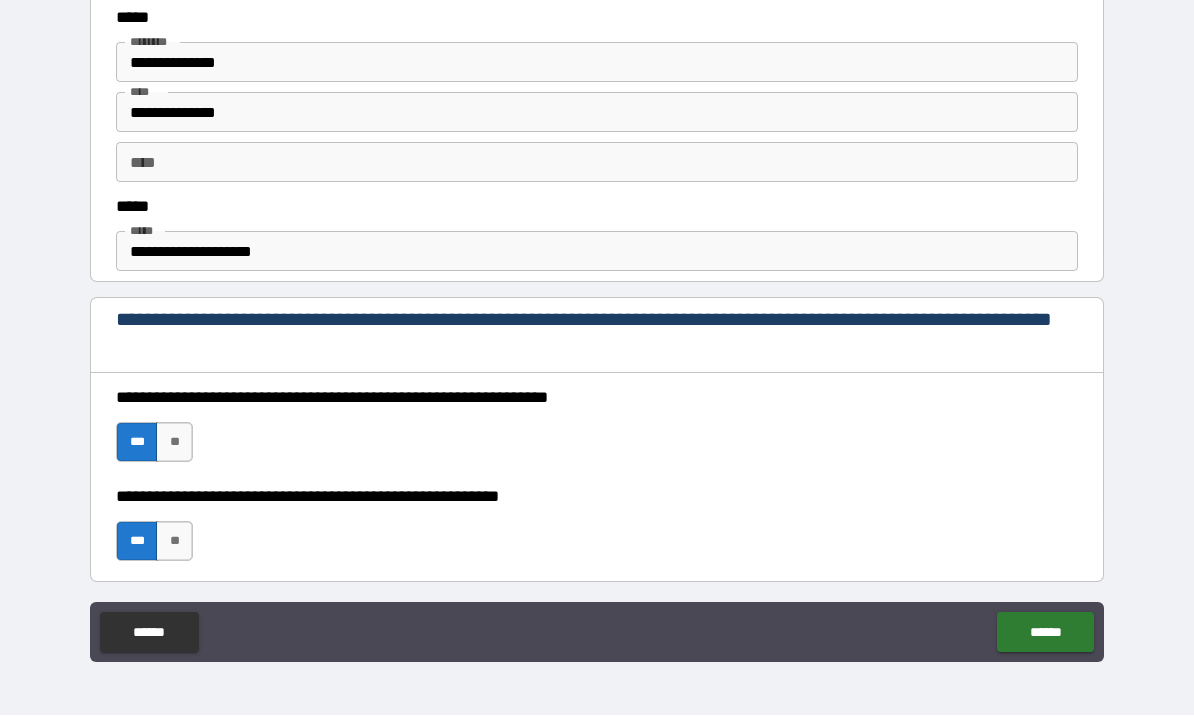 click on "**********" at bounding box center [597, 326] 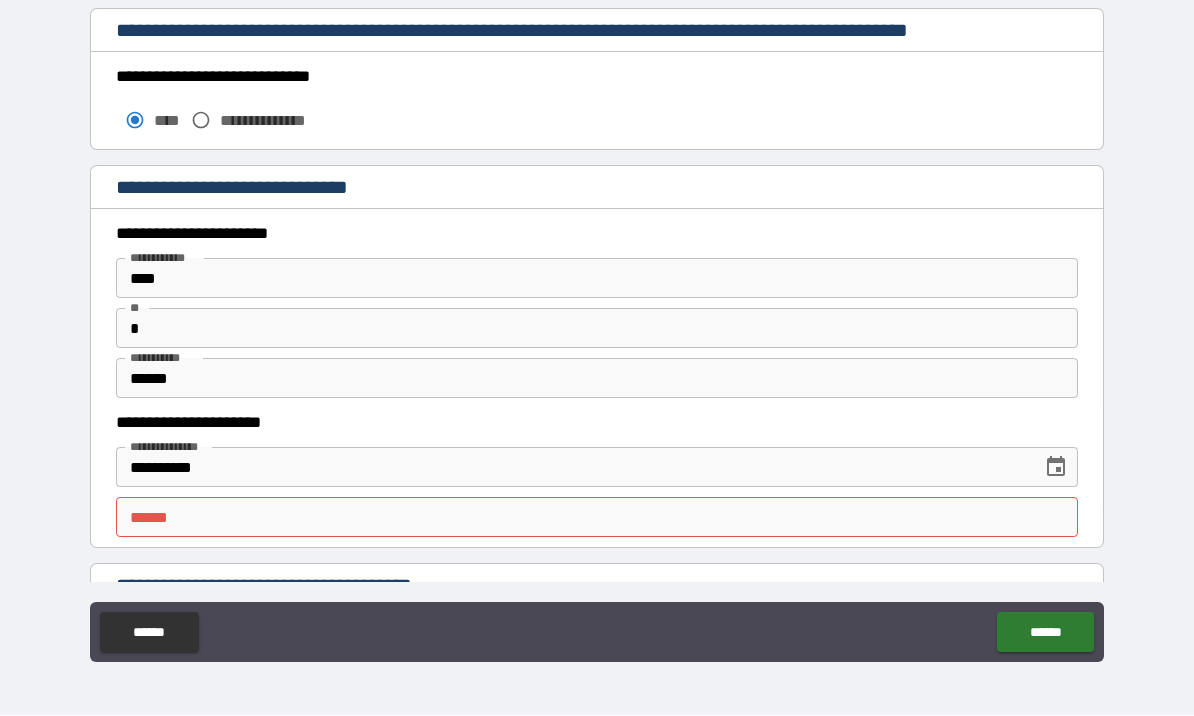 scroll, scrollTop: 1653, scrollLeft: 0, axis: vertical 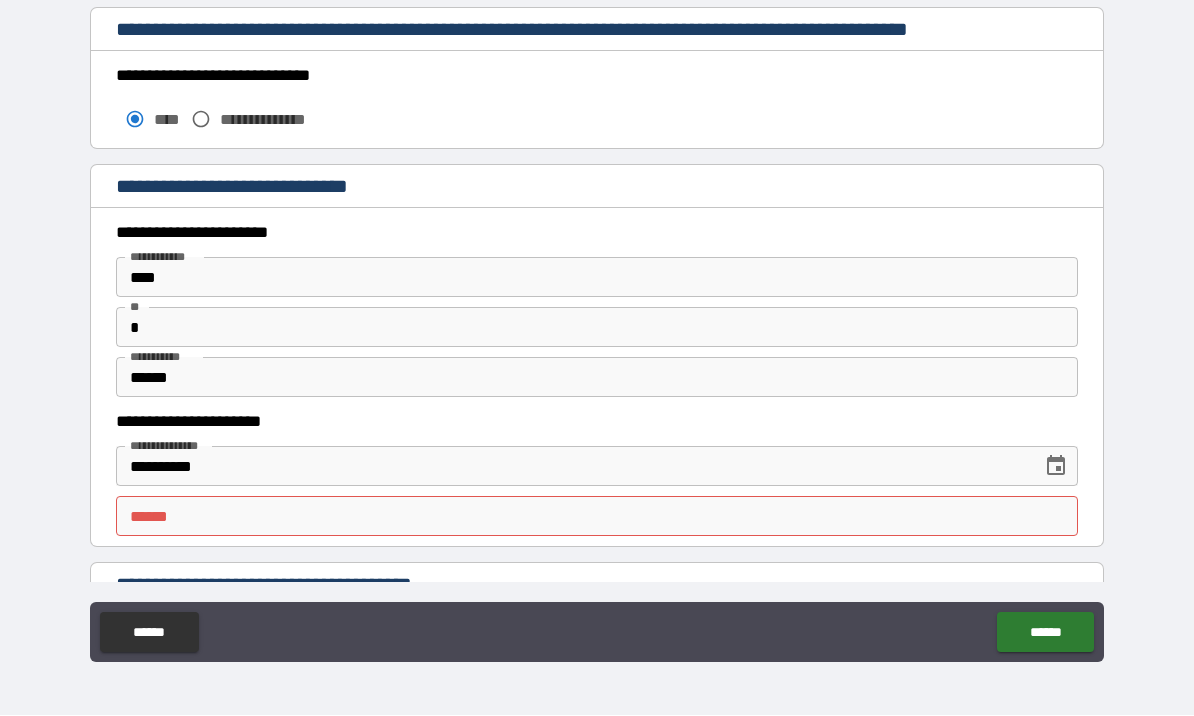 click on "****   *" at bounding box center (597, 517) 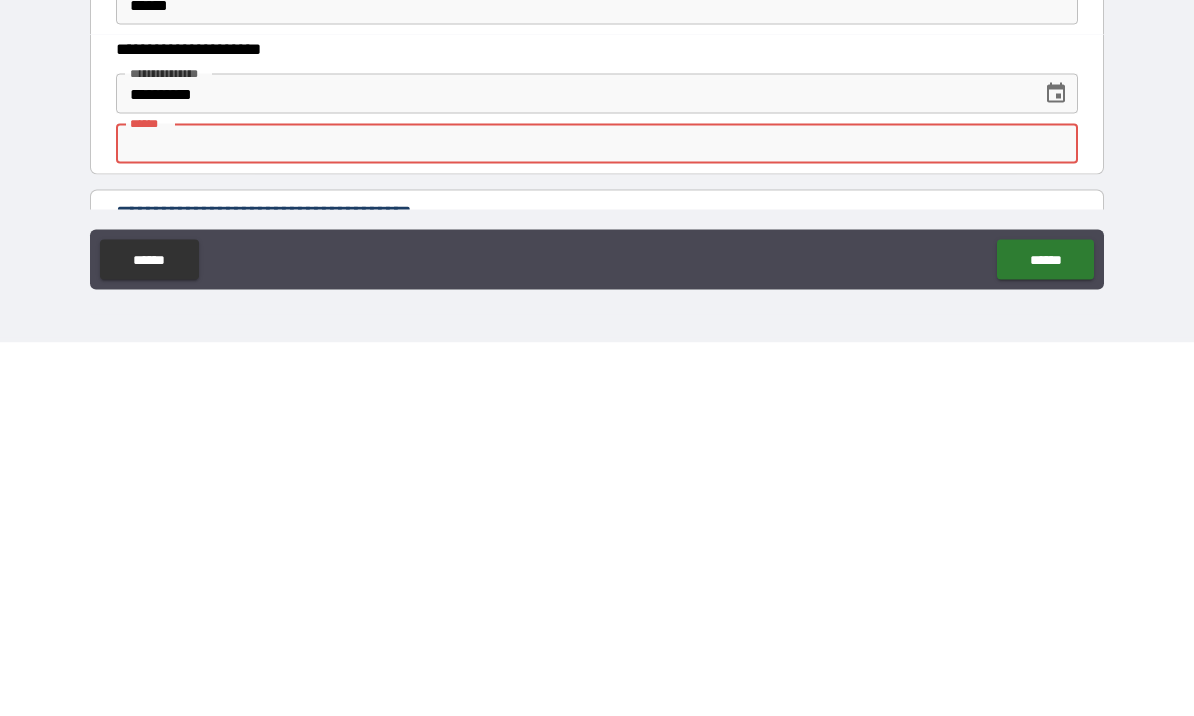 type 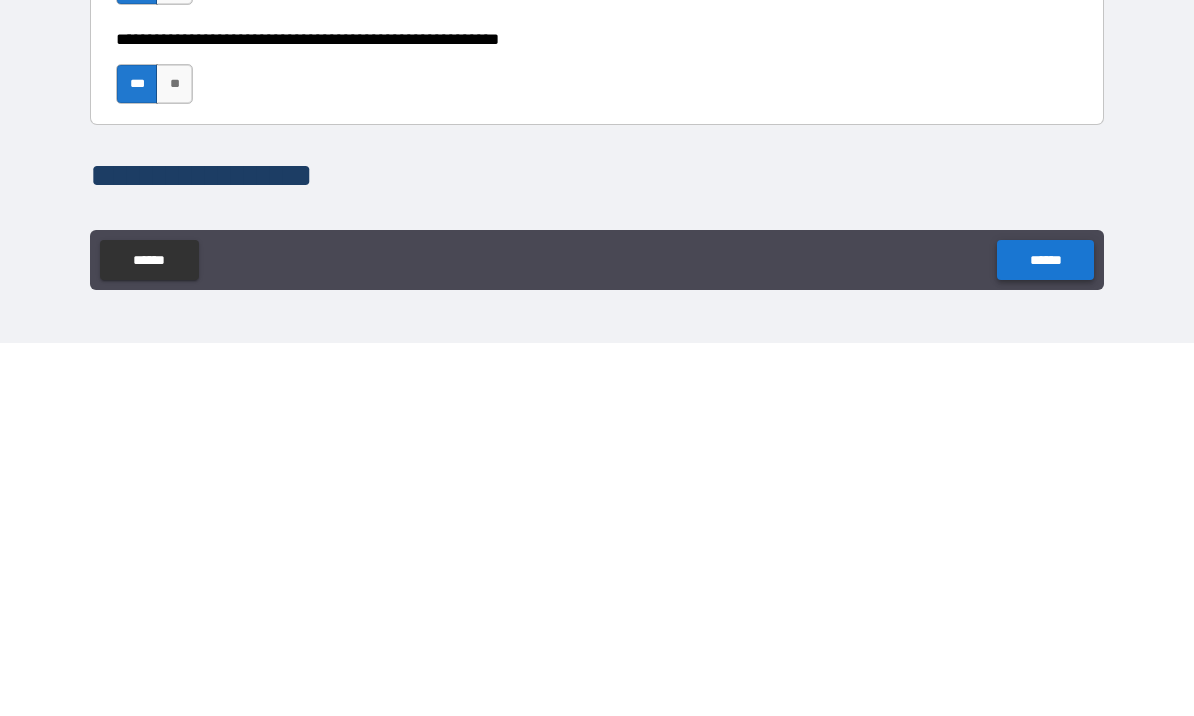 click on "******" at bounding box center (1045, 633) 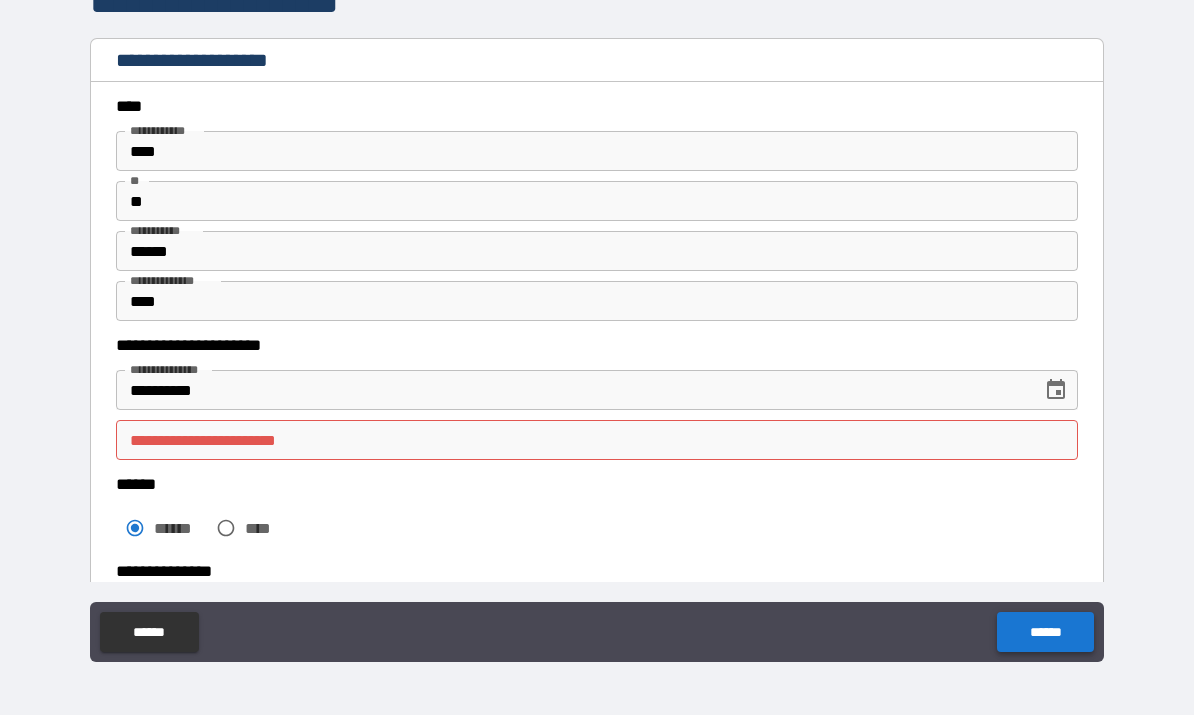 scroll, scrollTop: 0, scrollLeft: 0, axis: both 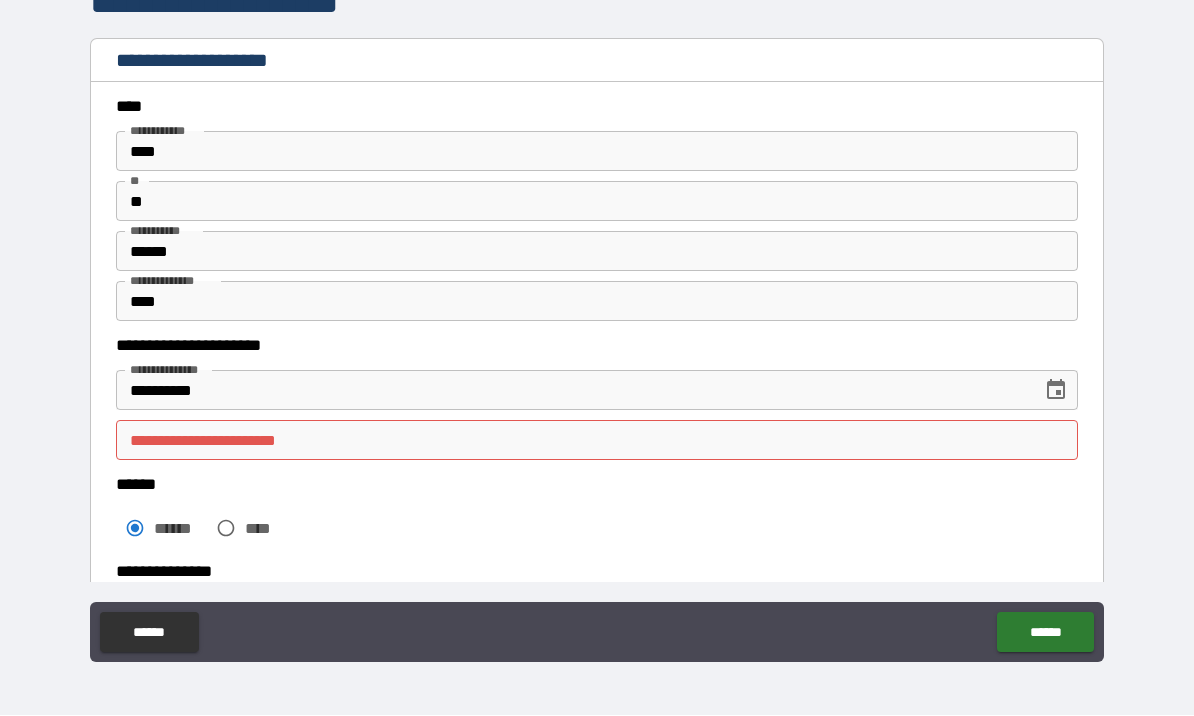 click on "**********" at bounding box center [597, 441] 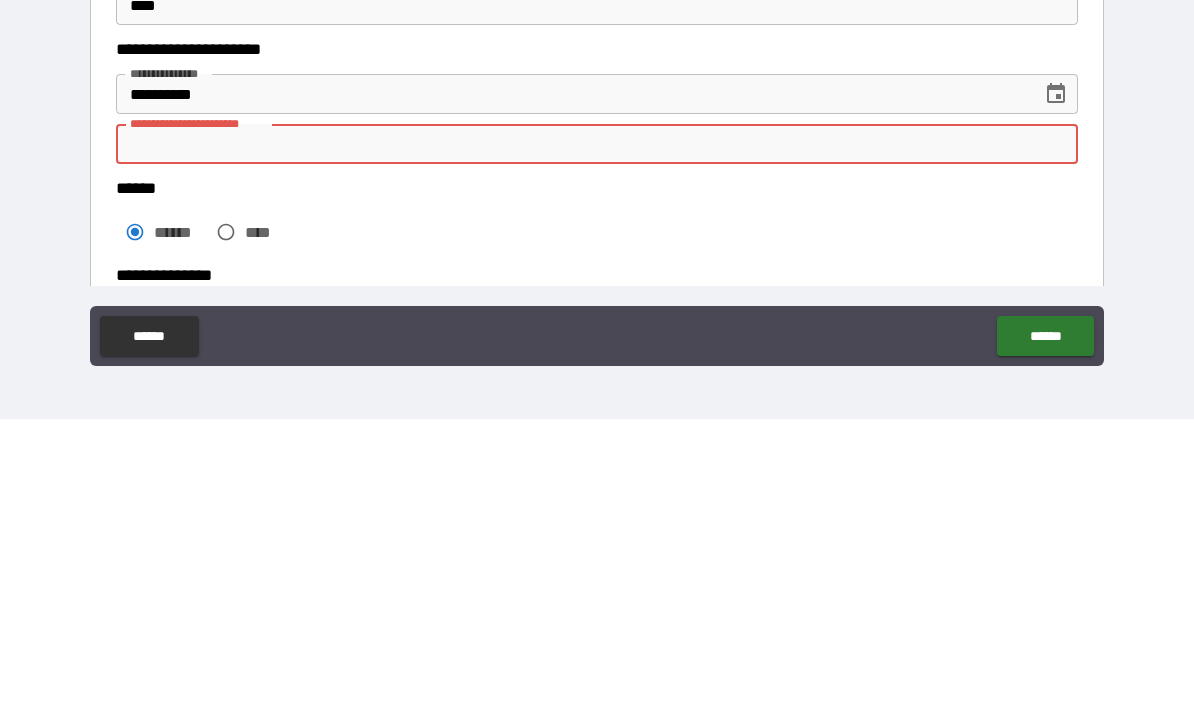 click on "**********" at bounding box center [597, 326] 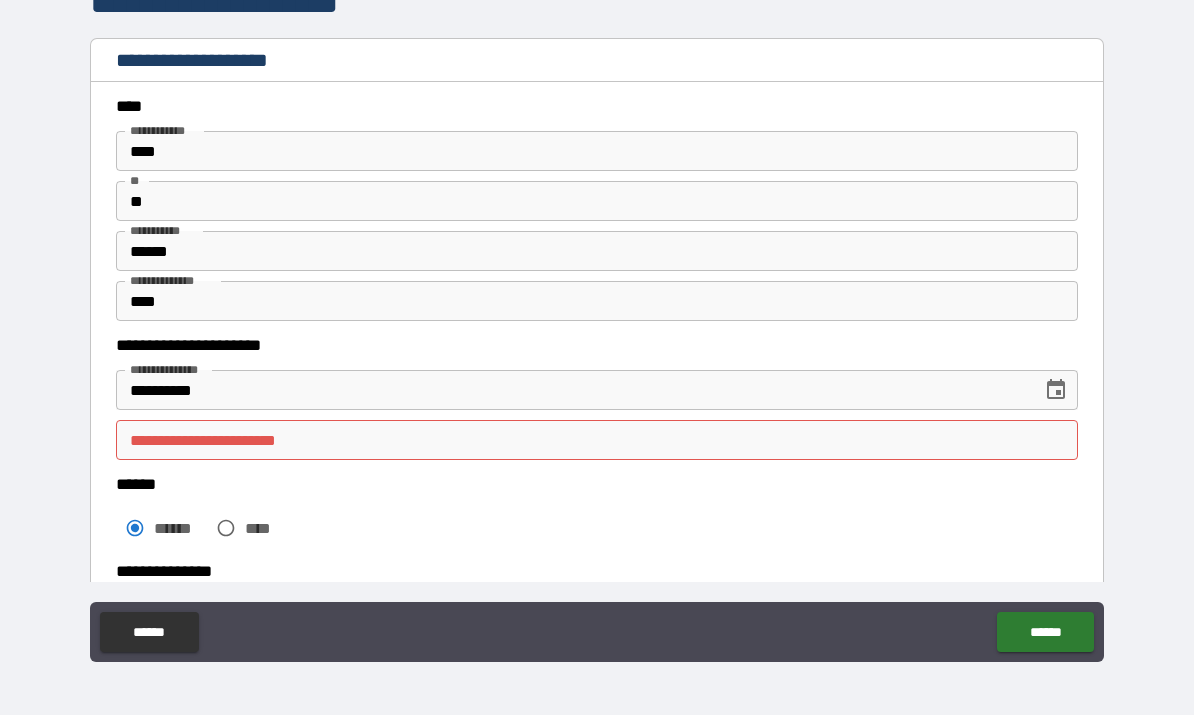 click on "**********" at bounding box center (597, 441) 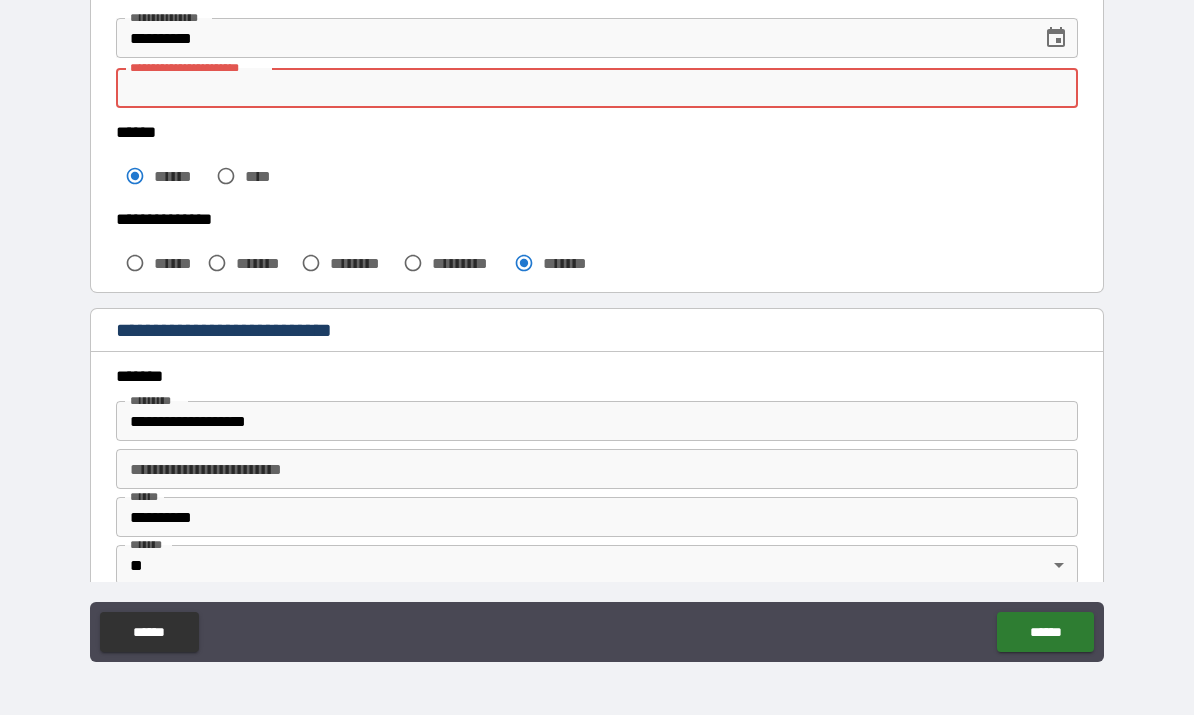 scroll, scrollTop: 350, scrollLeft: 0, axis: vertical 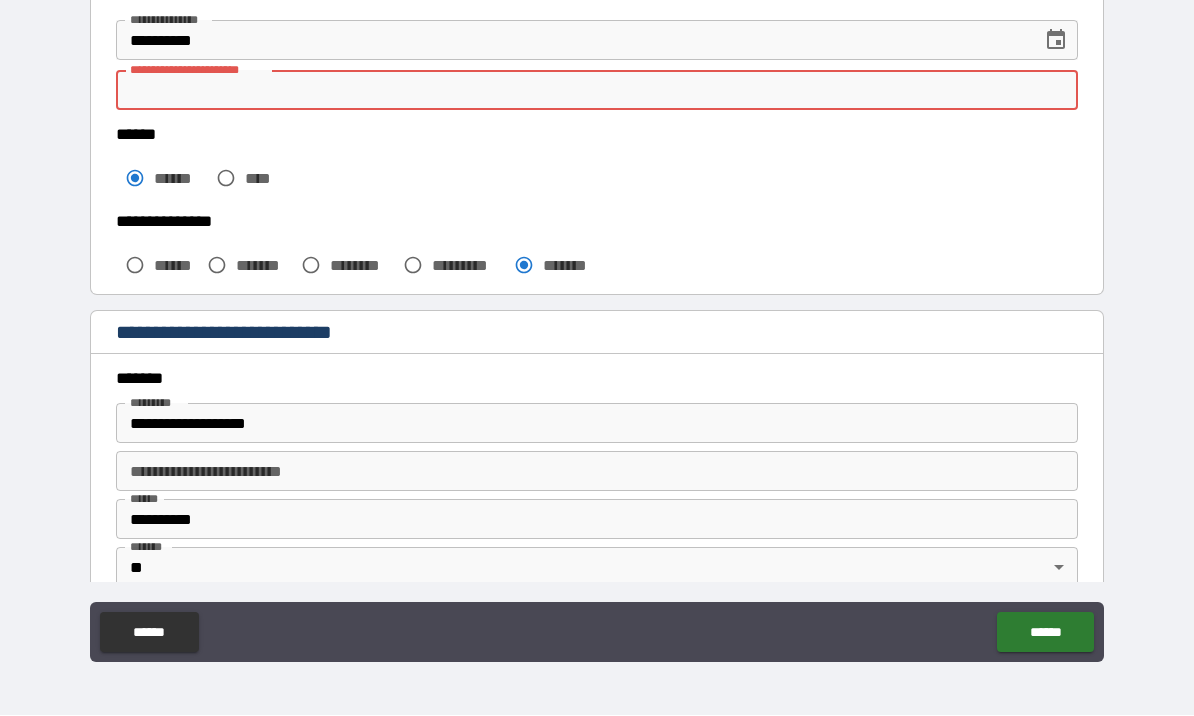 click on "**********" at bounding box center (597, 91) 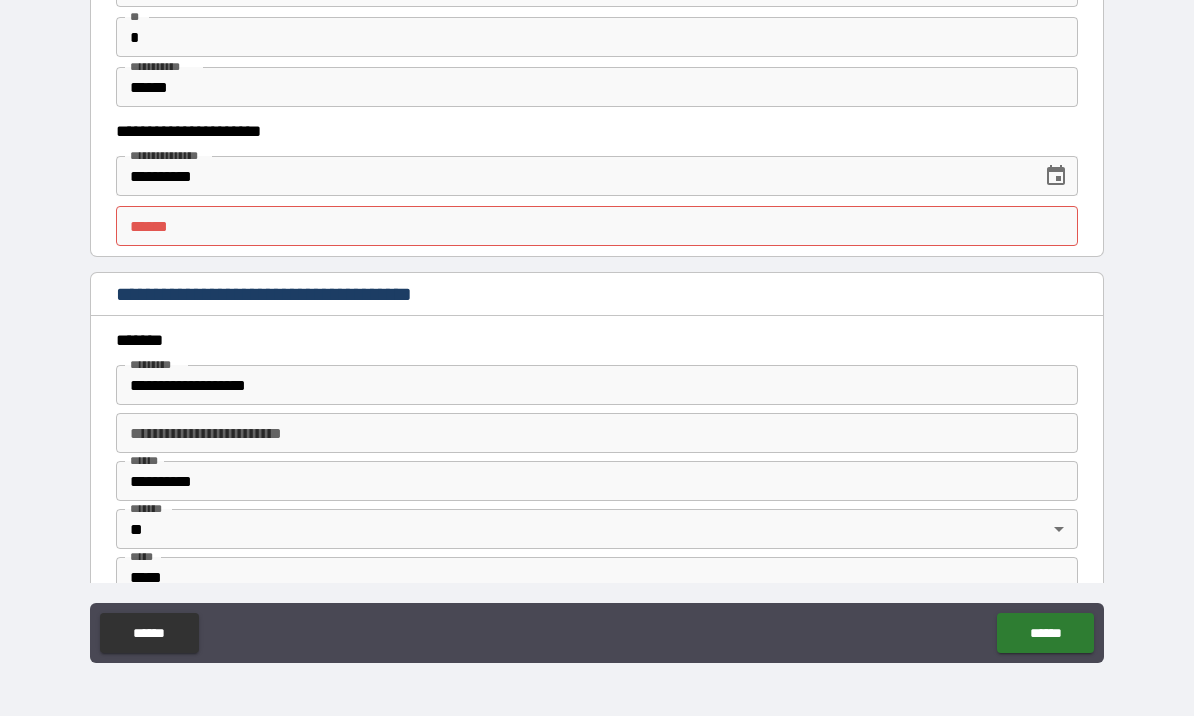 scroll, scrollTop: 1961, scrollLeft: 0, axis: vertical 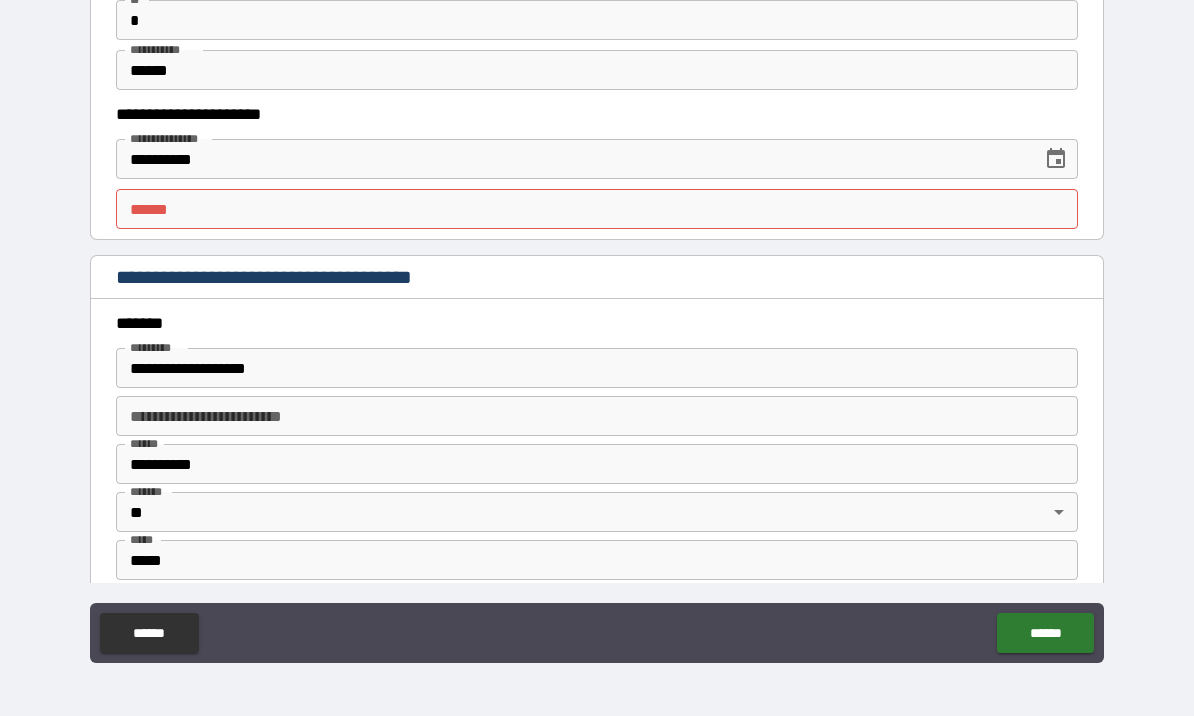 type on "**********" 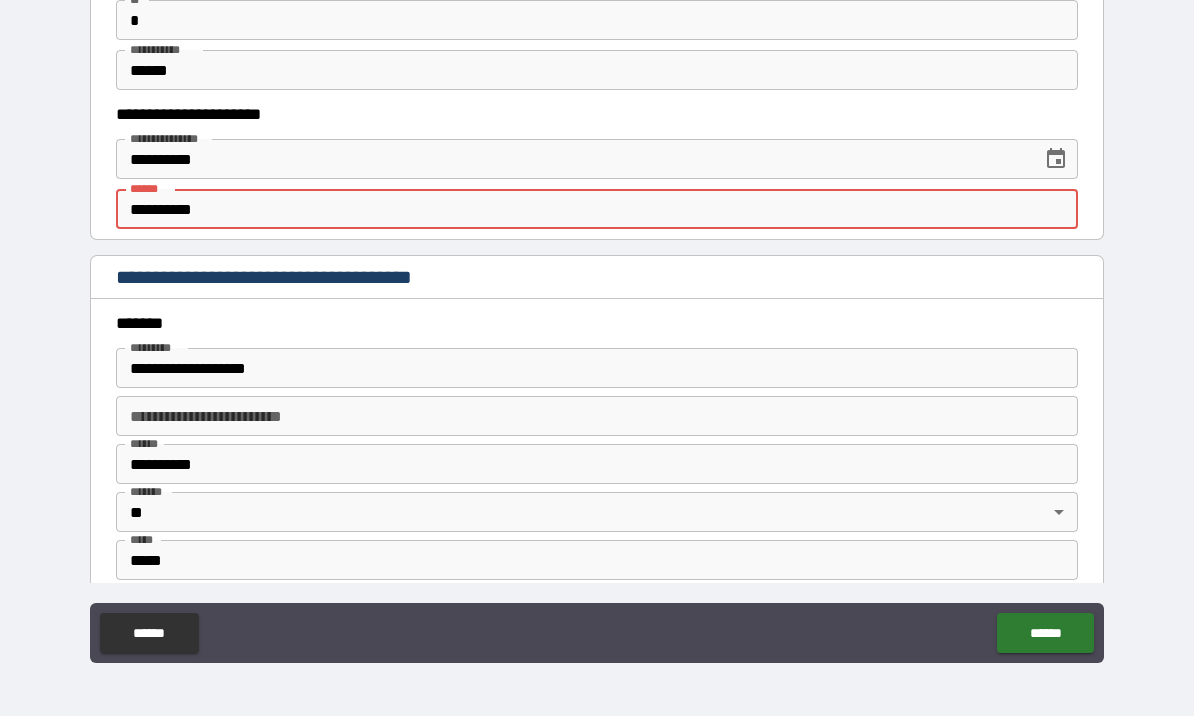 type on "**********" 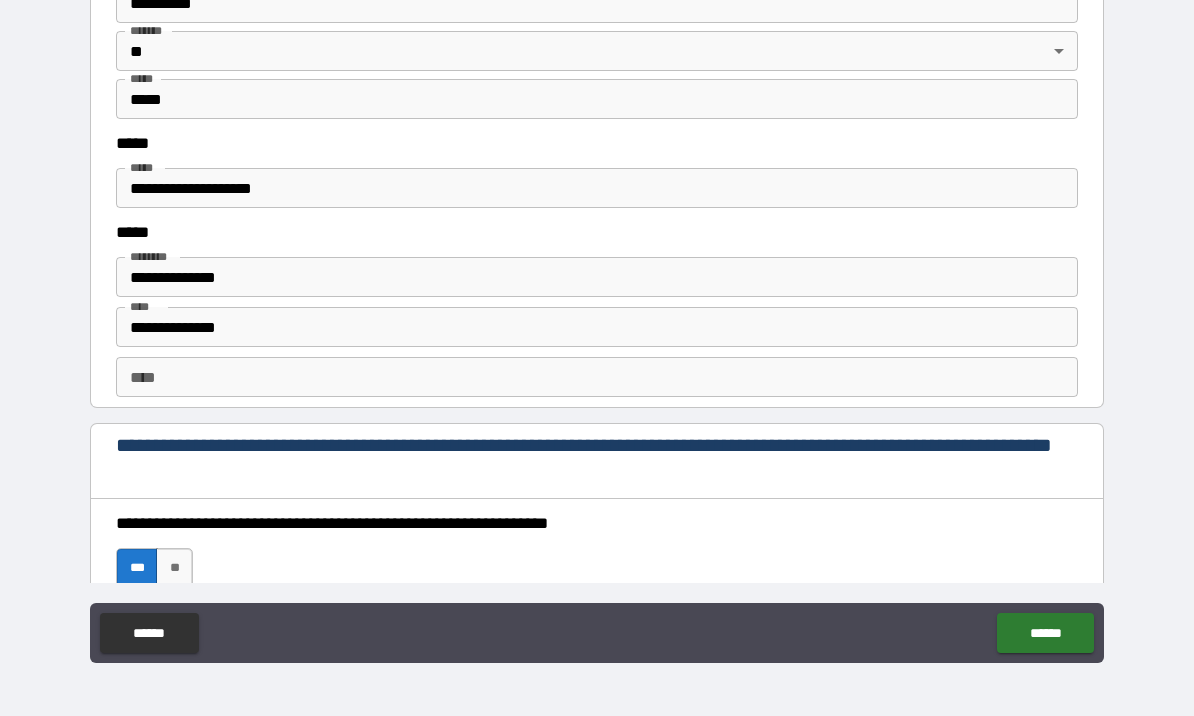 scroll, scrollTop: 2423, scrollLeft: 0, axis: vertical 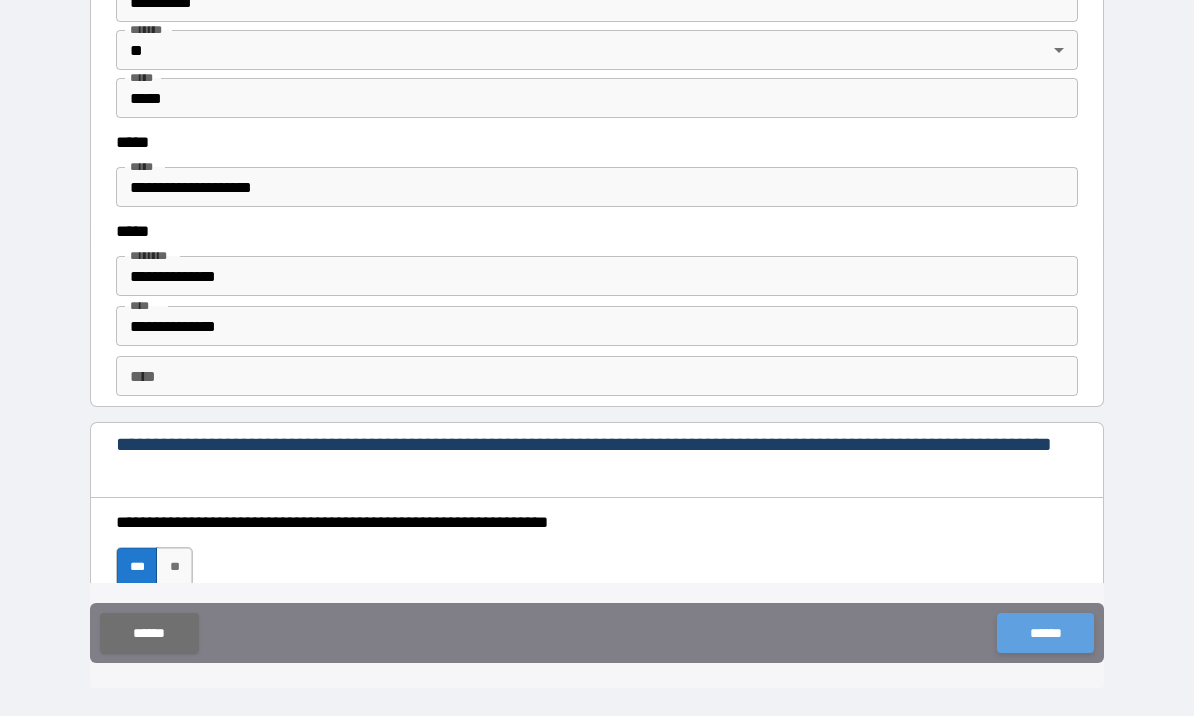 click on "******" at bounding box center (1045, 633) 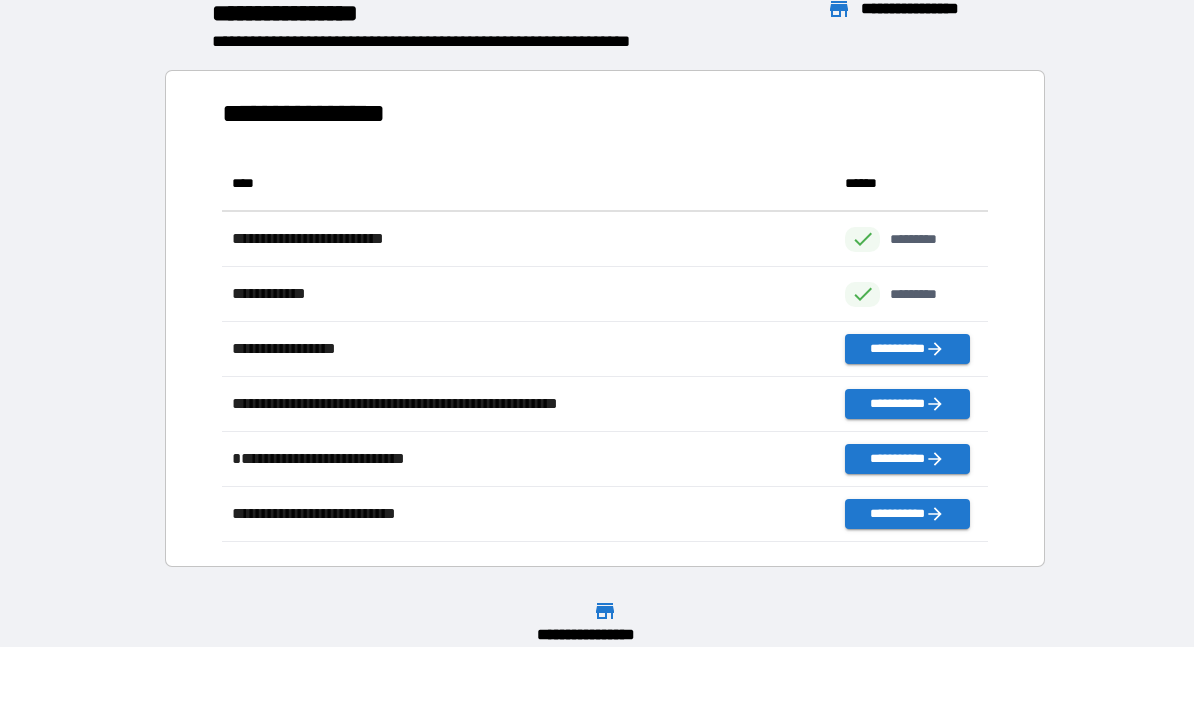 scroll, scrollTop: 1, scrollLeft: 1, axis: both 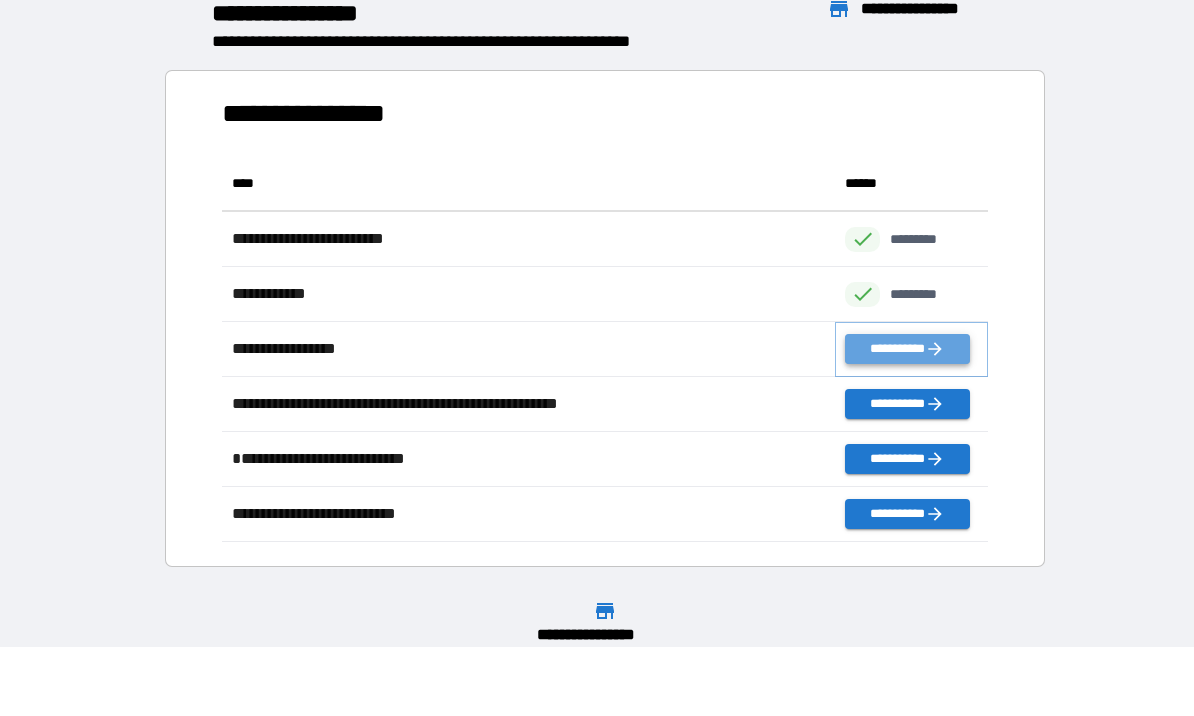 click on "**********" at bounding box center [907, 349] 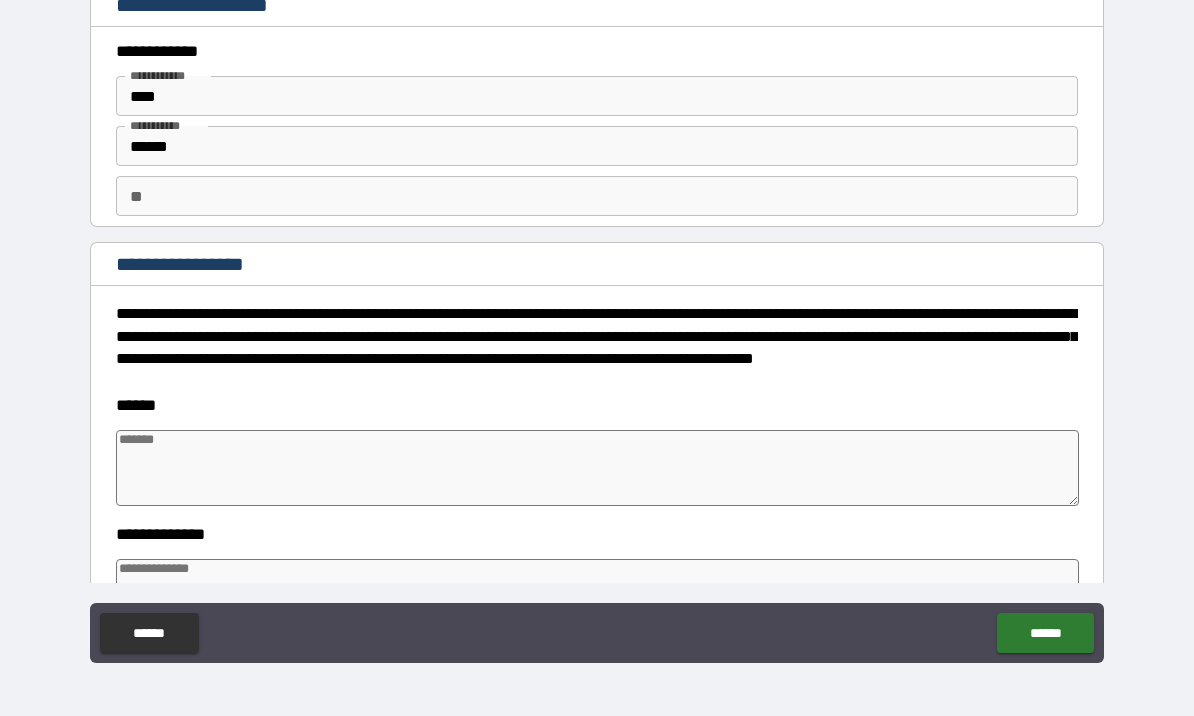 type on "*" 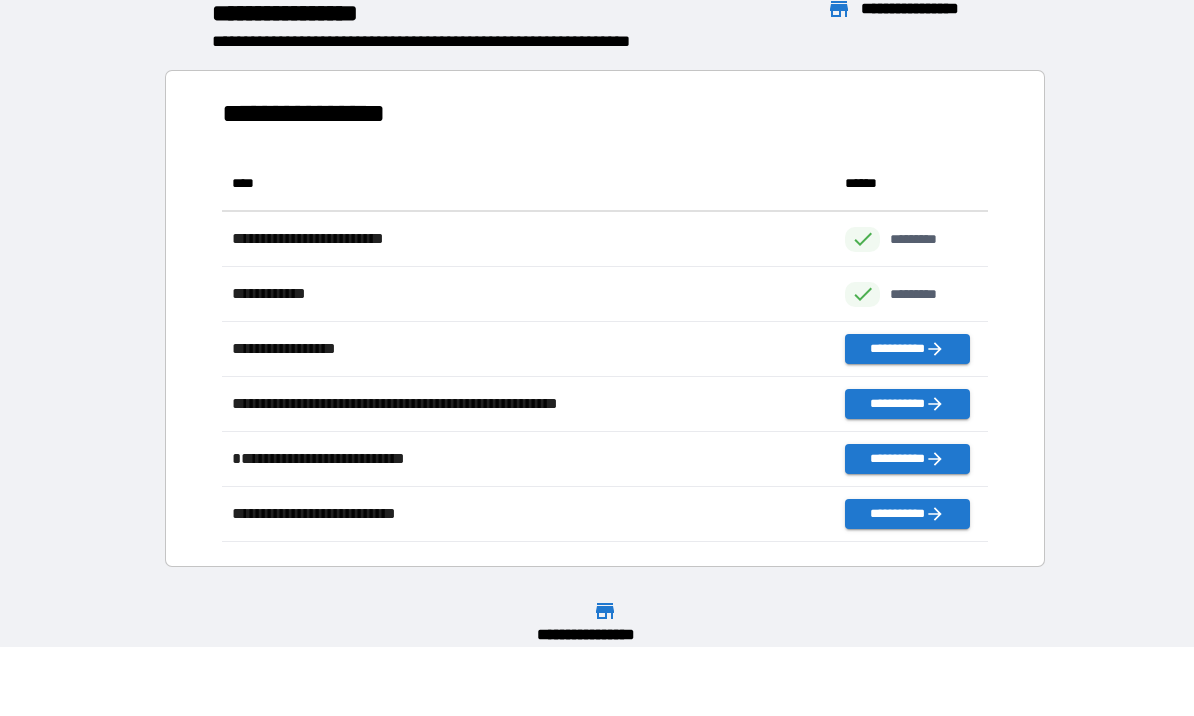scroll, scrollTop: 386, scrollLeft: 765, axis: both 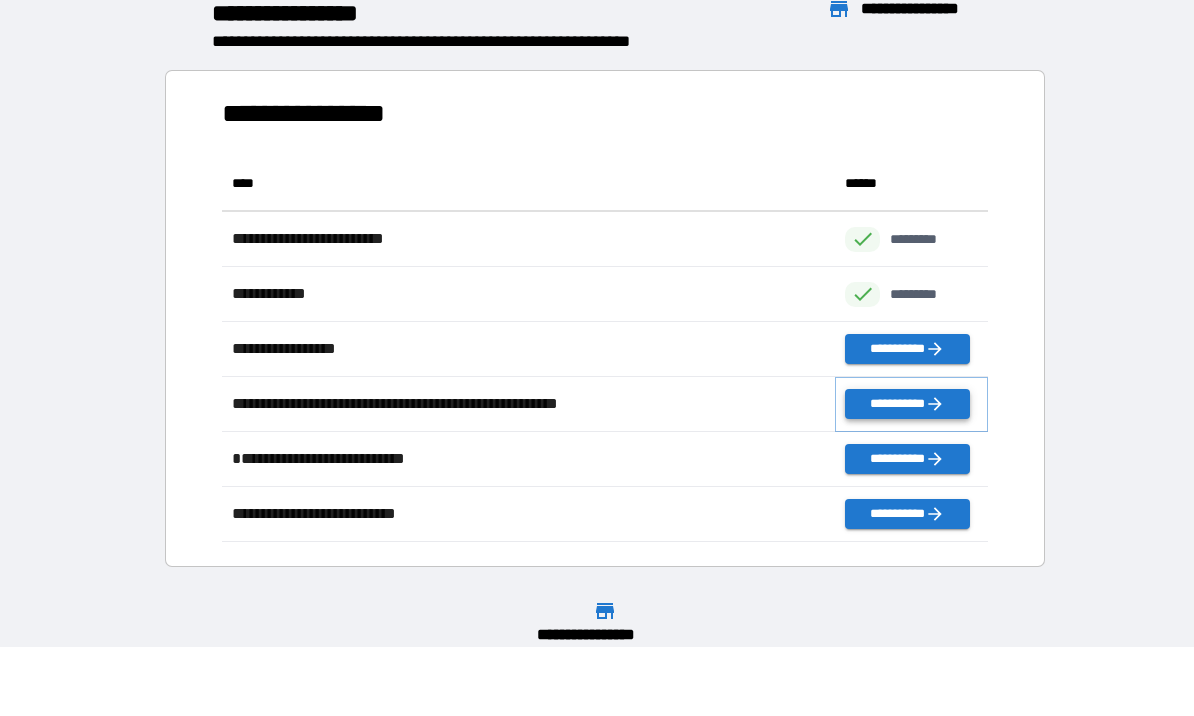 click on "**********" at bounding box center [907, 404] 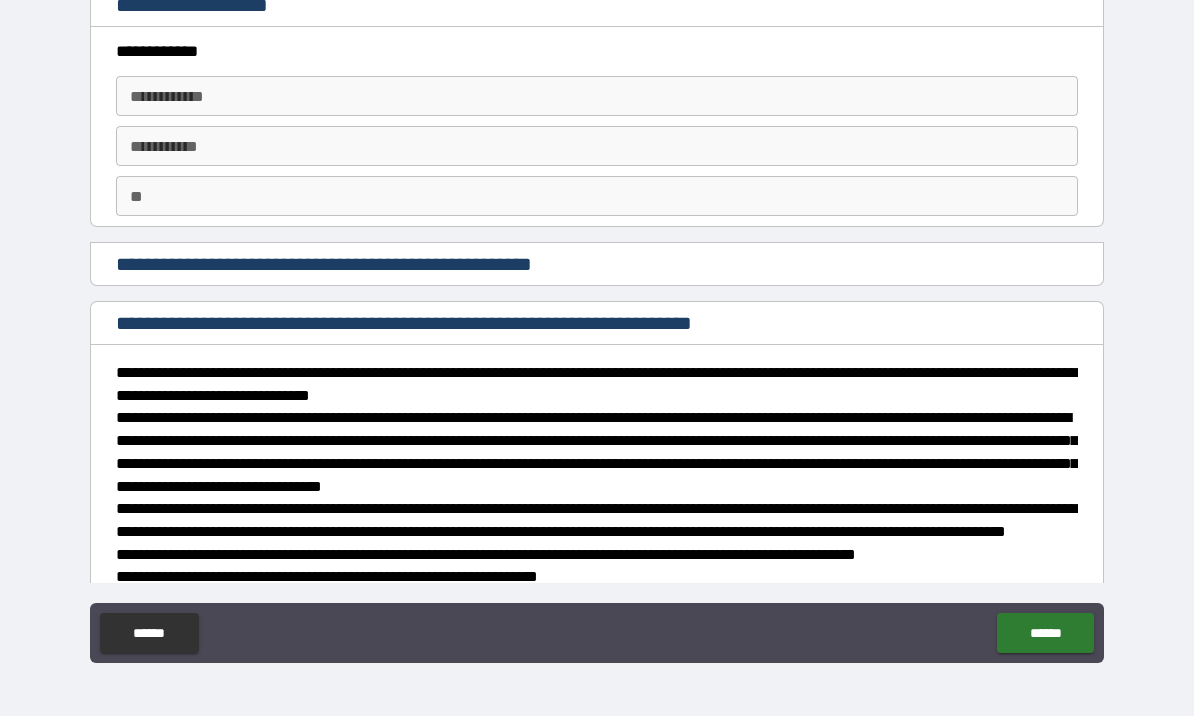 type on "*" 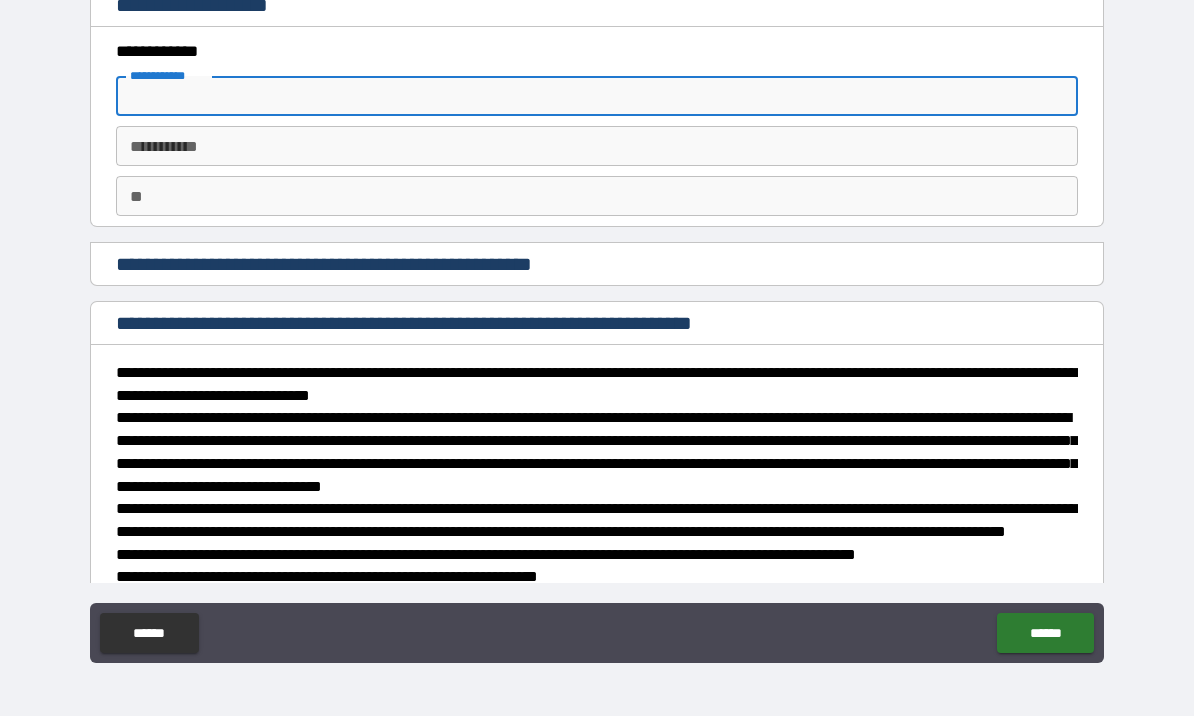 type on "****" 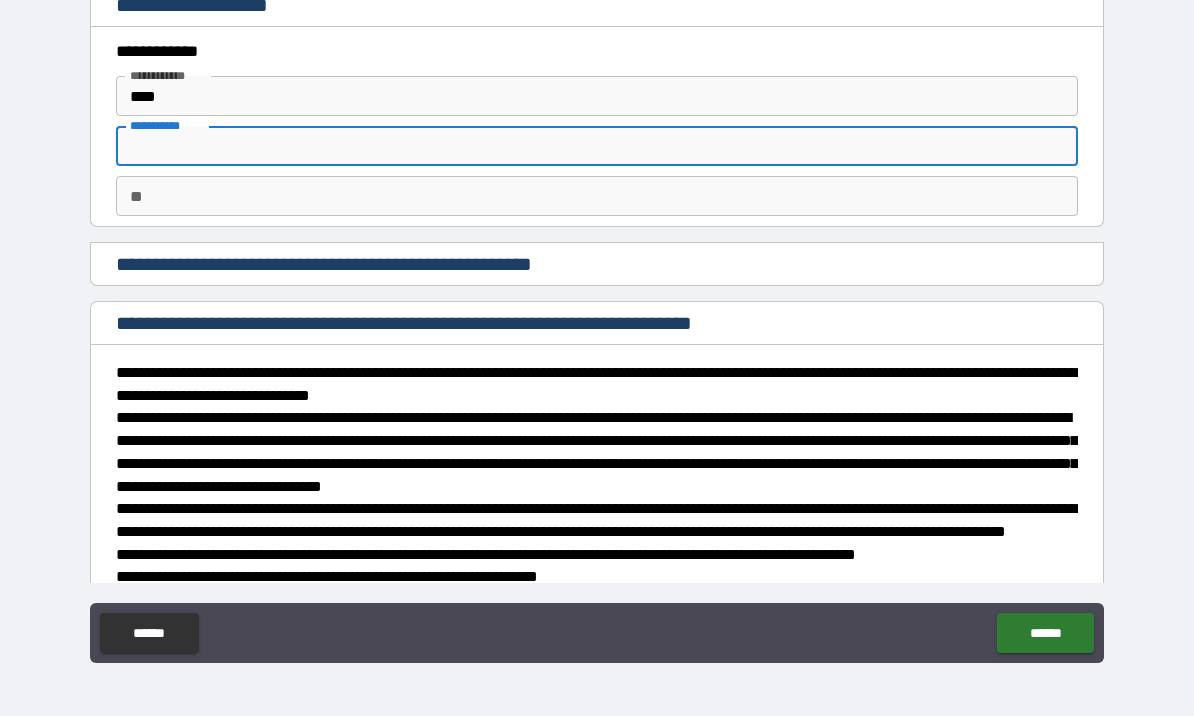 type on "*" 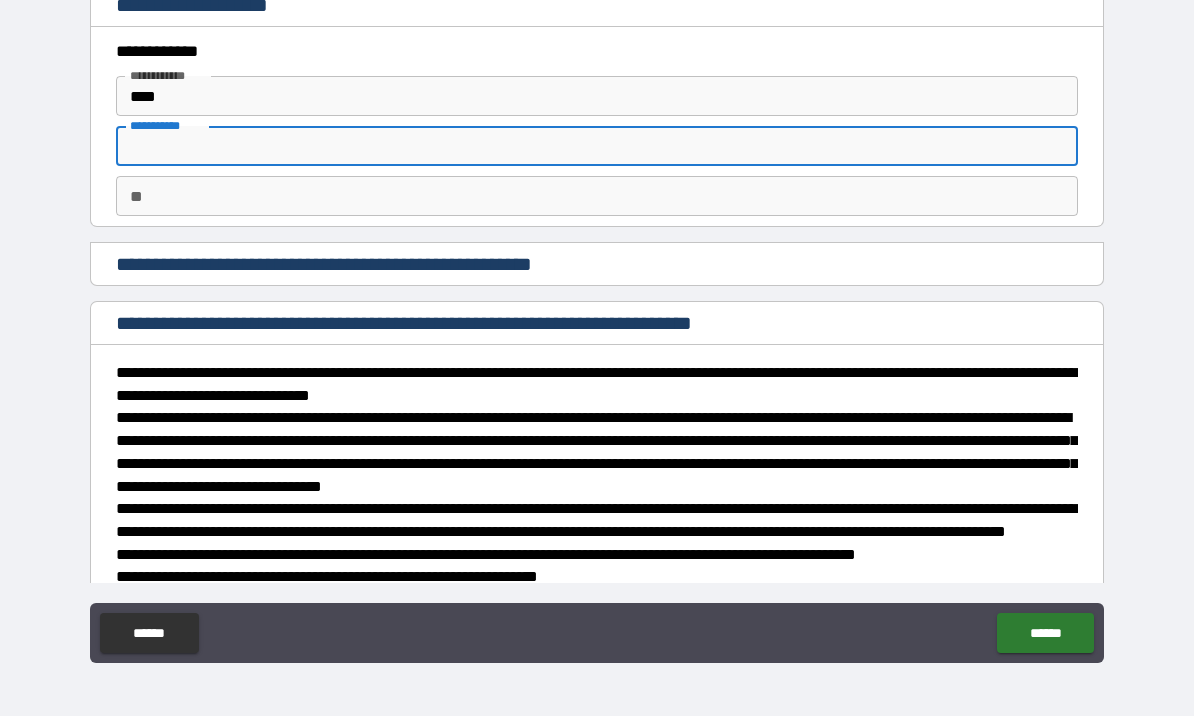 type on "******" 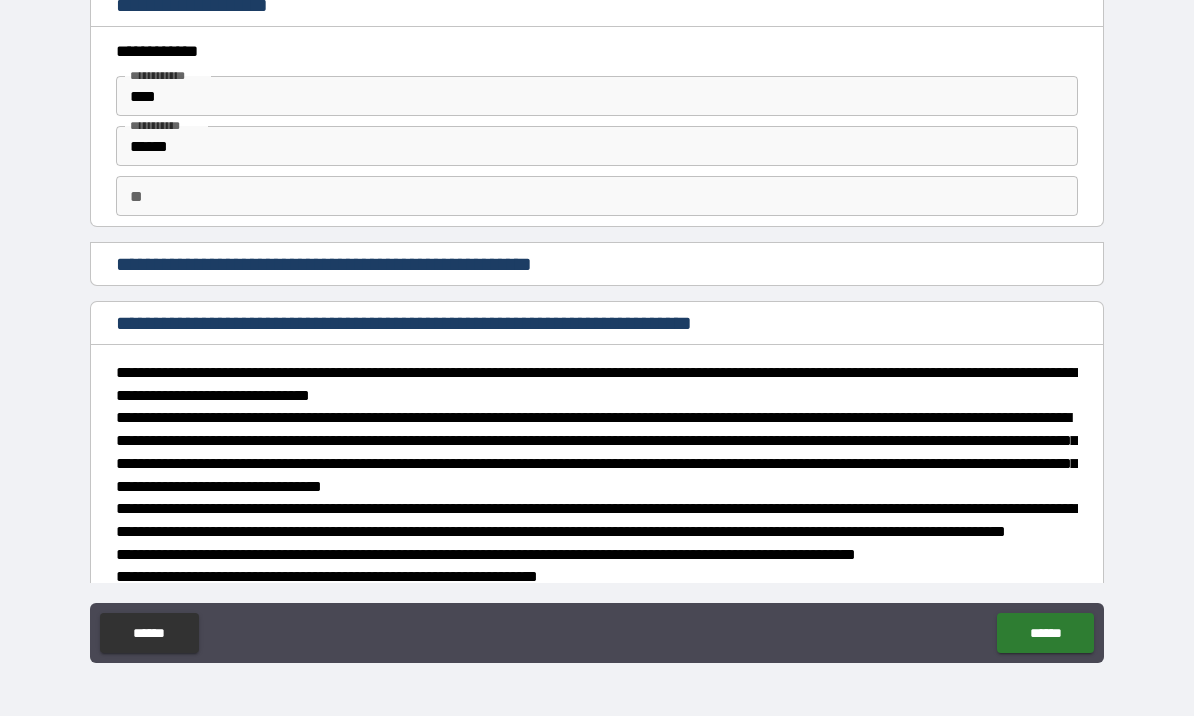 type on "*" 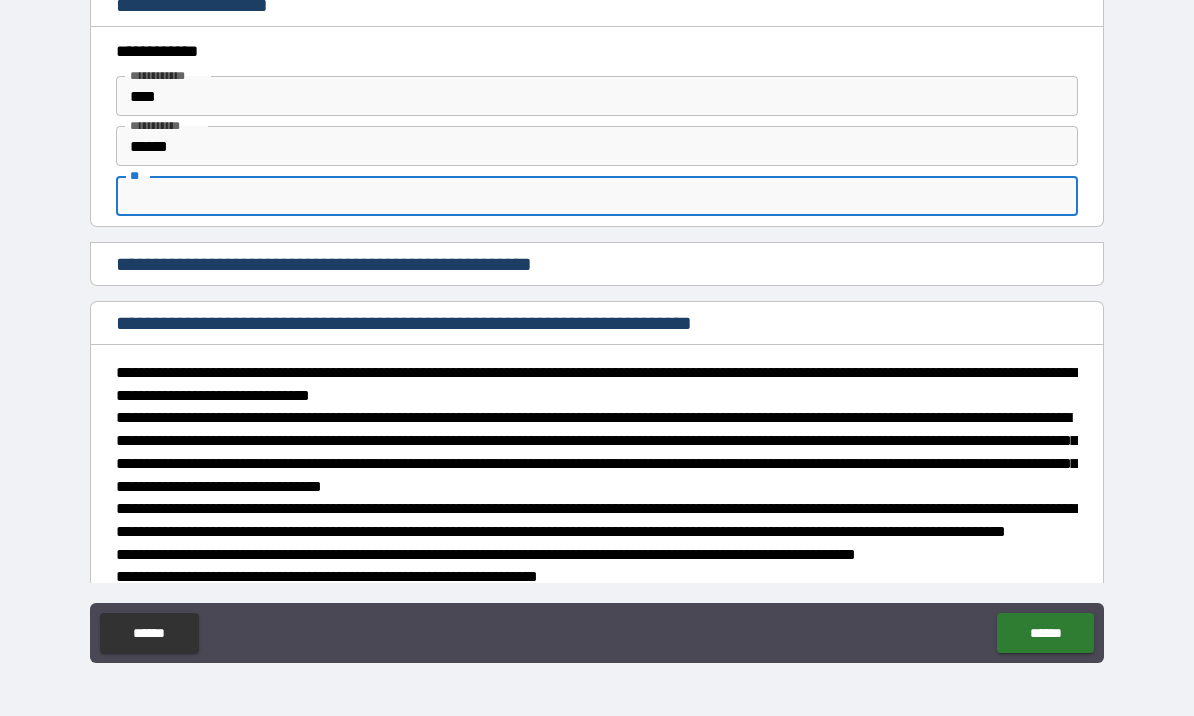 type on "*" 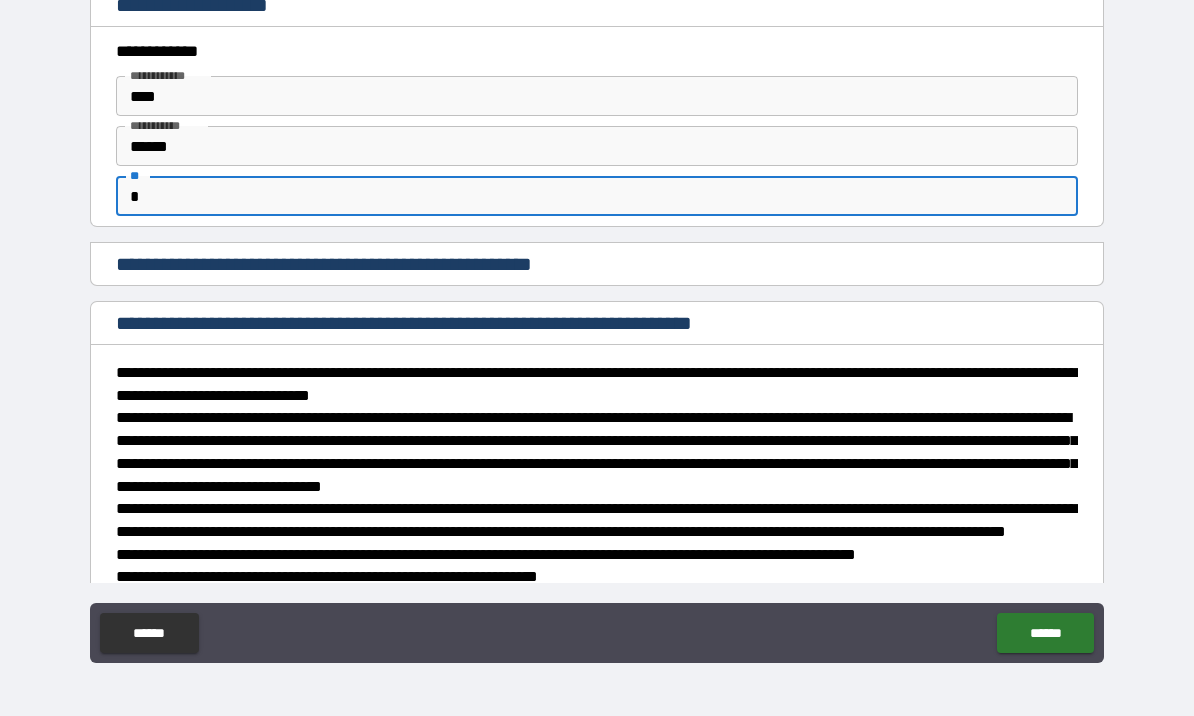 type on "*" 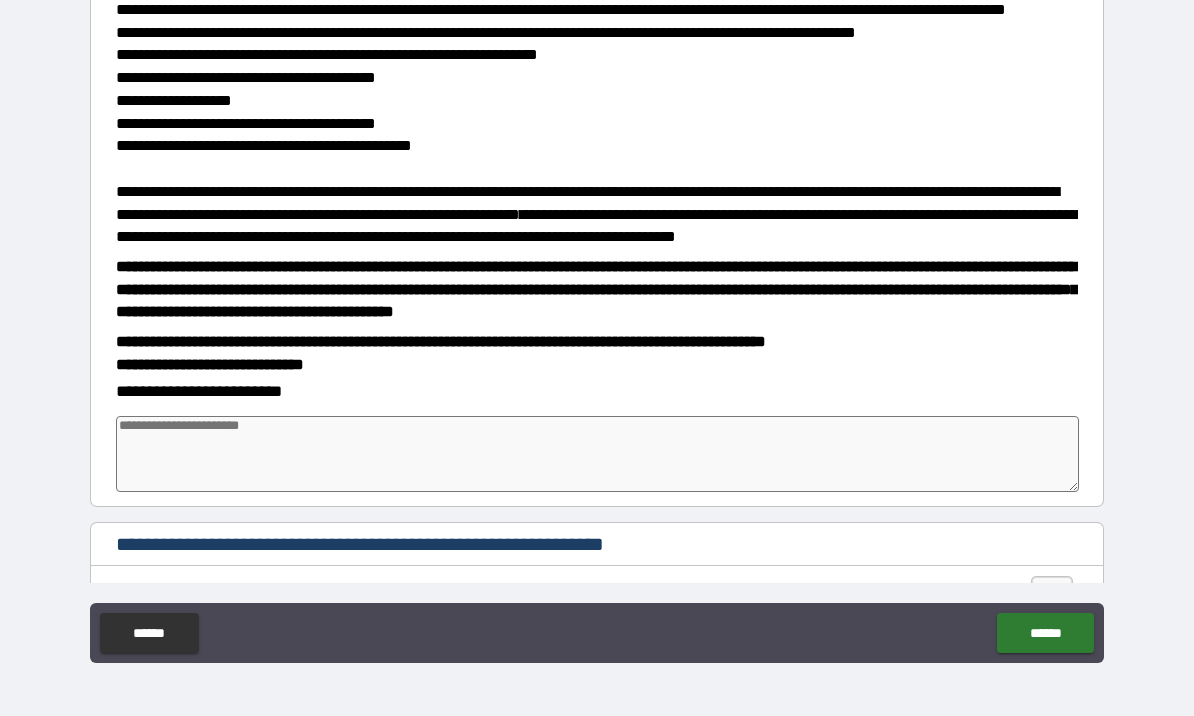 scroll, scrollTop: 539, scrollLeft: 0, axis: vertical 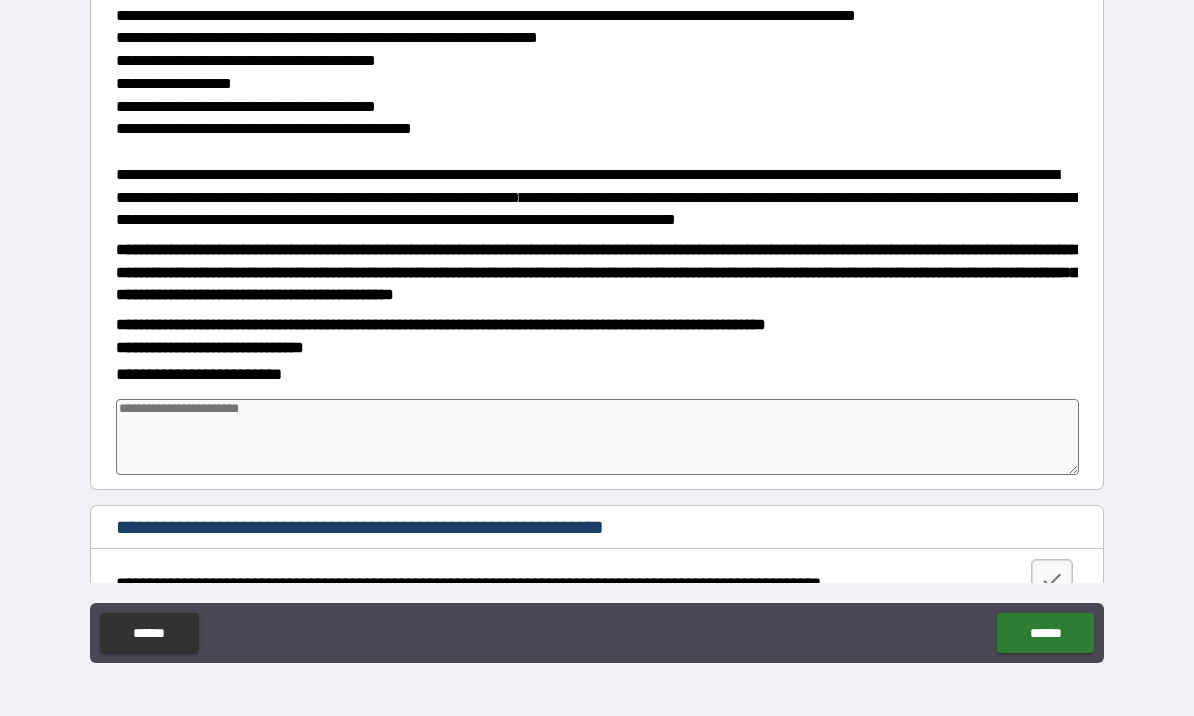 type on "*" 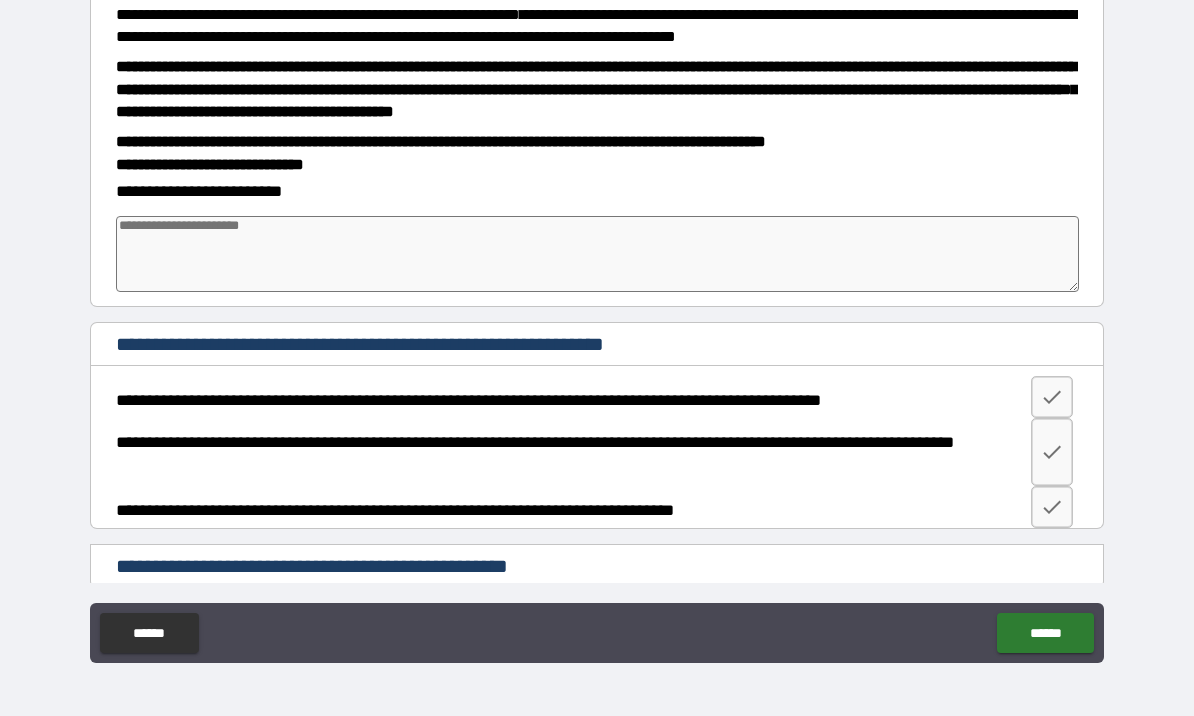 scroll, scrollTop: 730, scrollLeft: 0, axis: vertical 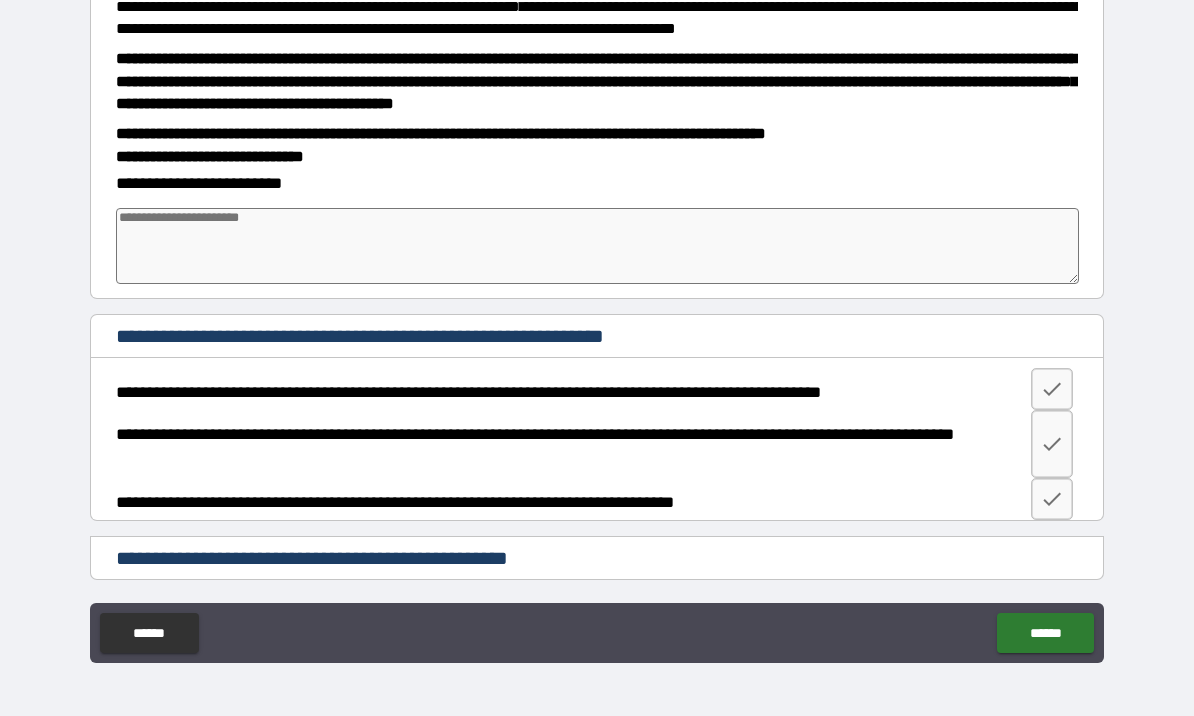 click at bounding box center (597, 246) 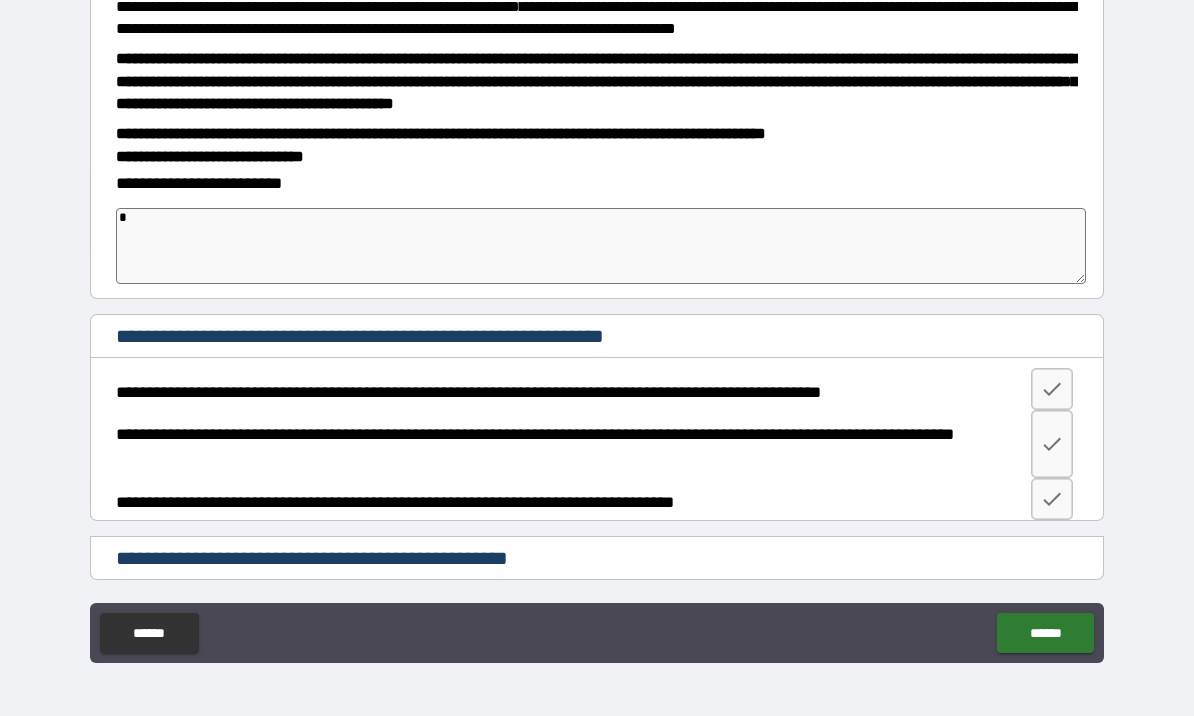 type on "**" 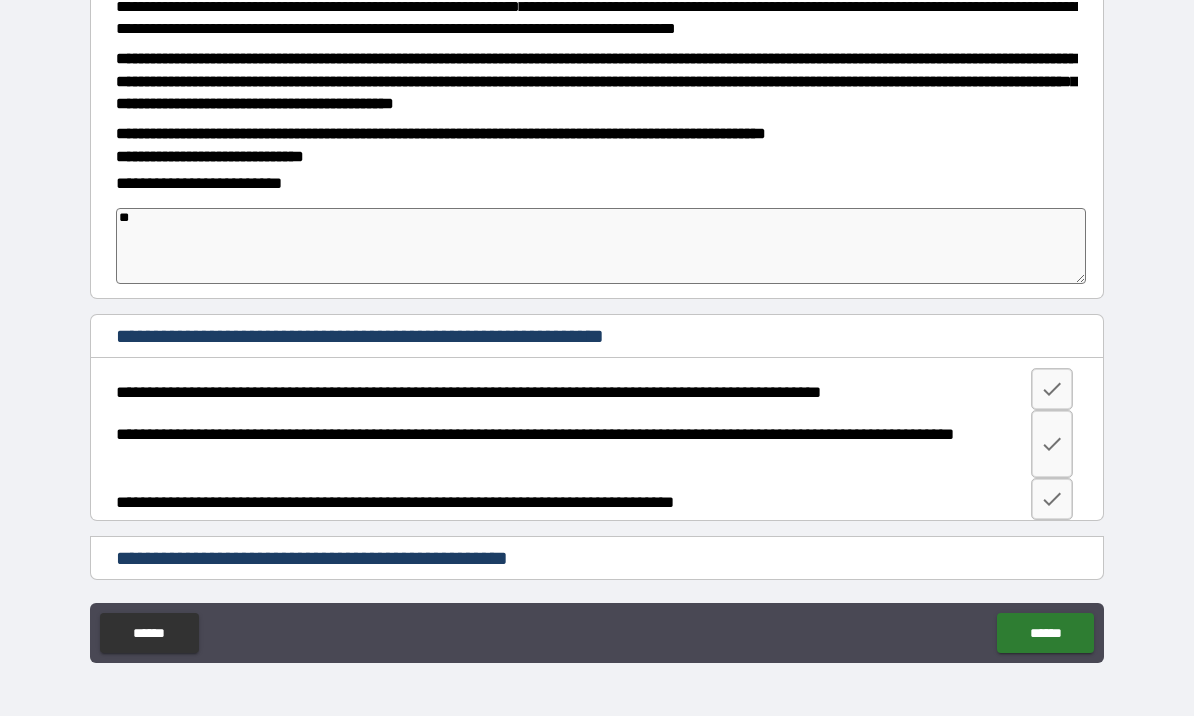 type on "*" 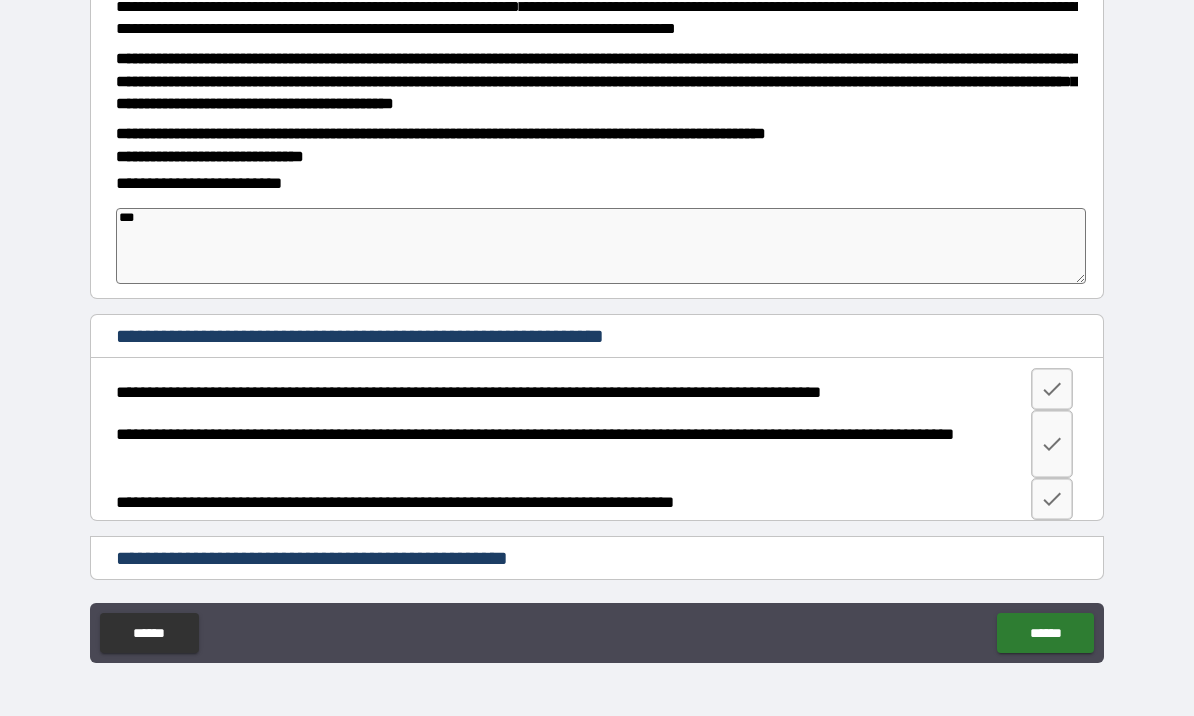 type on "*" 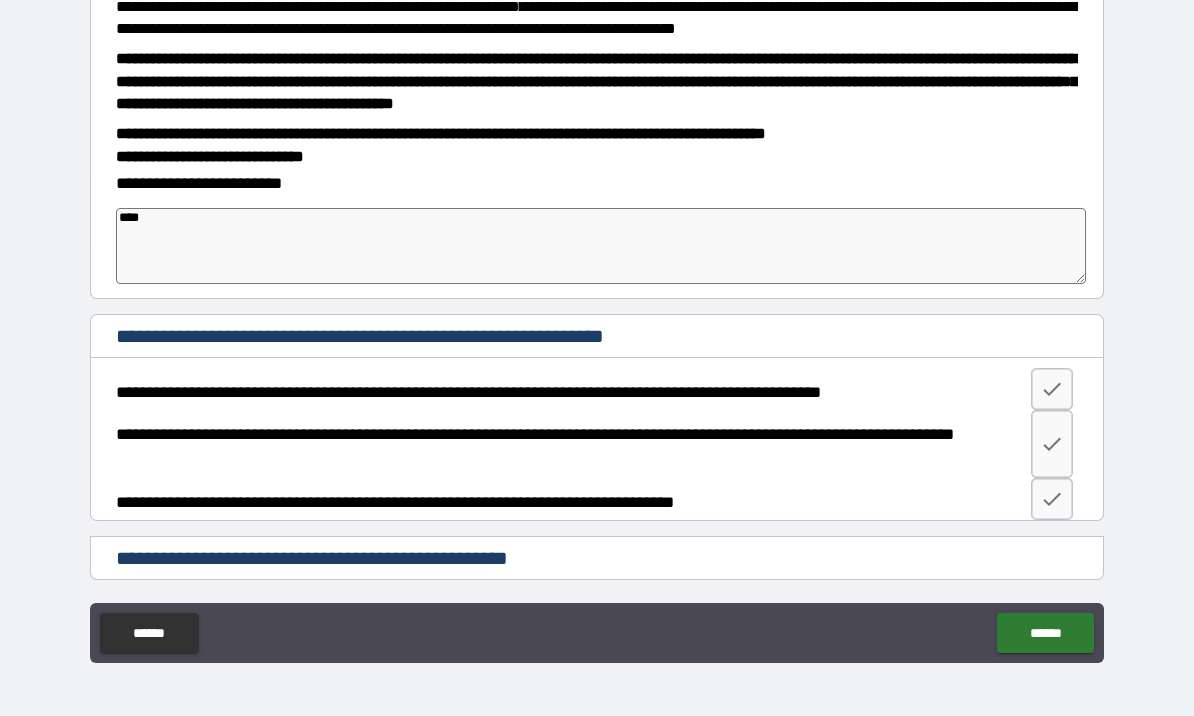 type on "*" 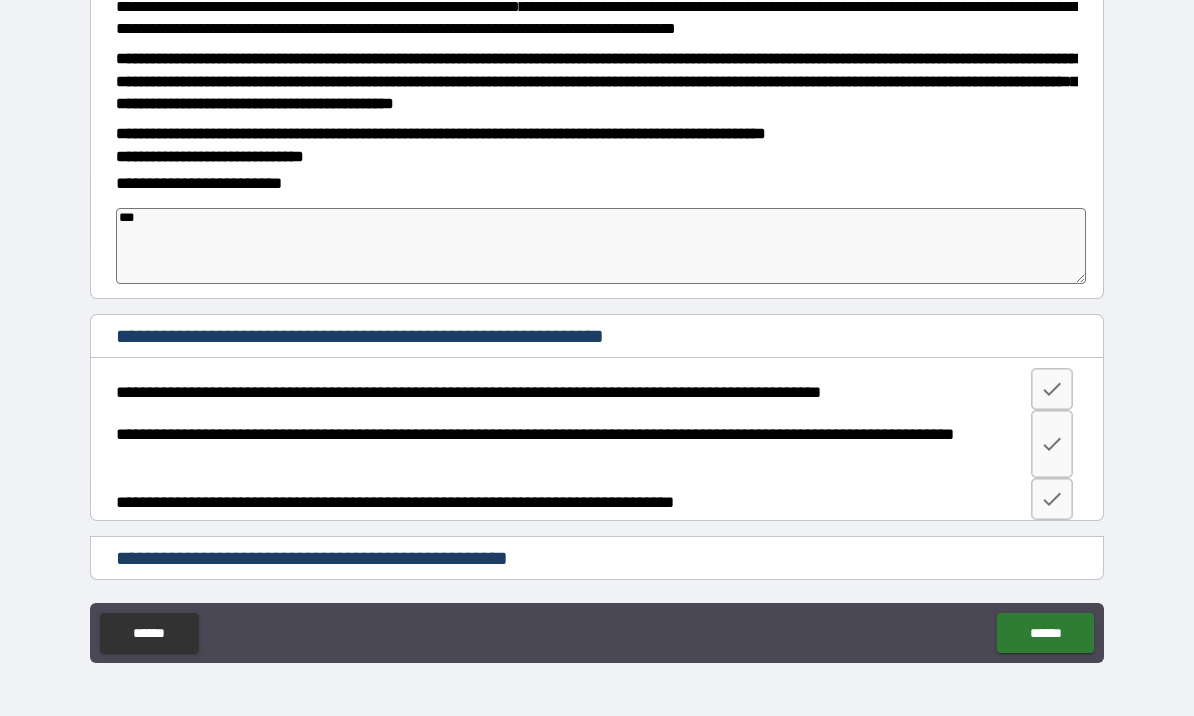 type on "*" 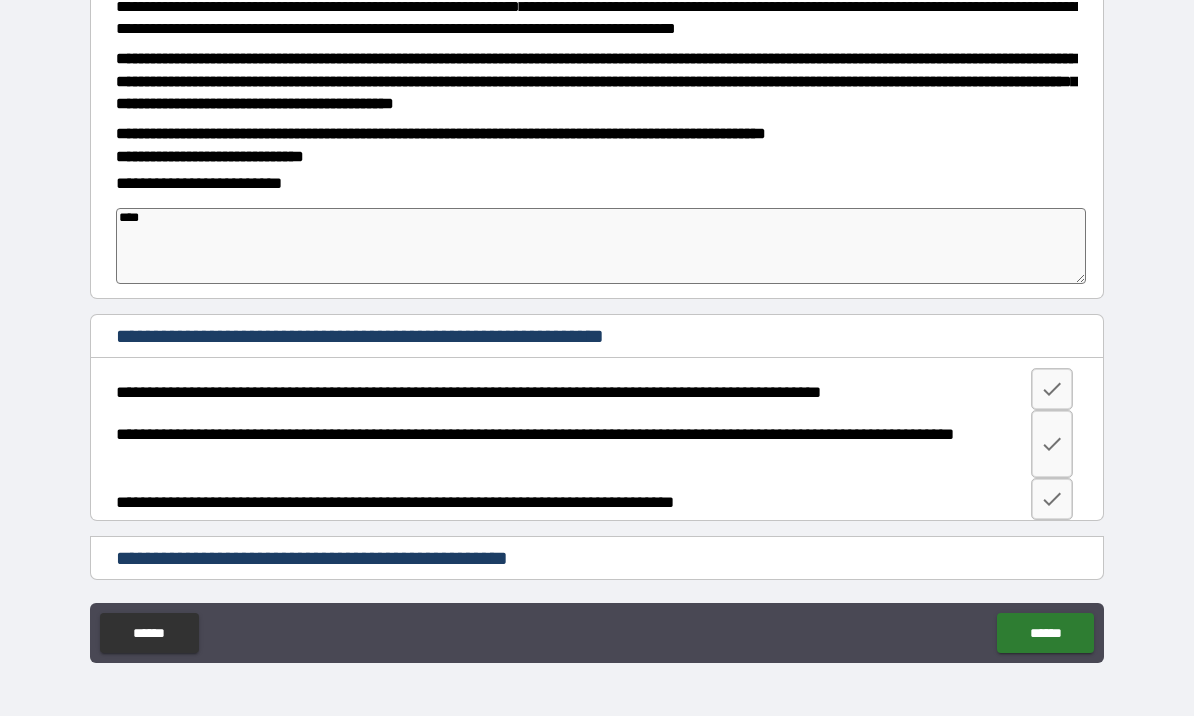 type on "*" 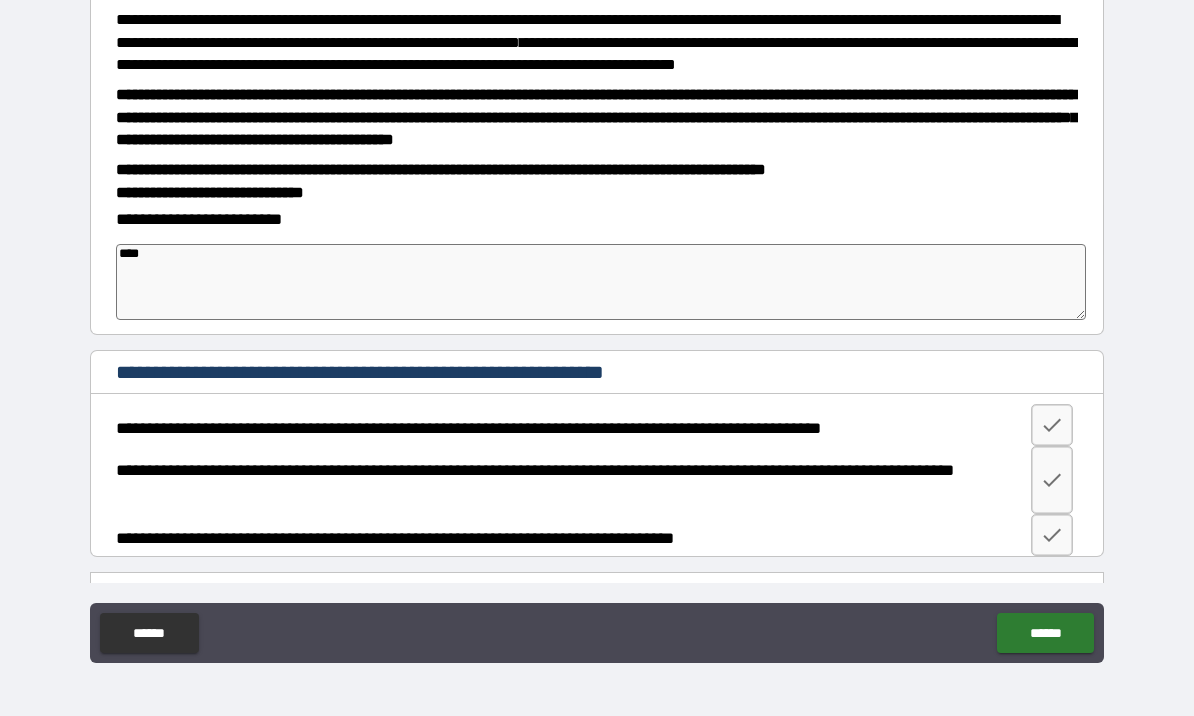scroll, scrollTop: 696, scrollLeft: 0, axis: vertical 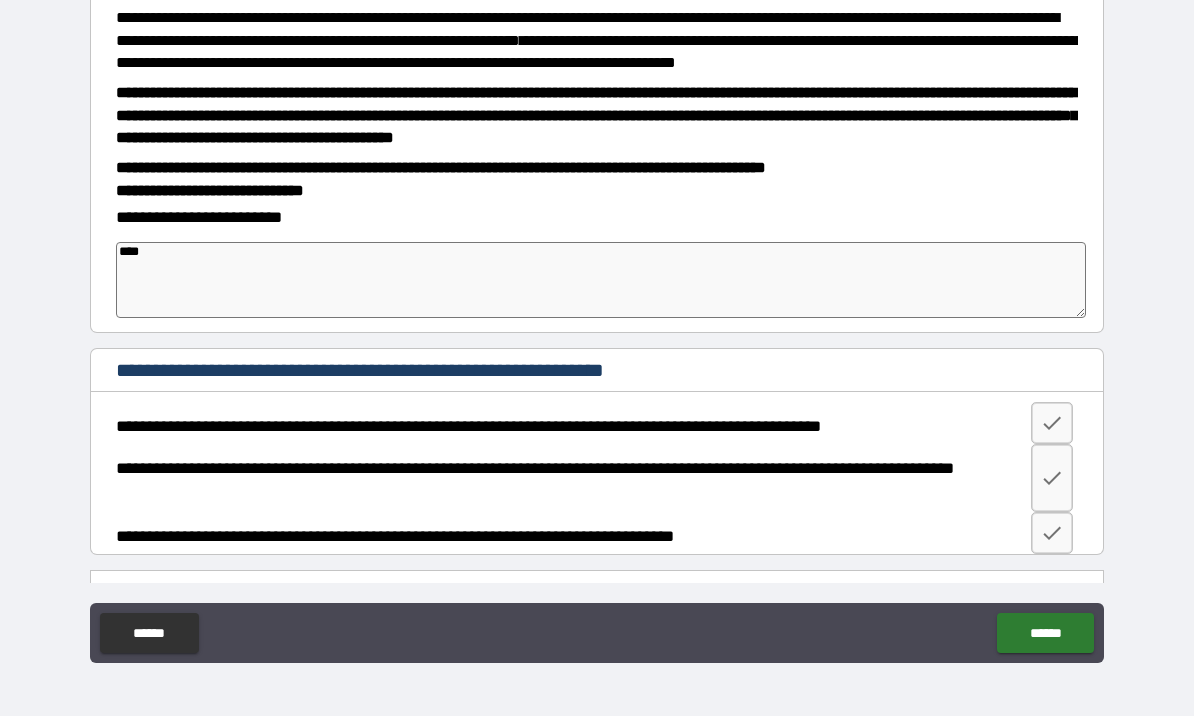 type on "****" 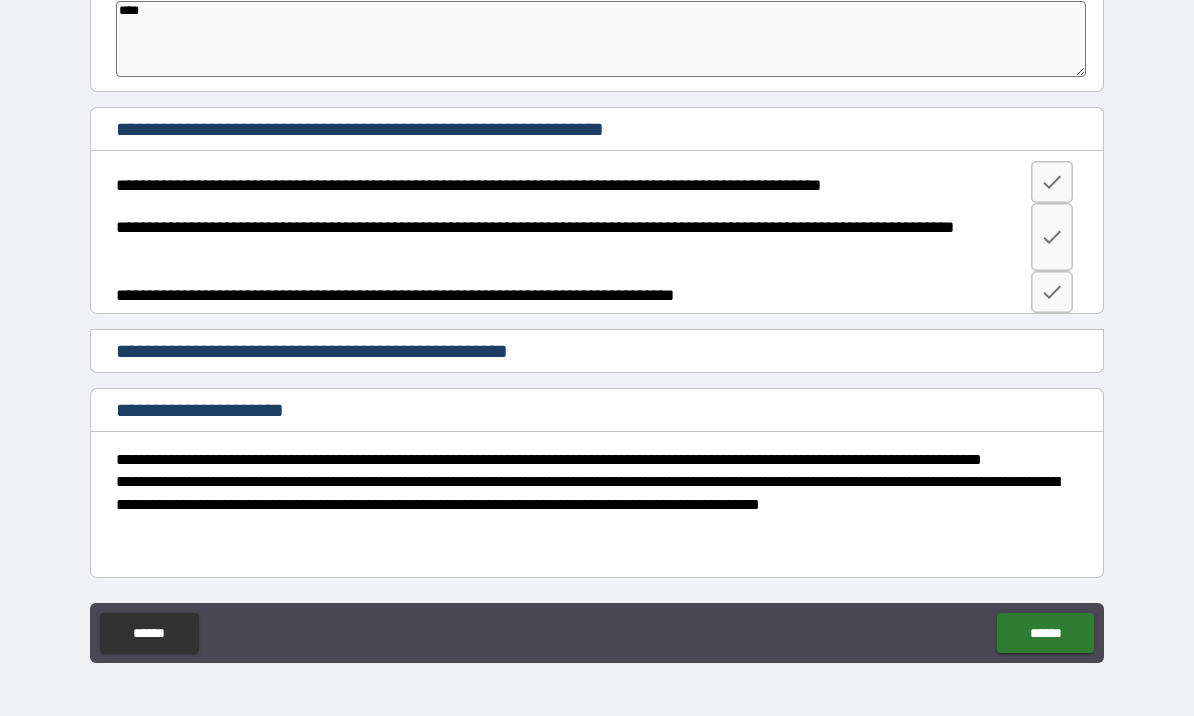 scroll, scrollTop: 961, scrollLeft: 0, axis: vertical 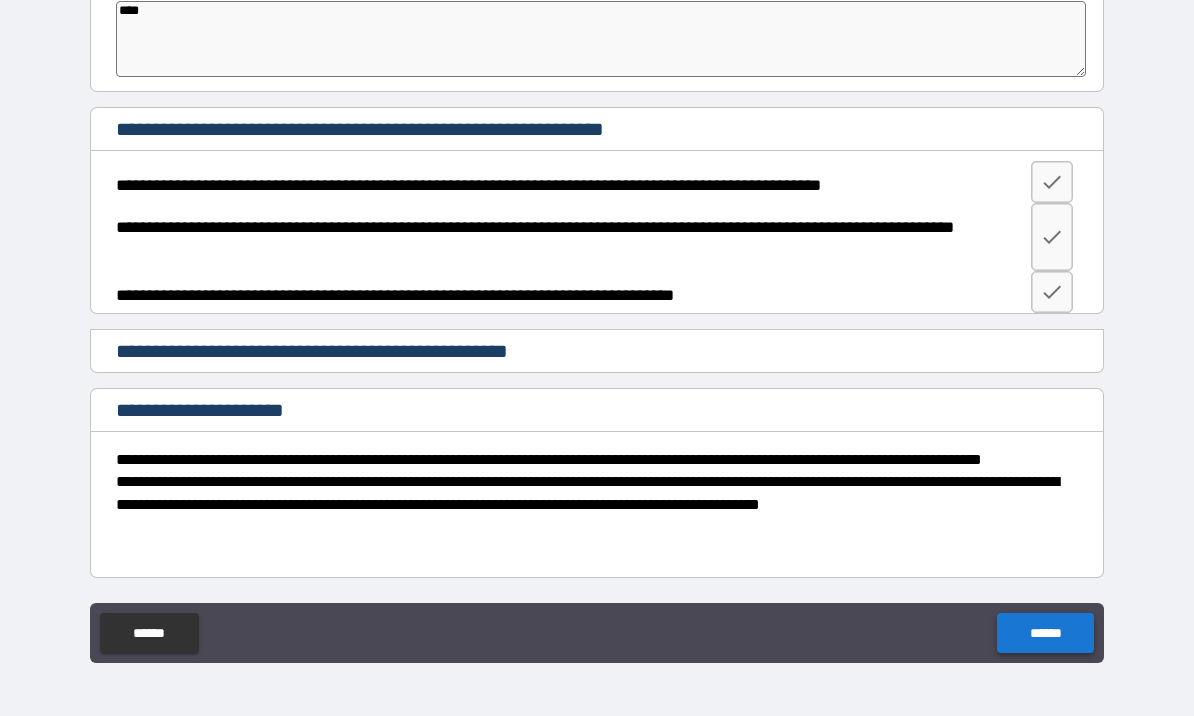 click on "******" at bounding box center [1045, 633] 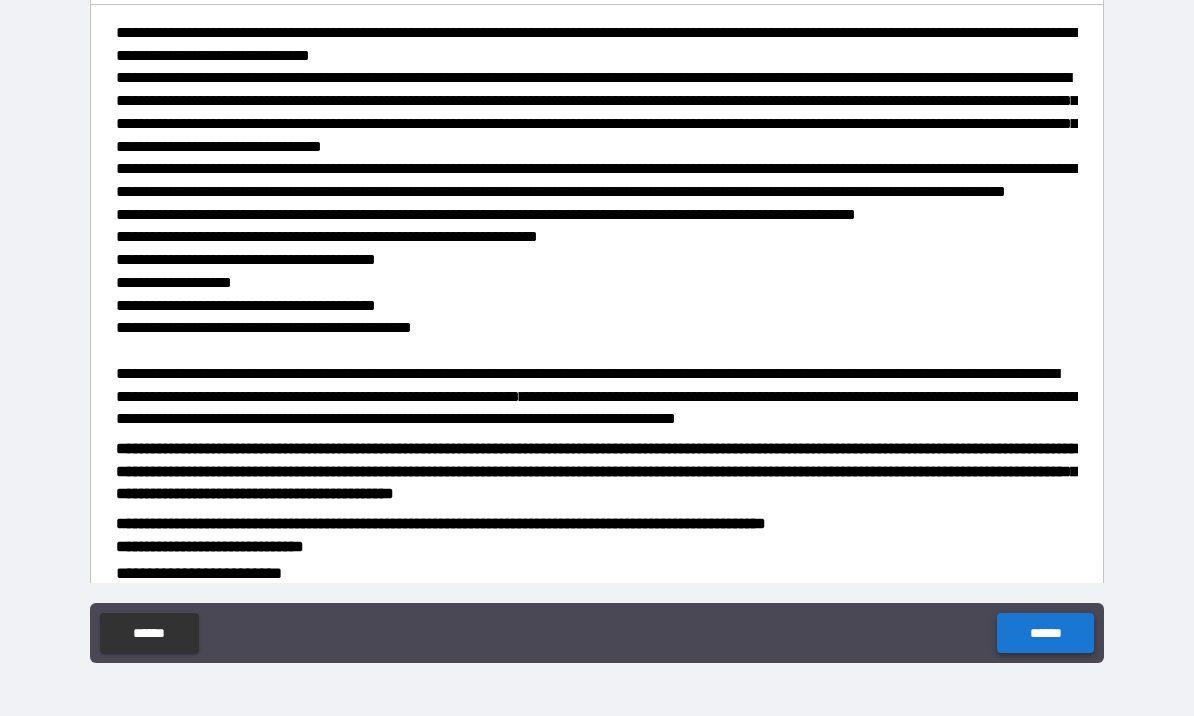 scroll, scrollTop: 343, scrollLeft: 0, axis: vertical 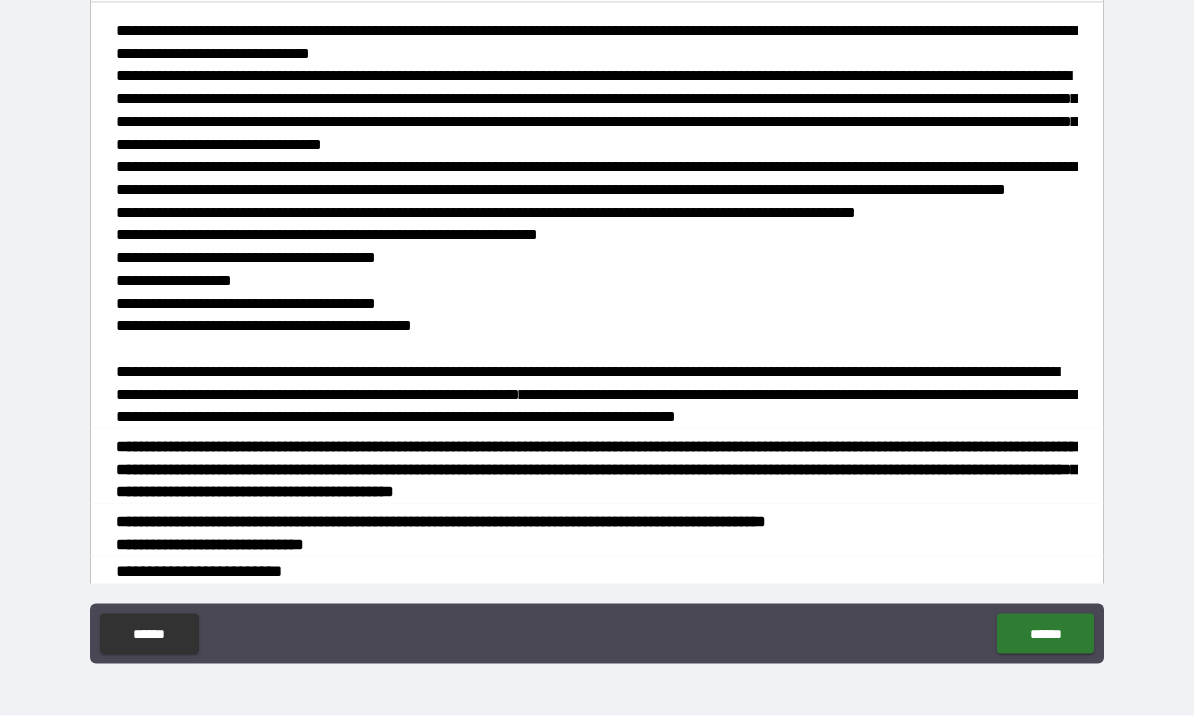 click on "**********" at bounding box center [597, 469] 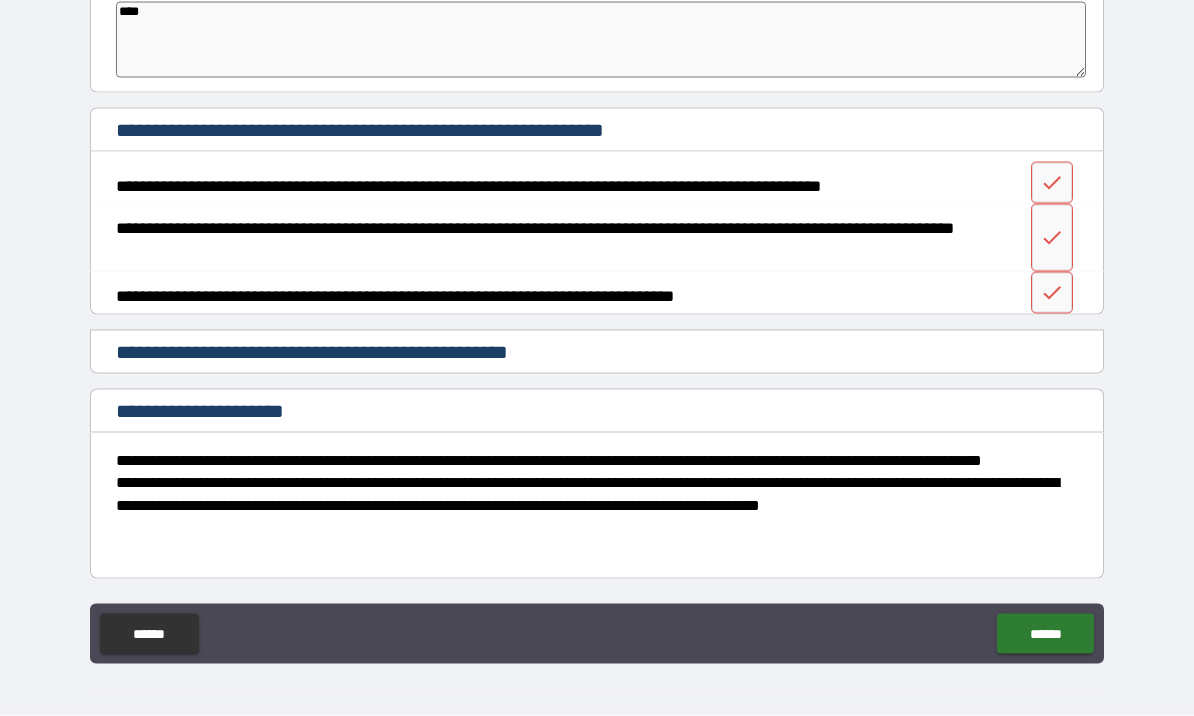 scroll, scrollTop: 961, scrollLeft: 0, axis: vertical 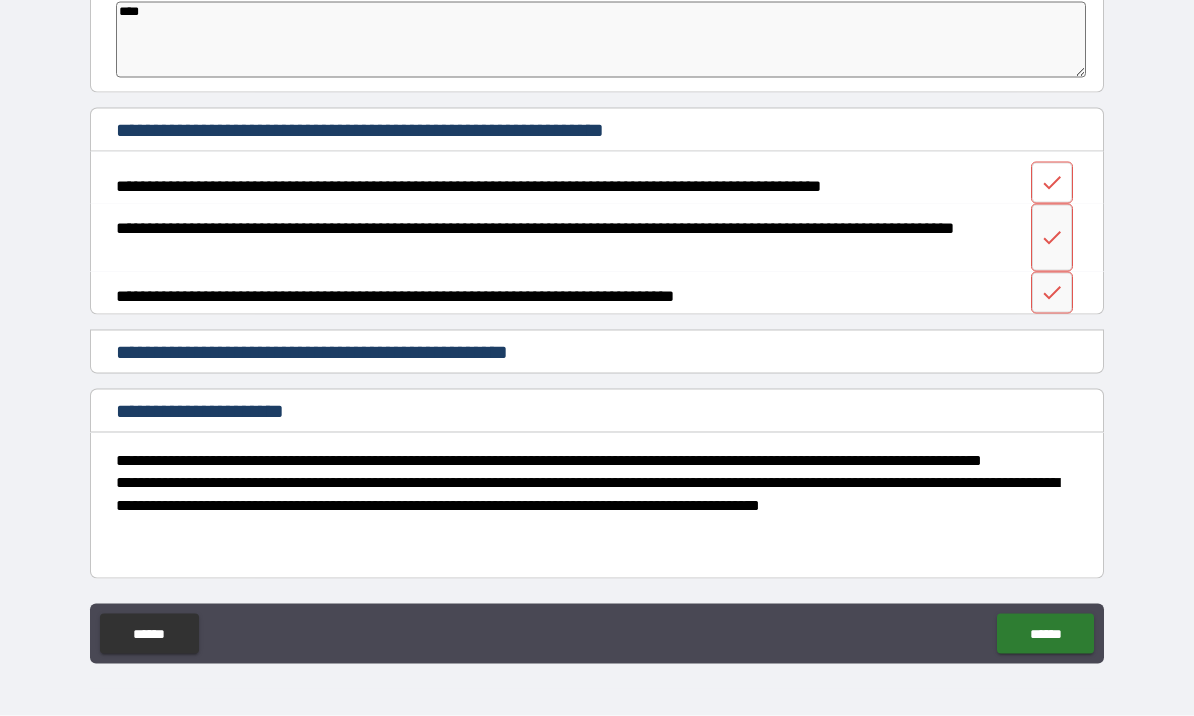 click 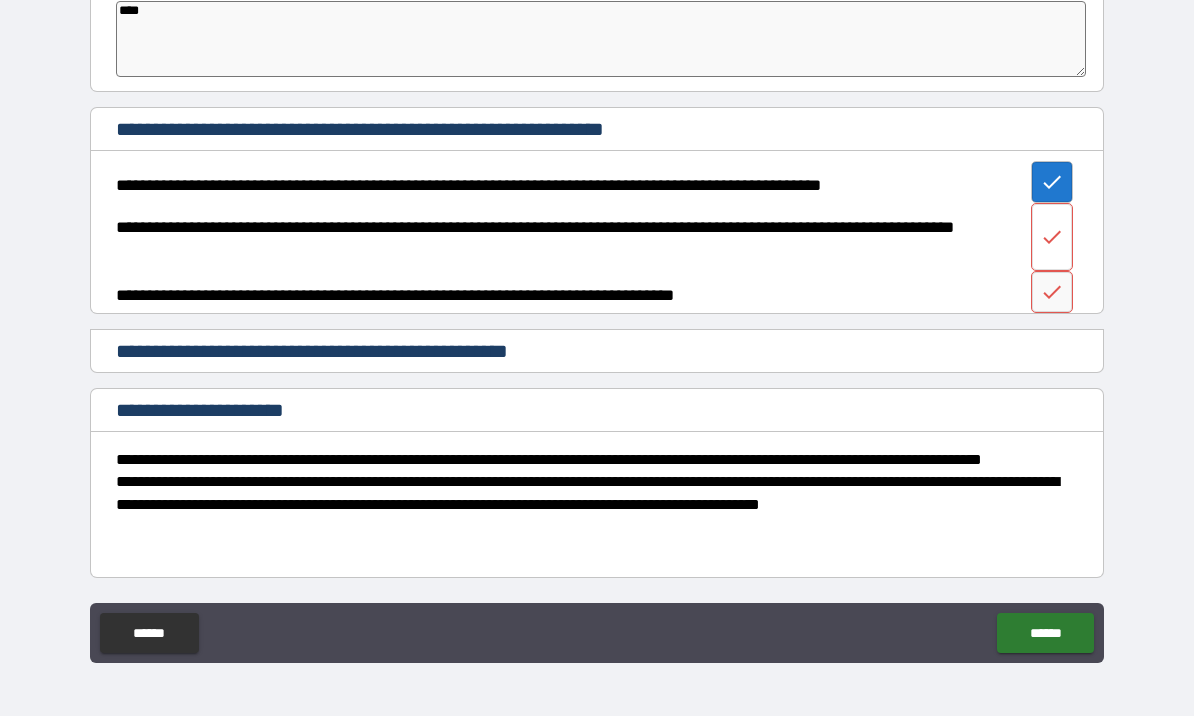 click at bounding box center (1052, 237) 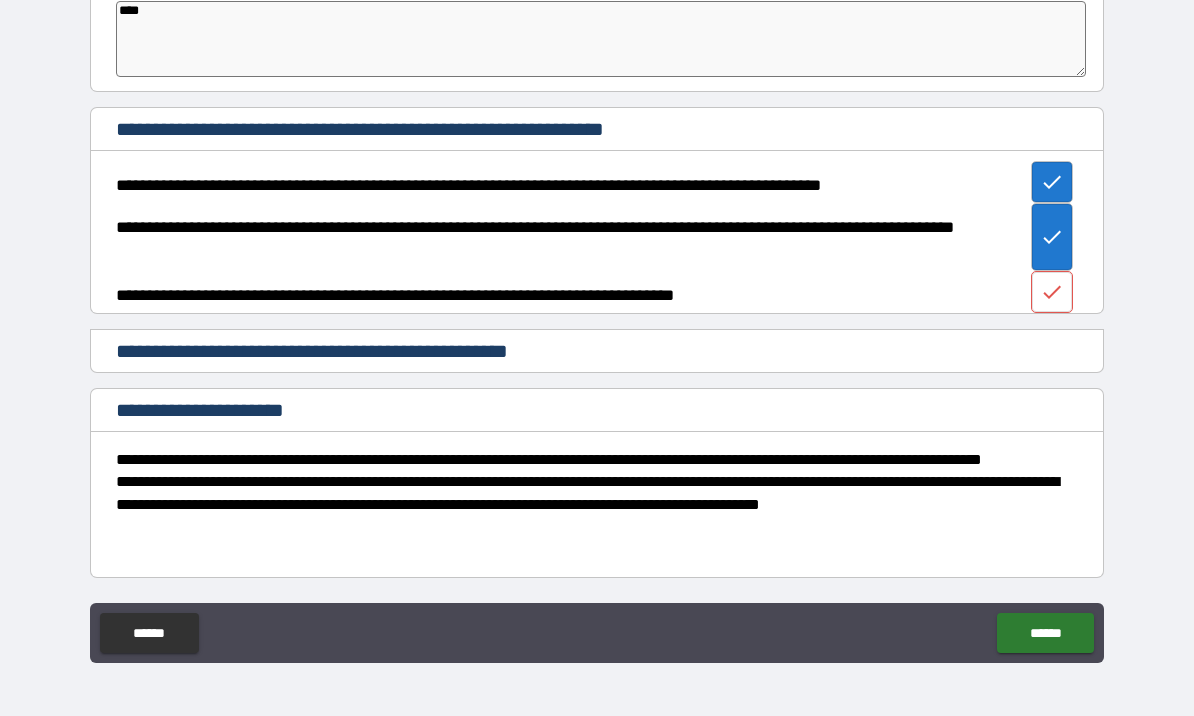 click 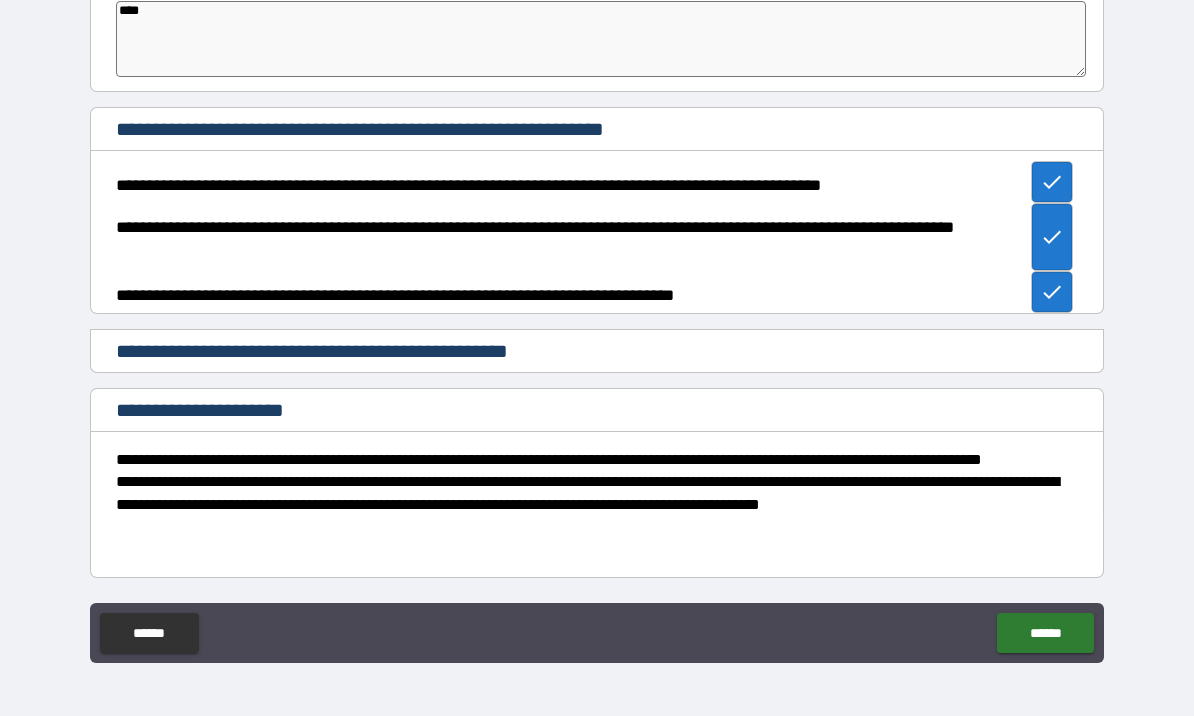 type on "*" 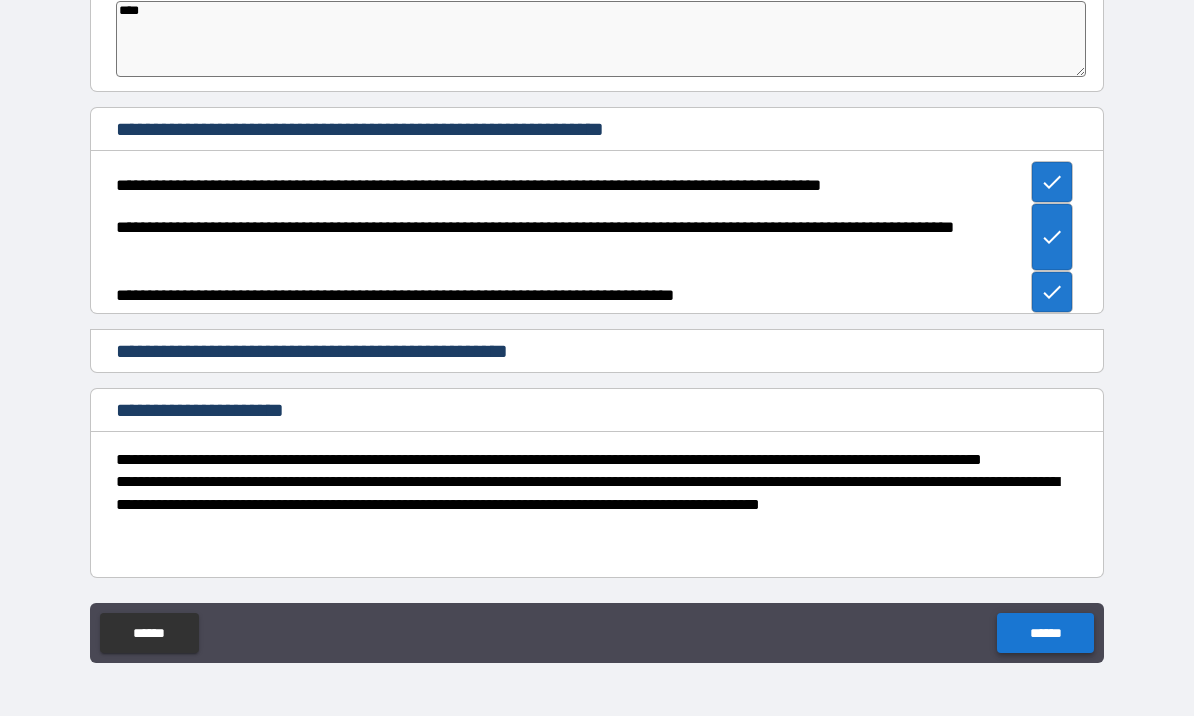 click on "******" at bounding box center [1045, 633] 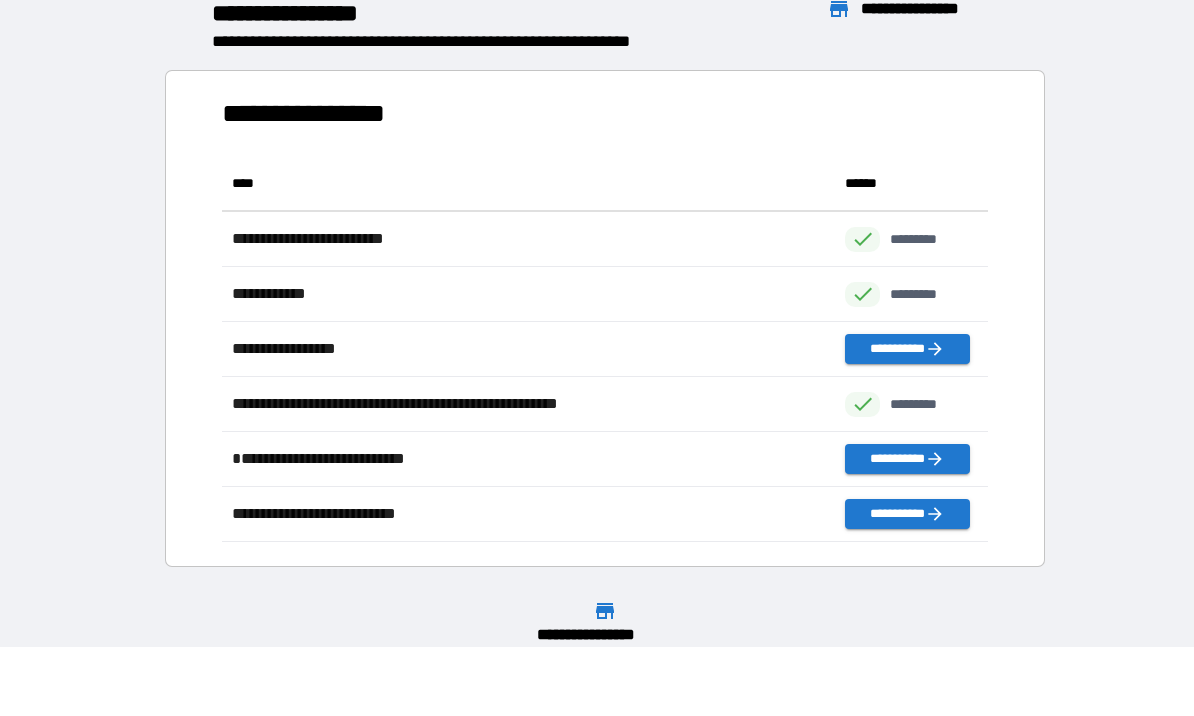 scroll, scrollTop: 1, scrollLeft: 1, axis: both 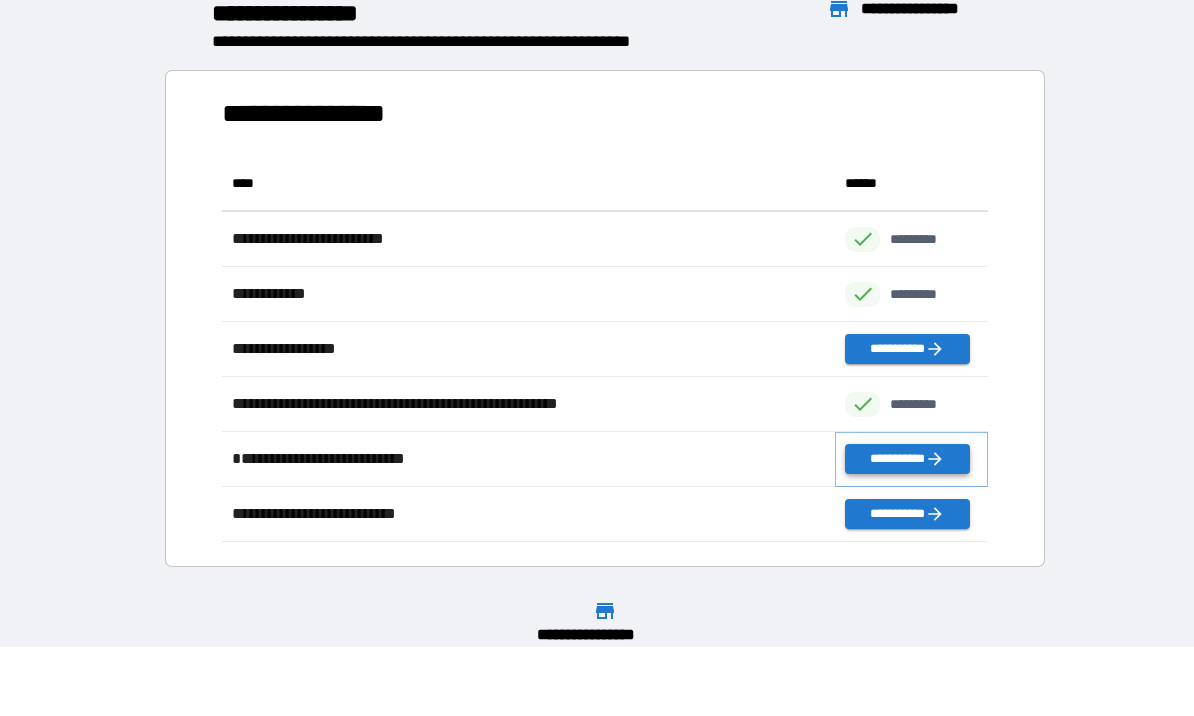 click on "**********" at bounding box center (907, 459) 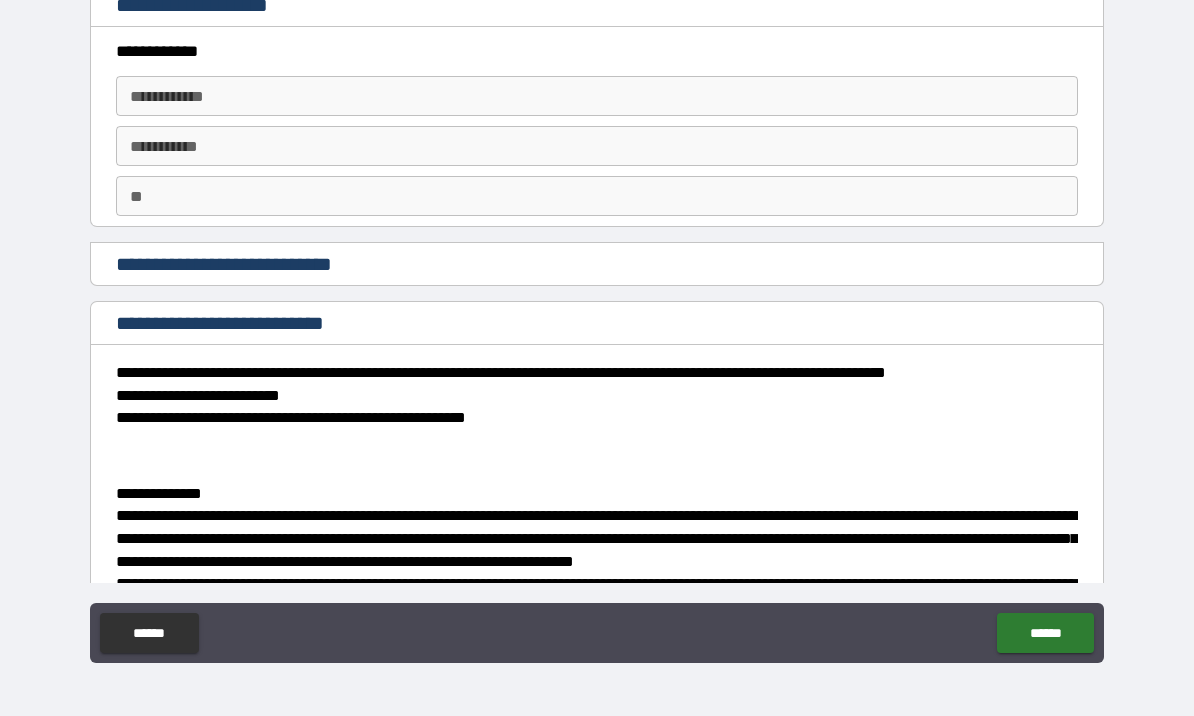 scroll, scrollTop: 0, scrollLeft: 0, axis: both 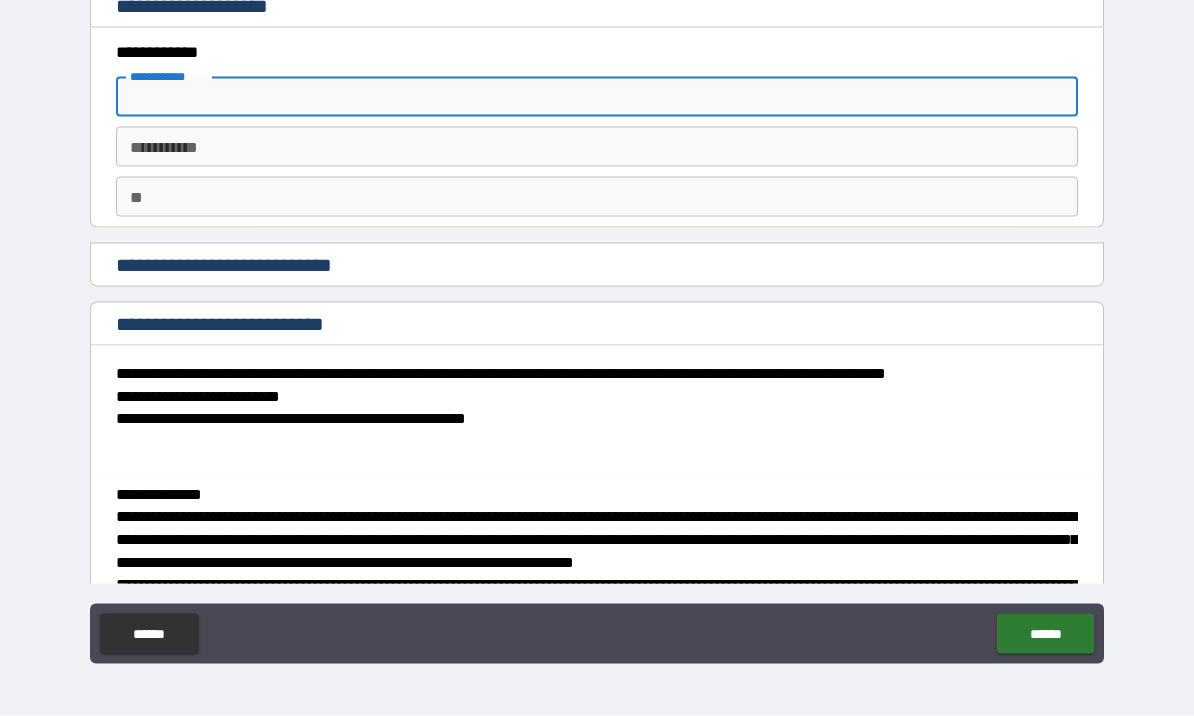 type on "****" 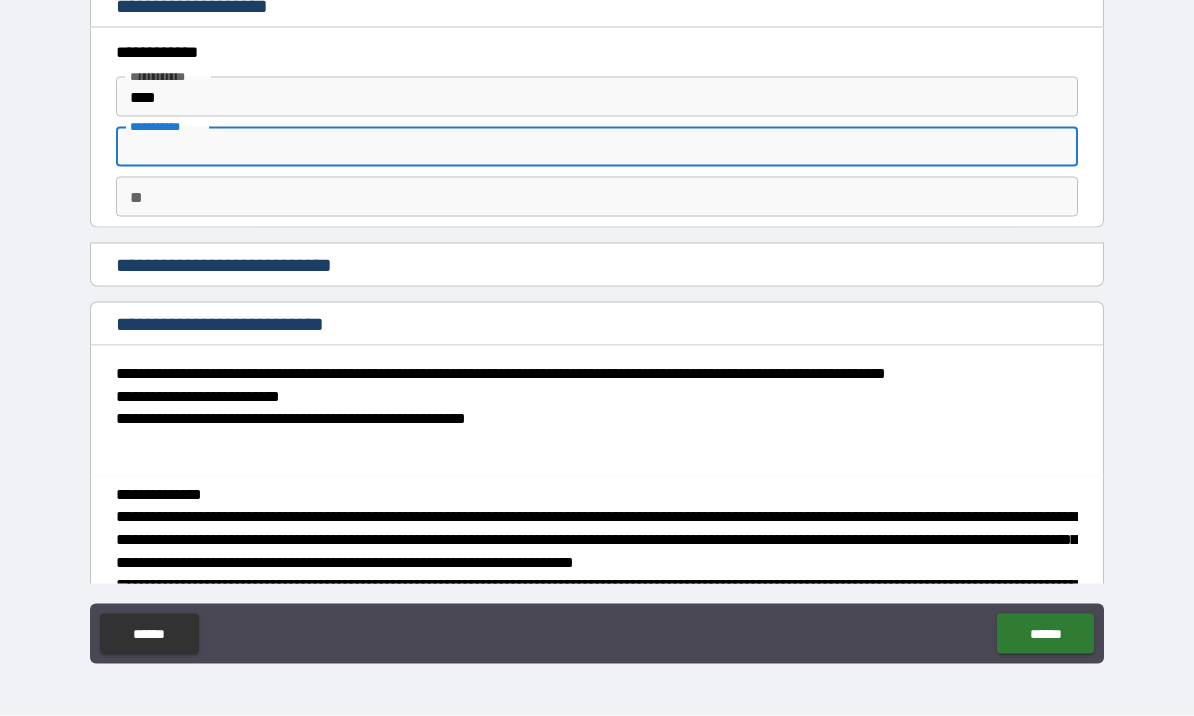 type on "******" 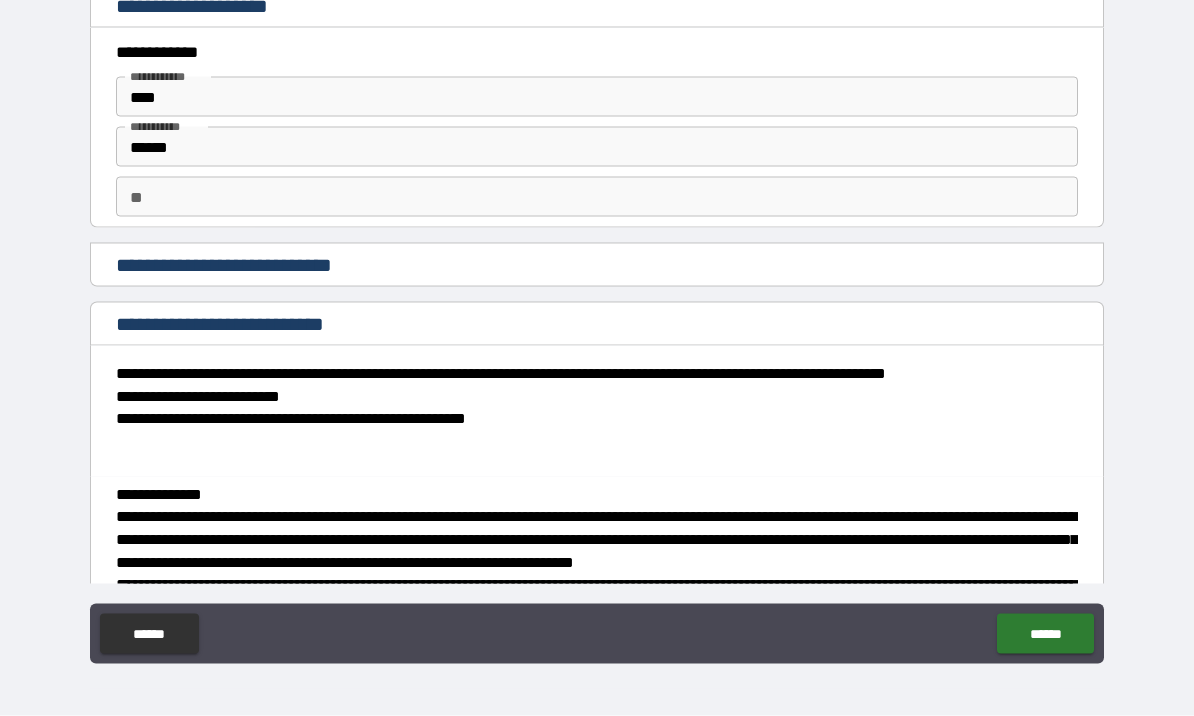 click on "**" at bounding box center (597, 197) 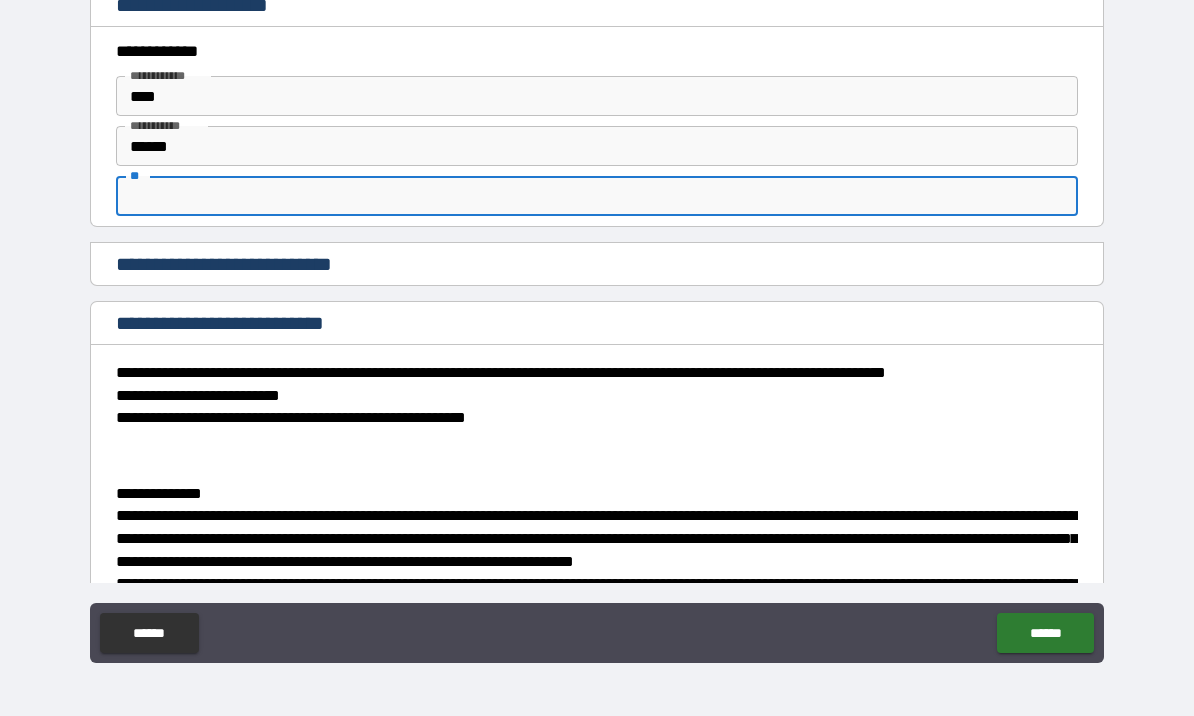 scroll, scrollTop: 68, scrollLeft: 0, axis: vertical 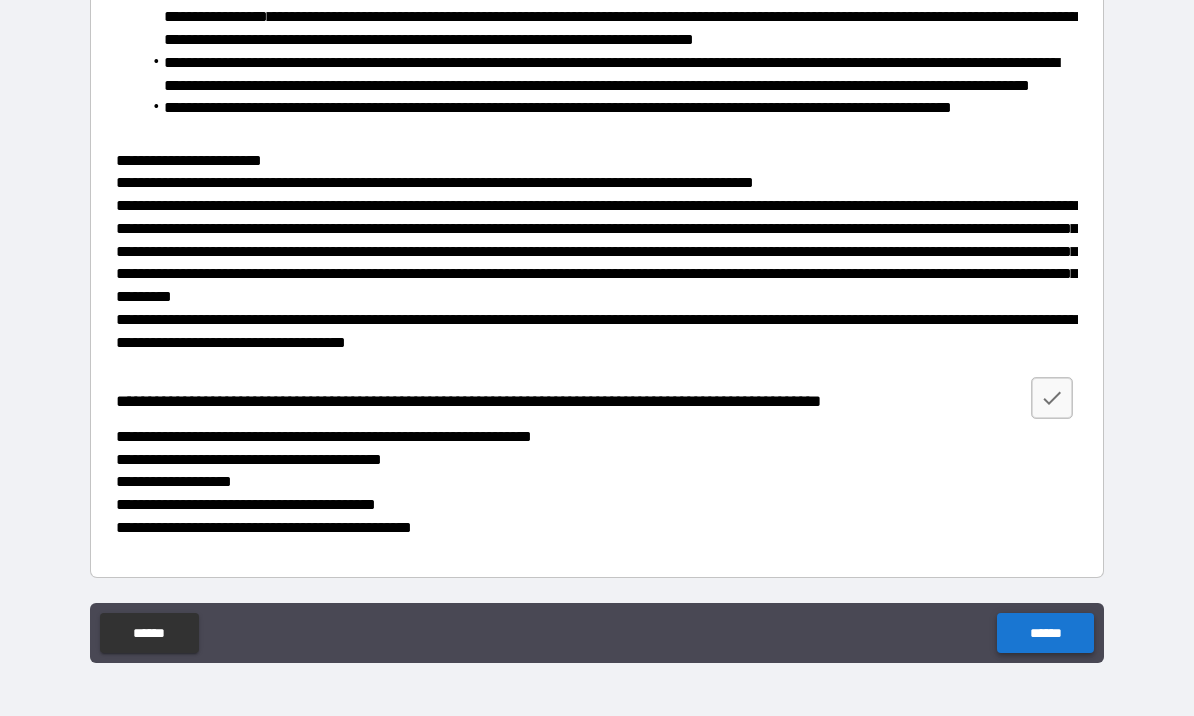 type on "*" 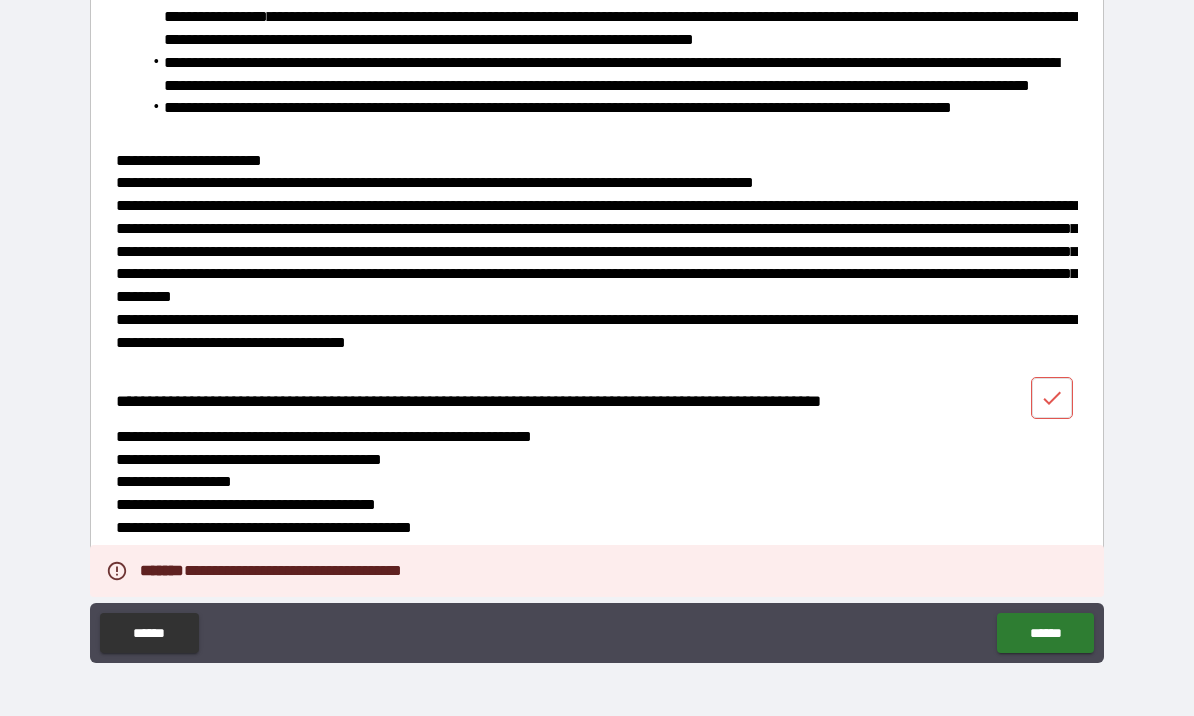 click 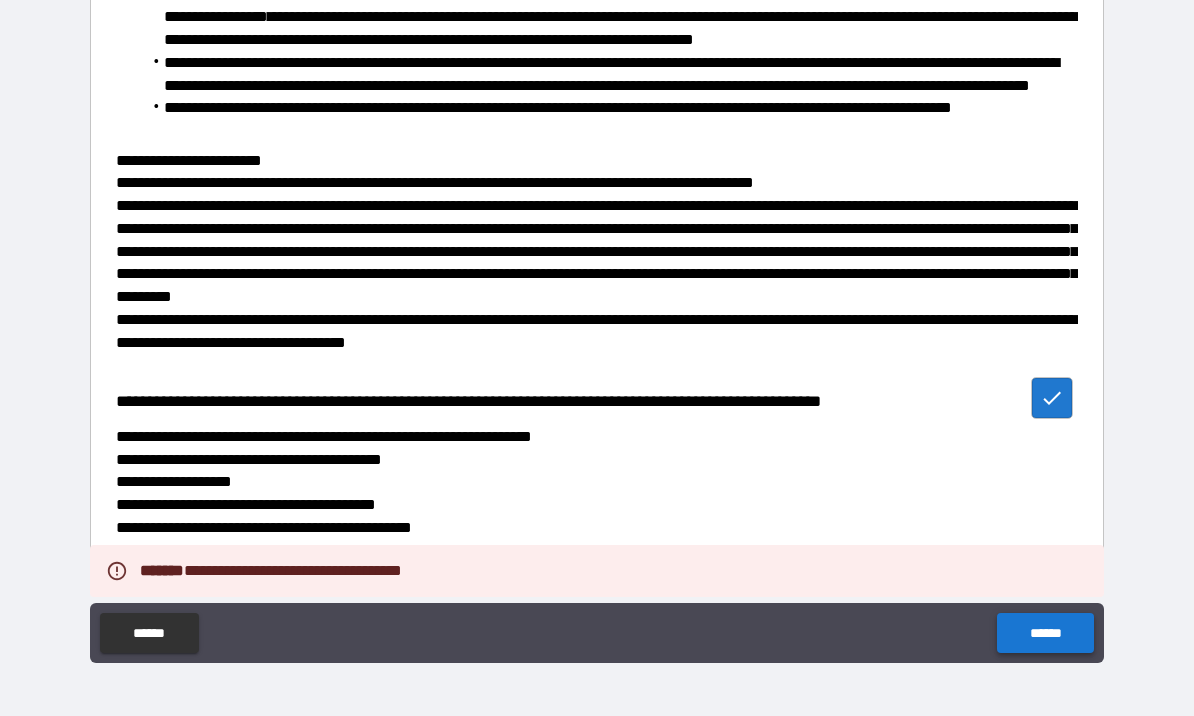 click on "******" at bounding box center (1045, 633) 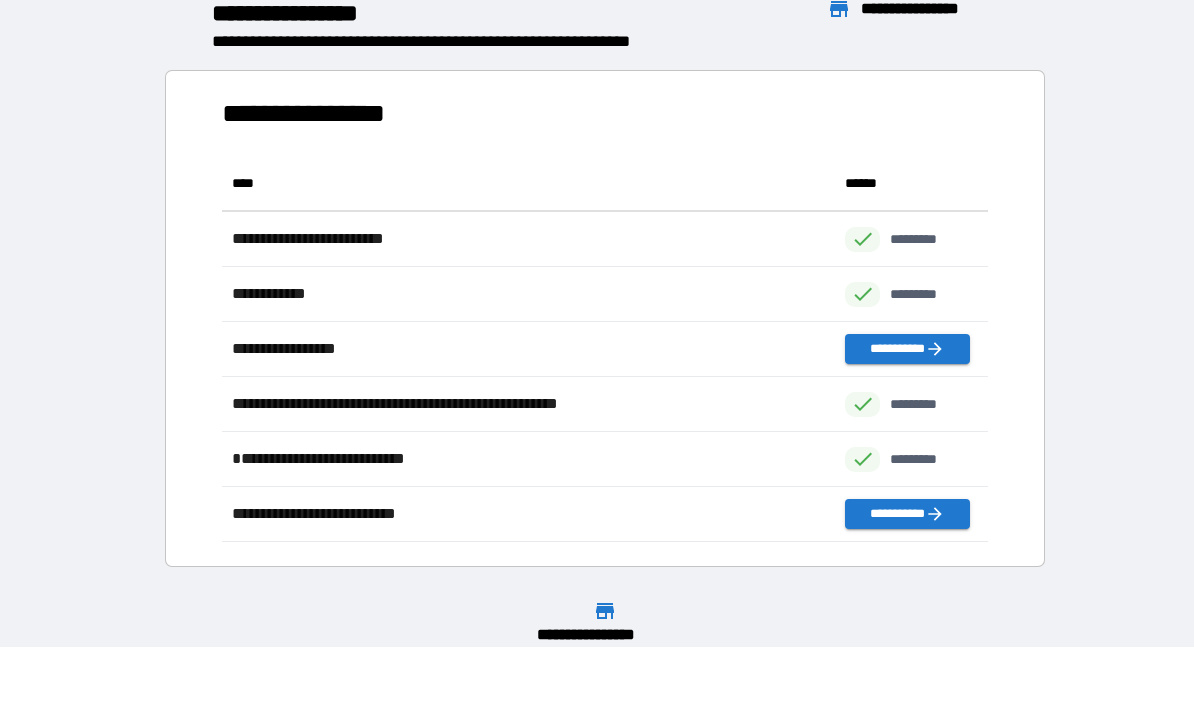 scroll, scrollTop: 1, scrollLeft: 1, axis: both 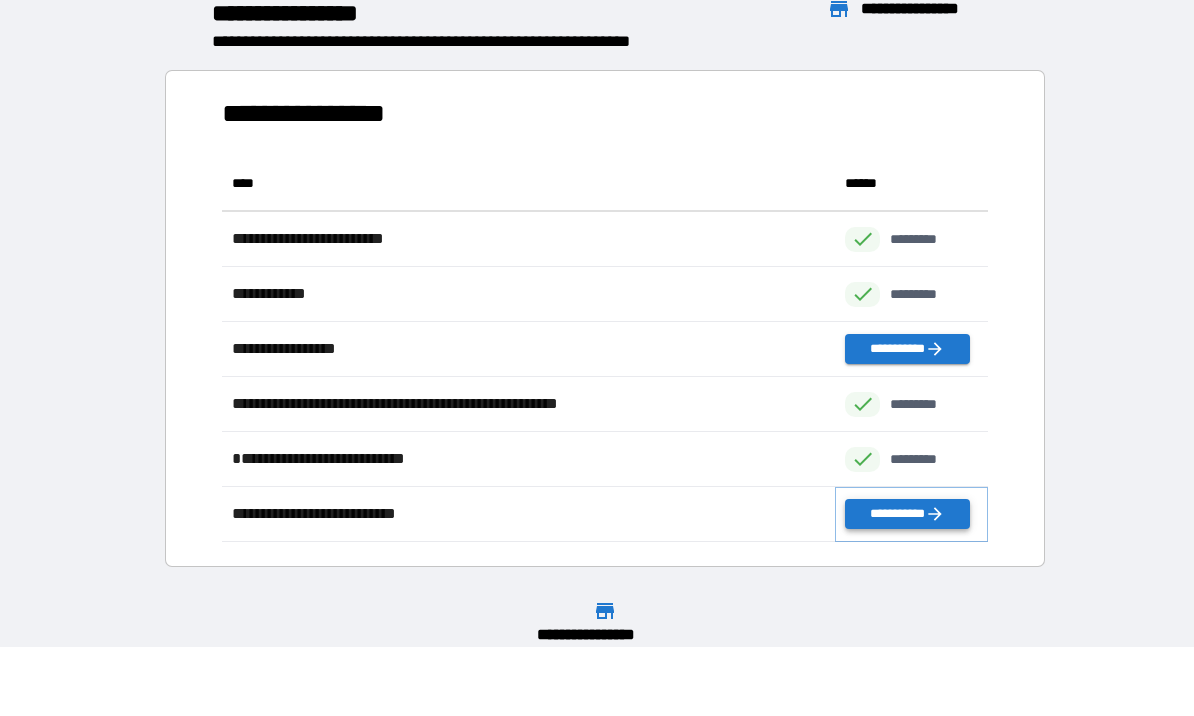 click on "**********" at bounding box center [907, 514] 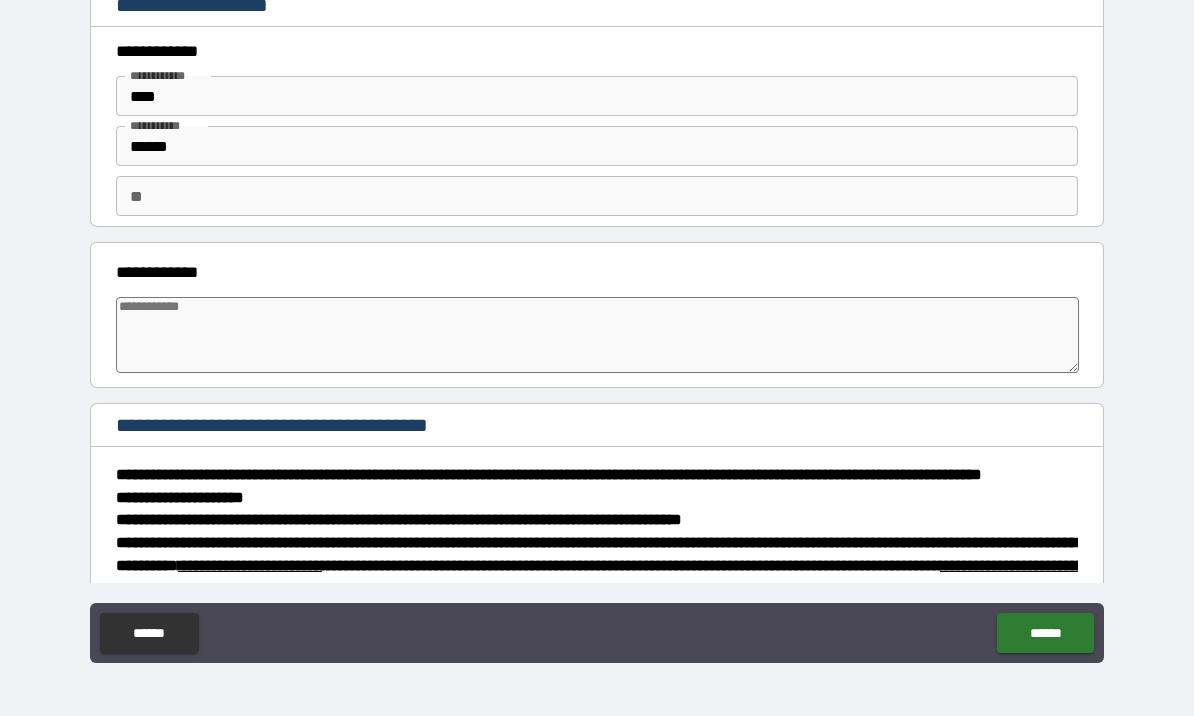 type on "*" 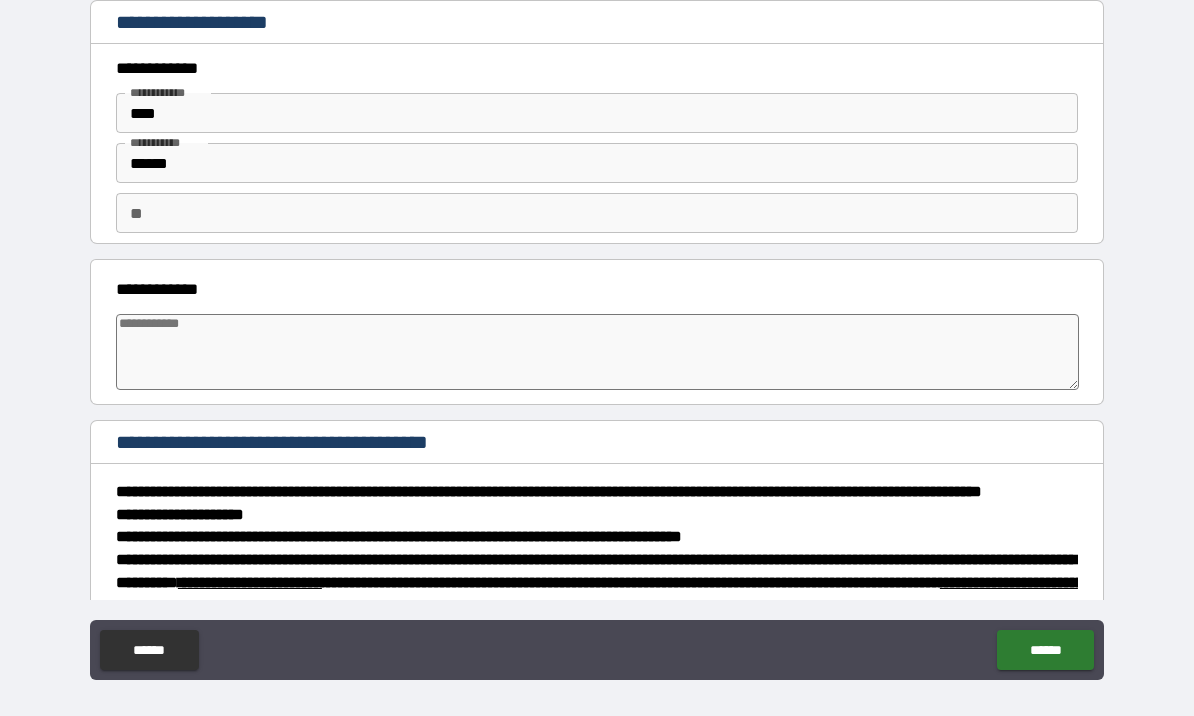 type on "*" 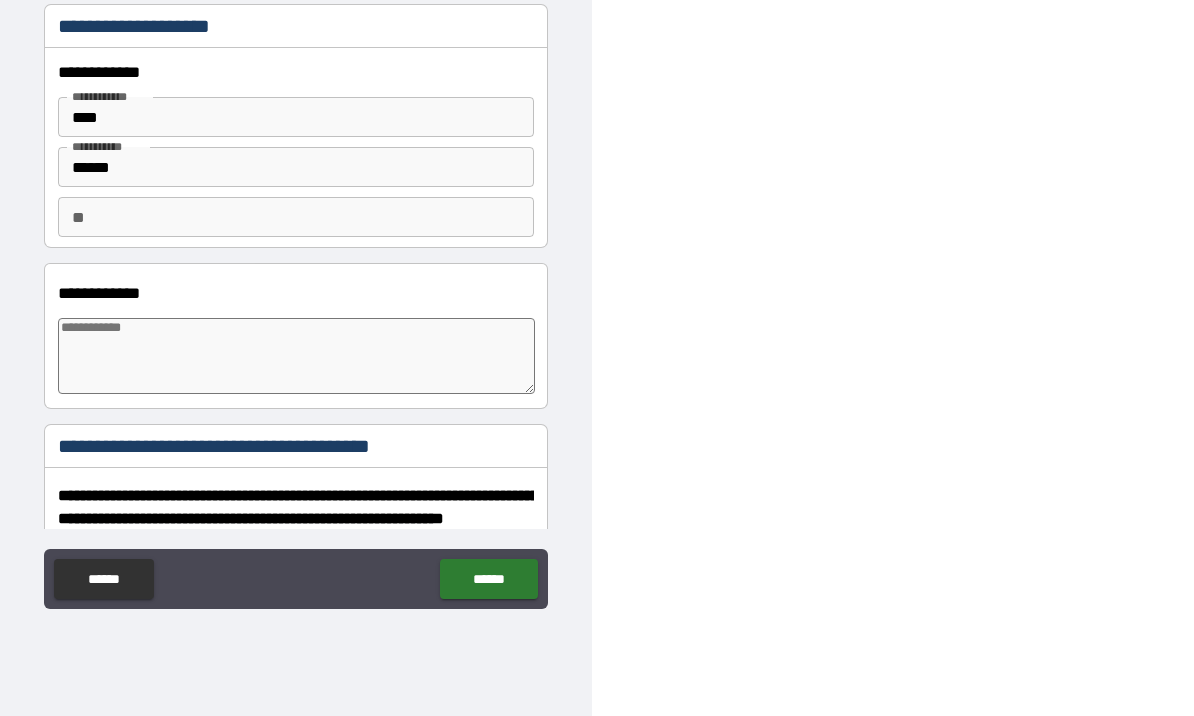 type on "*" 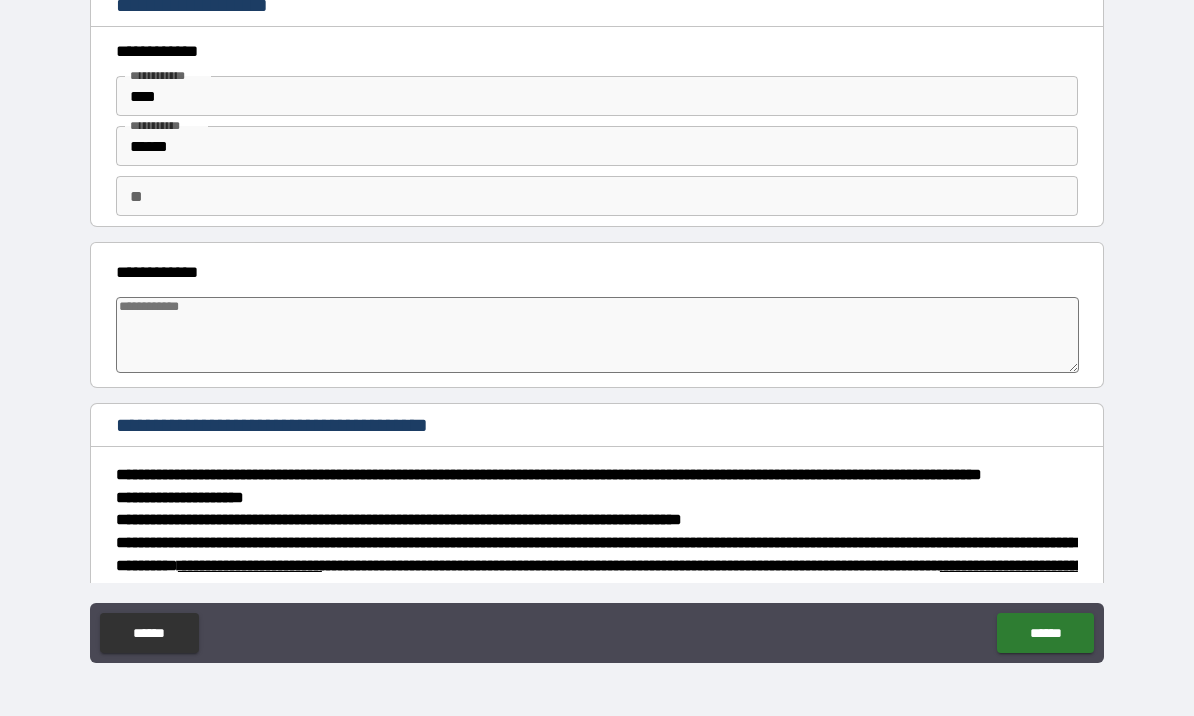 scroll, scrollTop: 0, scrollLeft: 0, axis: both 